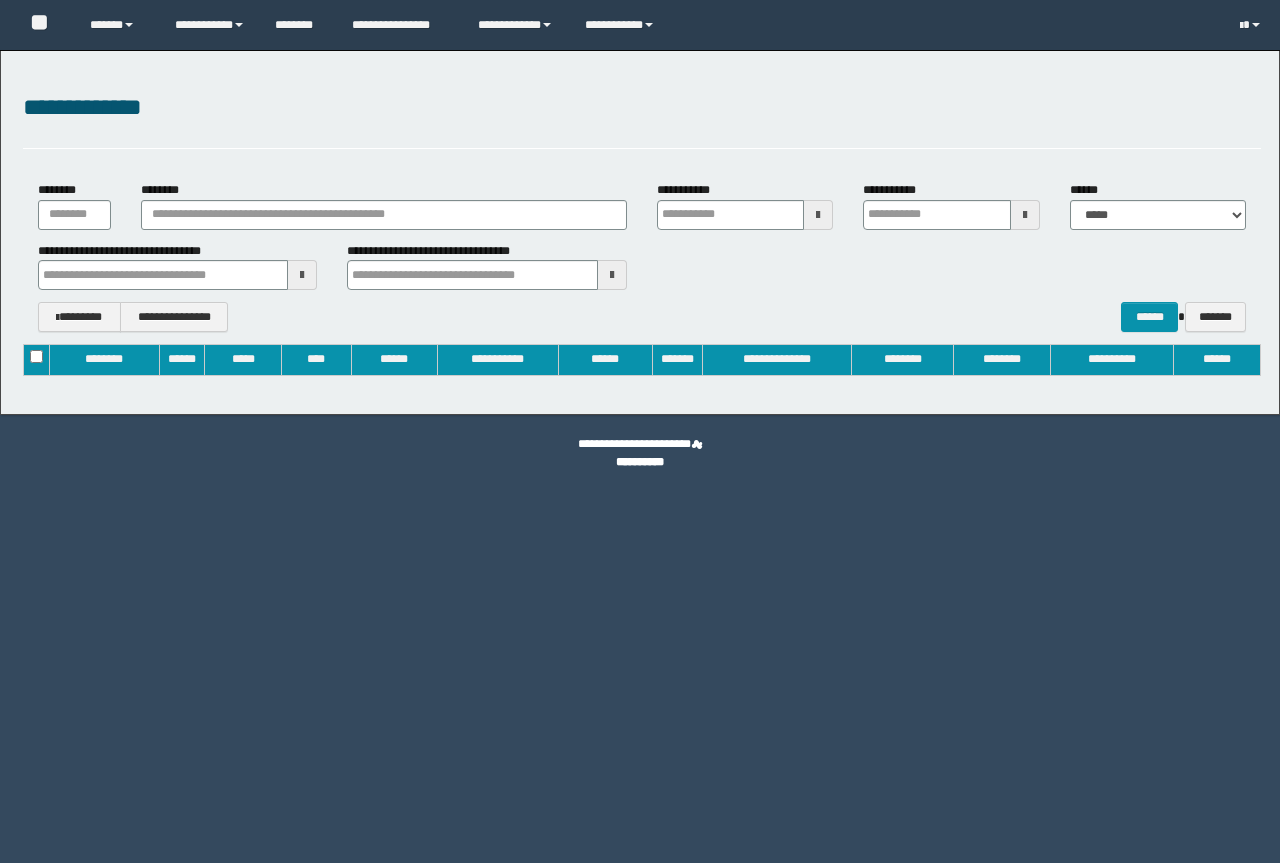 type on "**********" 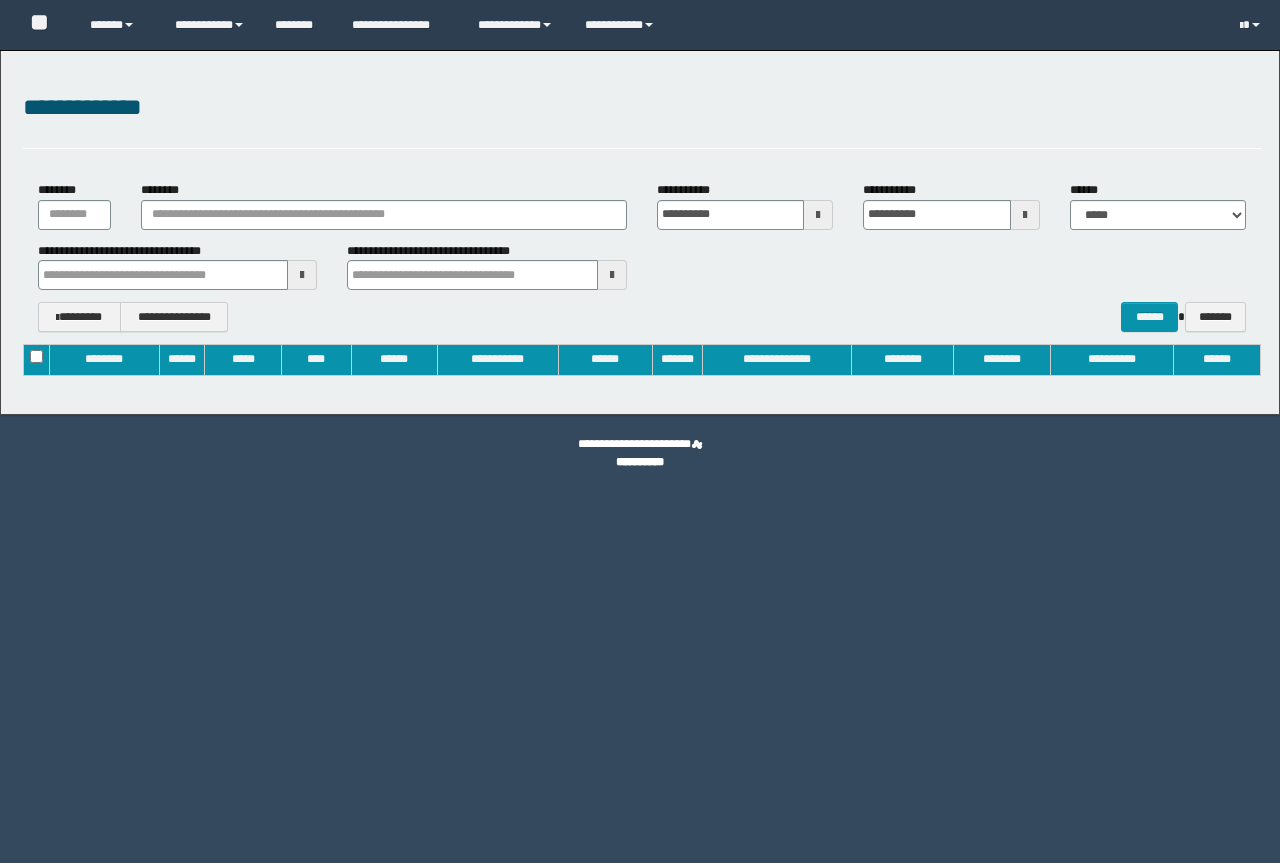 scroll, scrollTop: 0, scrollLeft: 0, axis: both 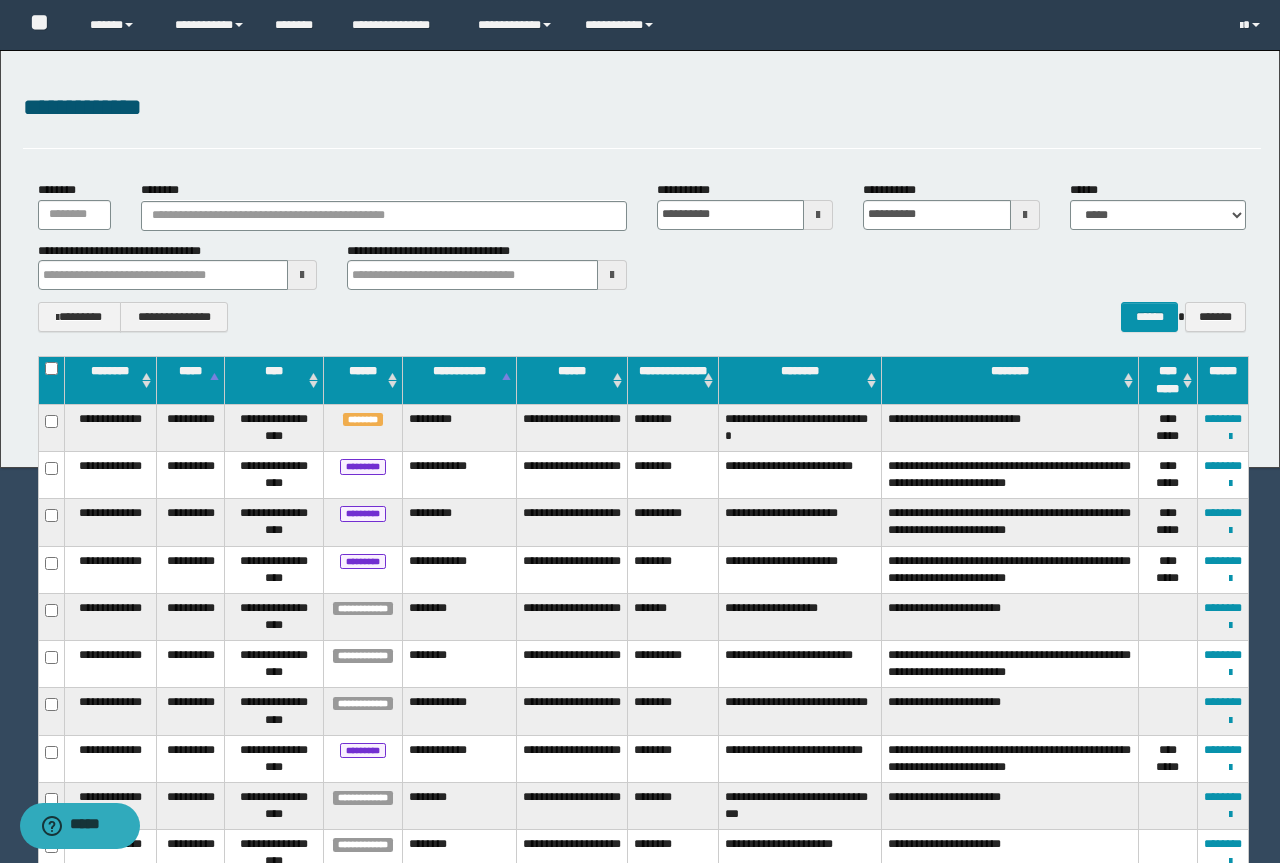 type 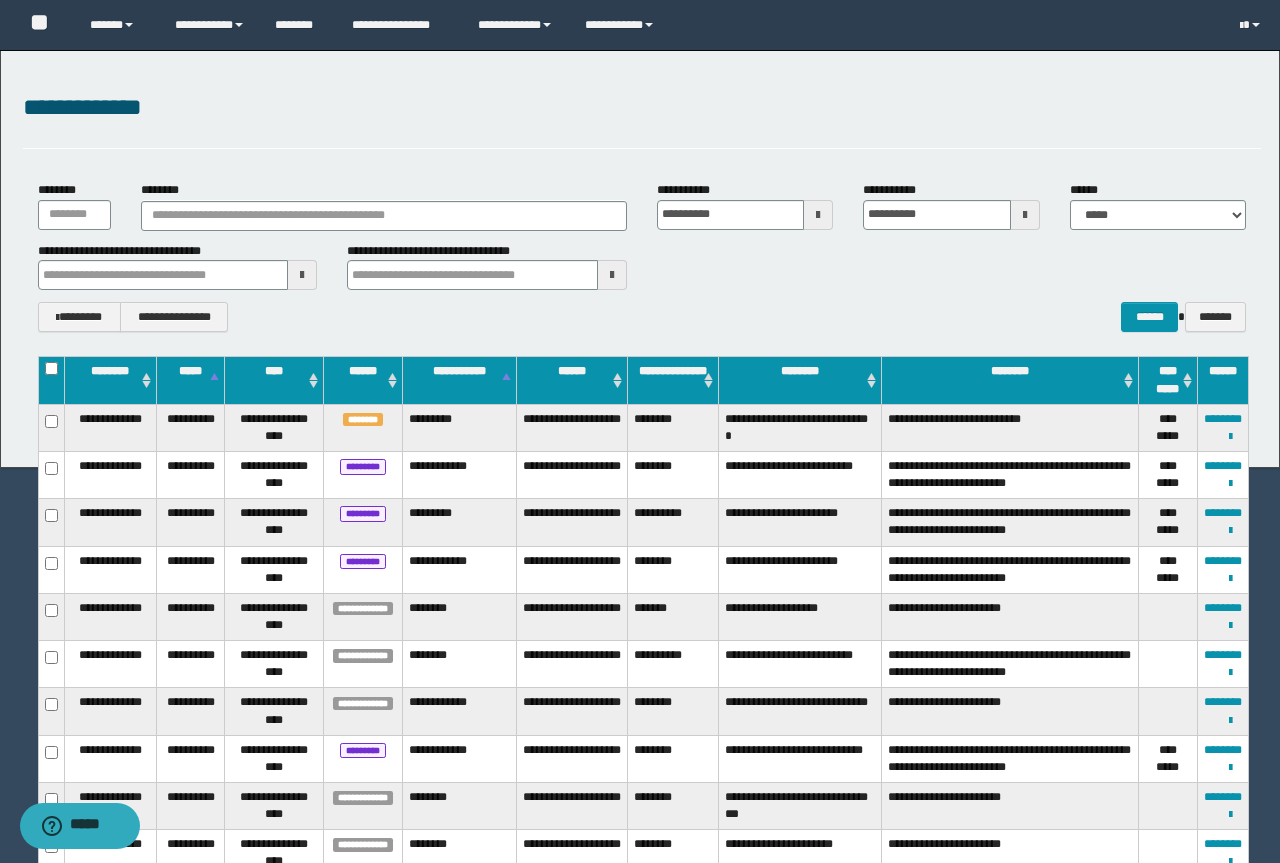 type 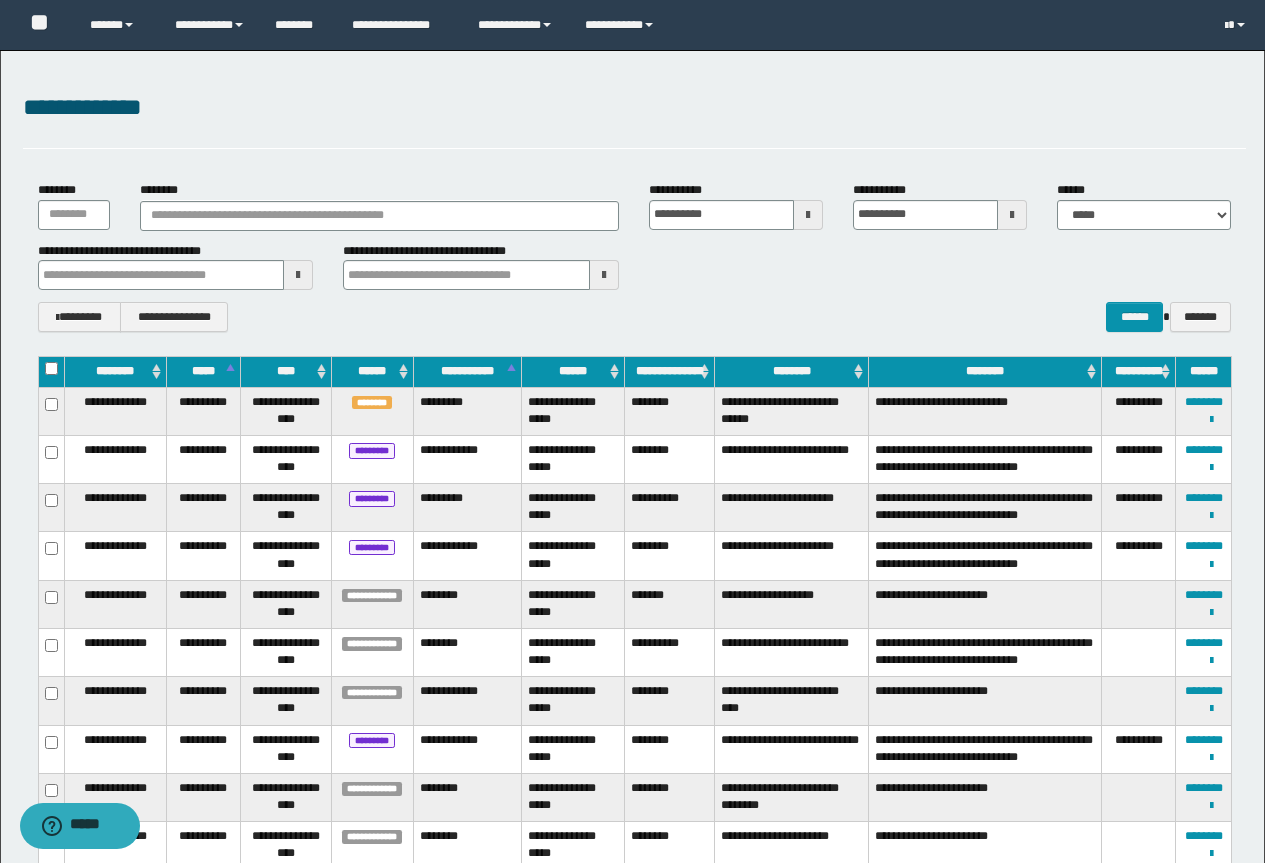 type 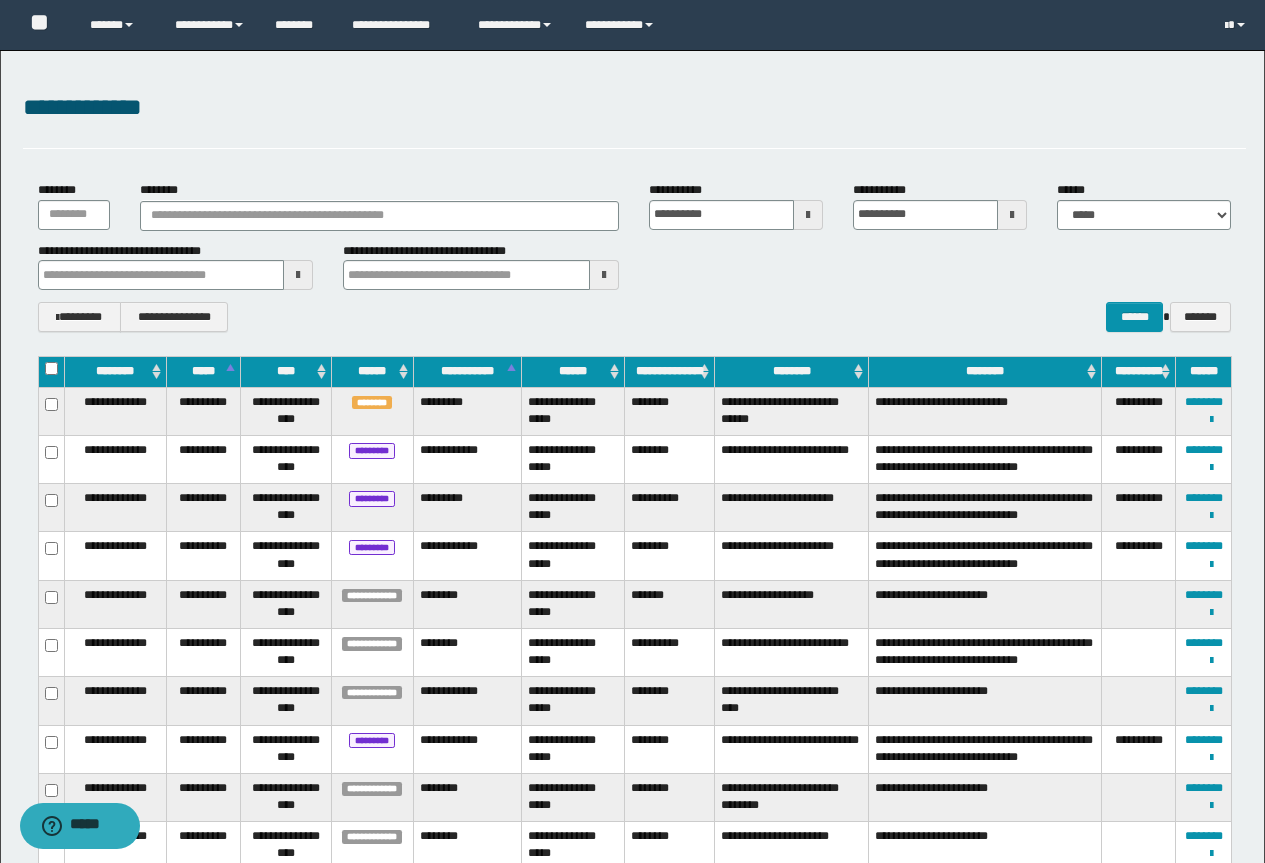type 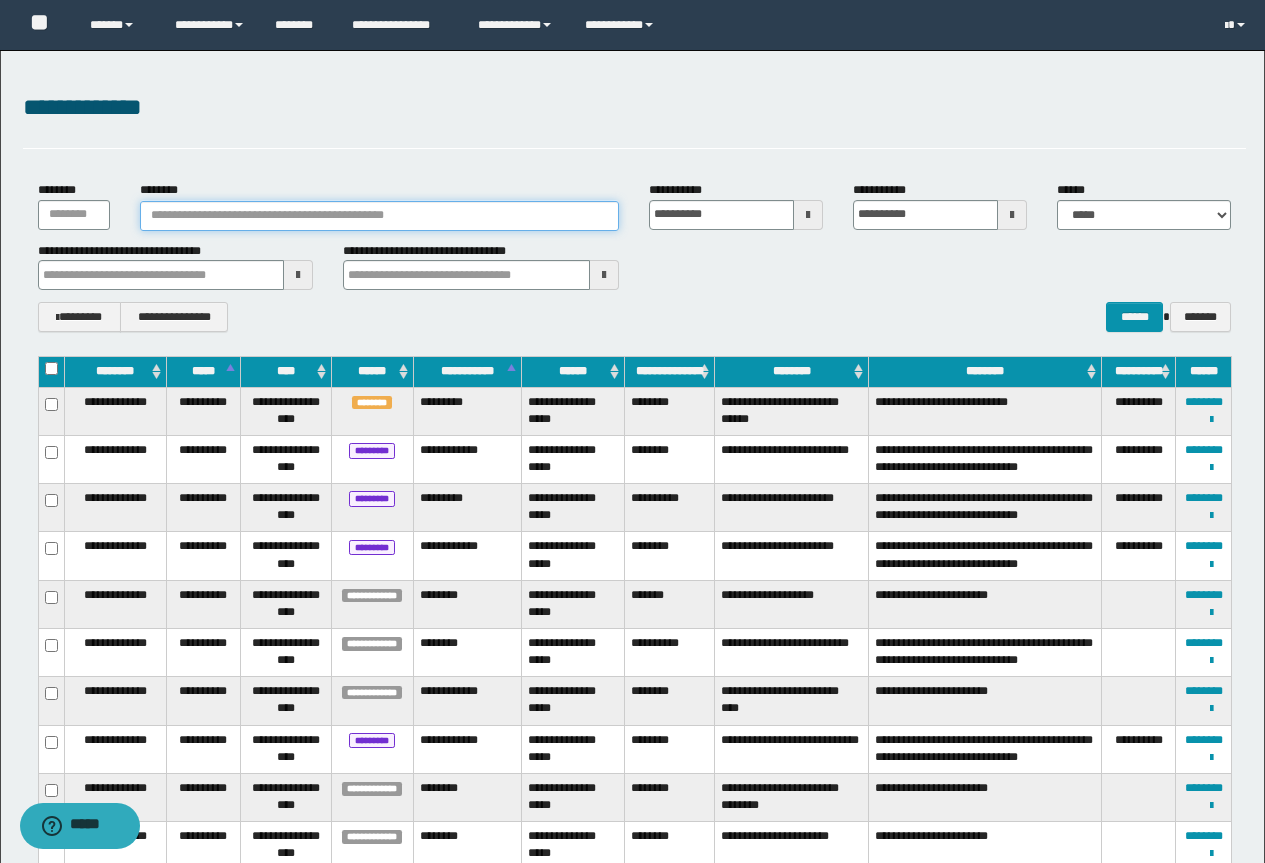 click on "********" at bounding box center [380, 216] 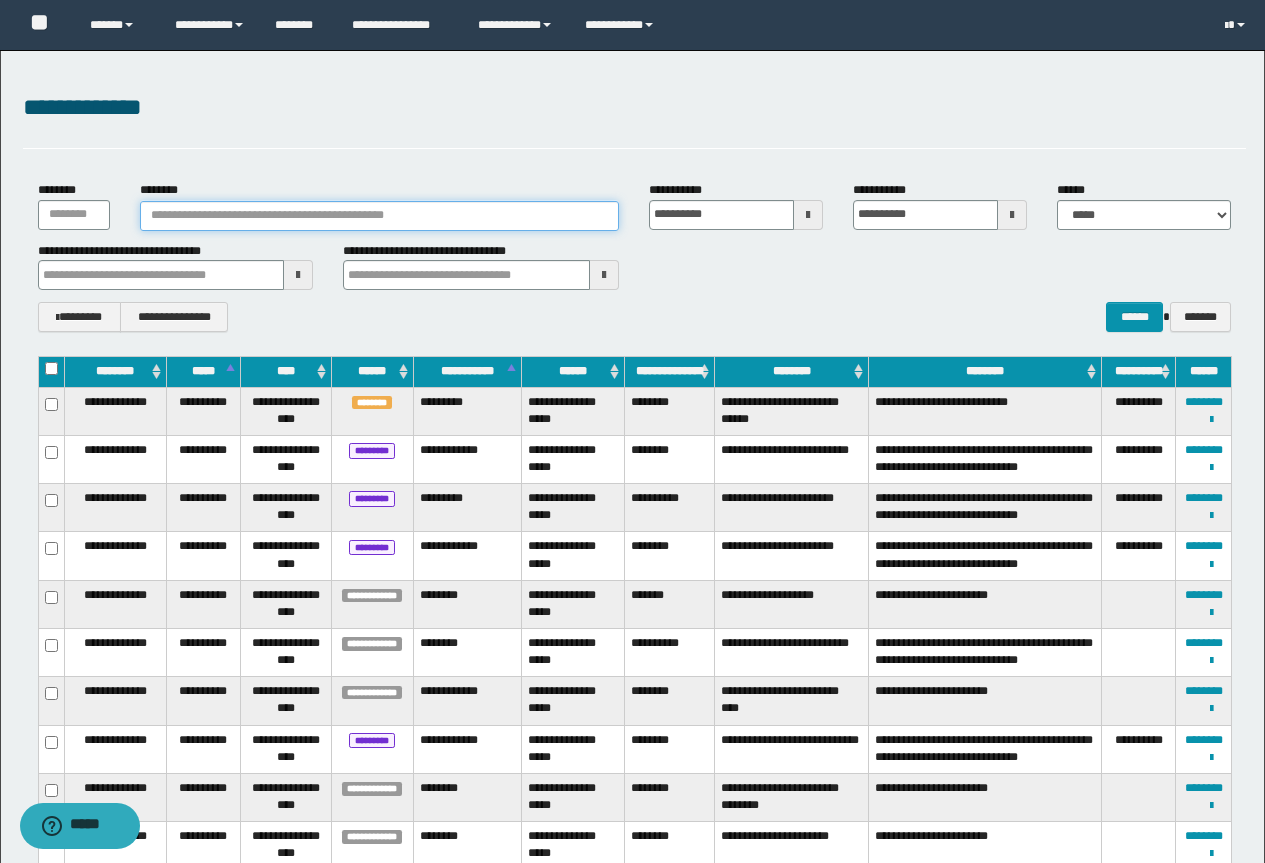 type 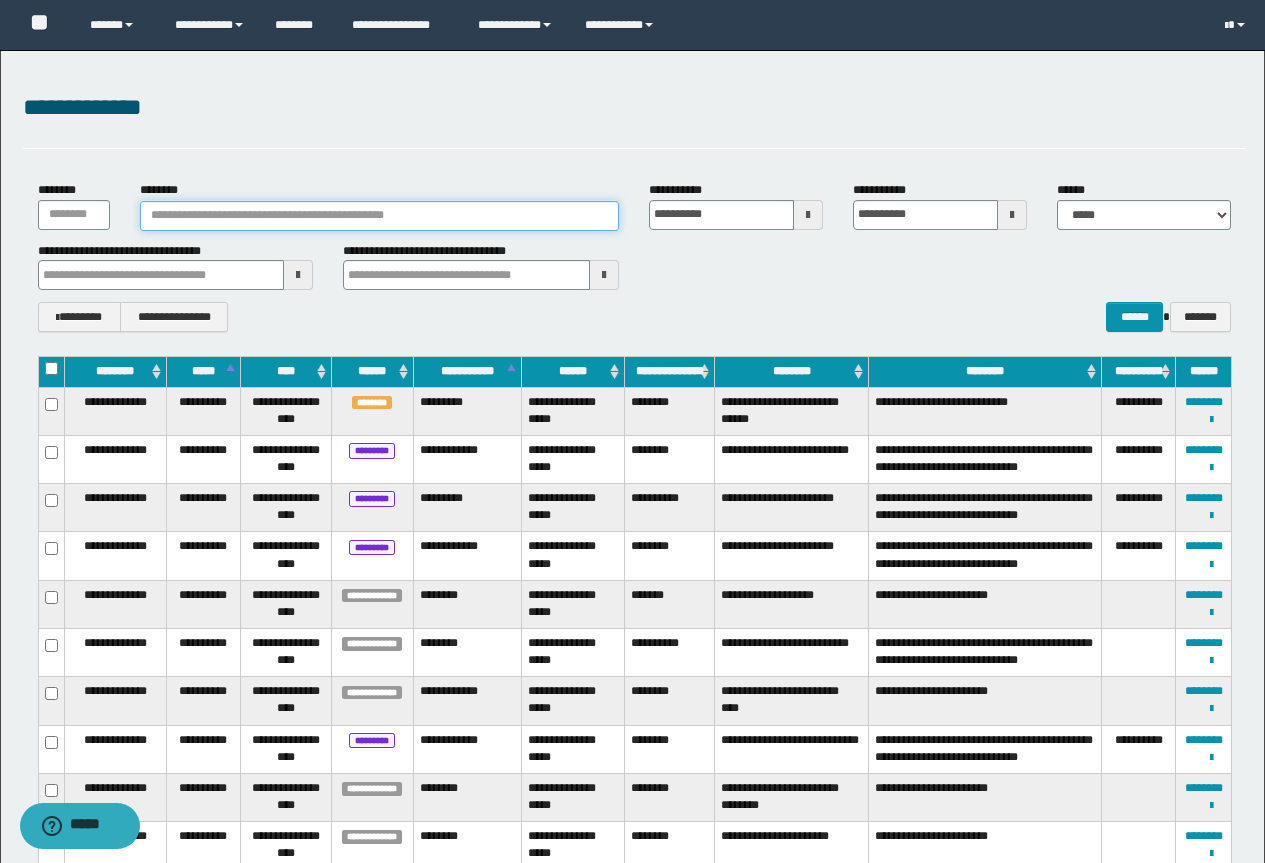 type 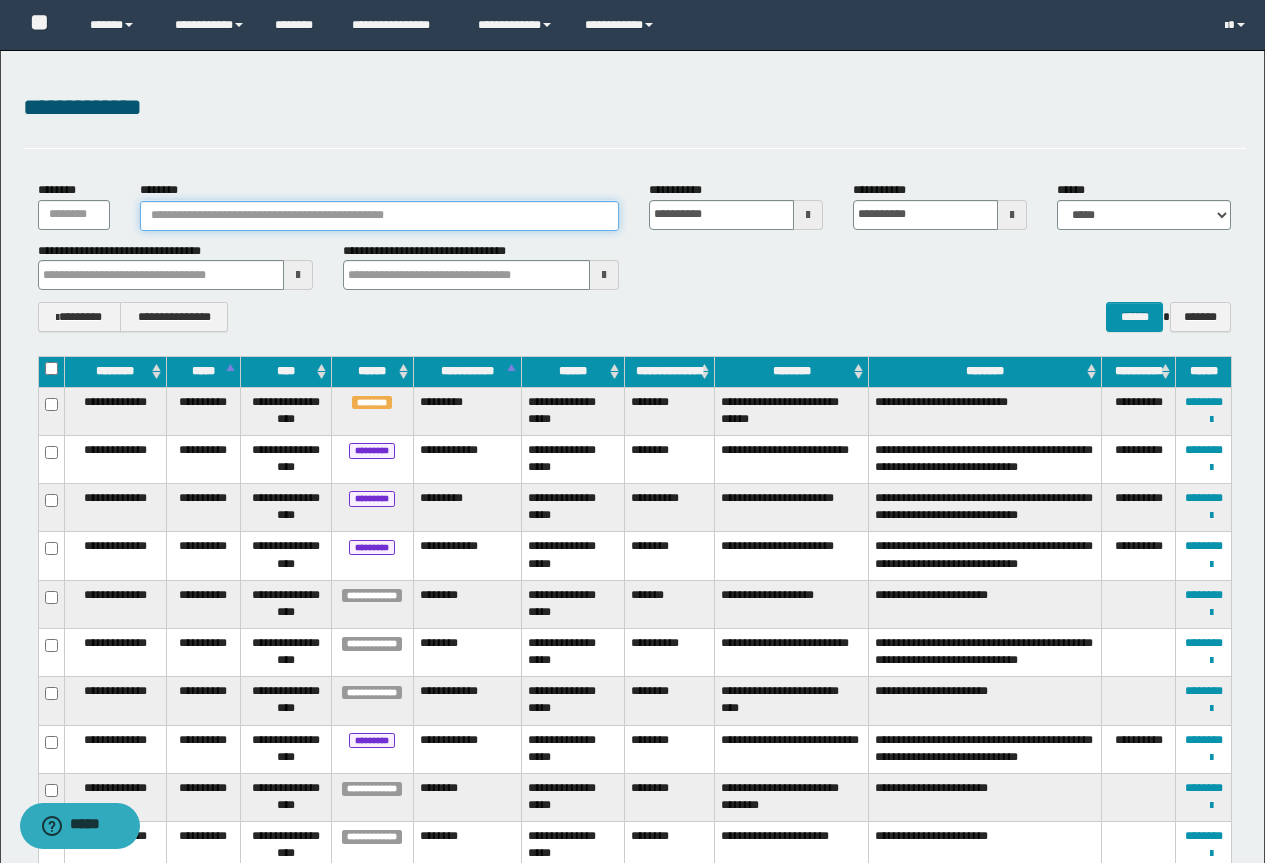 type 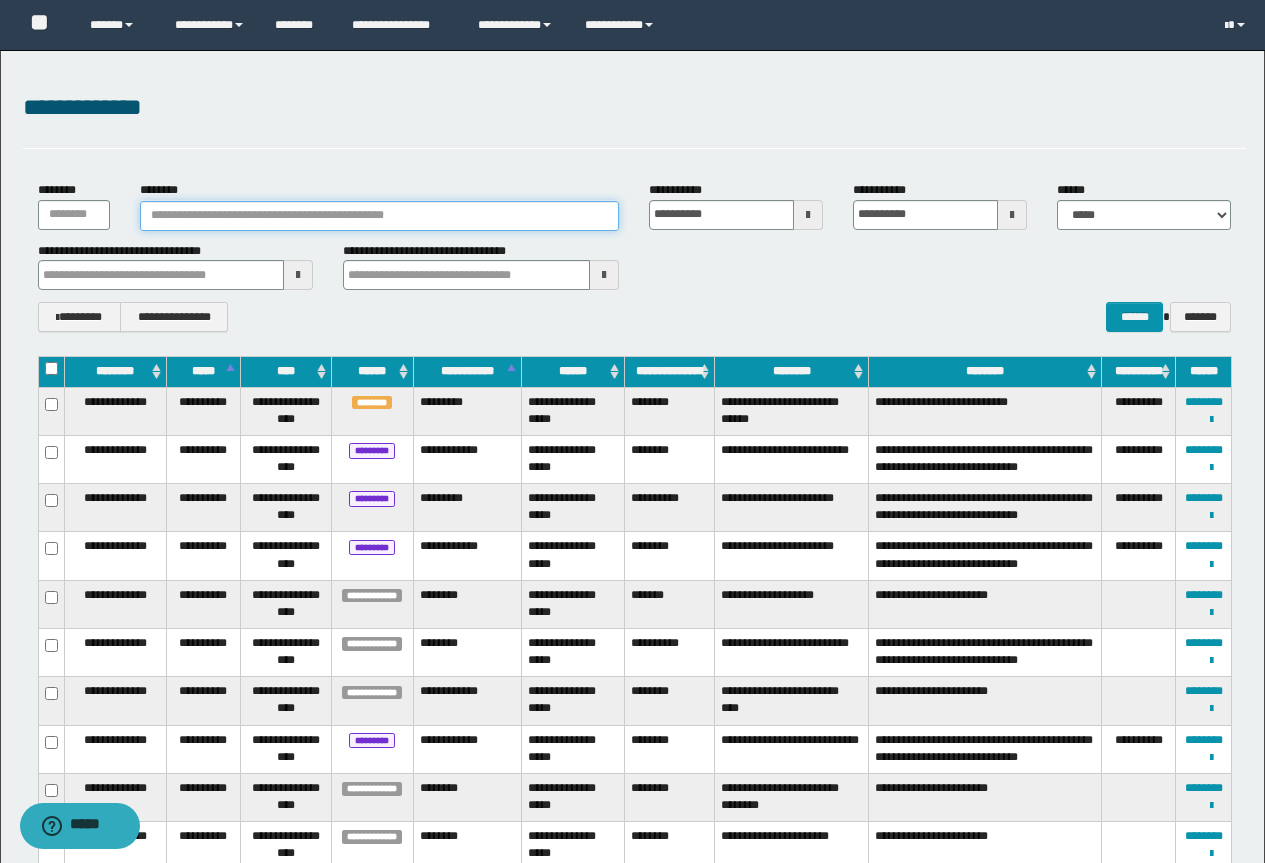 click on "********" at bounding box center (380, 216) 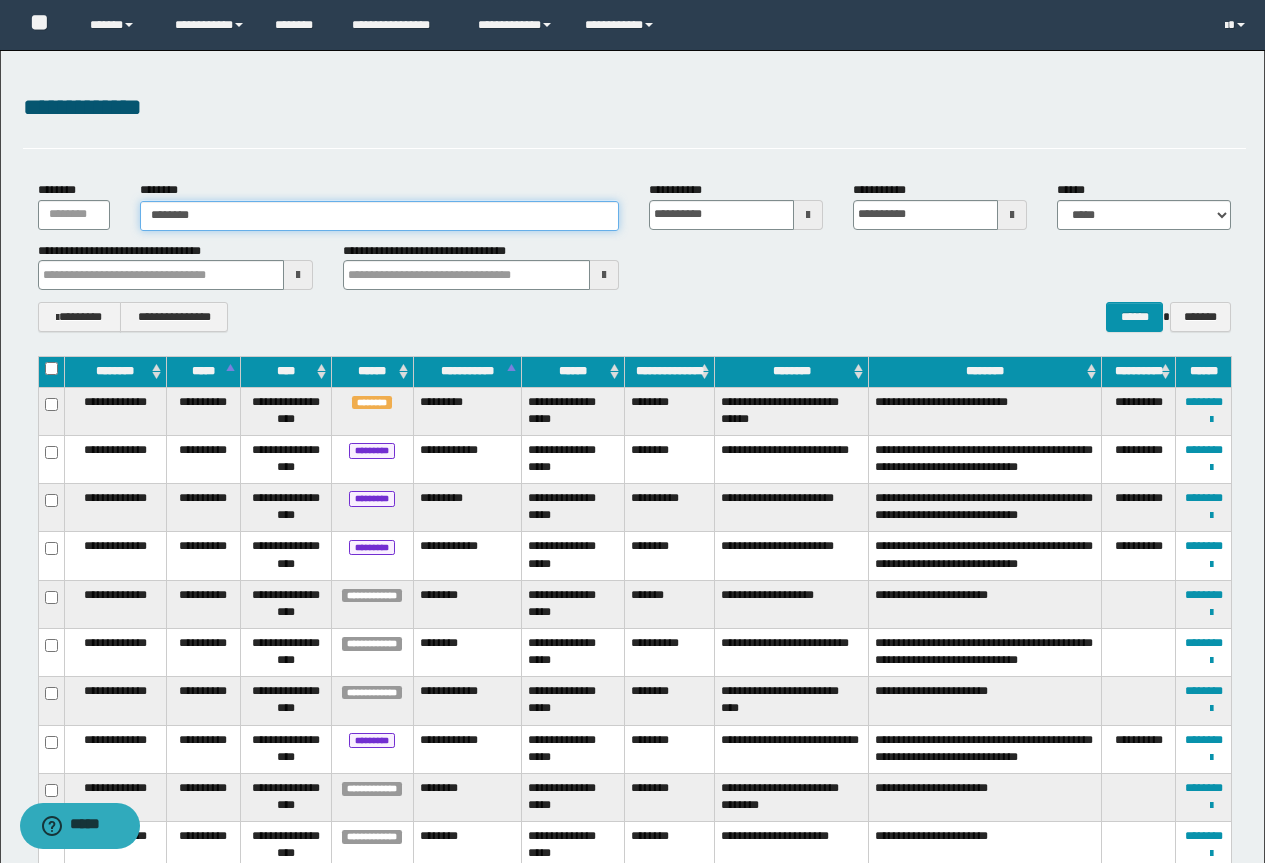 type on "********" 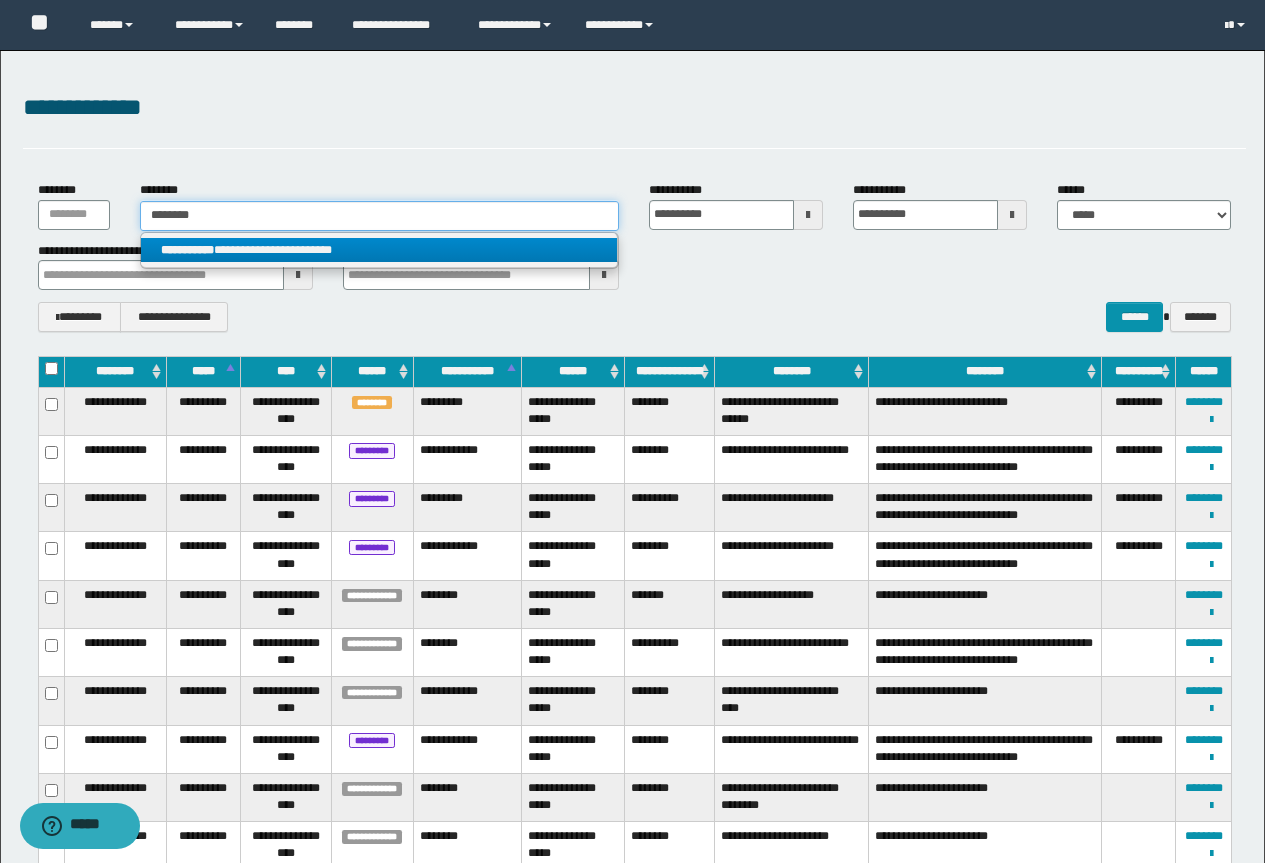 type on "********" 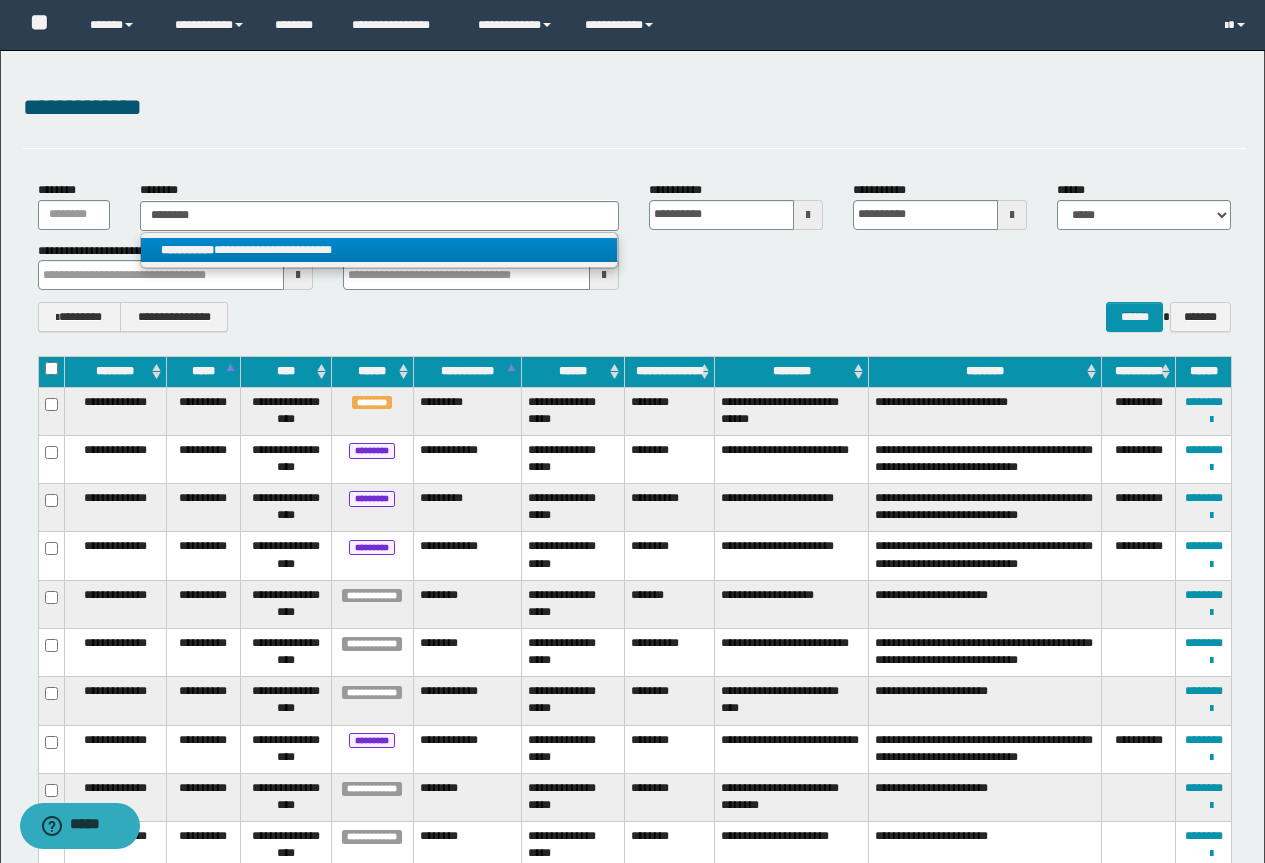 click on "**********" at bounding box center [379, 250] 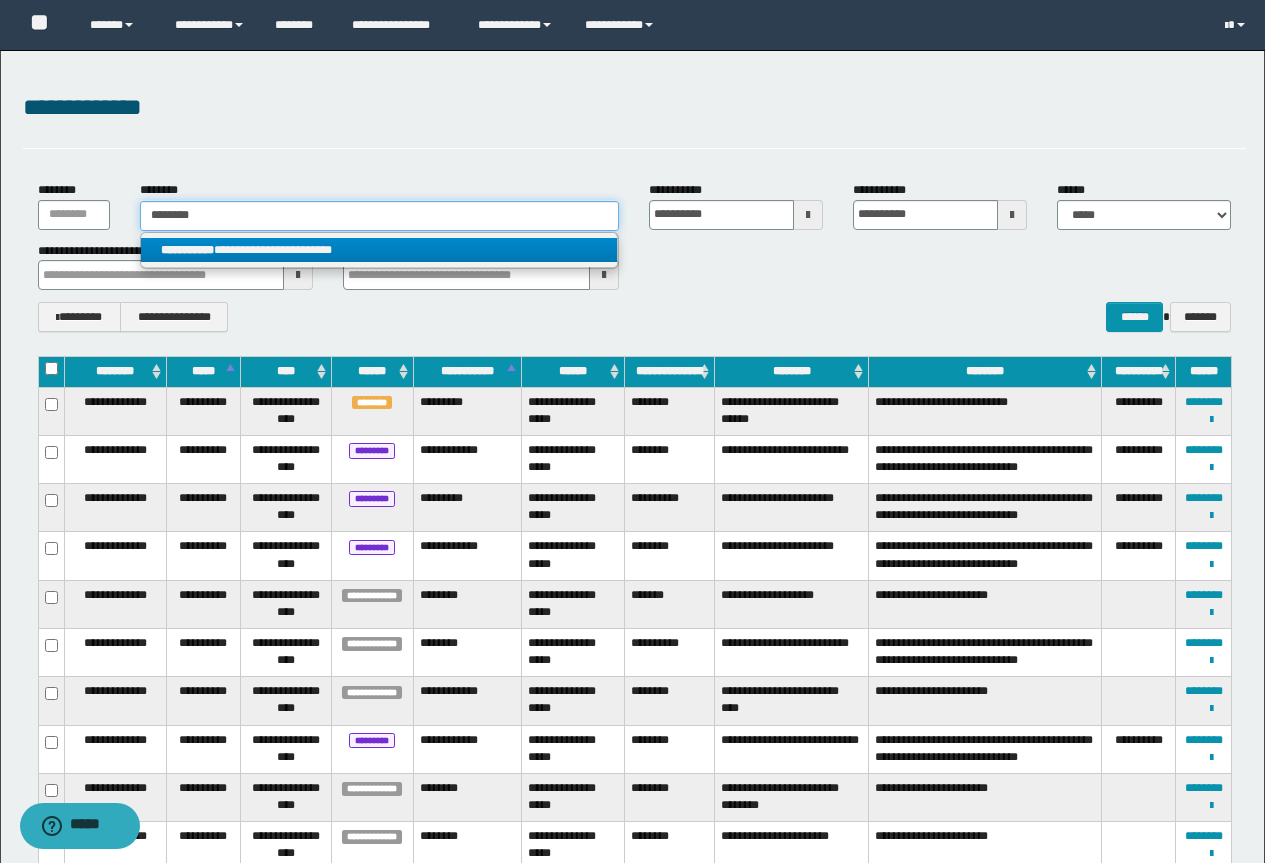 type 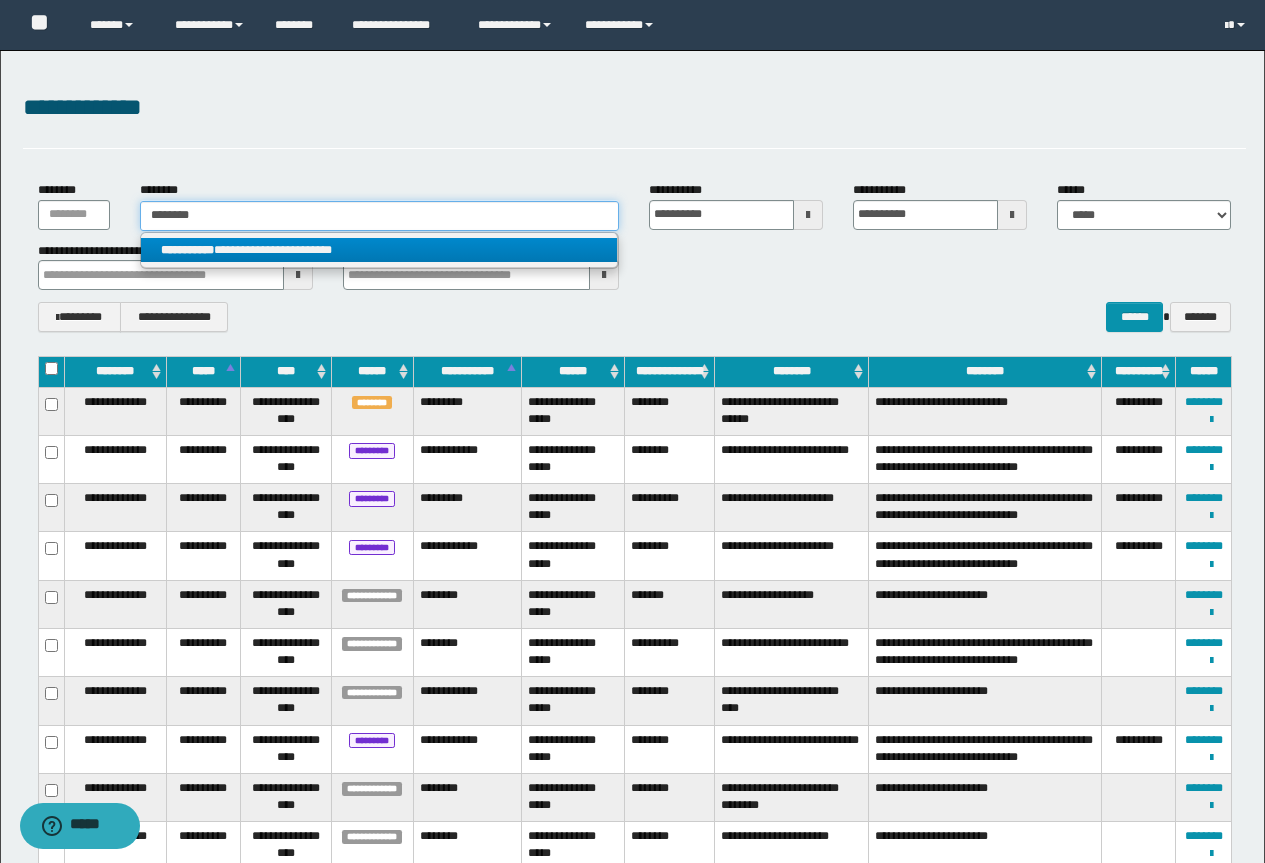 type 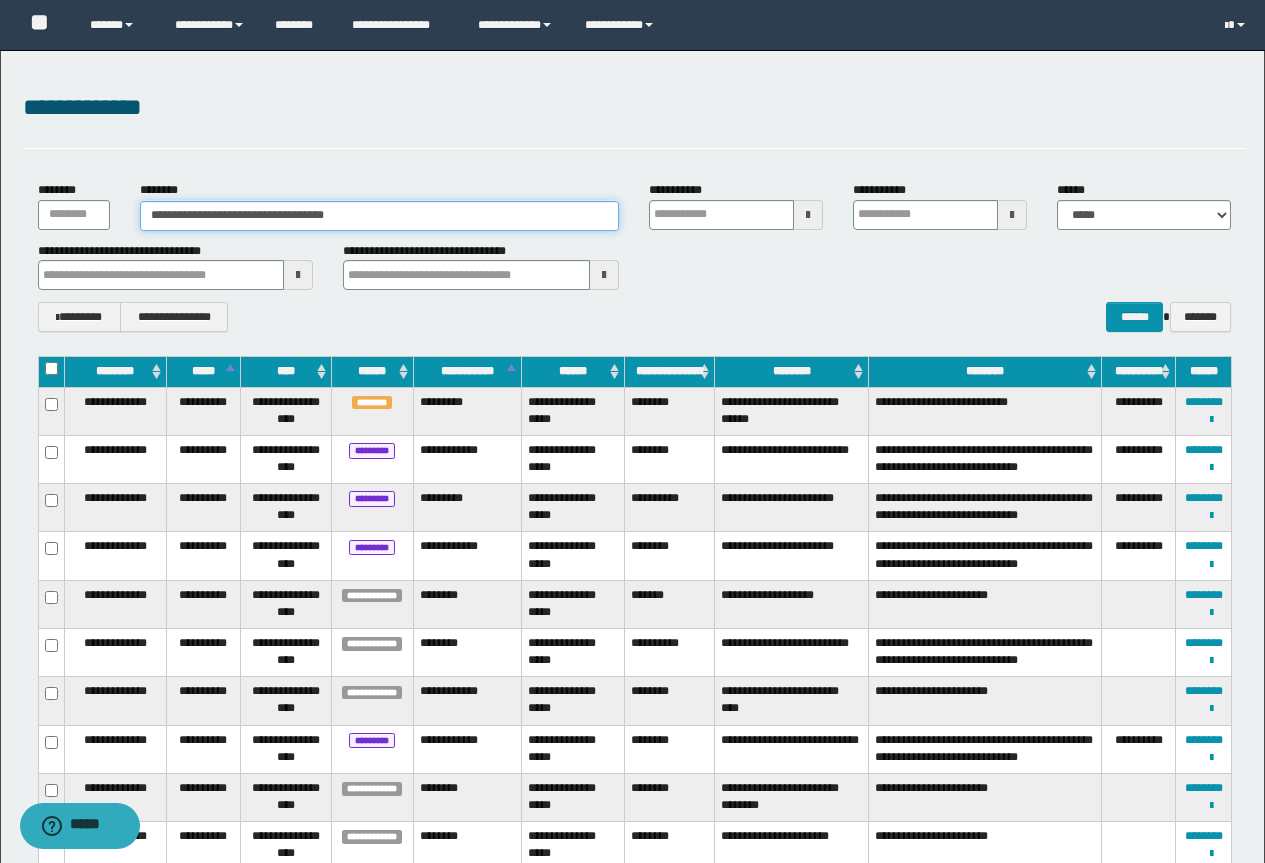 type 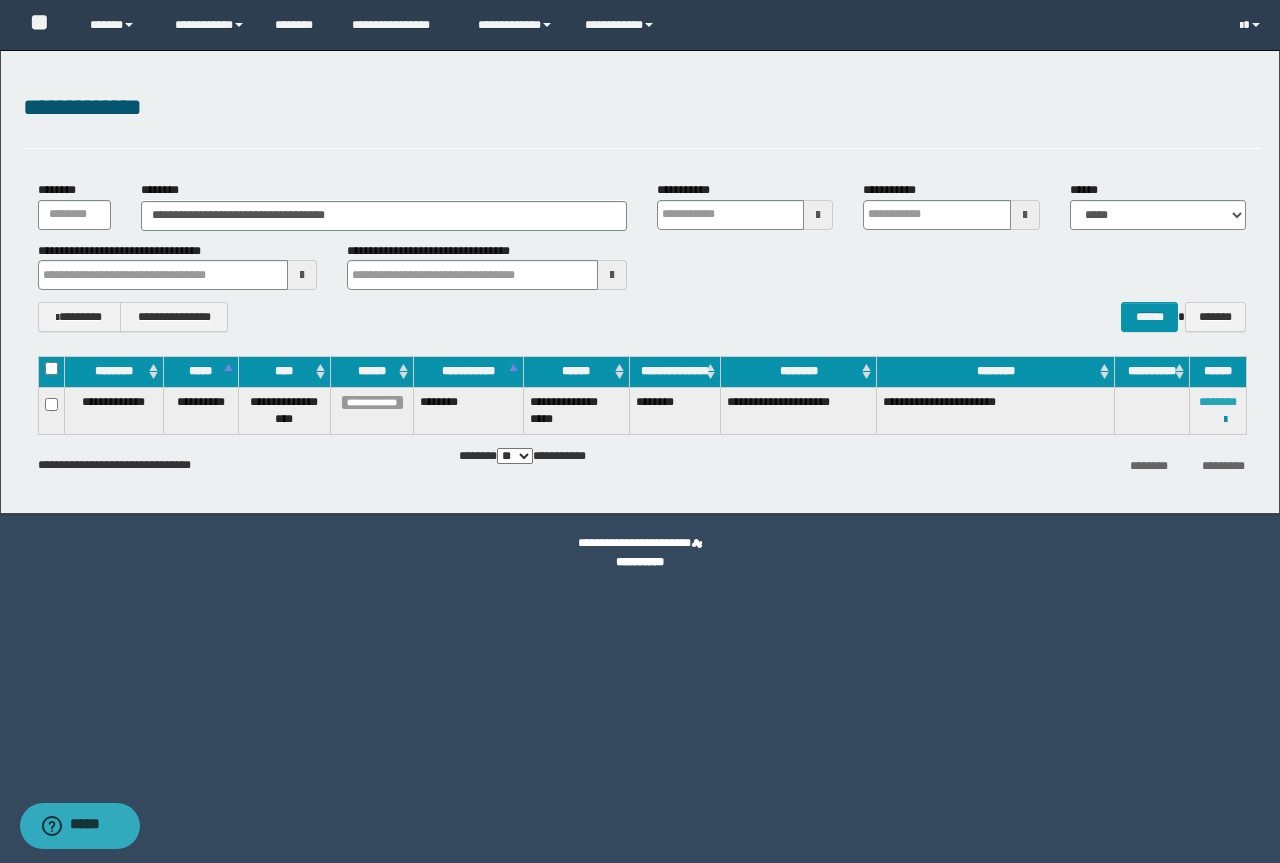 click on "********" at bounding box center (1218, 402) 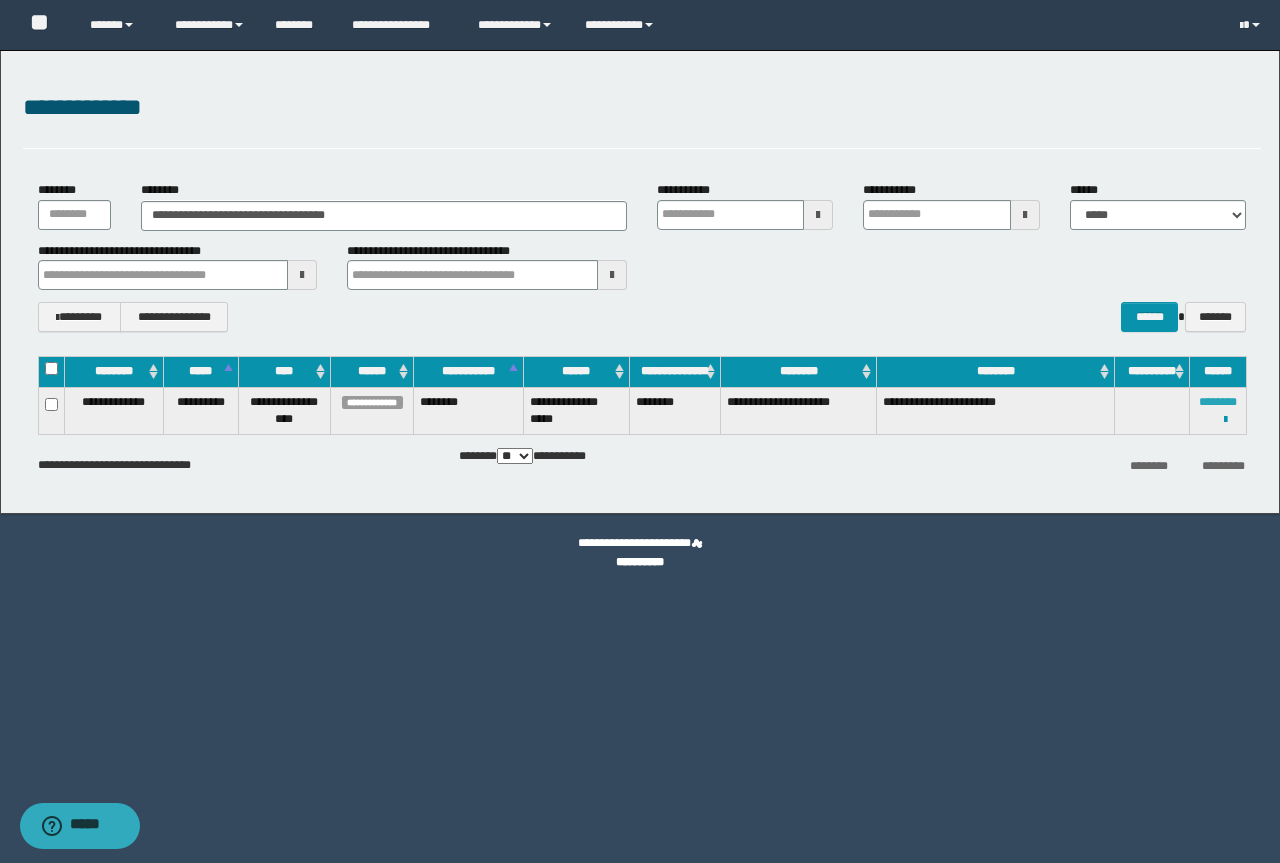 type 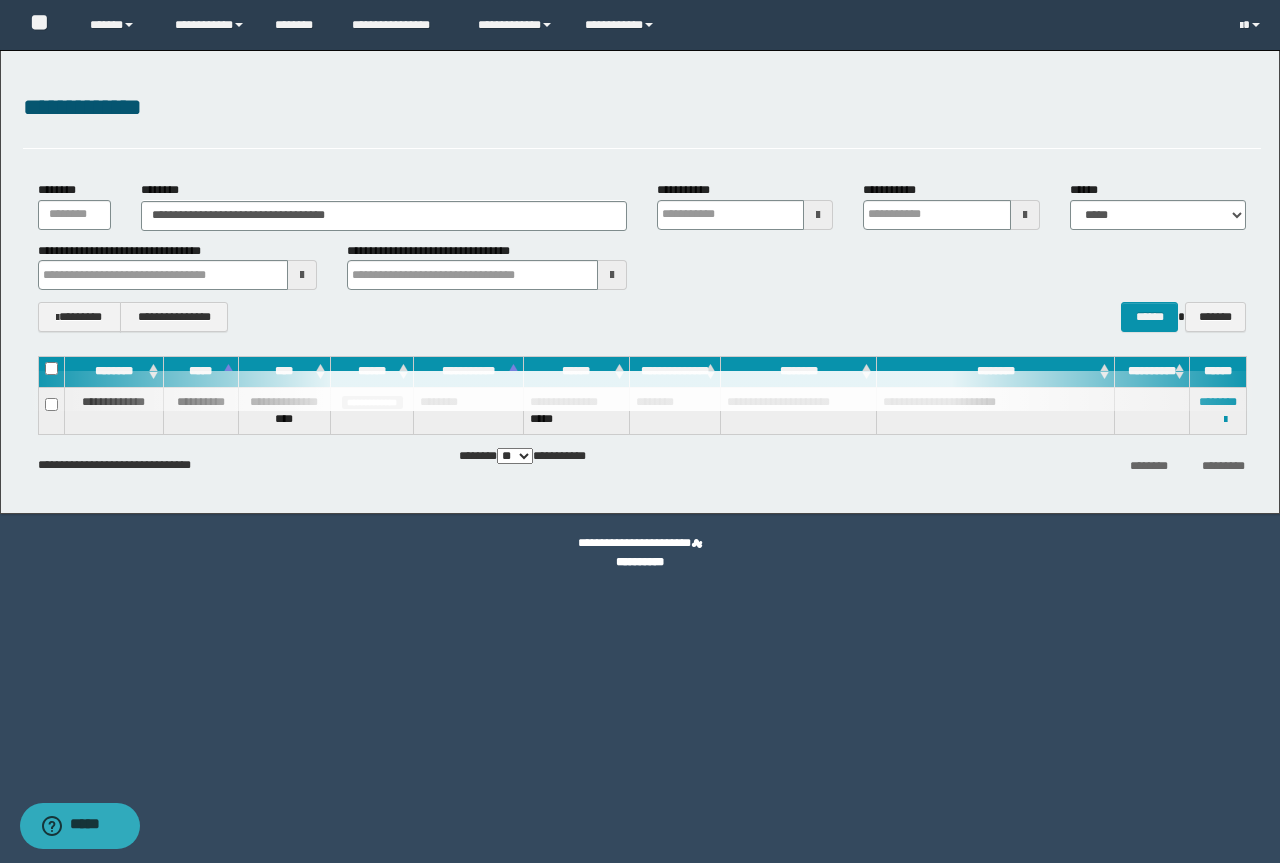 type 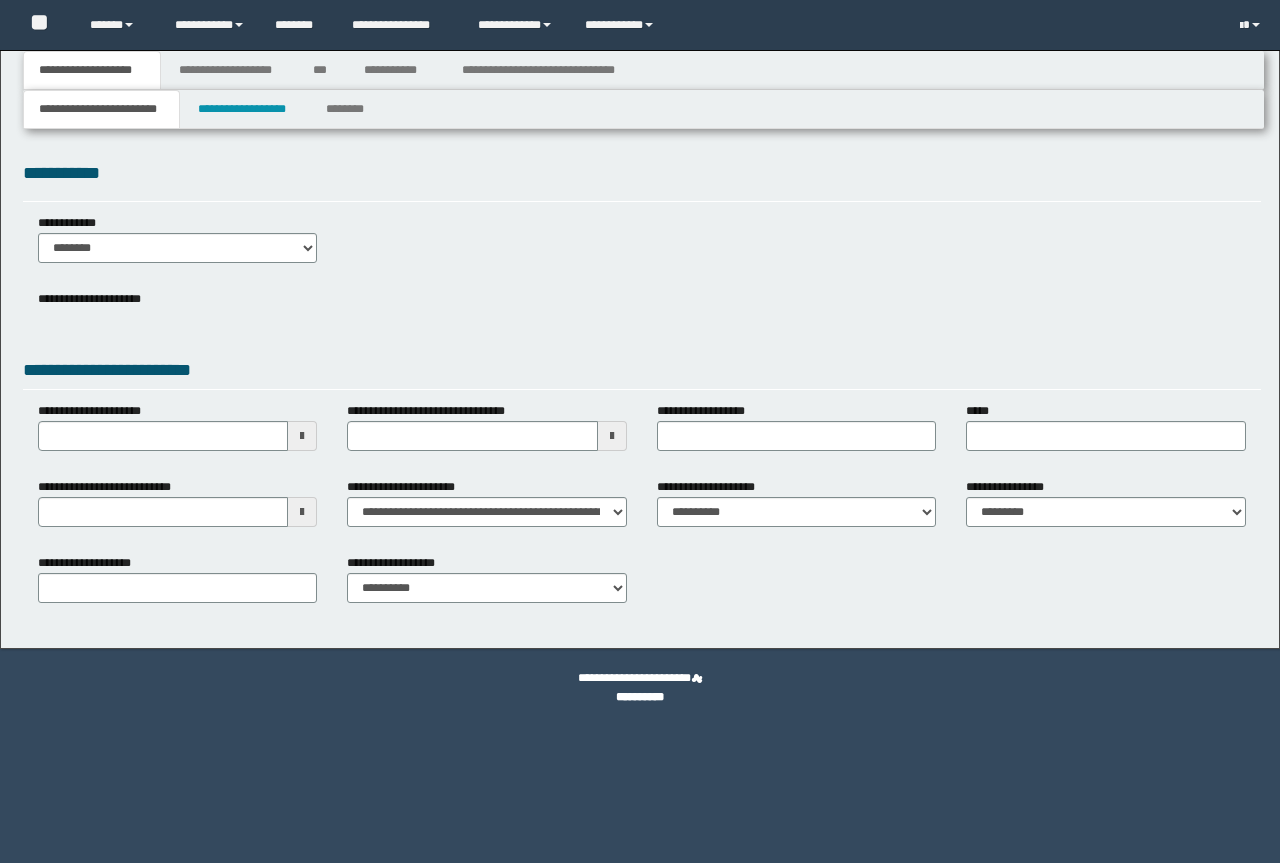 type 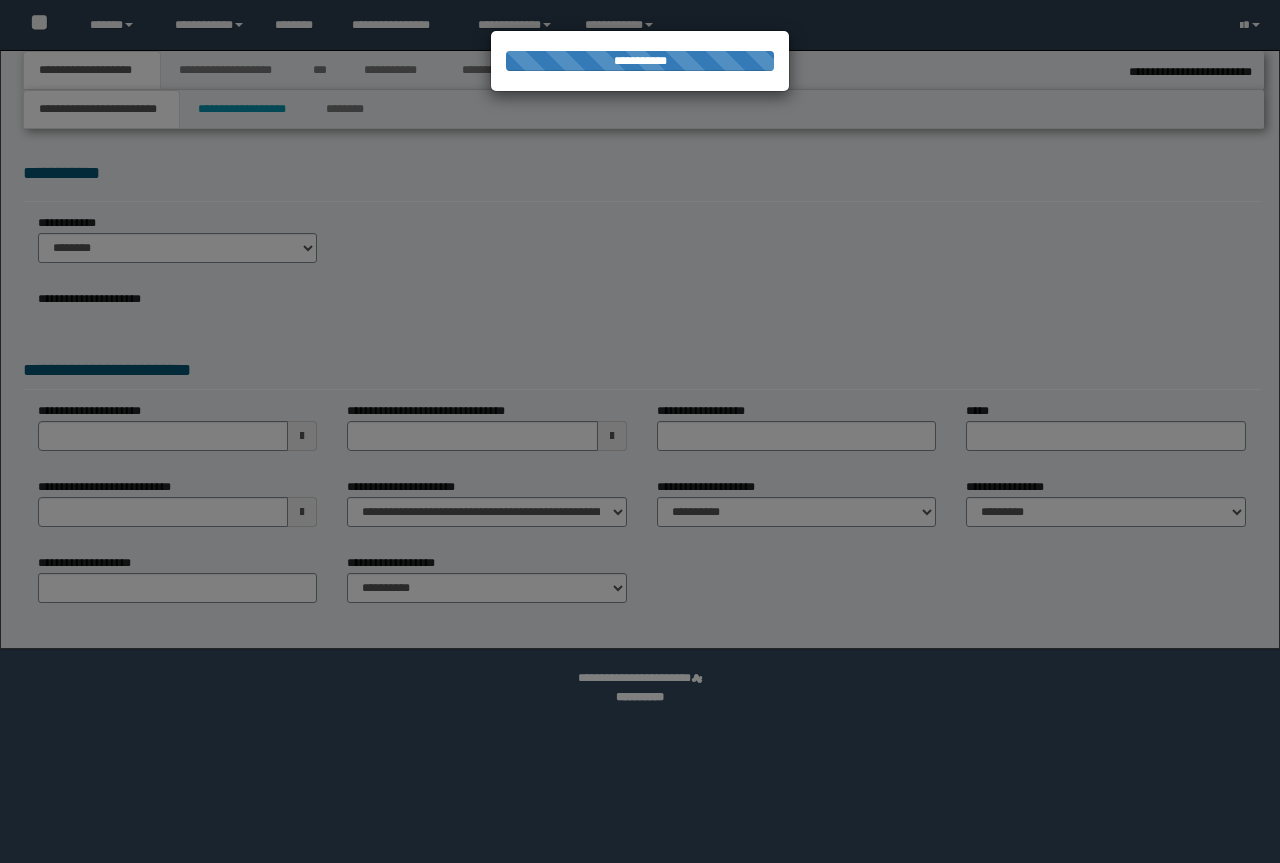 type on "**********" 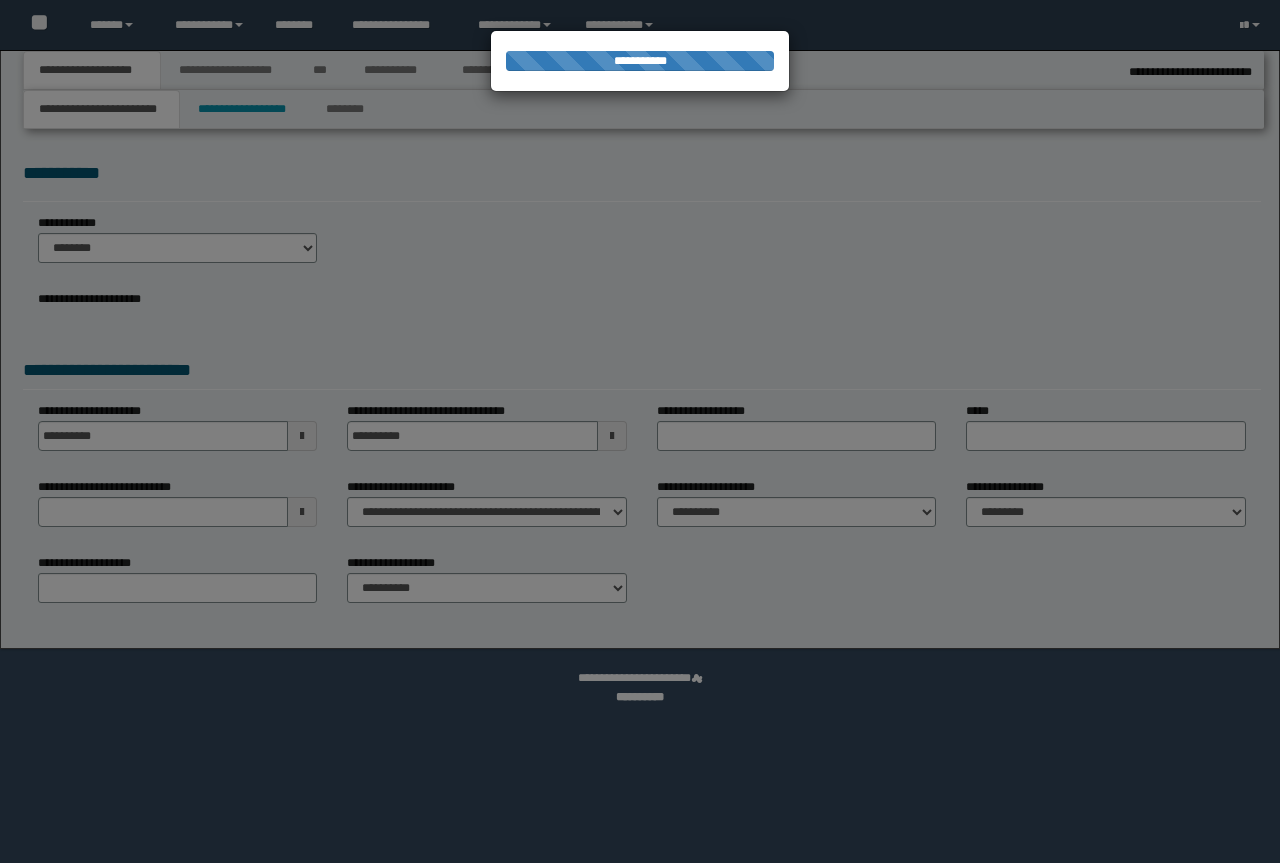 select on "*" 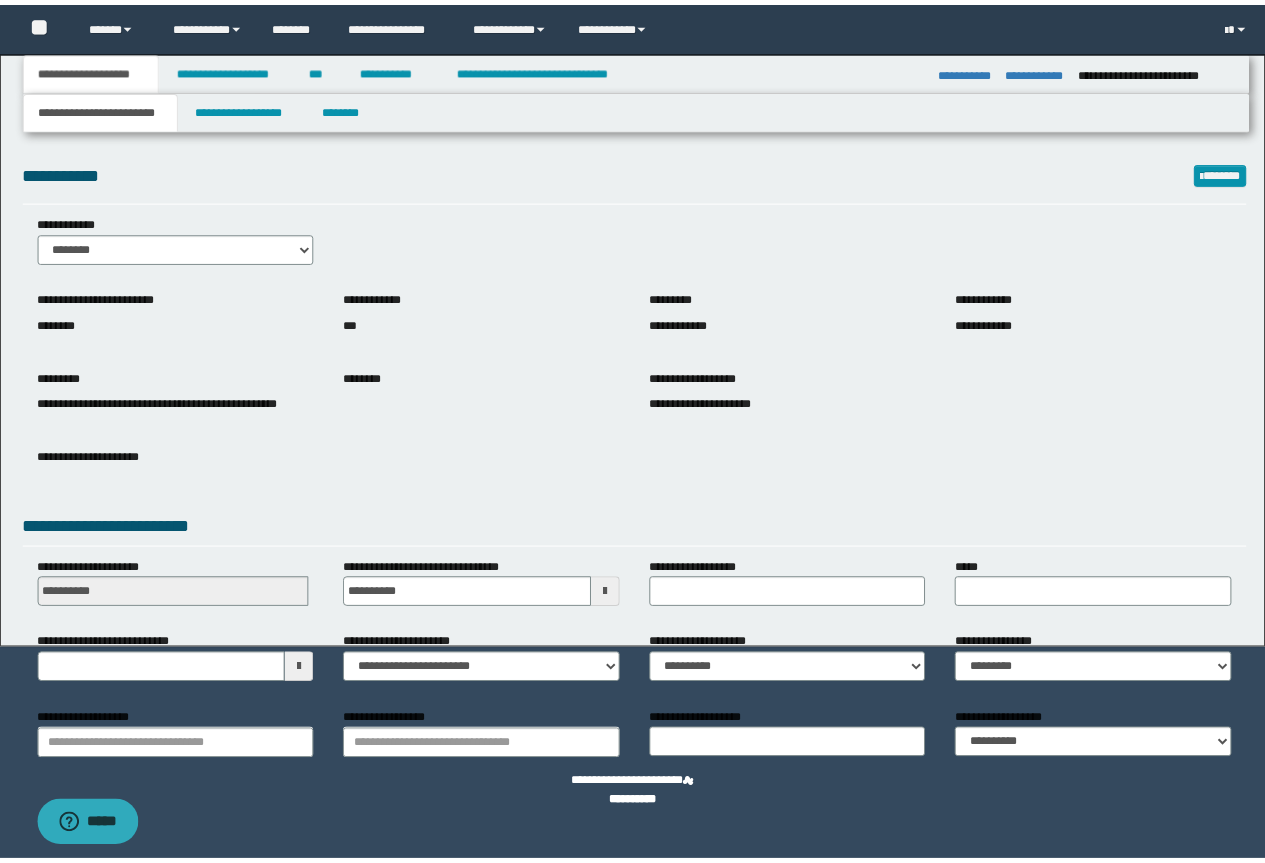 scroll, scrollTop: 0, scrollLeft: 0, axis: both 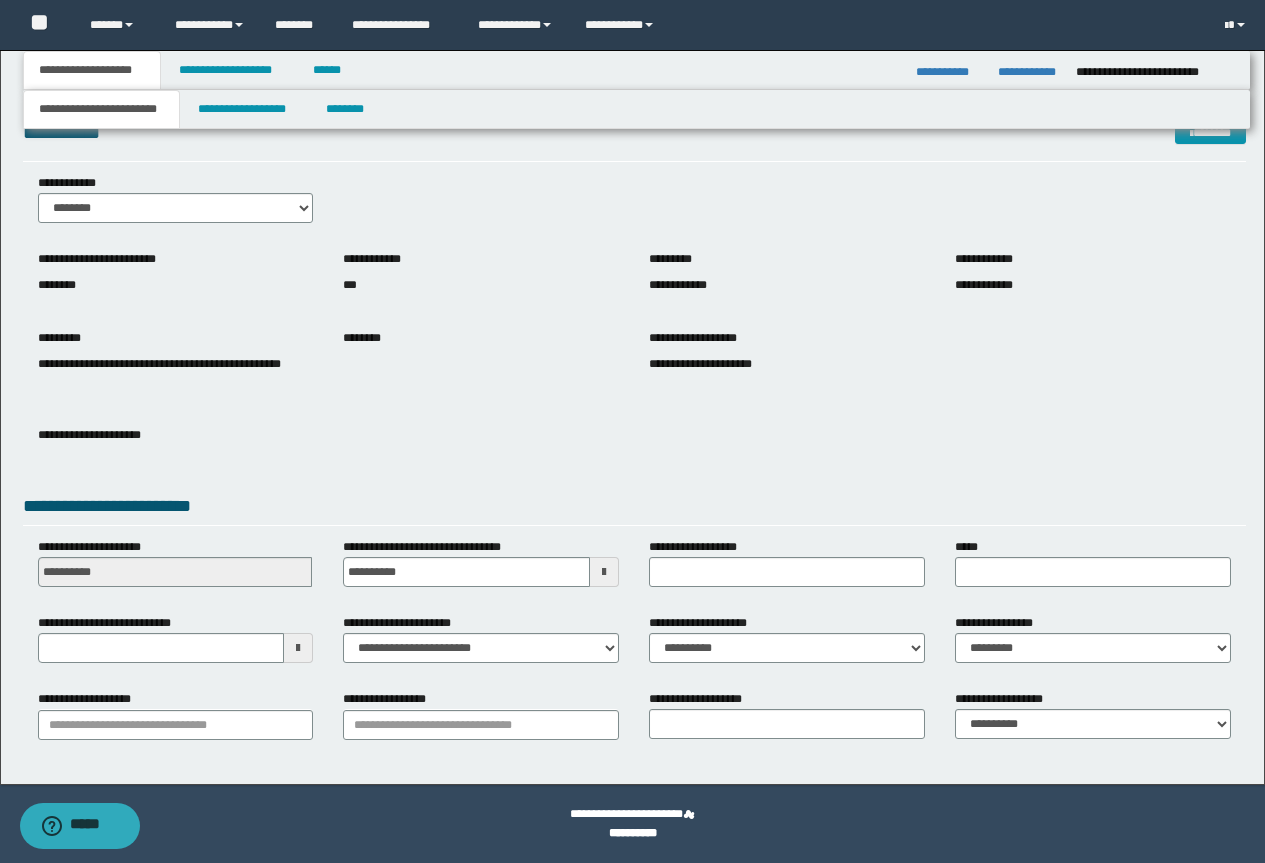 type 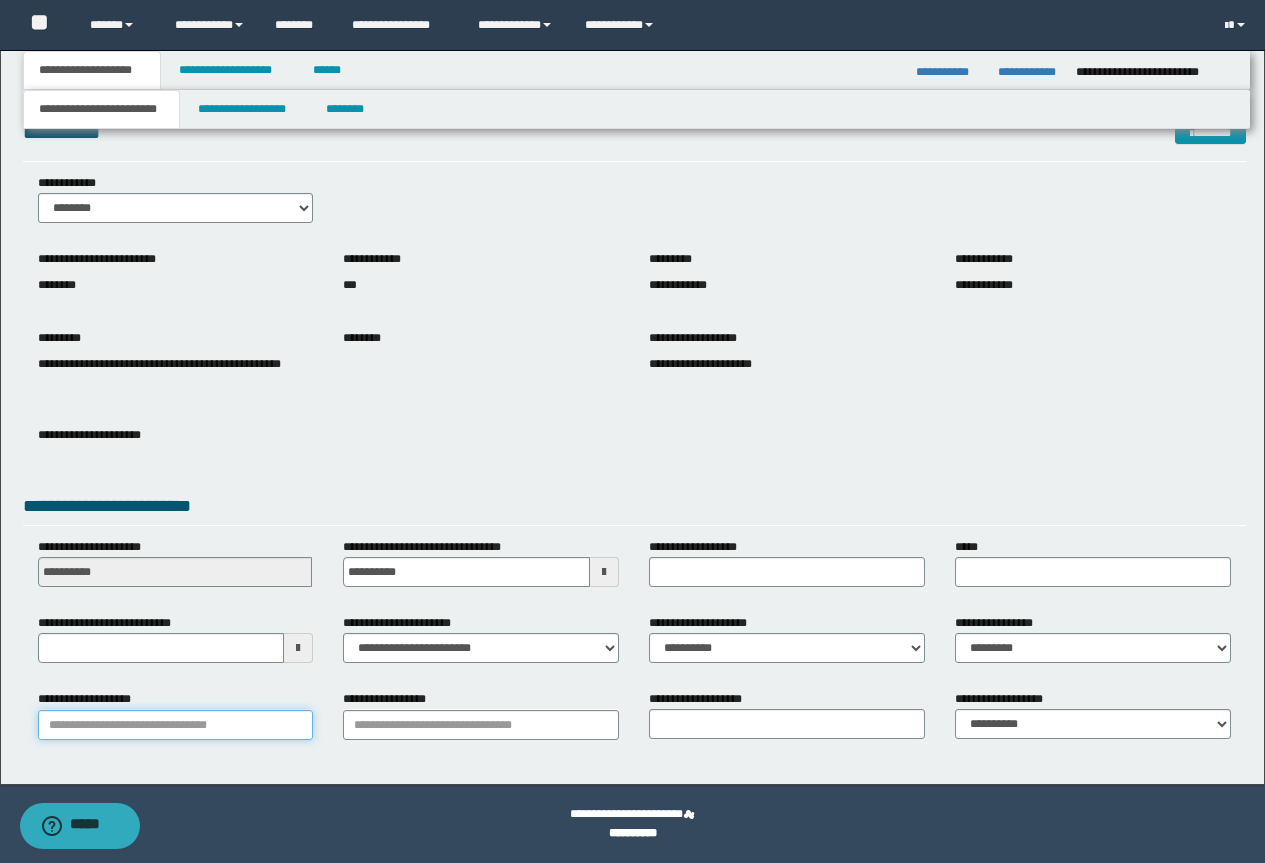 click on "**********" at bounding box center [176, 725] 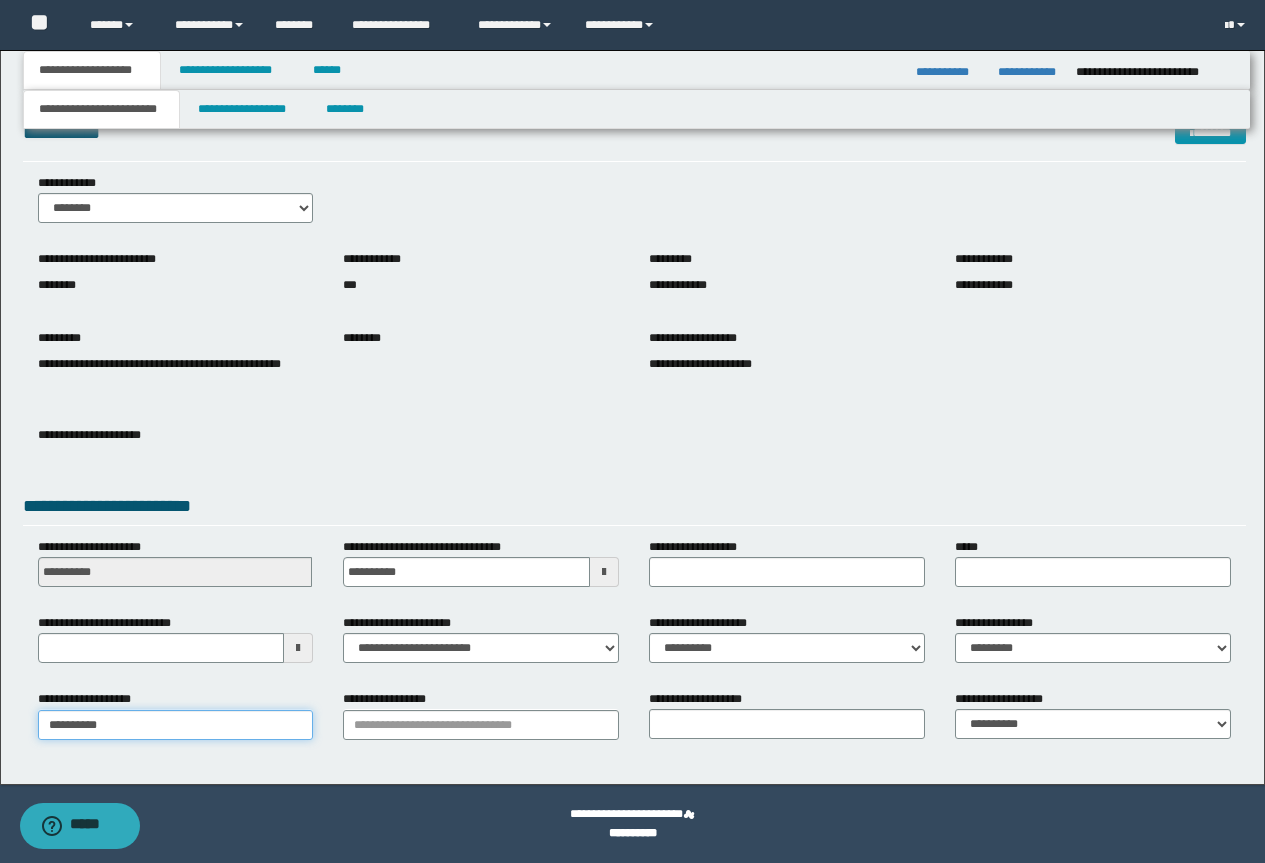 type on "*********" 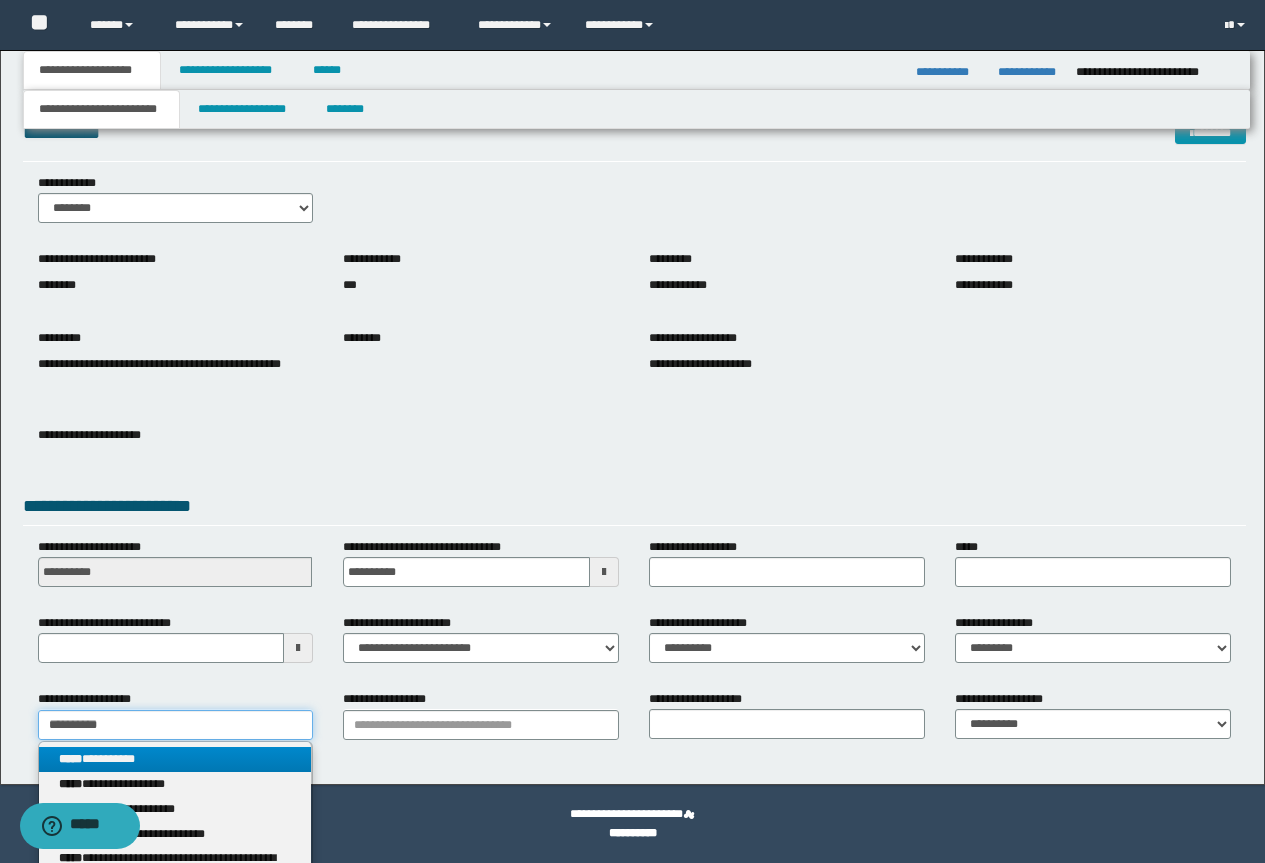 type on "*********" 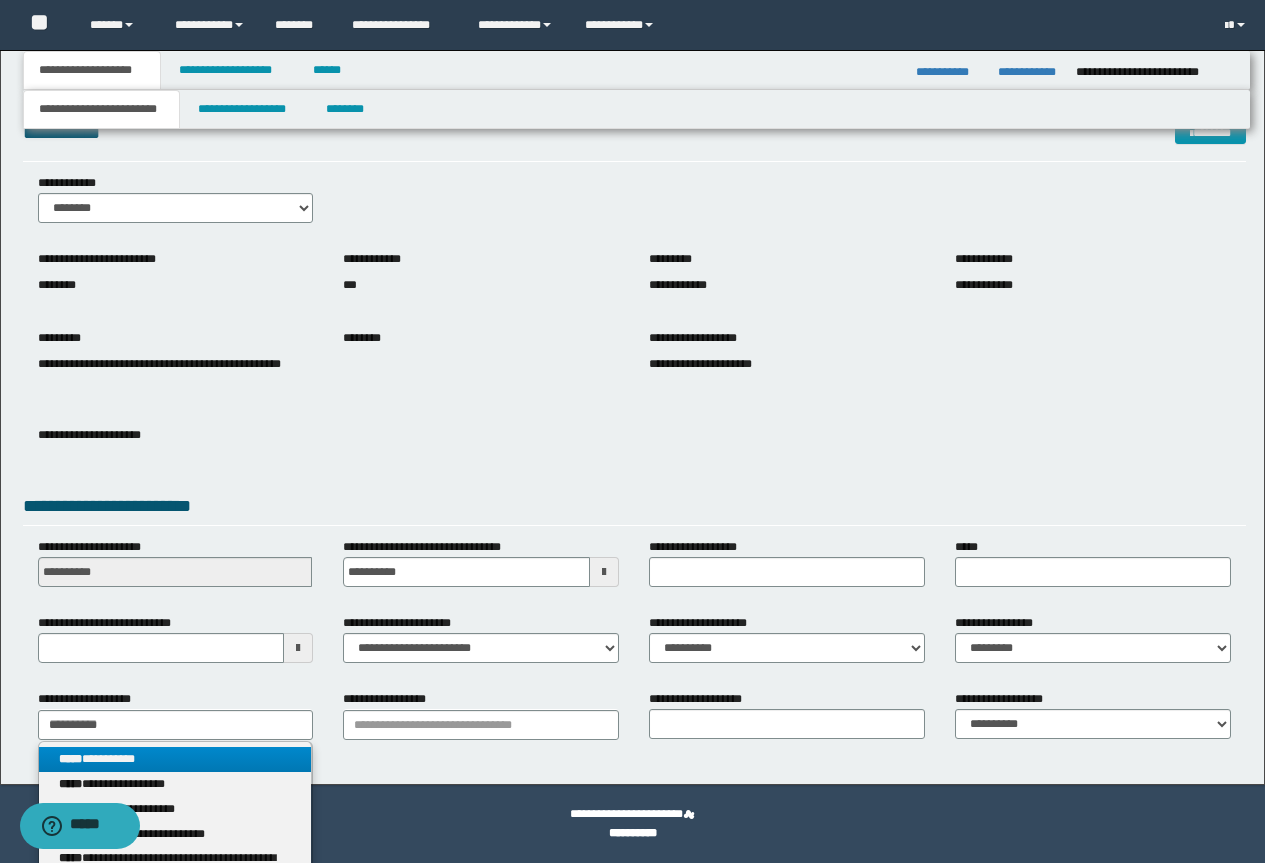 click on "**********" at bounding box center [175, 759] 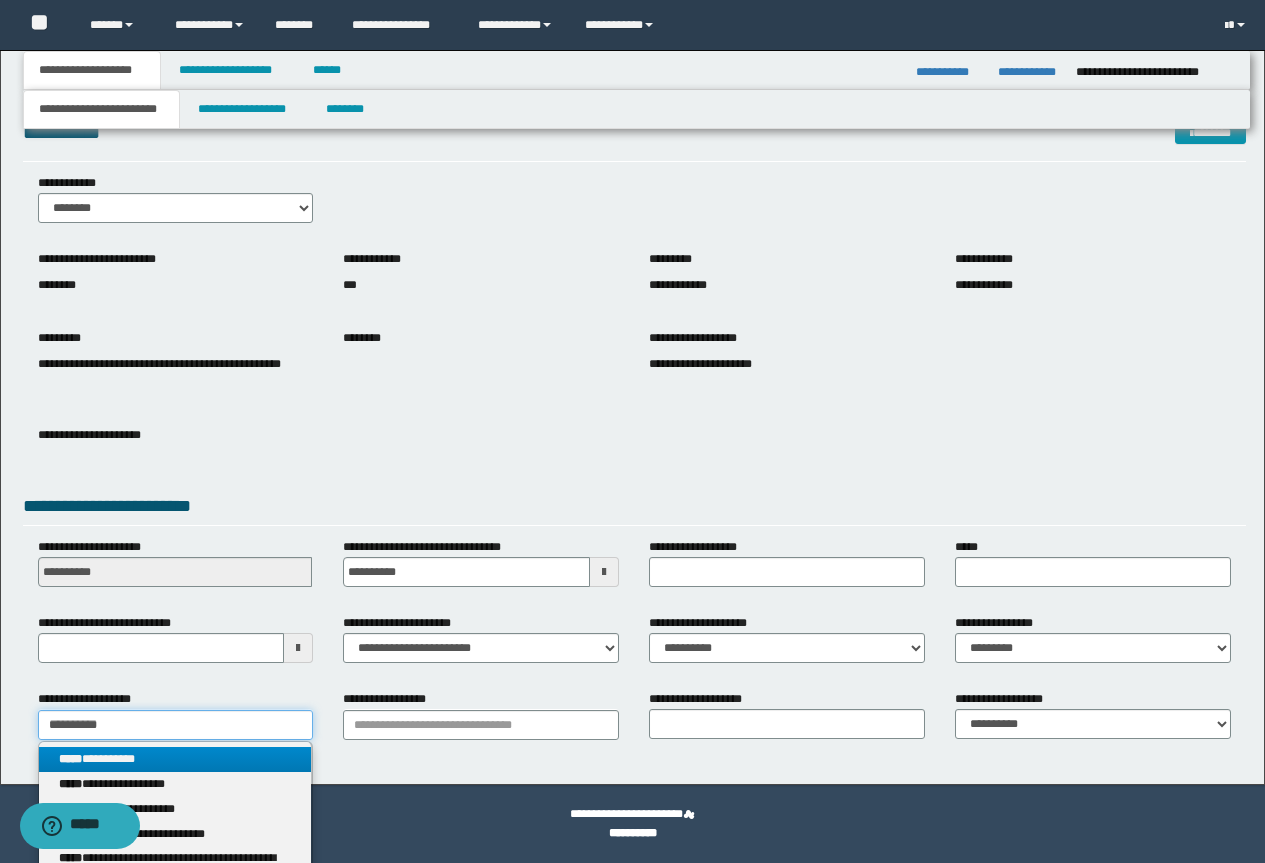 type 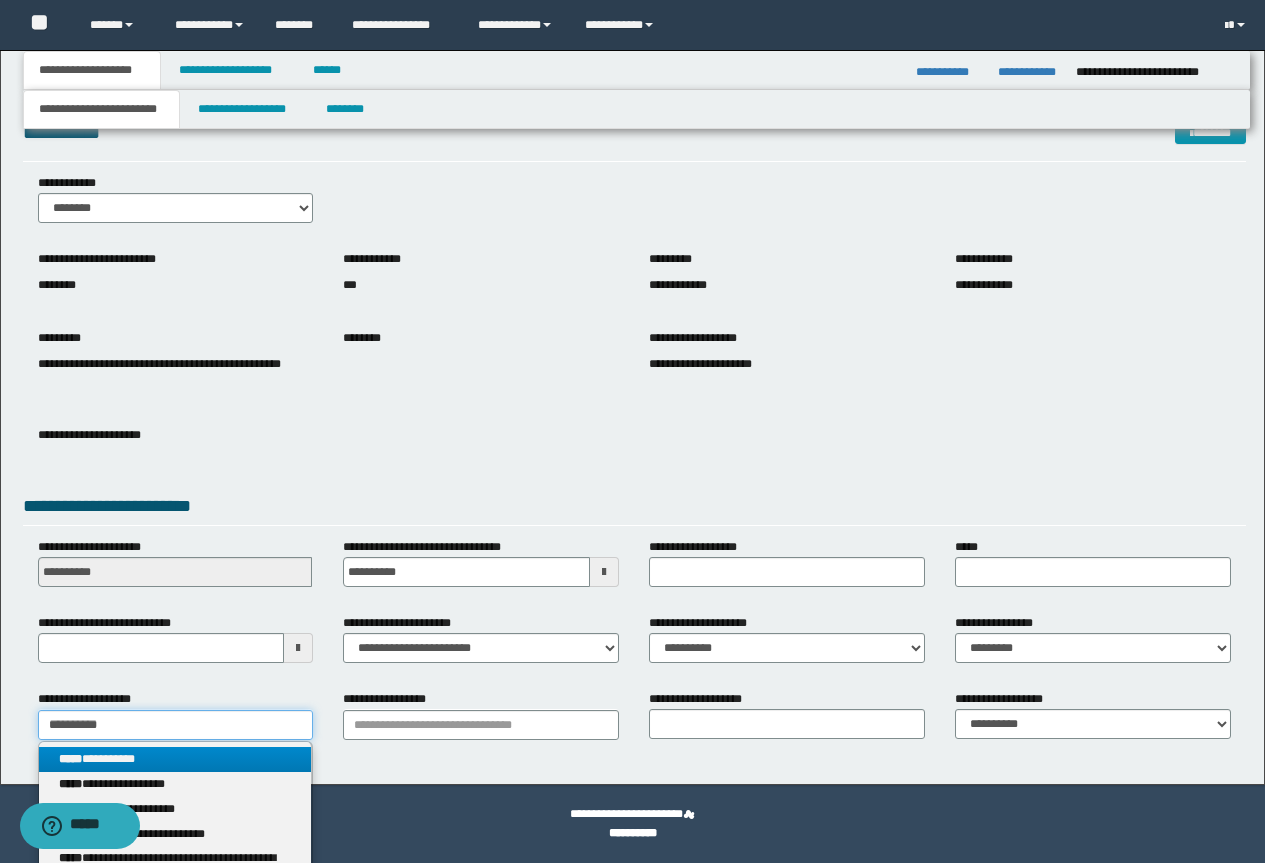 type on "*********" 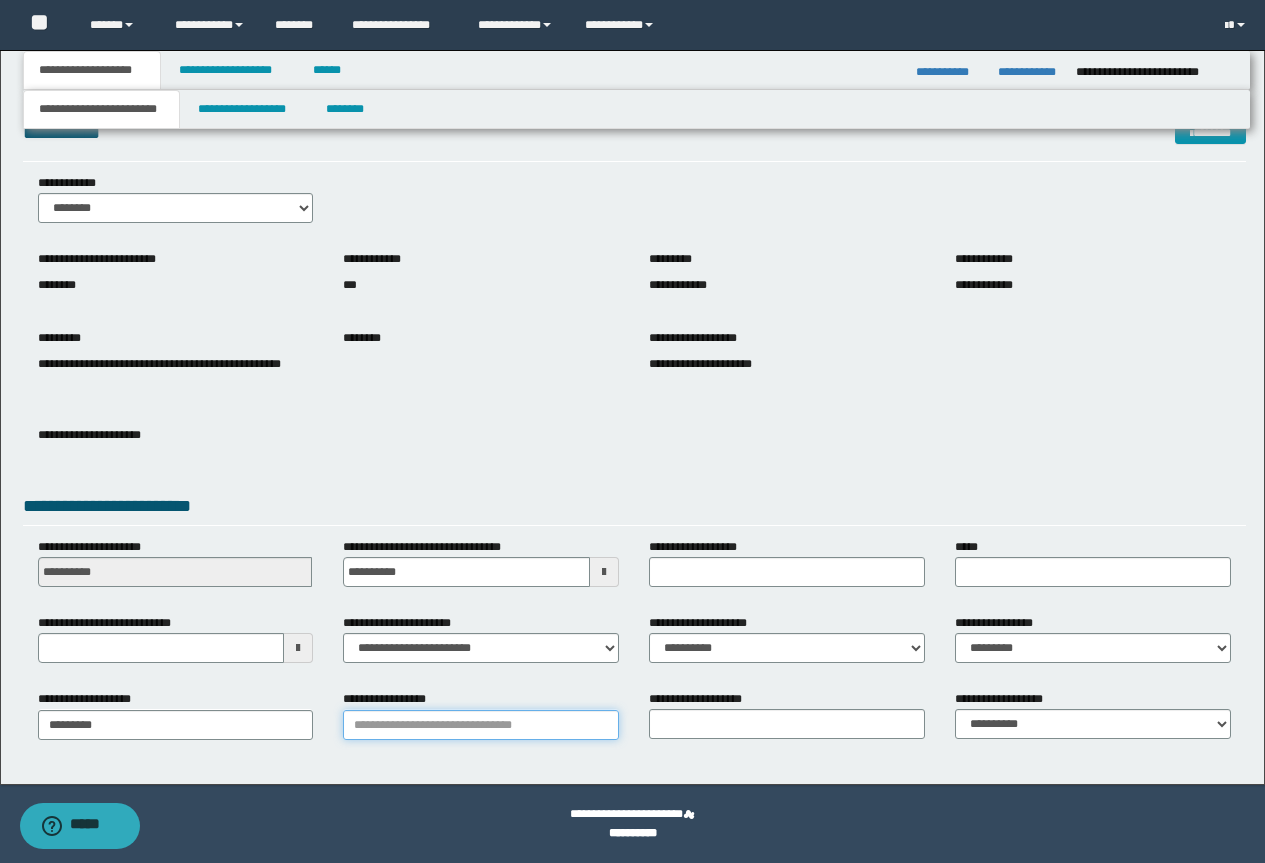click on "**********" at bounding box center [481, 725] 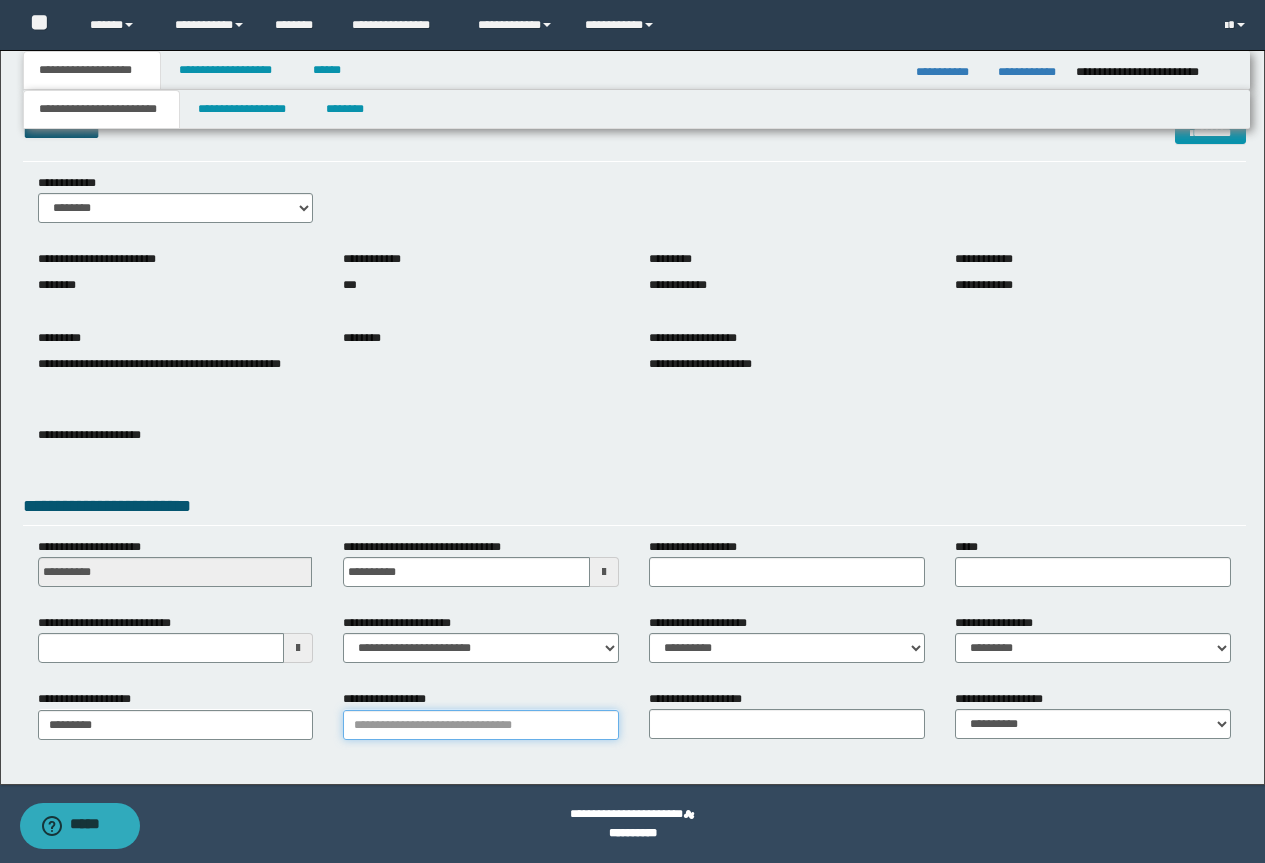 paste on "**********" 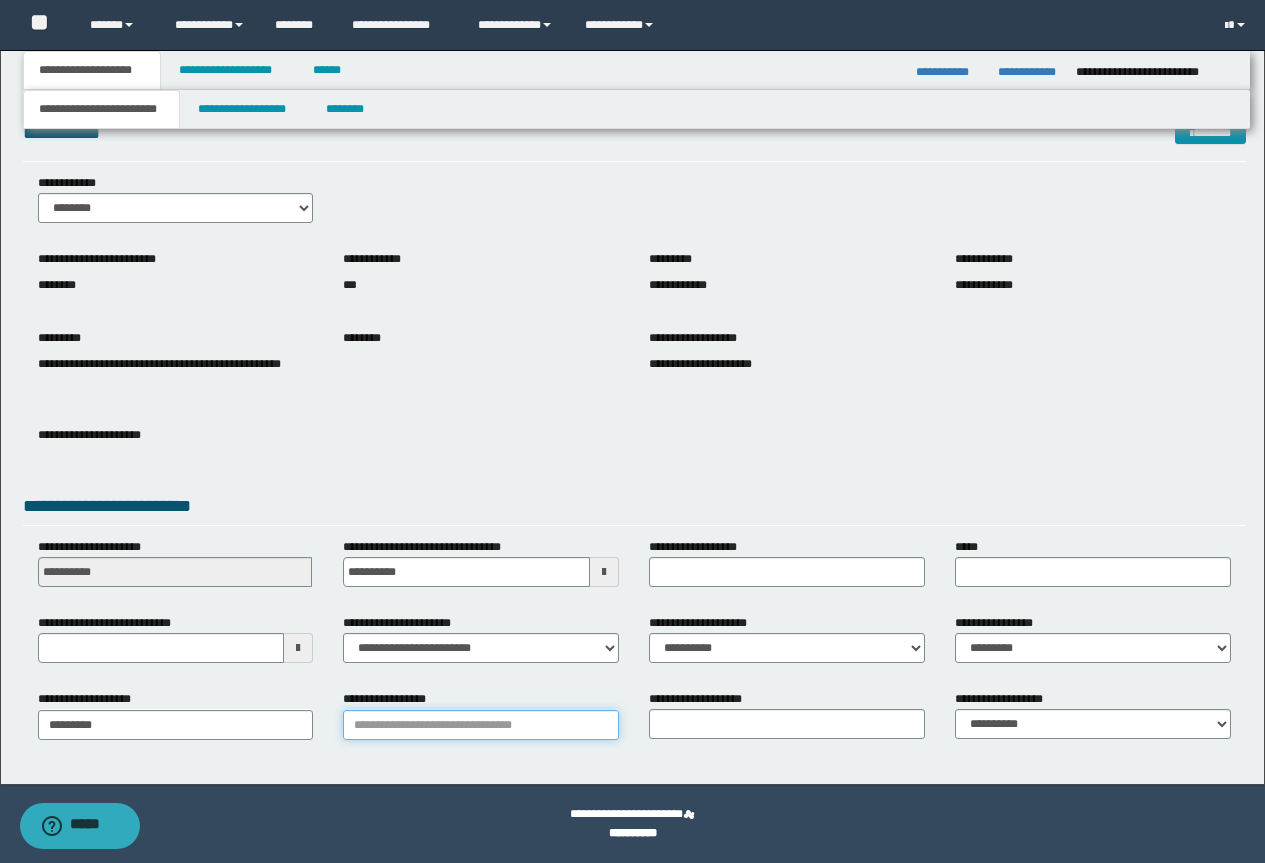 type on "**********" 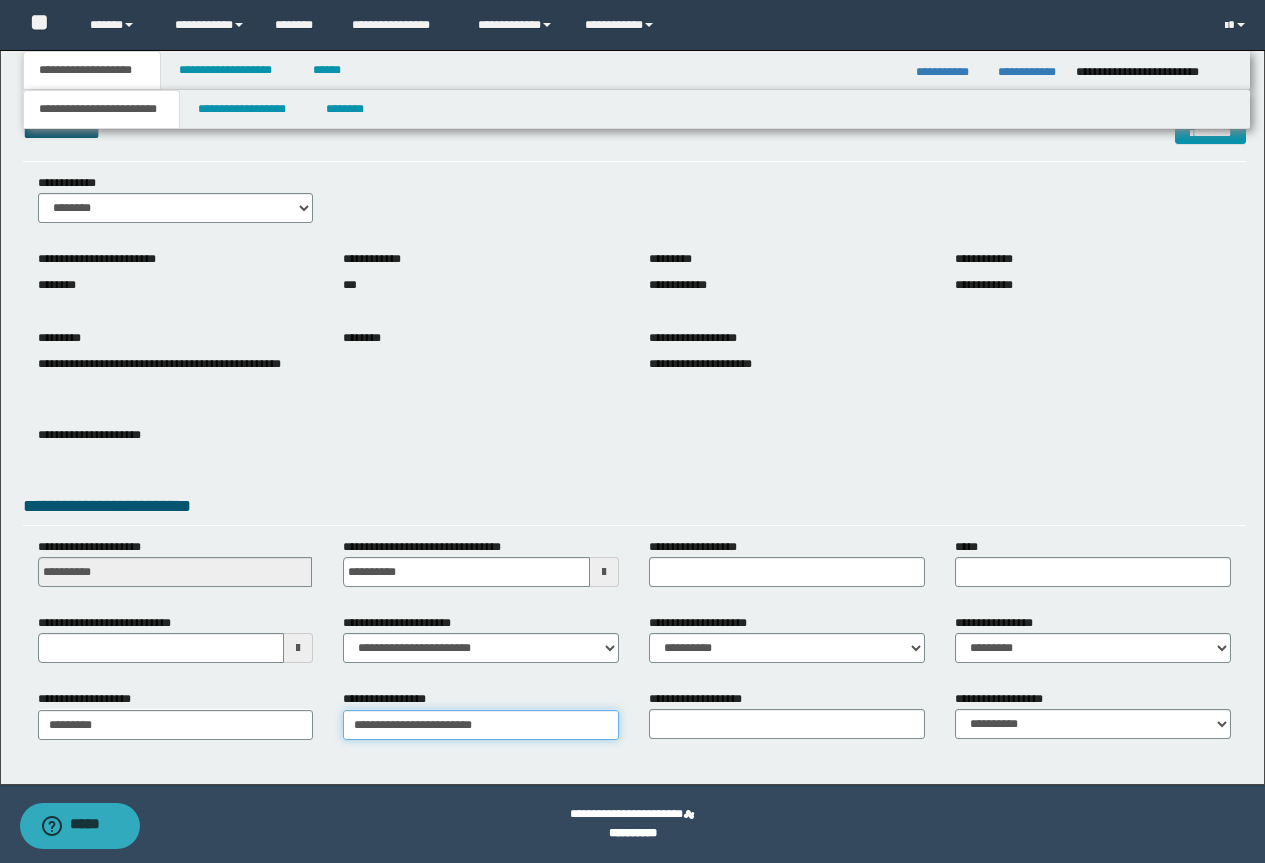 type on "**********" 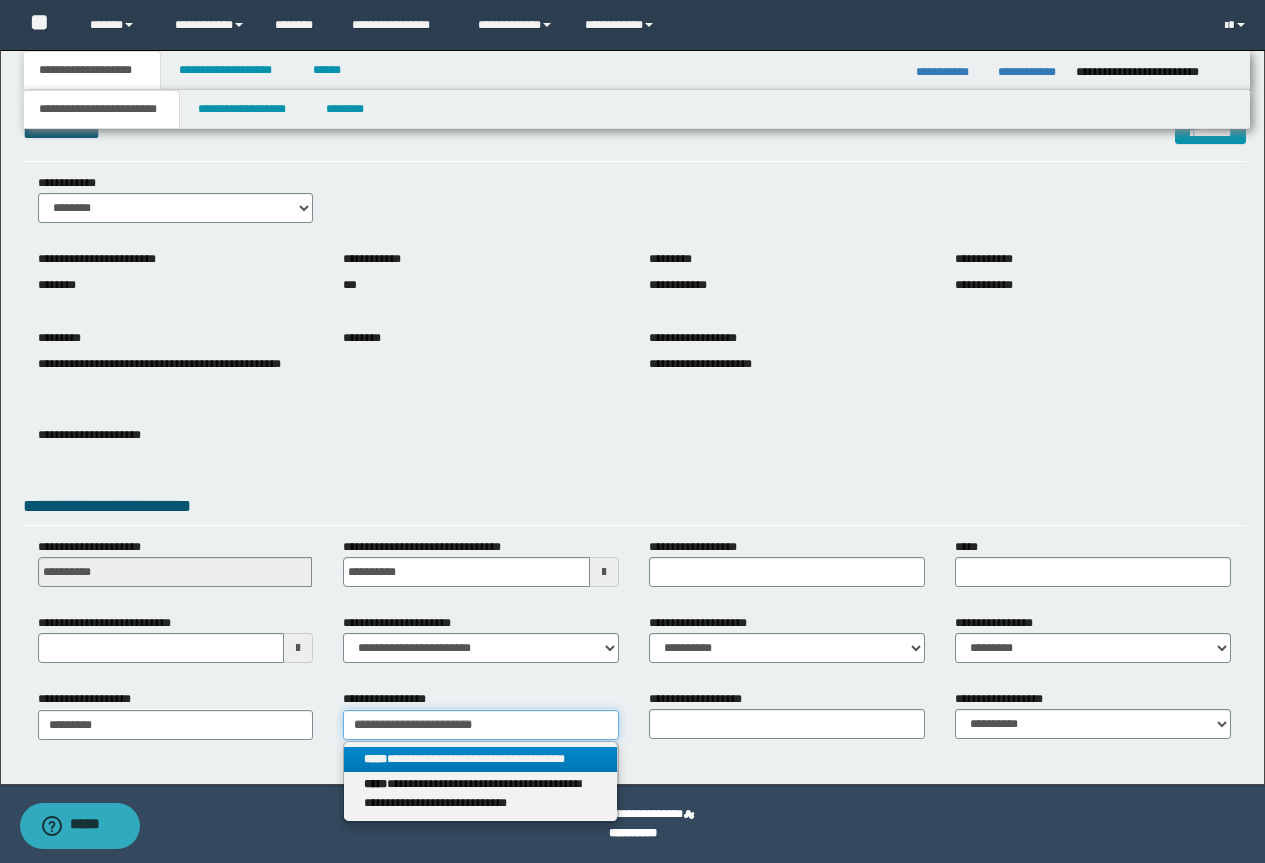 type on "**********" 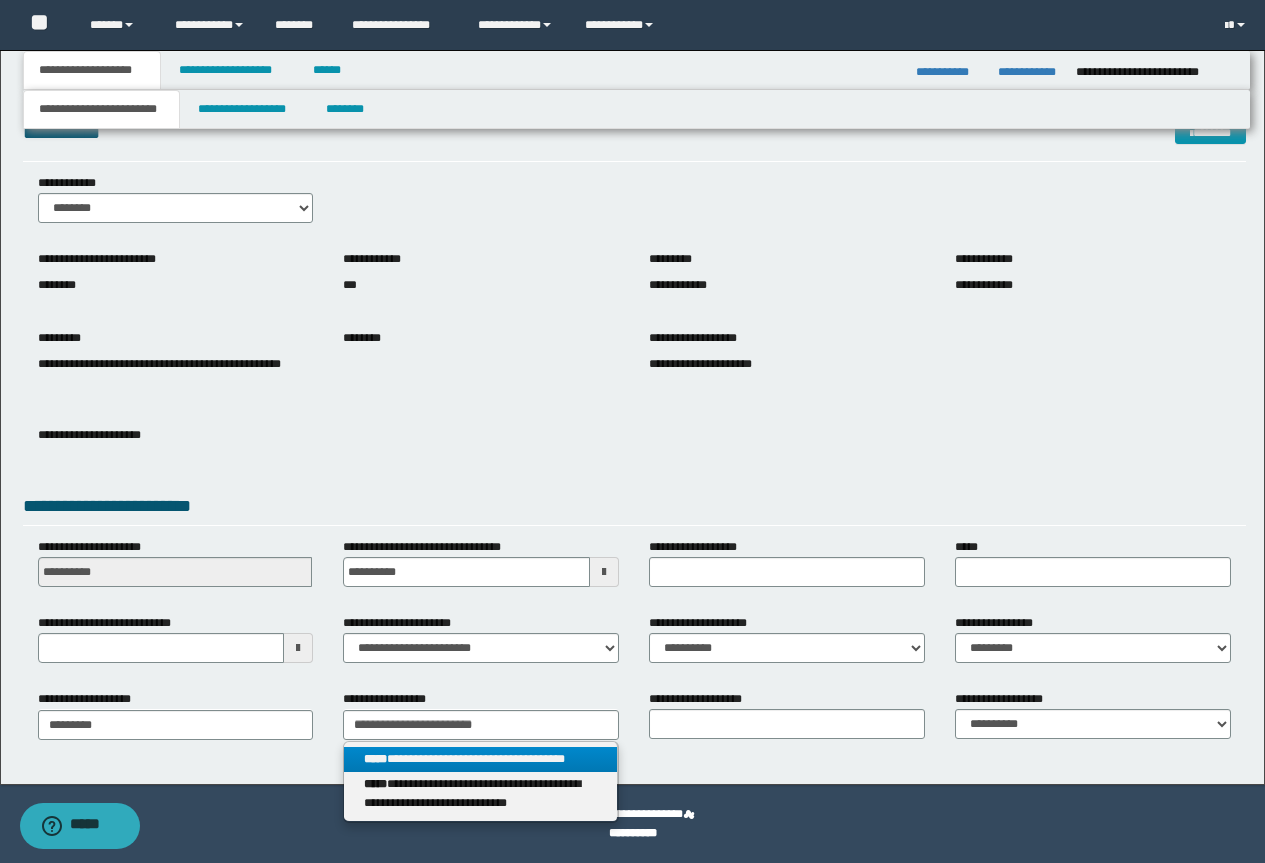 click on "**********" at bounding box center [480, 759] 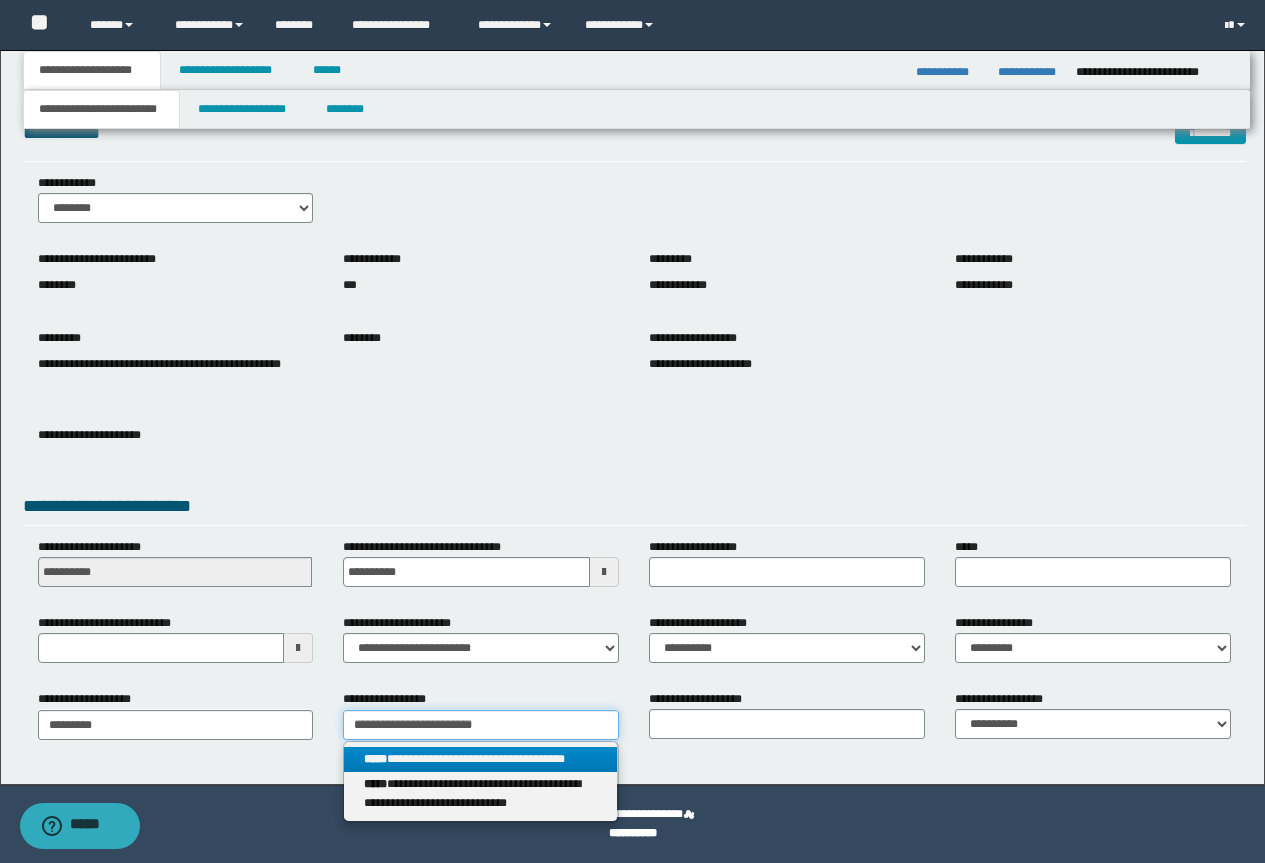 type 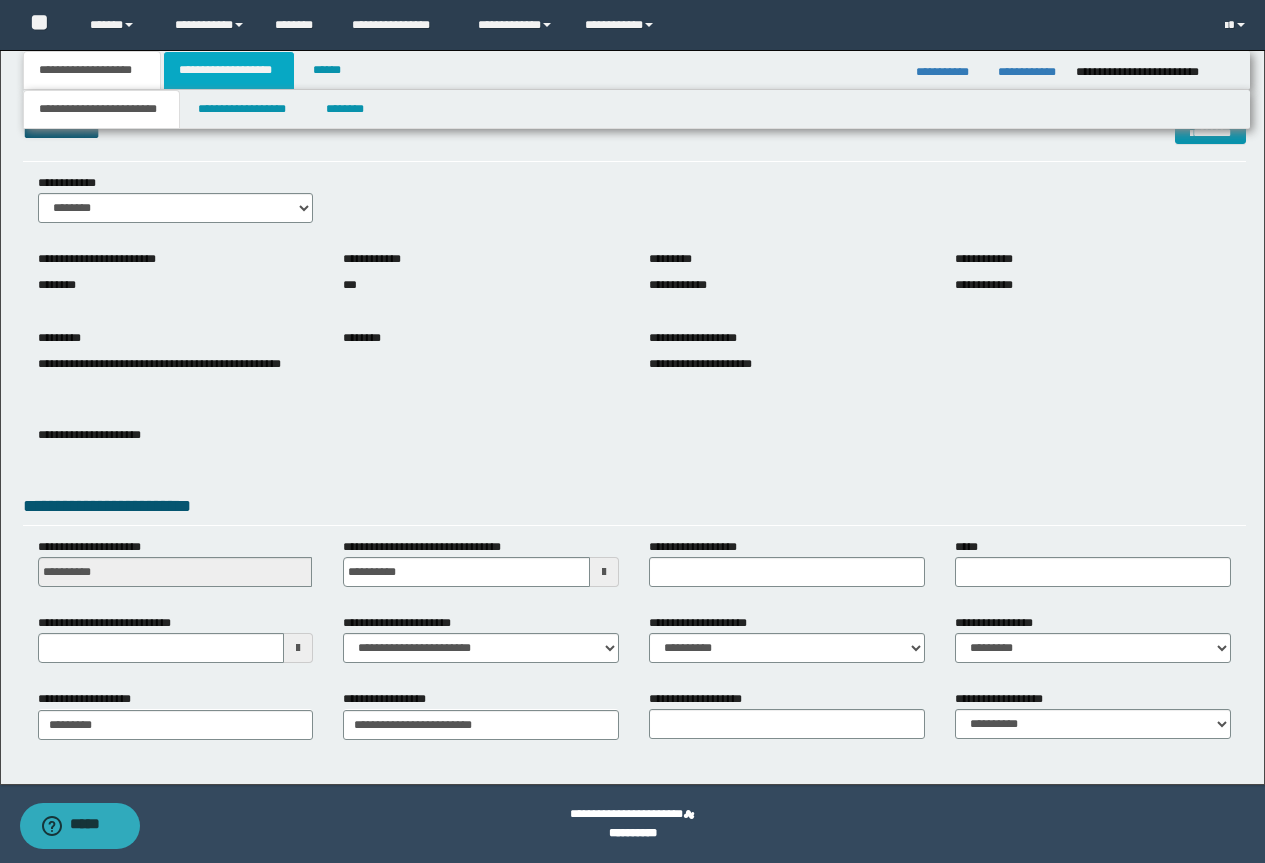 click on "**********" at bounding box center (229, 70) 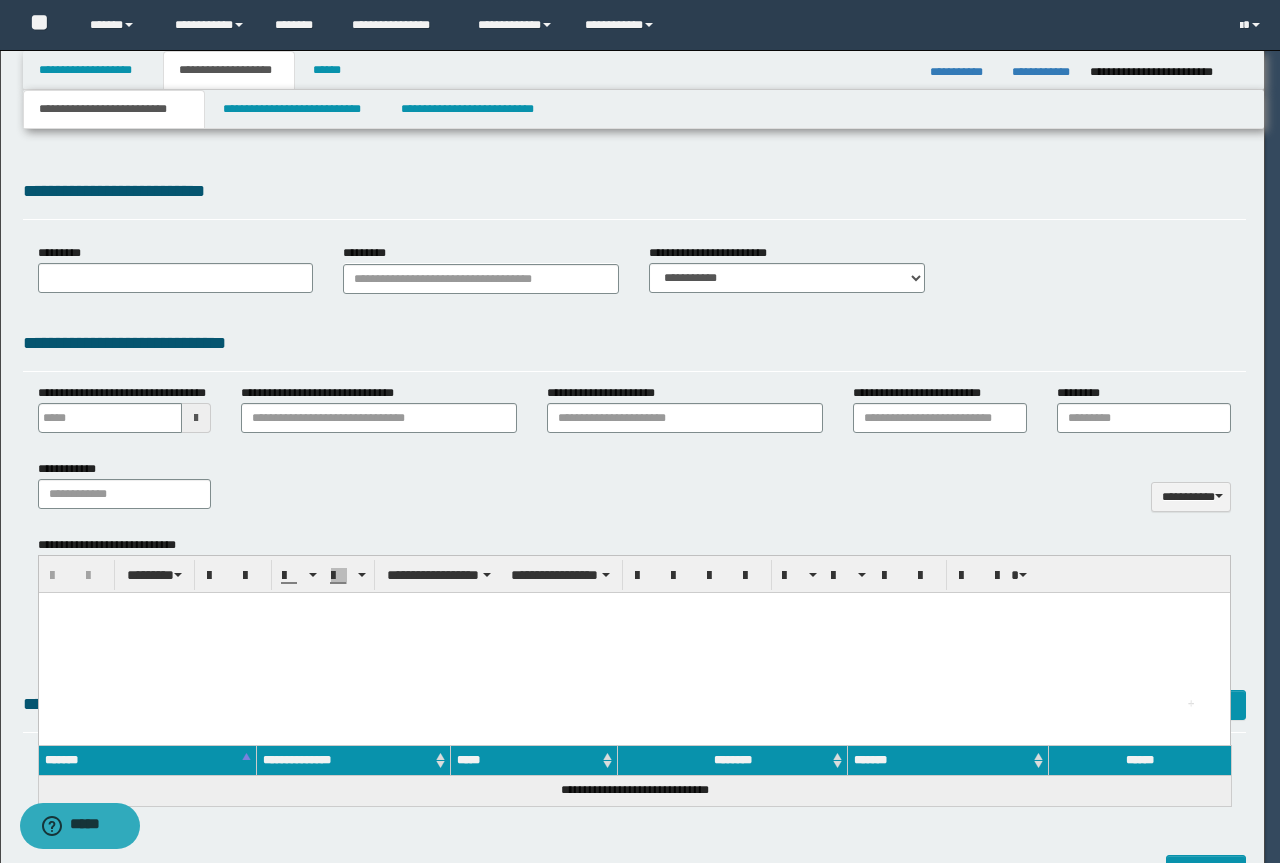 type 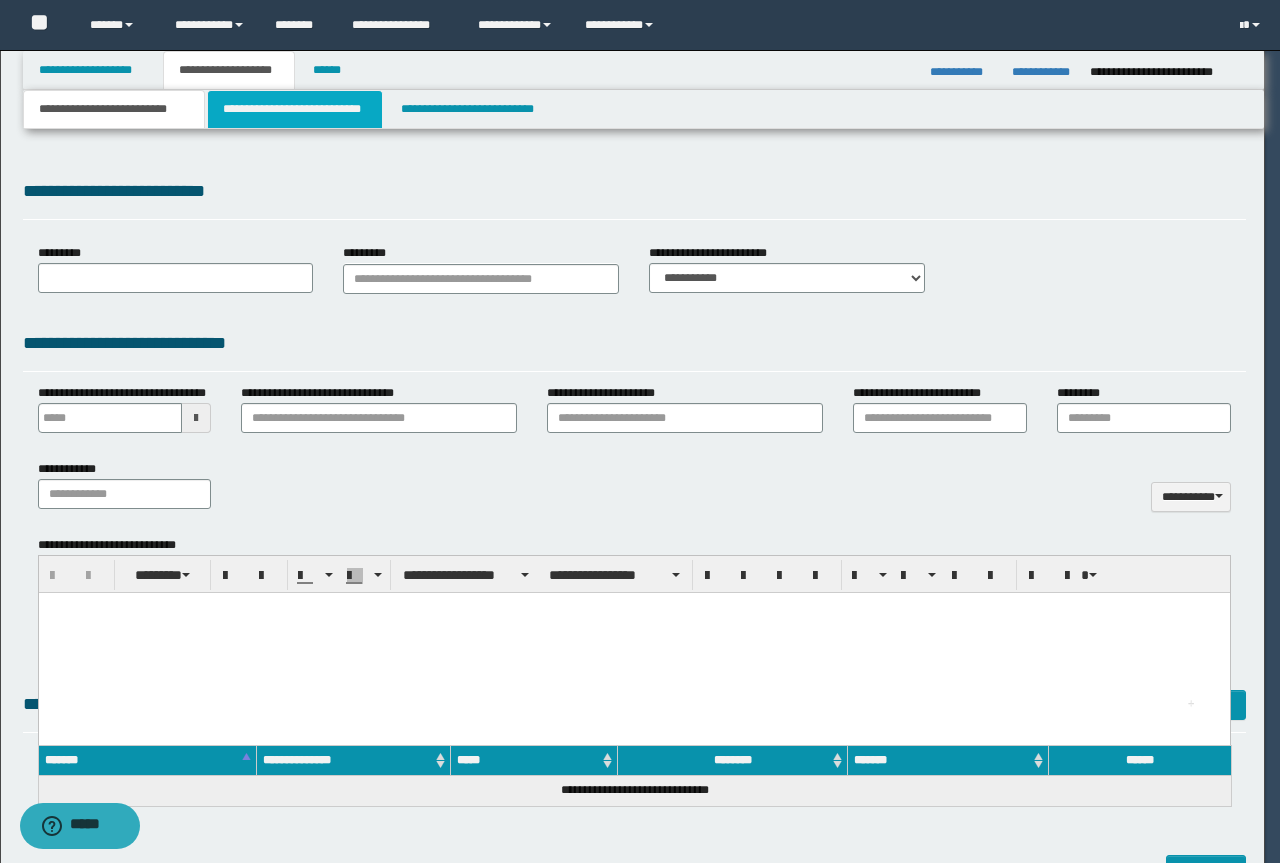 scroll, scrollTop: 0, scrollLeft: 0, axis: both 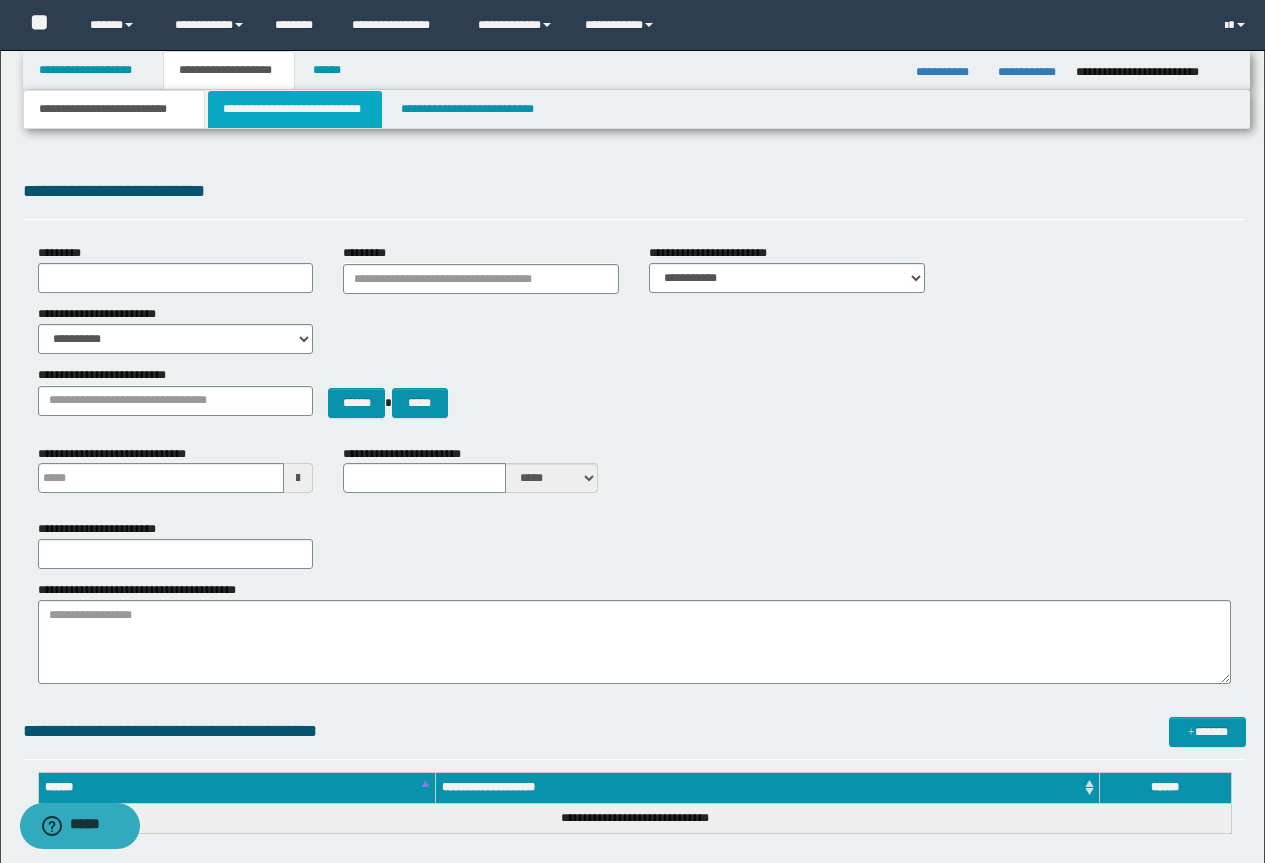 click on "**********" at bounding box center [295, 109] 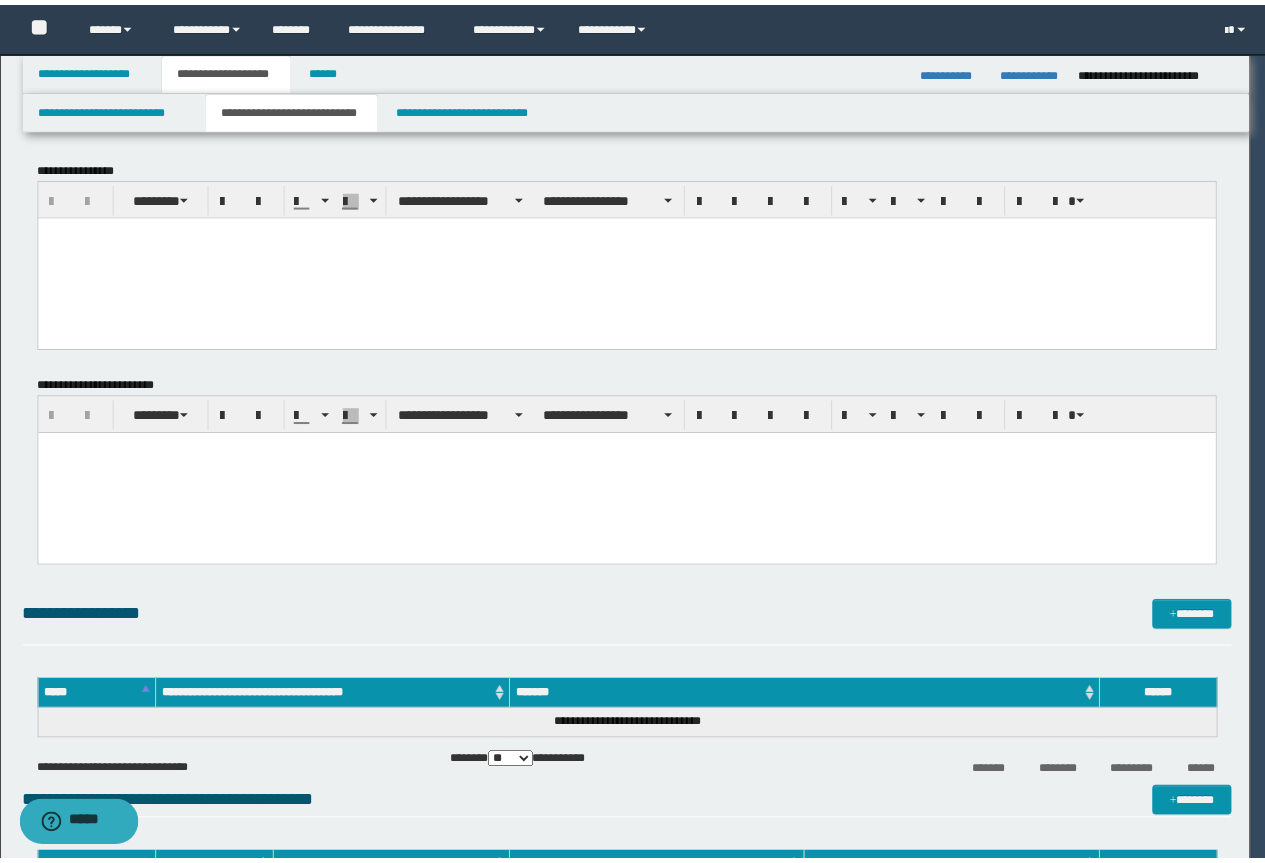 scroll, scrollTop: 0, scrollLeft: 0, axis: both 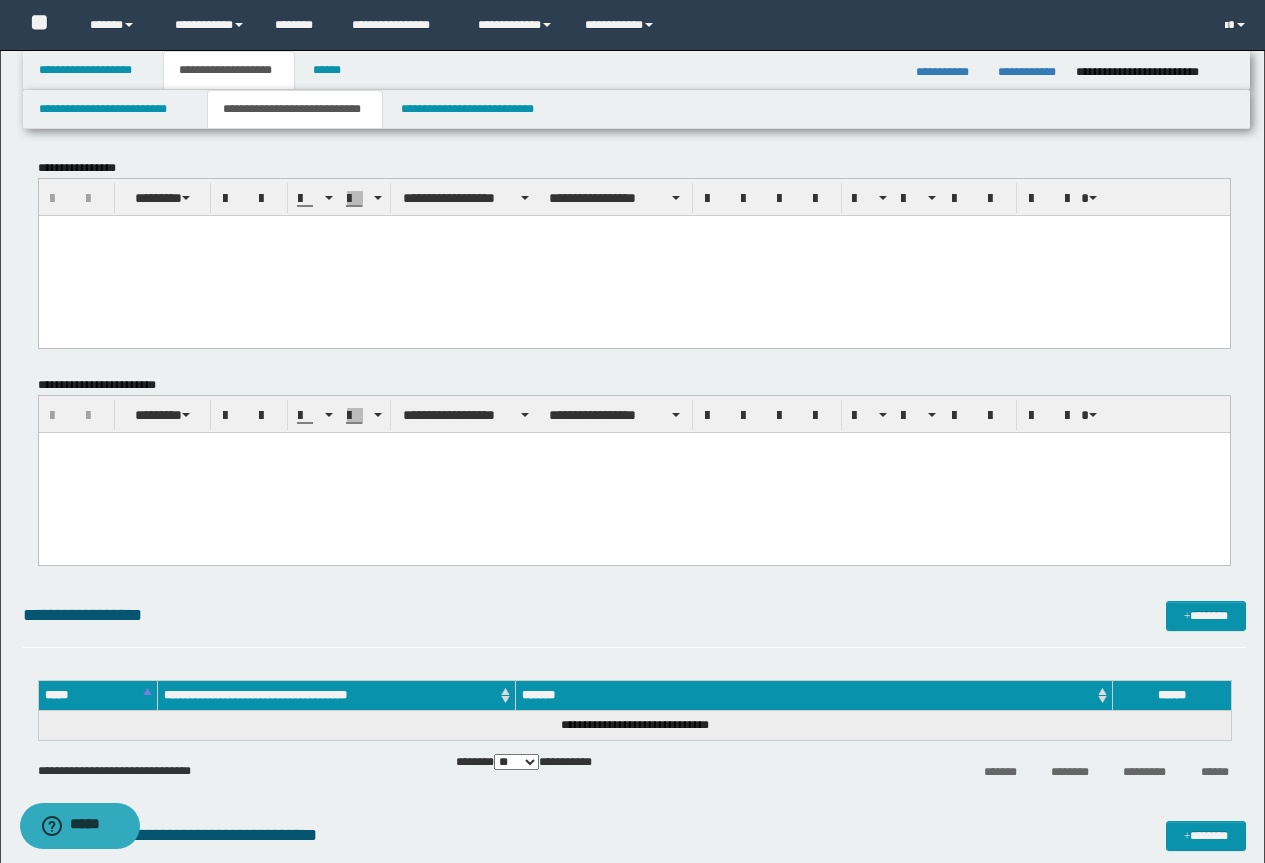 click at bounding box center [633, 255] 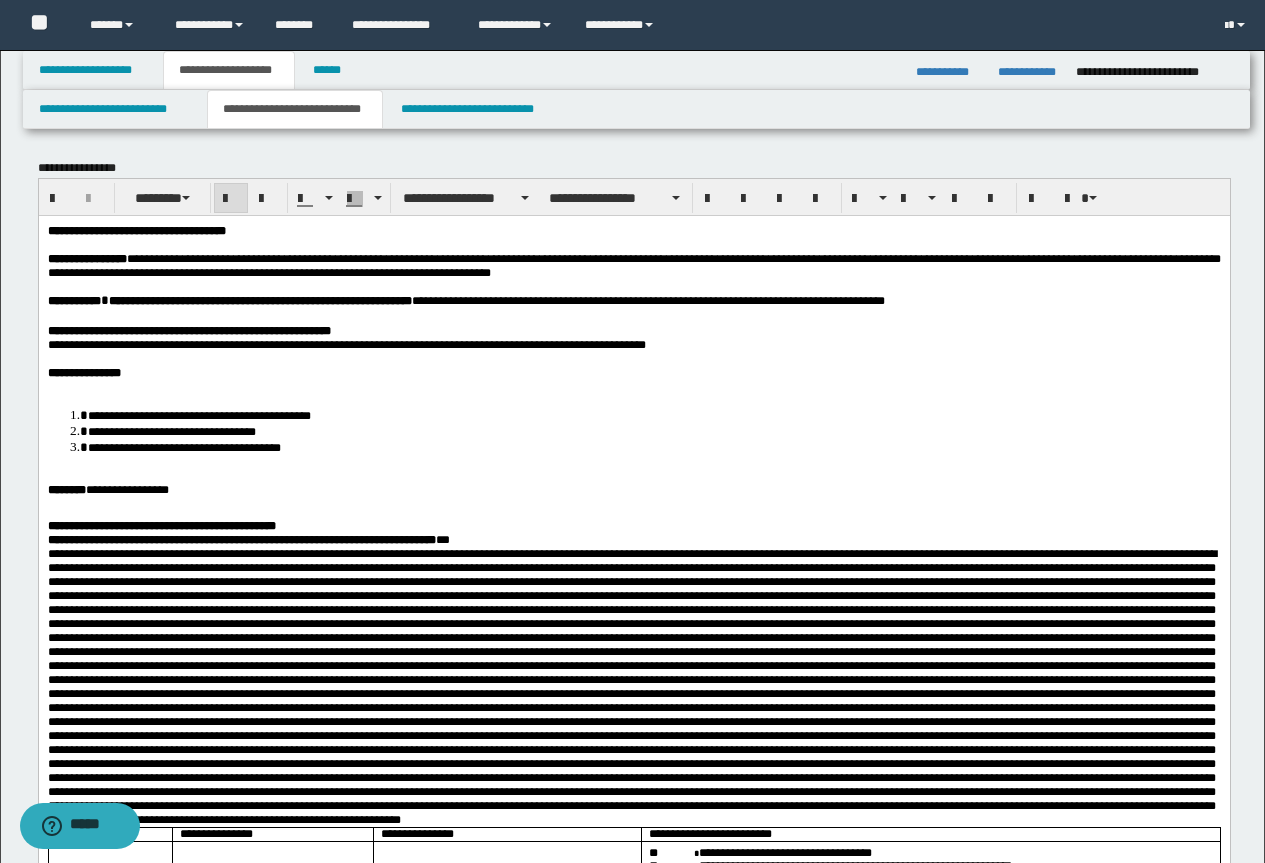 drag, startPoint x: 45, startPoint y: 222, endPoint x: 51, endPoint y: 235, distance: 14.3178215 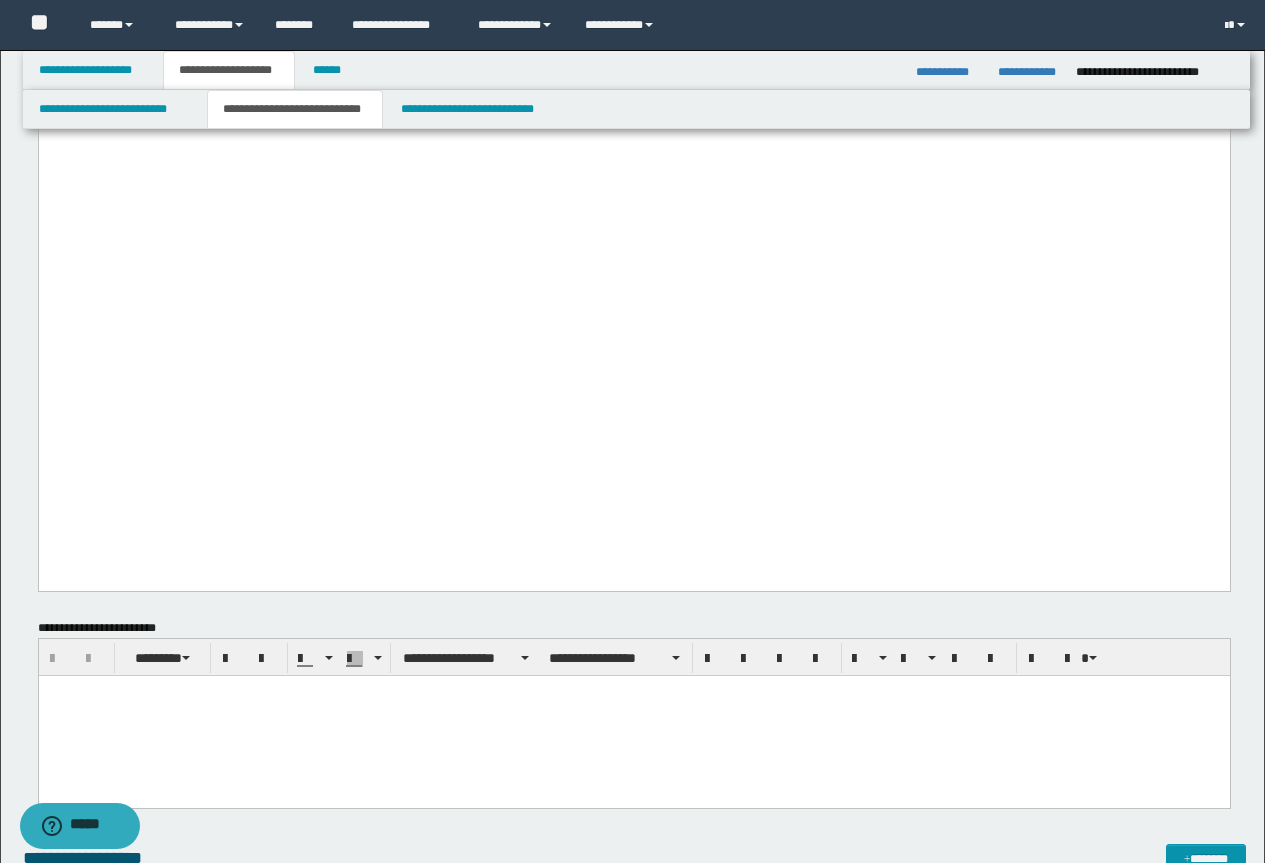scroll, scrollTop: 5100, scrollLeft: 0, axis: vertical 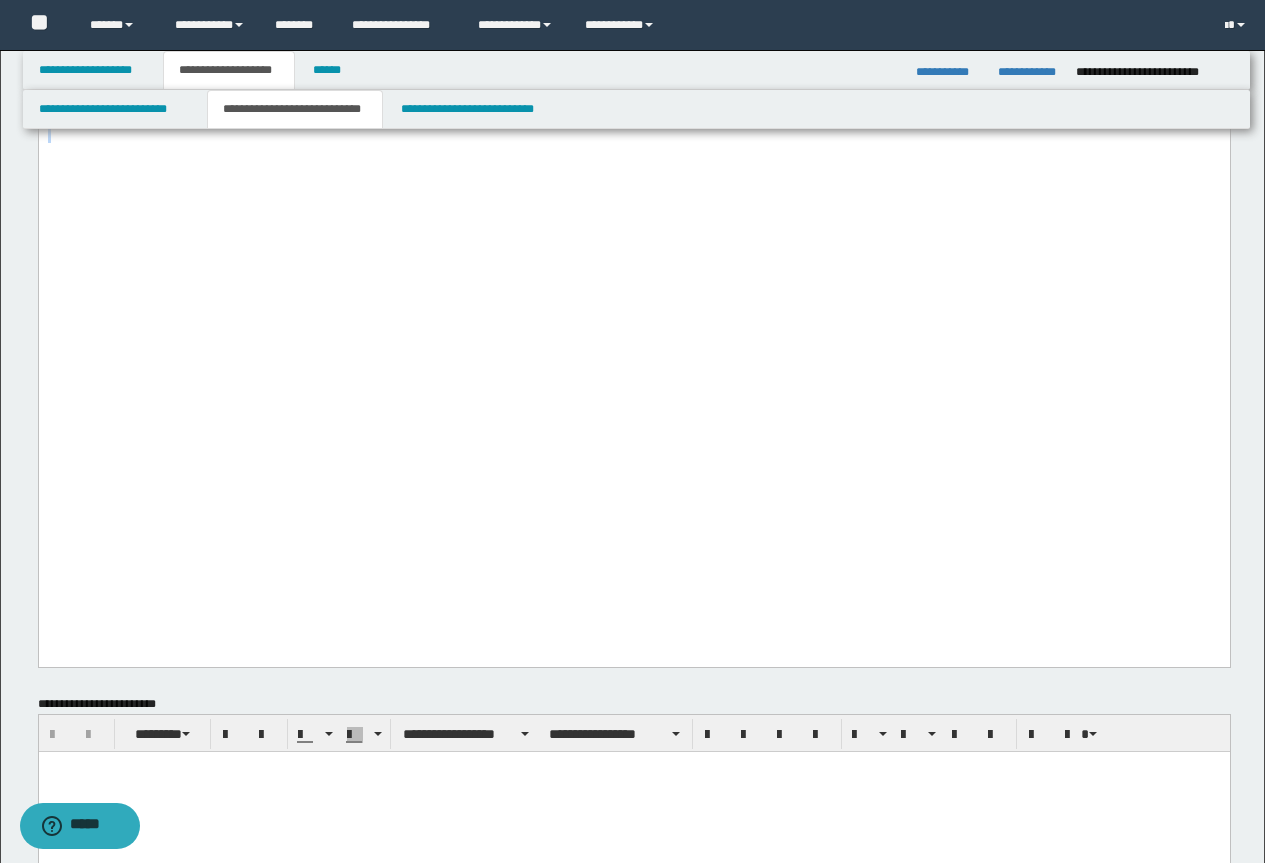 drag, startPoint x: 47, startPoint y: -4867, endPoint x: 537, endPoint y: 578, distance: 5467.0034 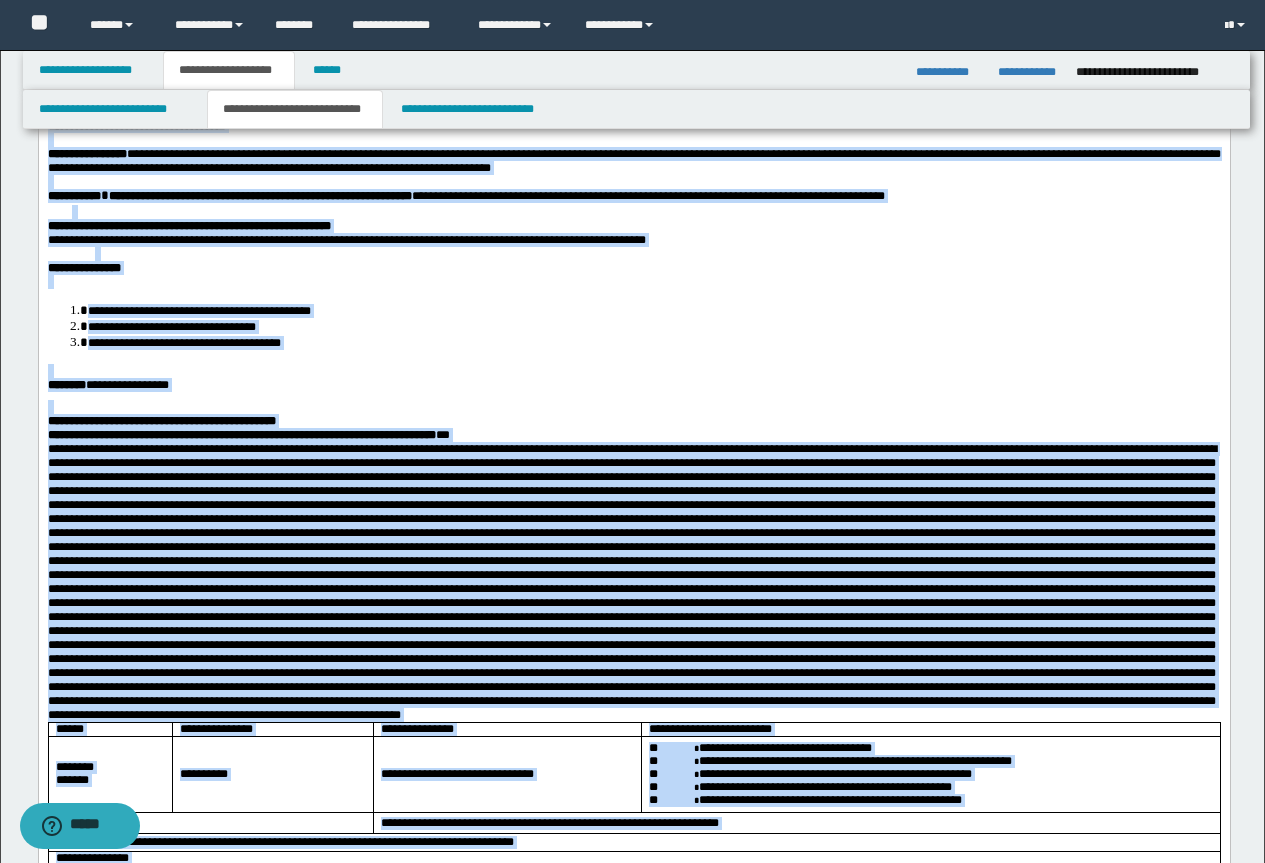 scroll, scrollTop: 0, scrollLeft: 0, axis: both 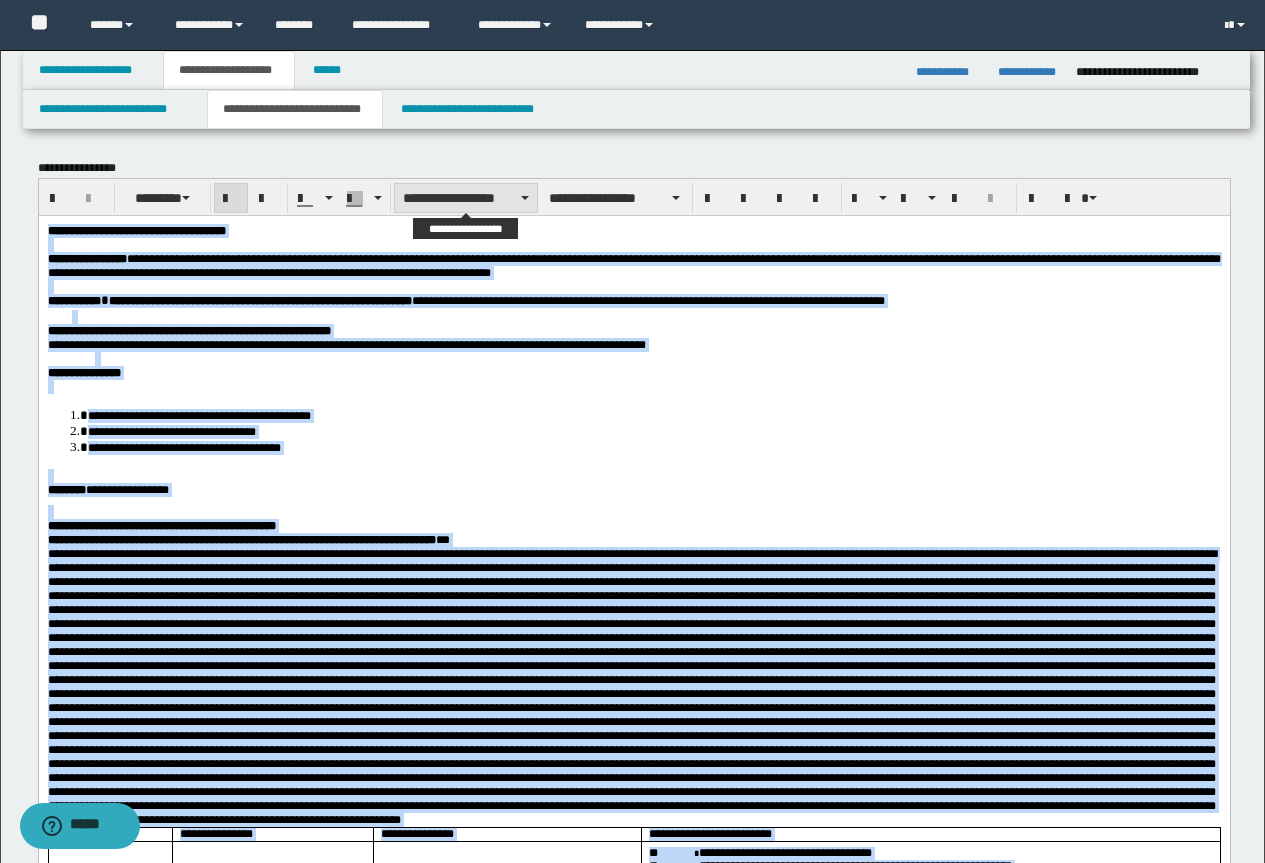 click on "**********" at bounding box center [466, 198] 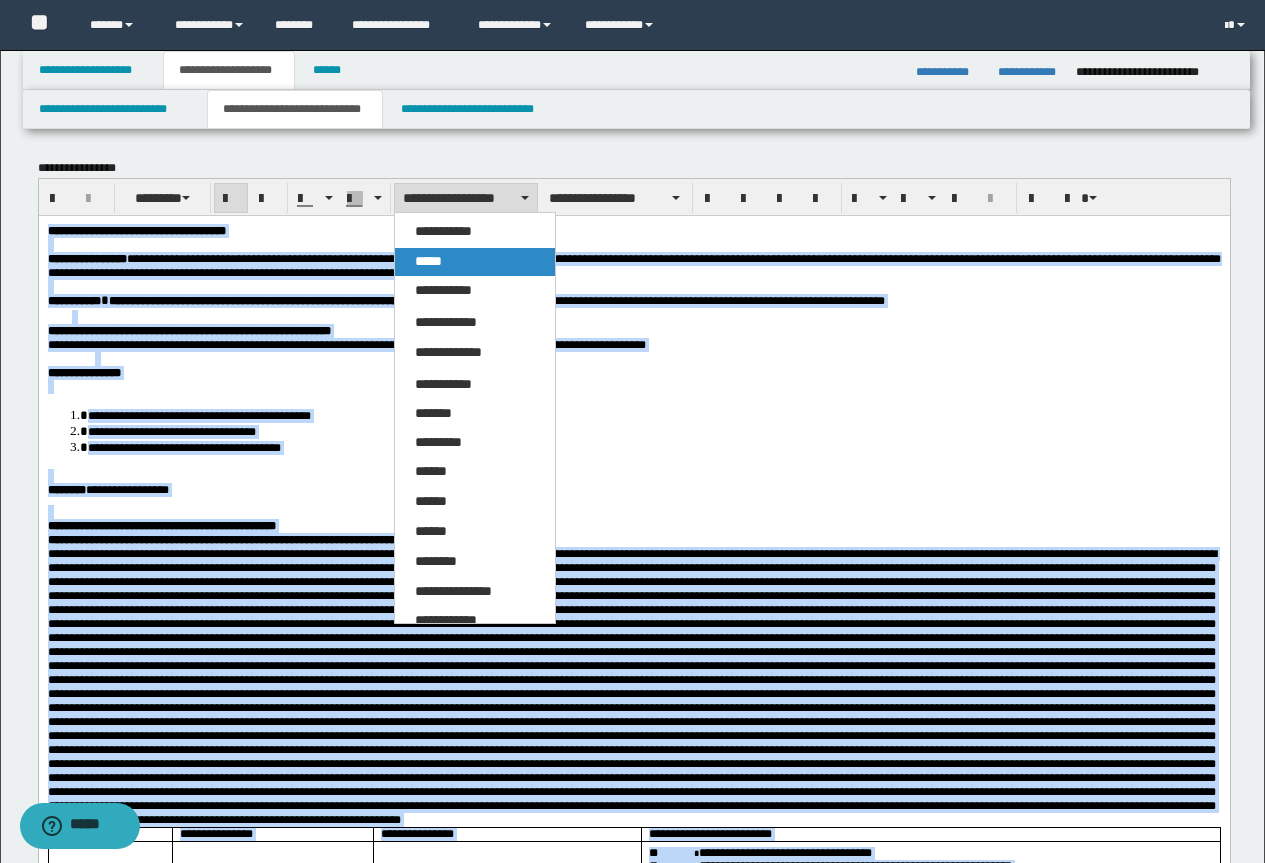 click on "*****" at bounding box center [475, 262] 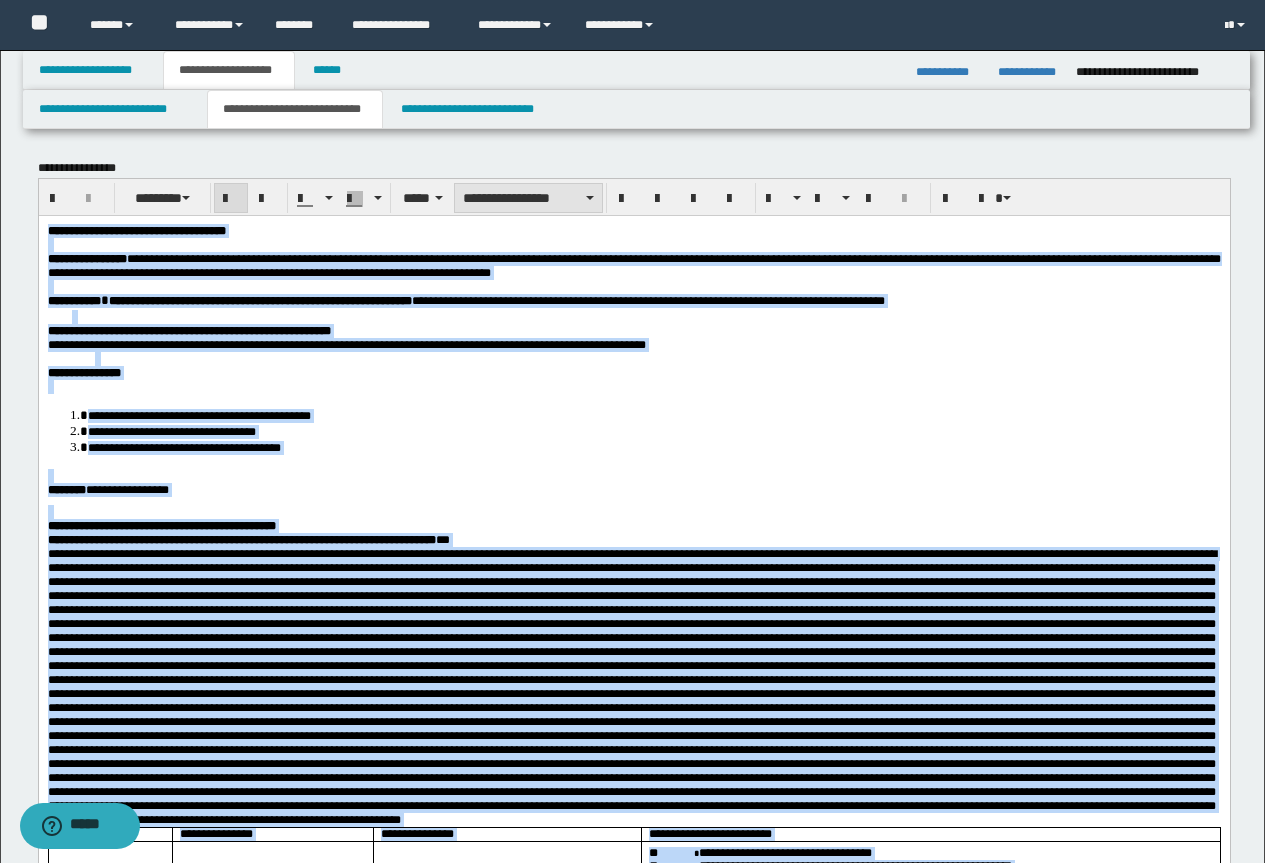 click on "**********" at bounding box center [528, 198] 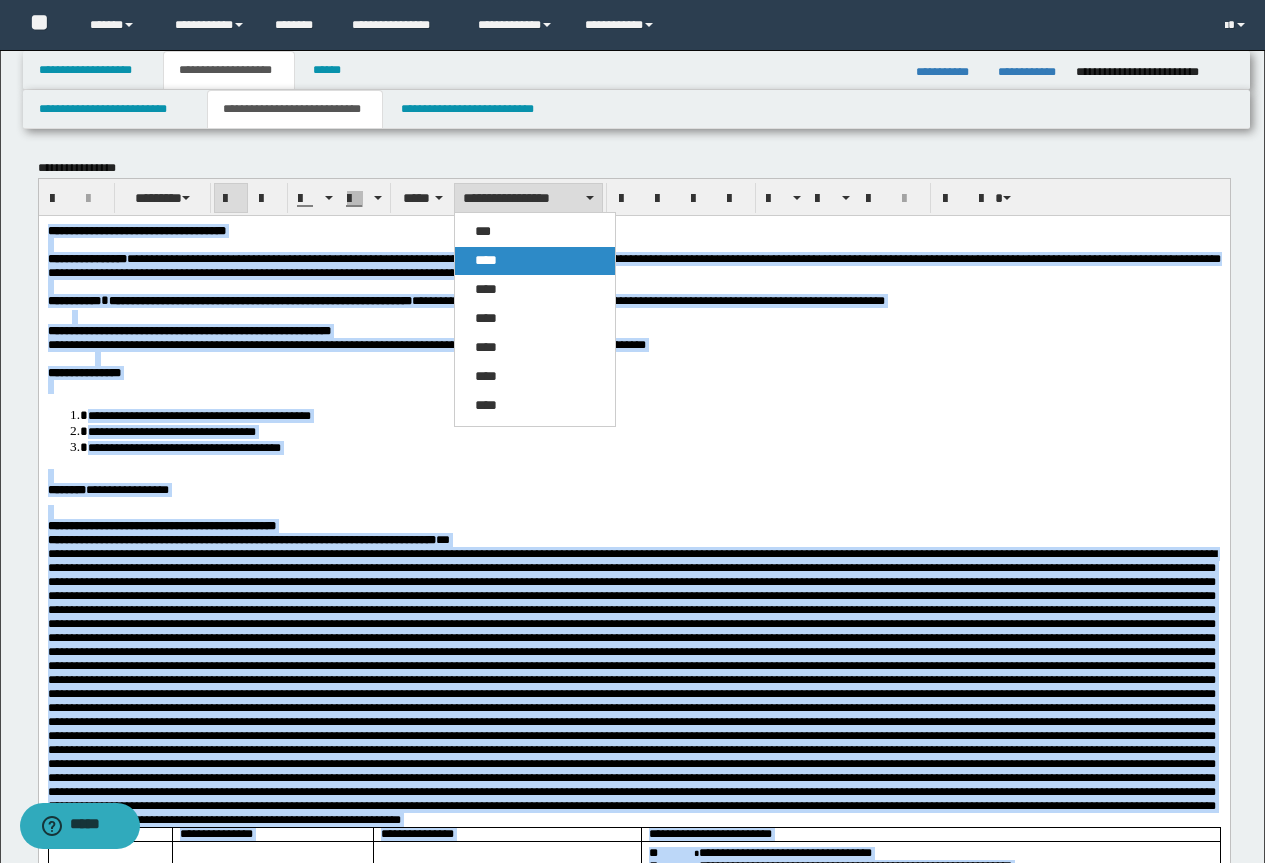 click on "****" at bounding box center [486, 260] 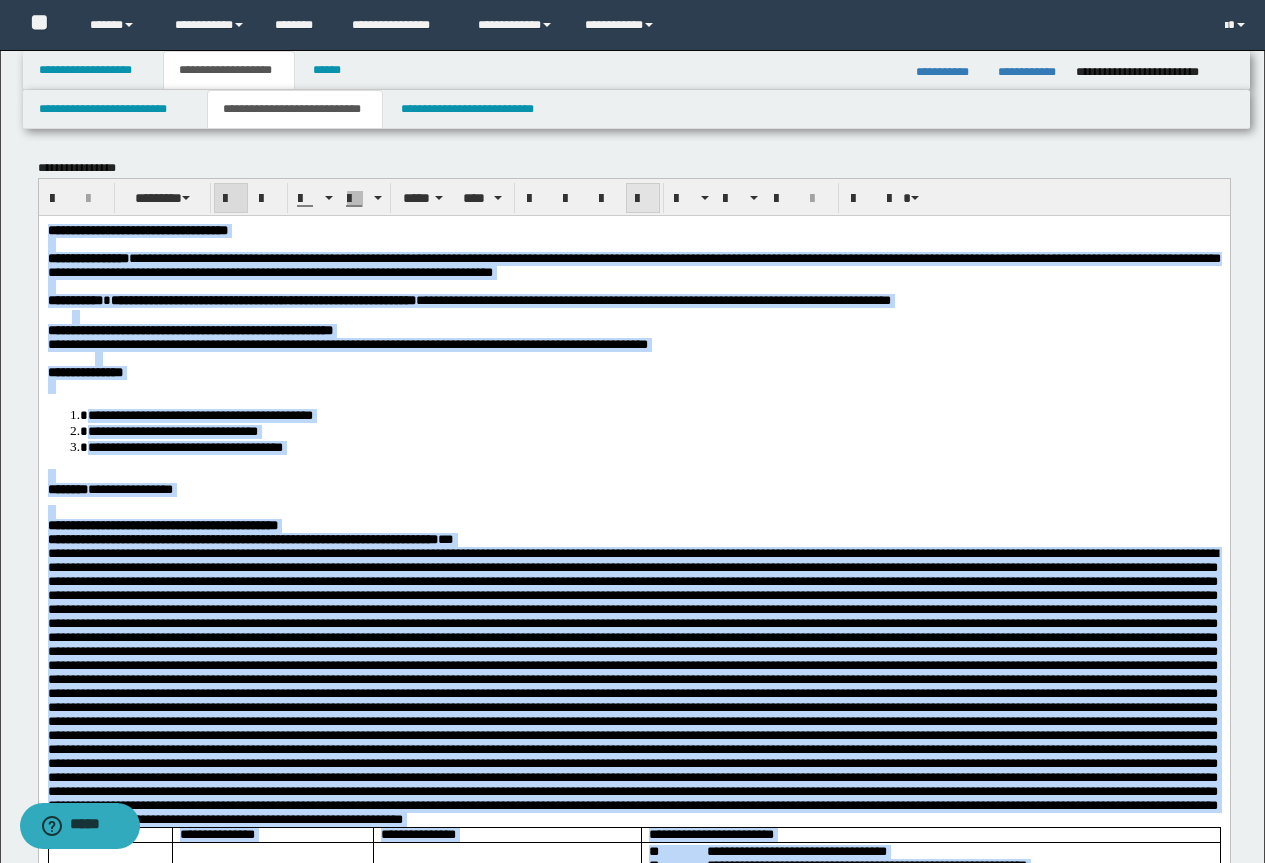 click at bounding box center [643, 199] 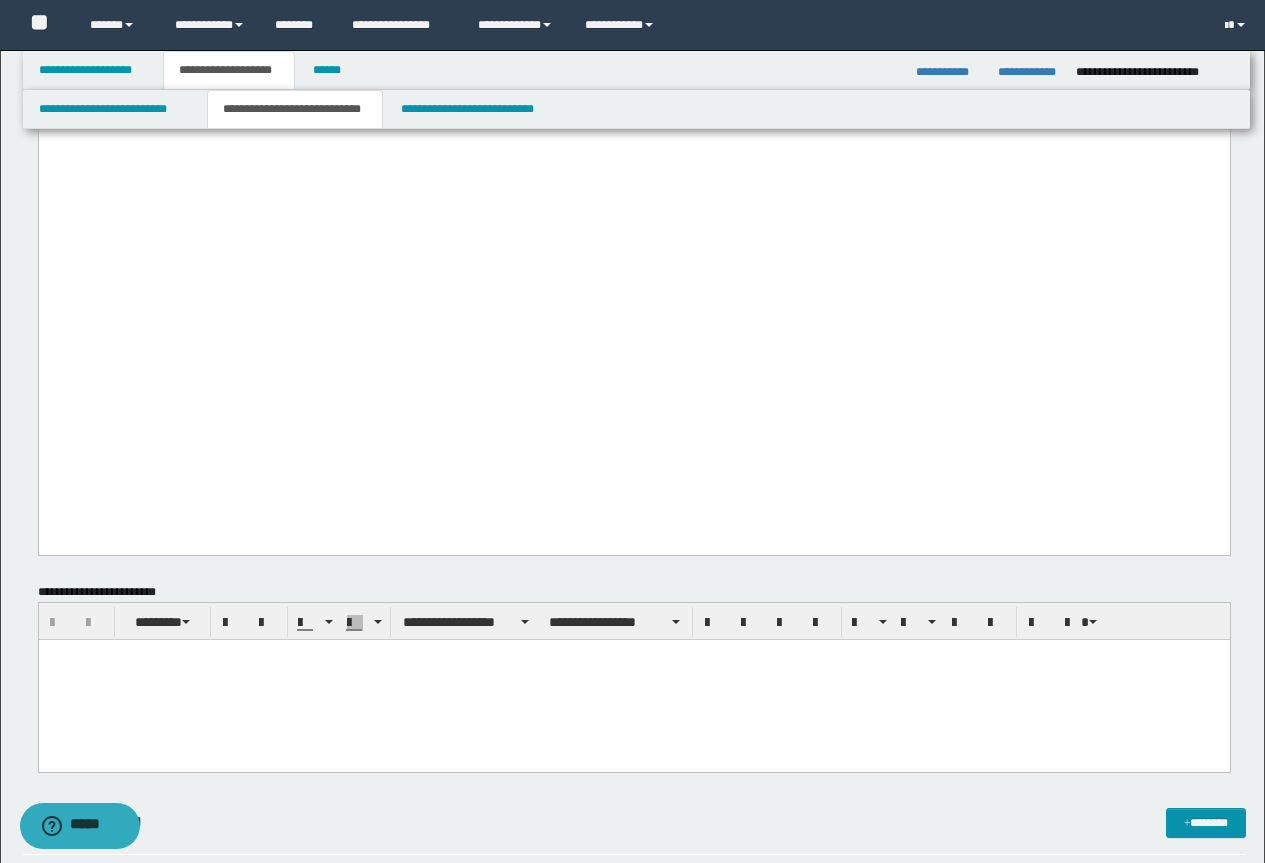 scroll, scrollTop: 5800, scrollLeft: 0, axis: vertical 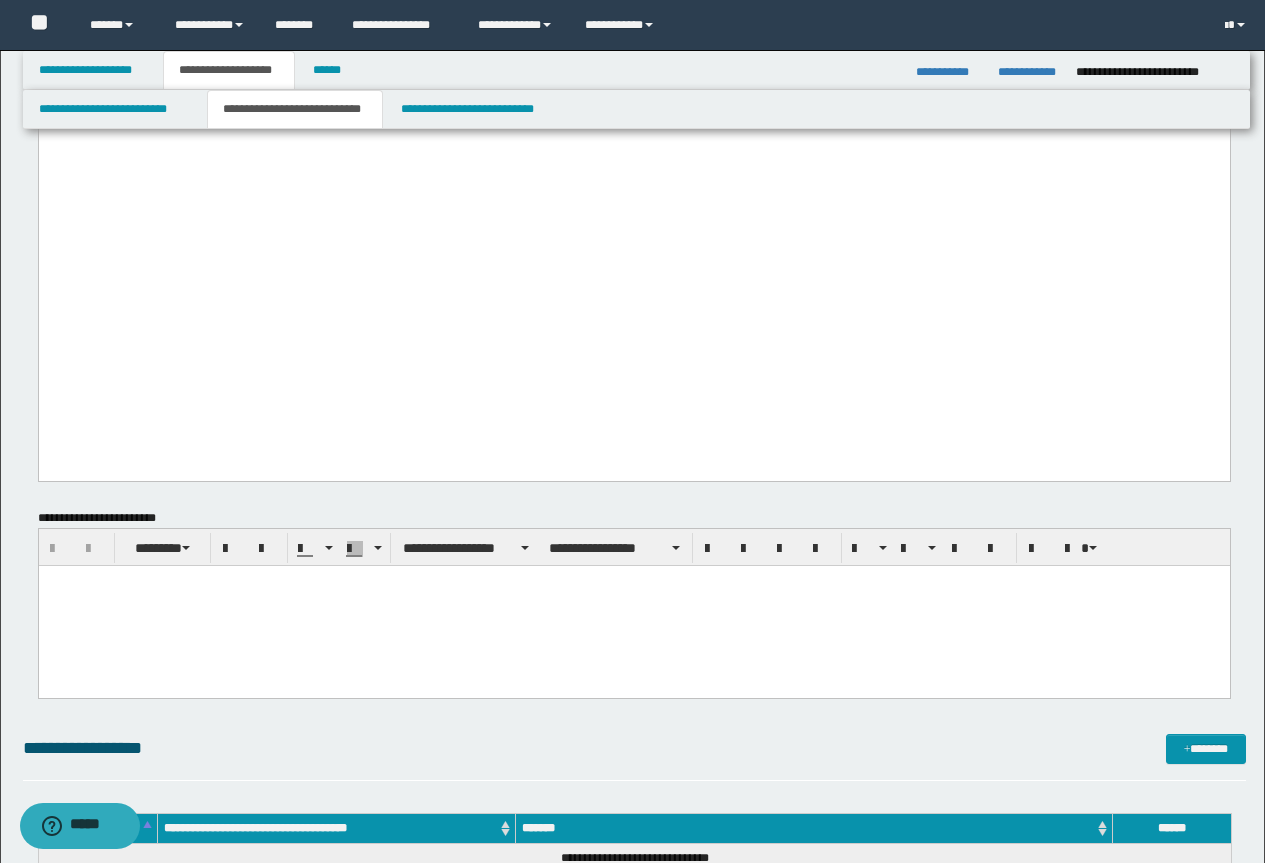click on "**********" at bounding box center (633, -3029) 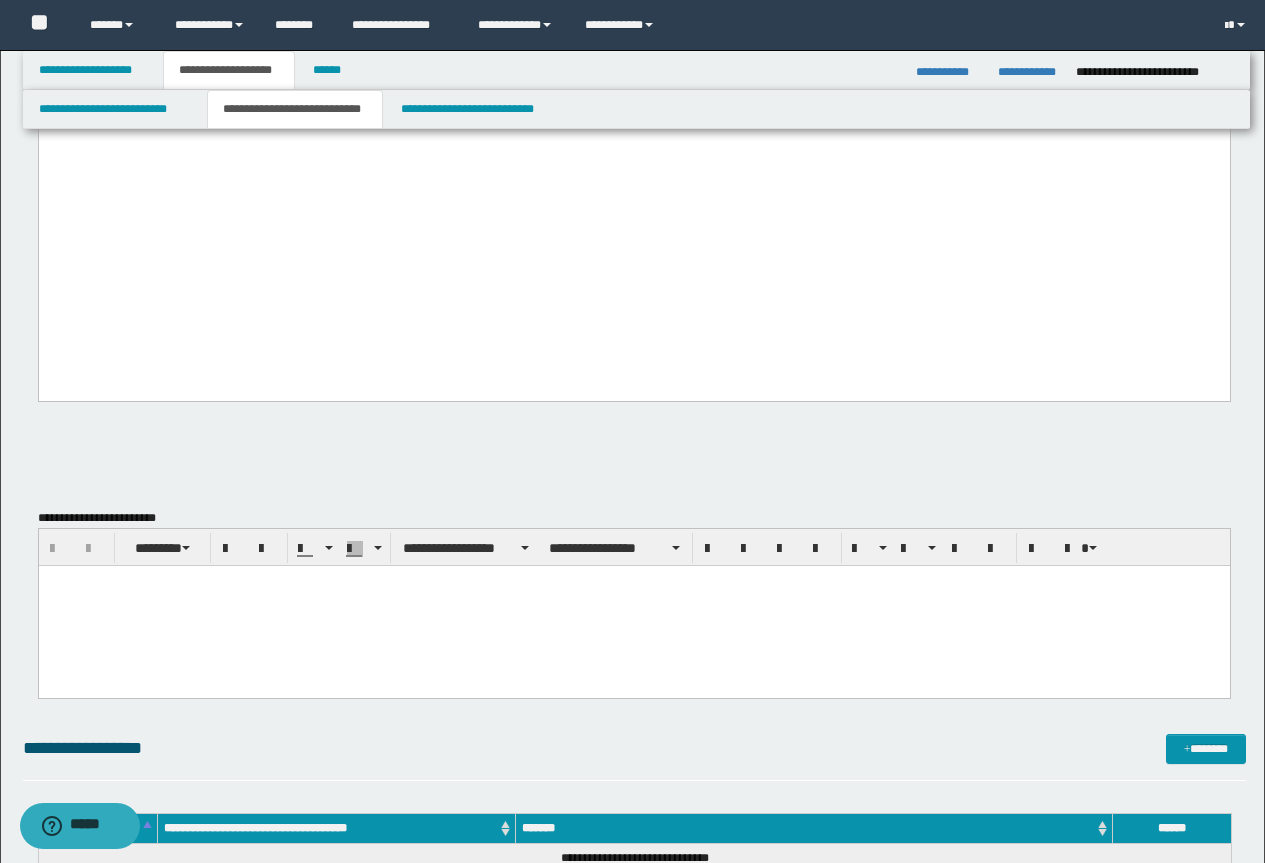 drag, startPoint x: 126, startPoint y: 710, endPoint x: 165, endPoint y: 1196, distance: 487.56232 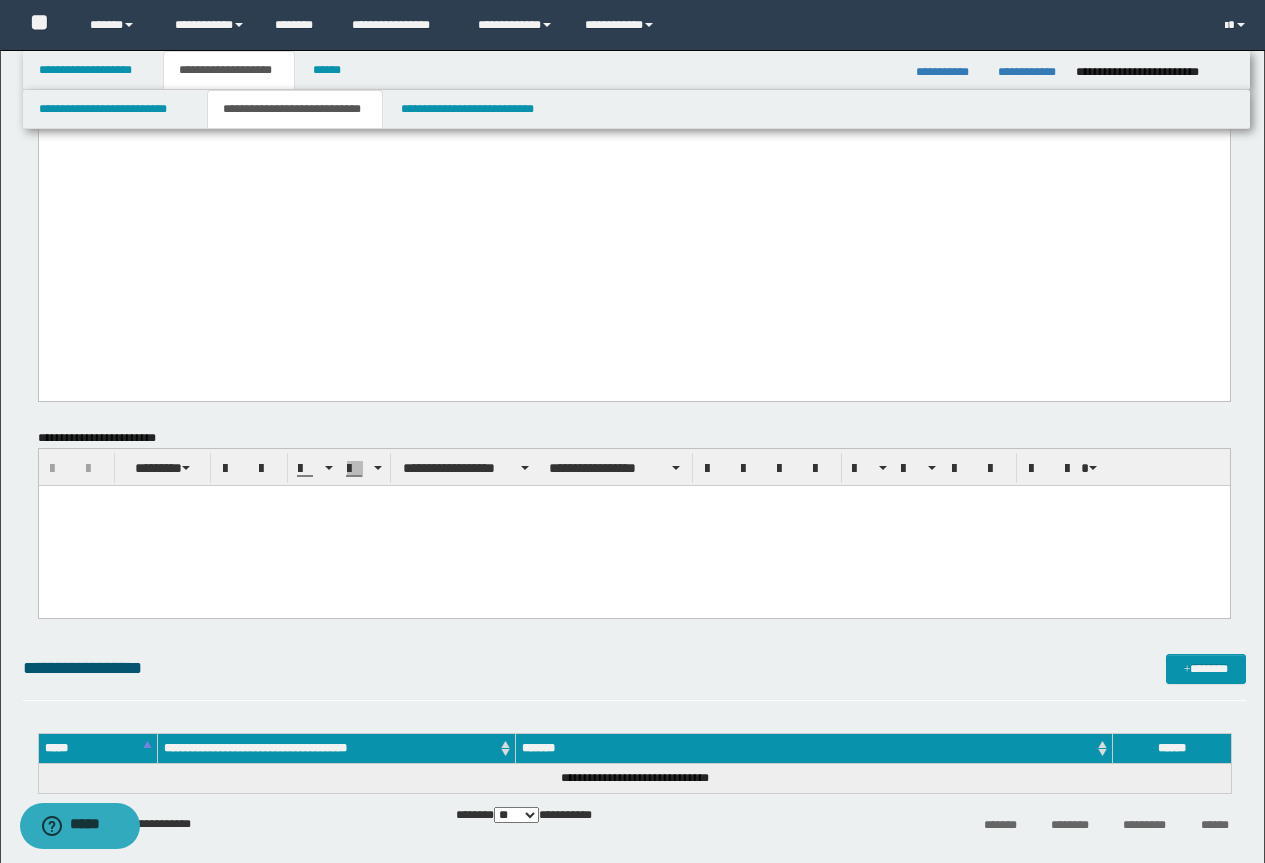 type 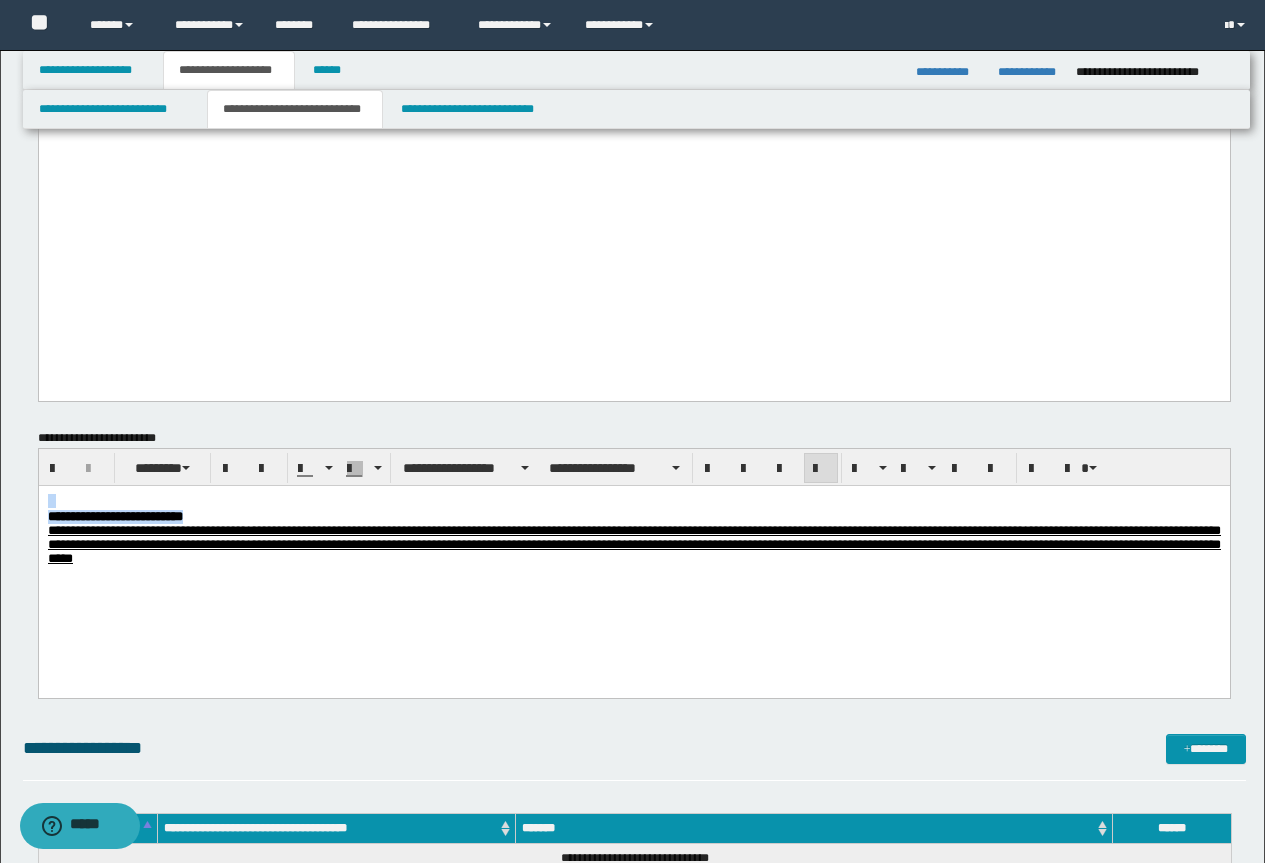 drag, startPoint x: 256, startPoint y: 515, endPoint x: -1, endPoint y: 403, distance: 280.34442 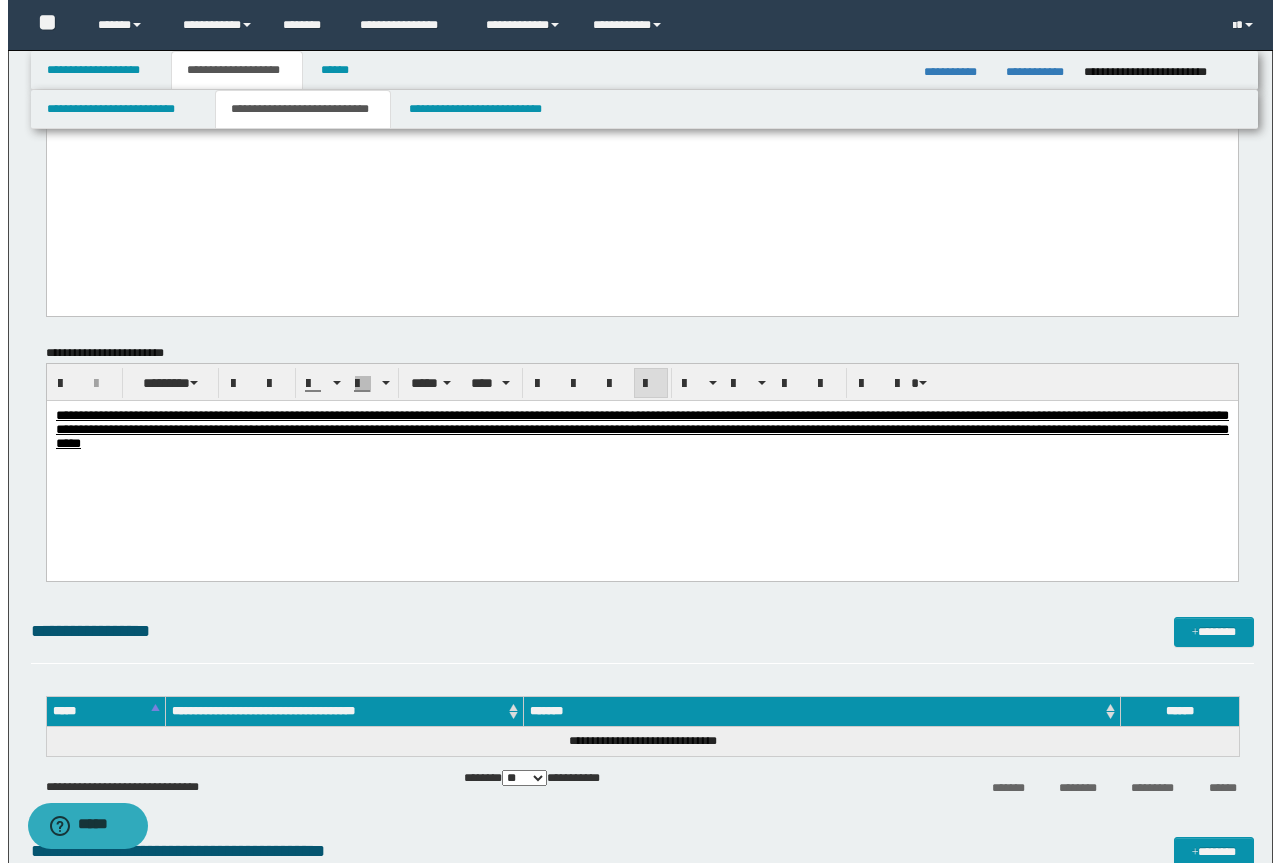 scroll, scrollTop: 6000, scrollLeft: 0, axis: vertical 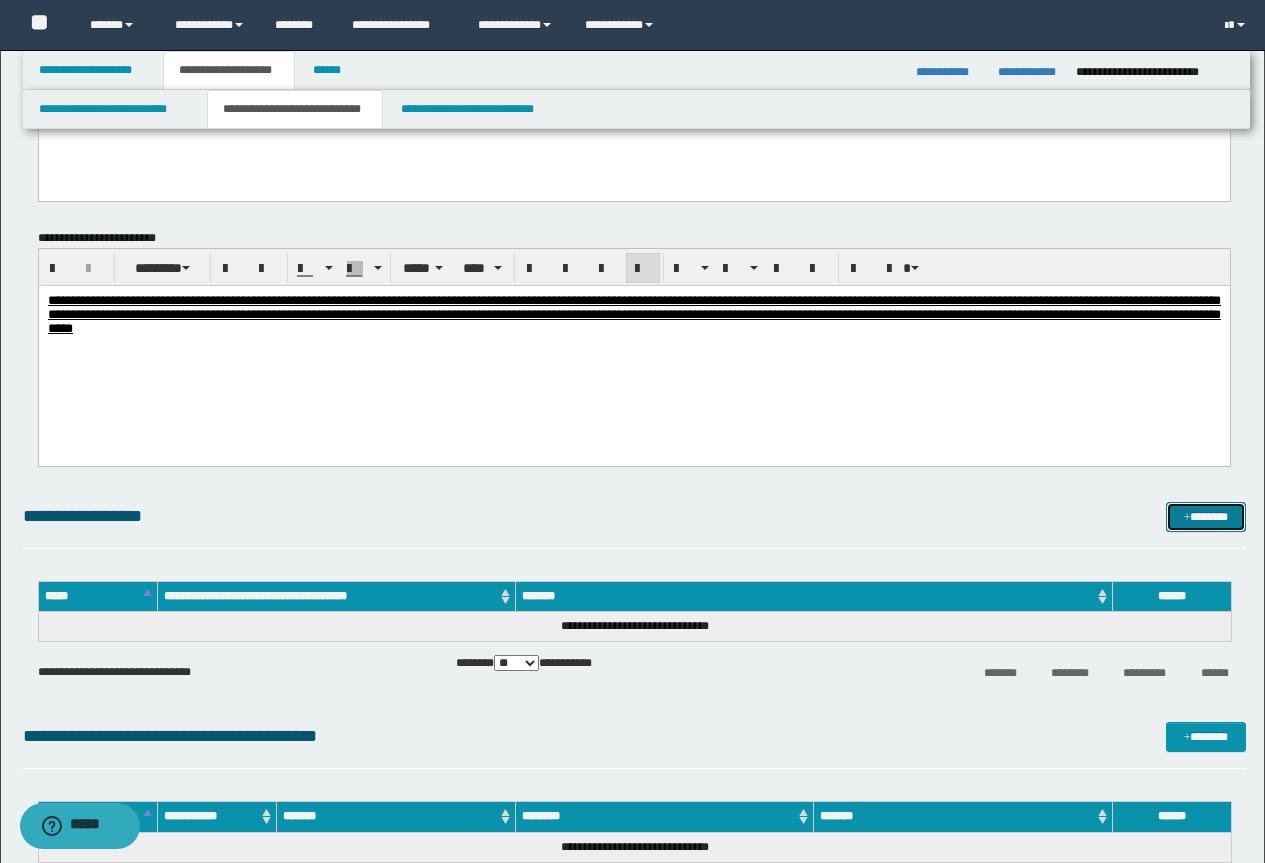 click on "*******" at bounding box center (1206, 517) 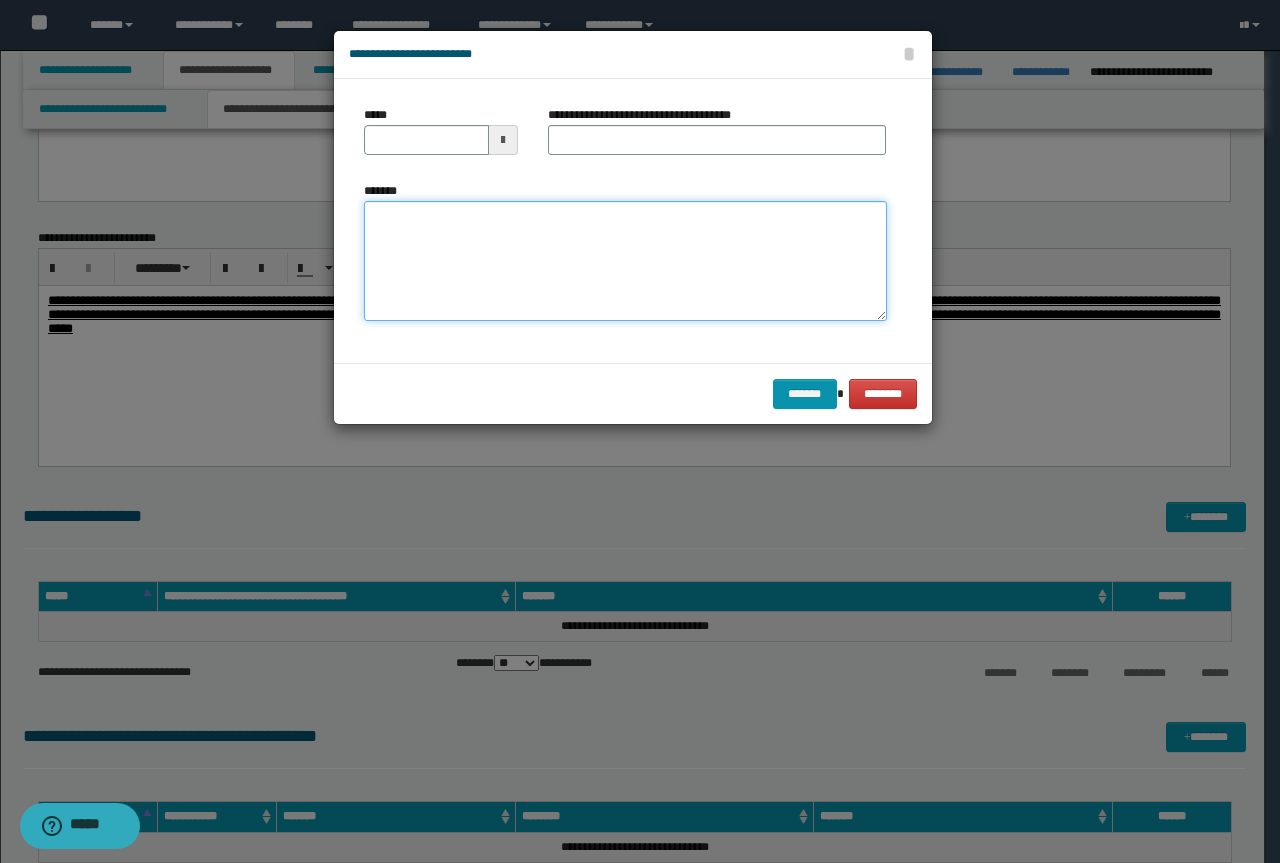click on "*******" at bounding box center (625, 261) 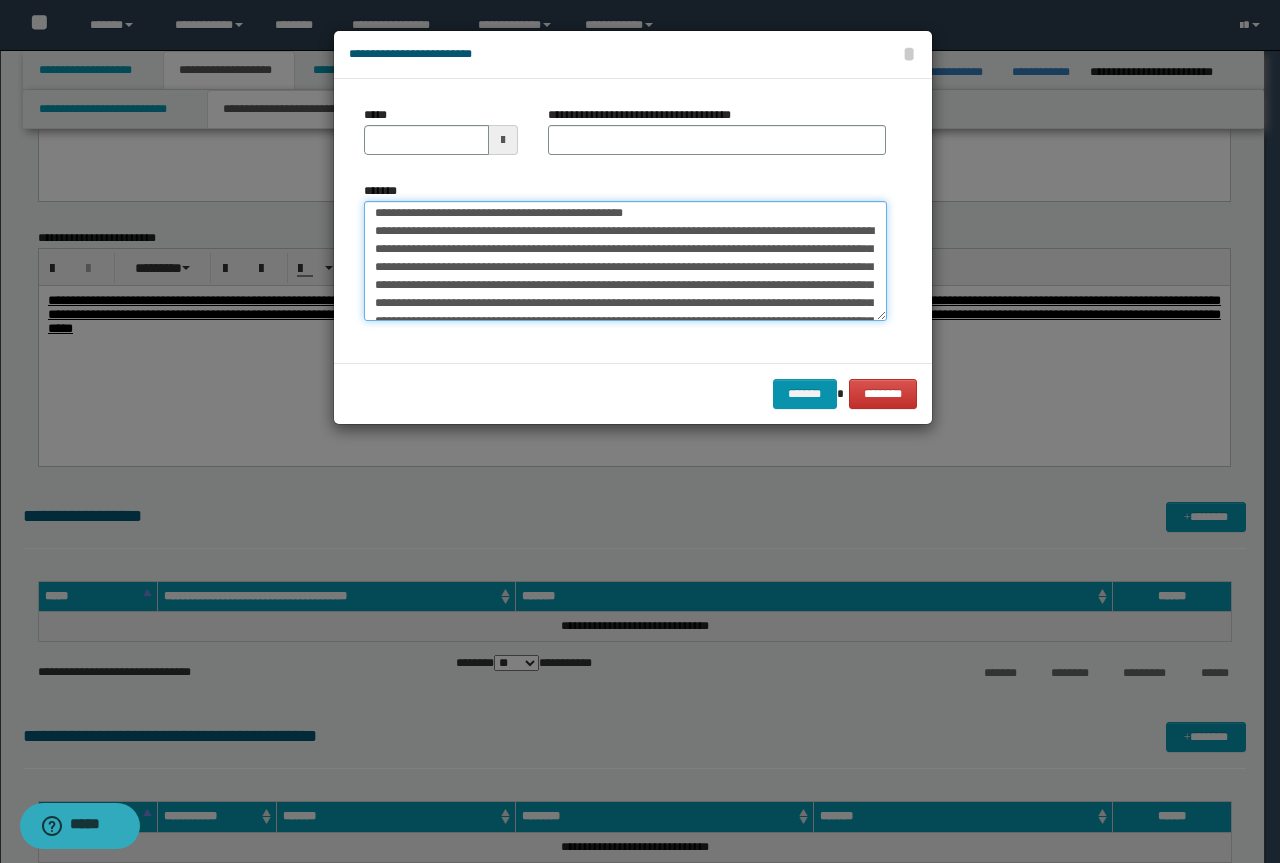scroll, scrollTop: 0, scrollLeft: 0, axis: both 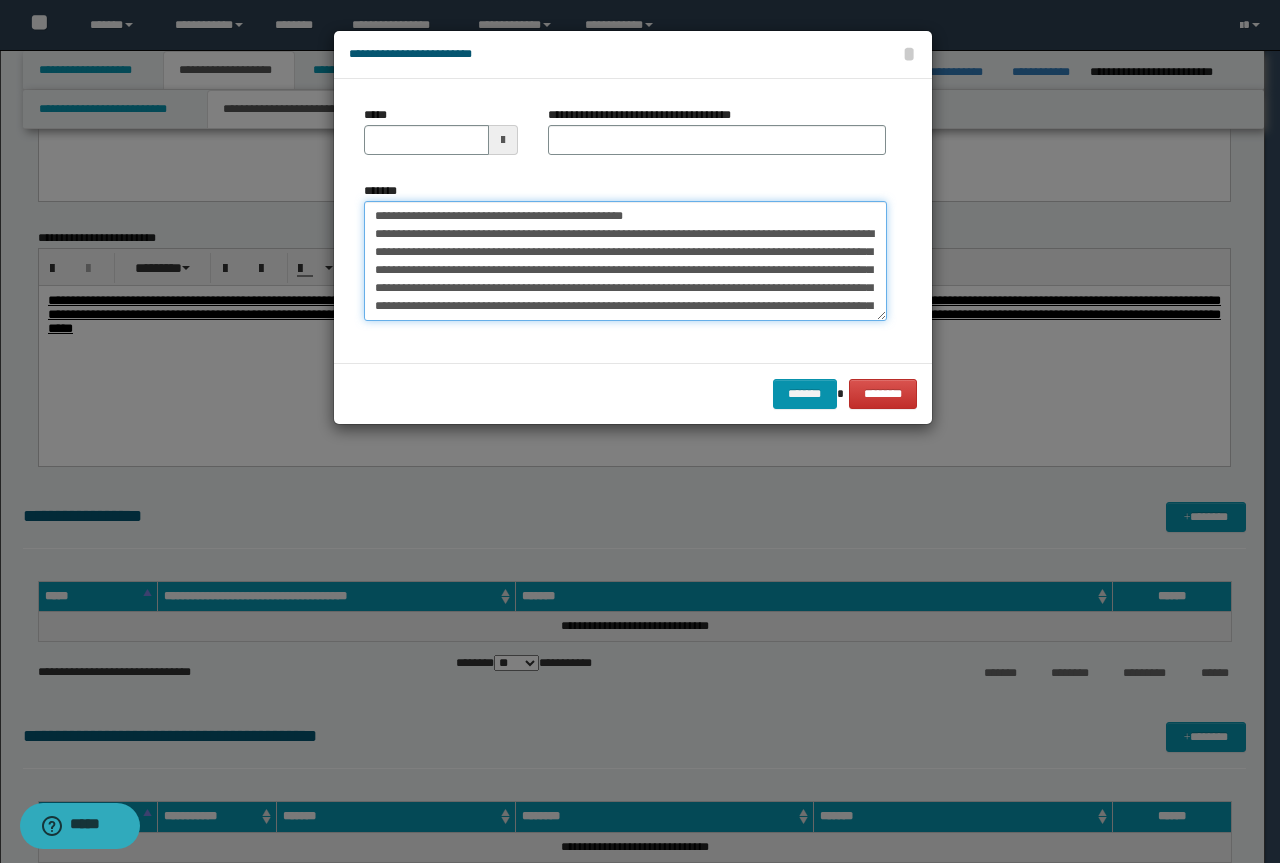 drag, startPoint x: 648, startPoint y: 209, endPoint x: 477, endPoint y: 223, distance: 171.57214 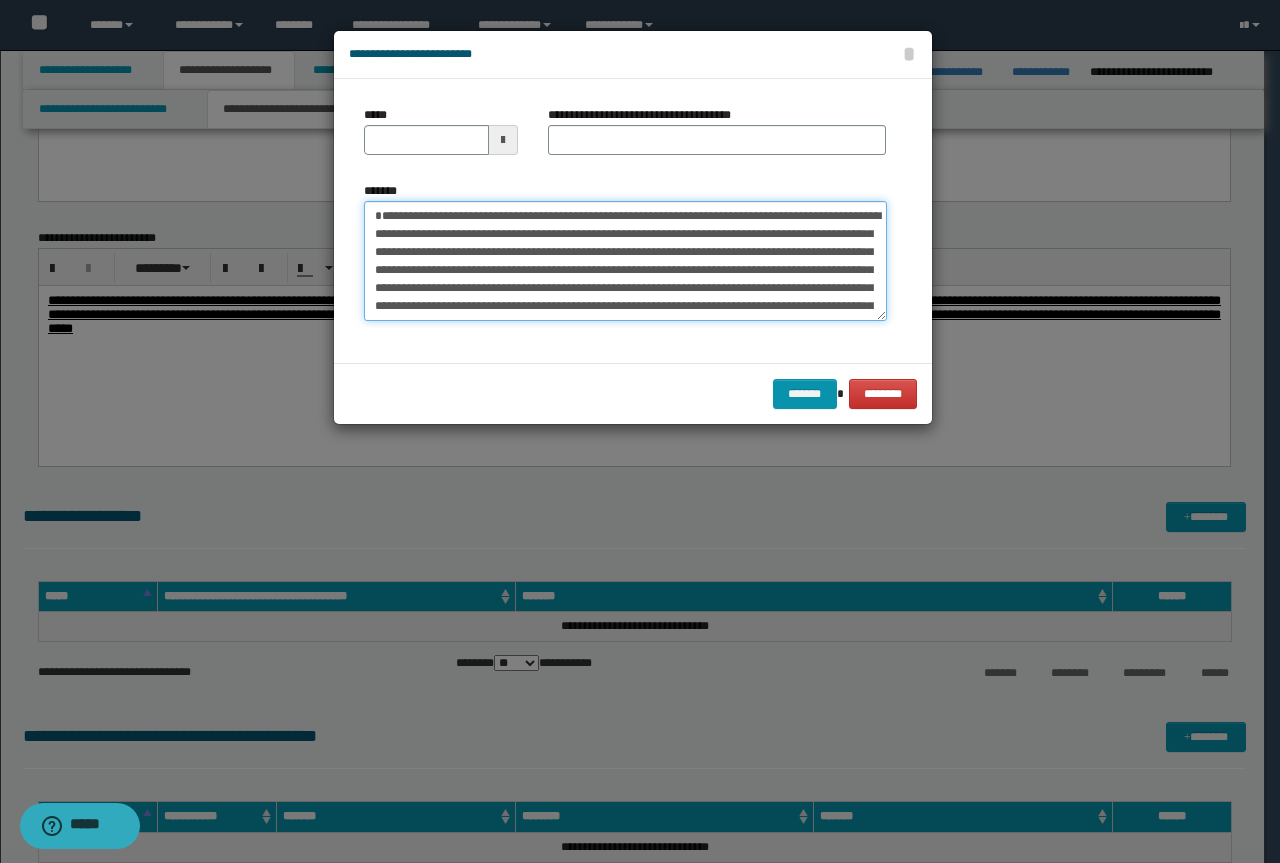 type on "**********" 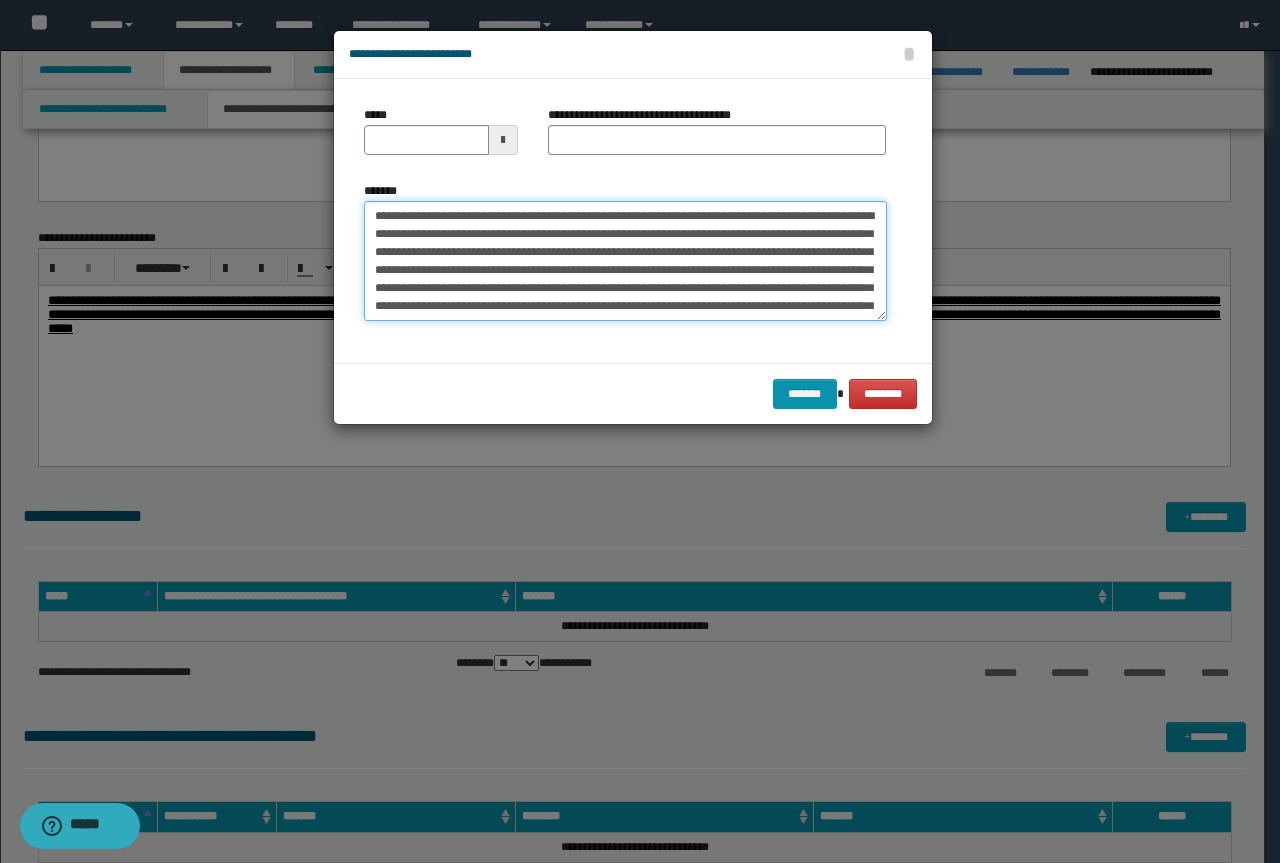 type 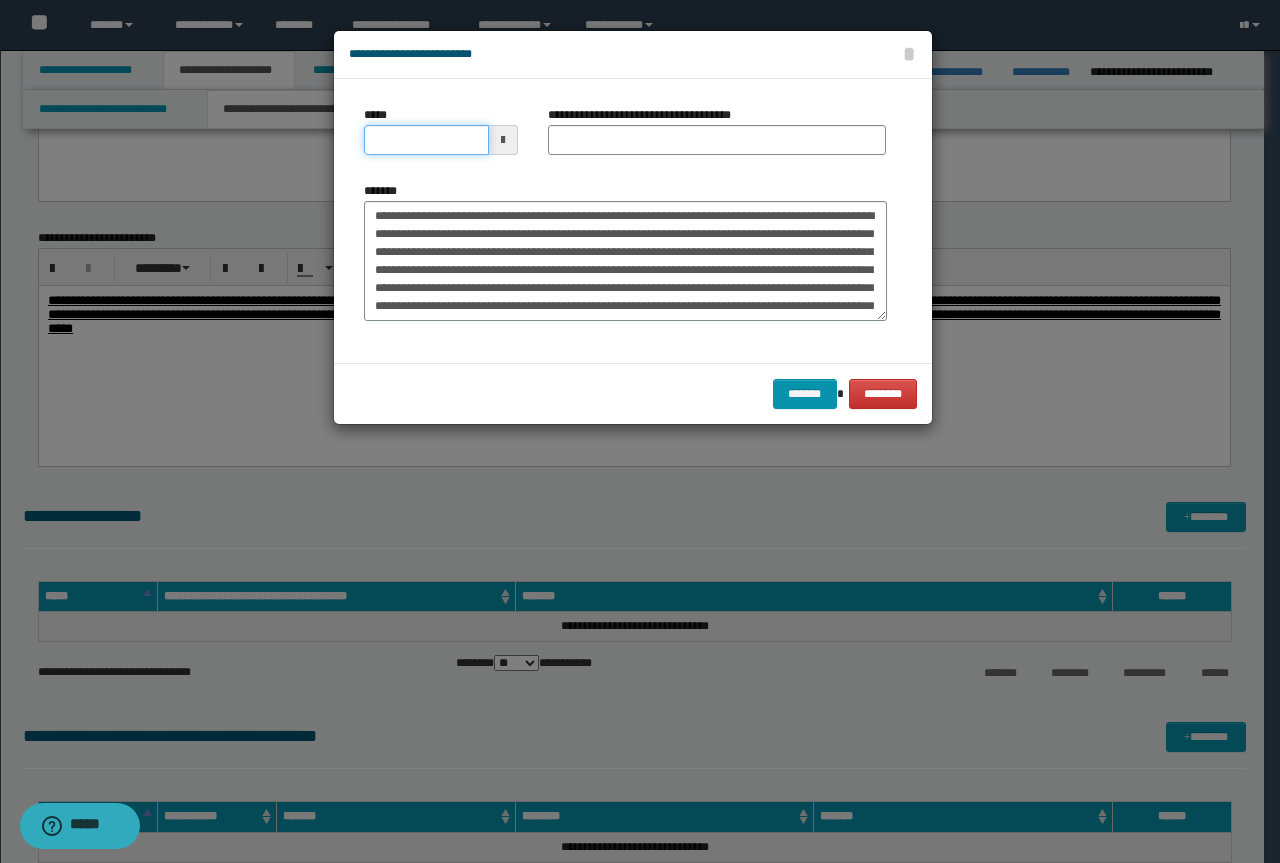 click on "*****" at bounding box center (426, 140) 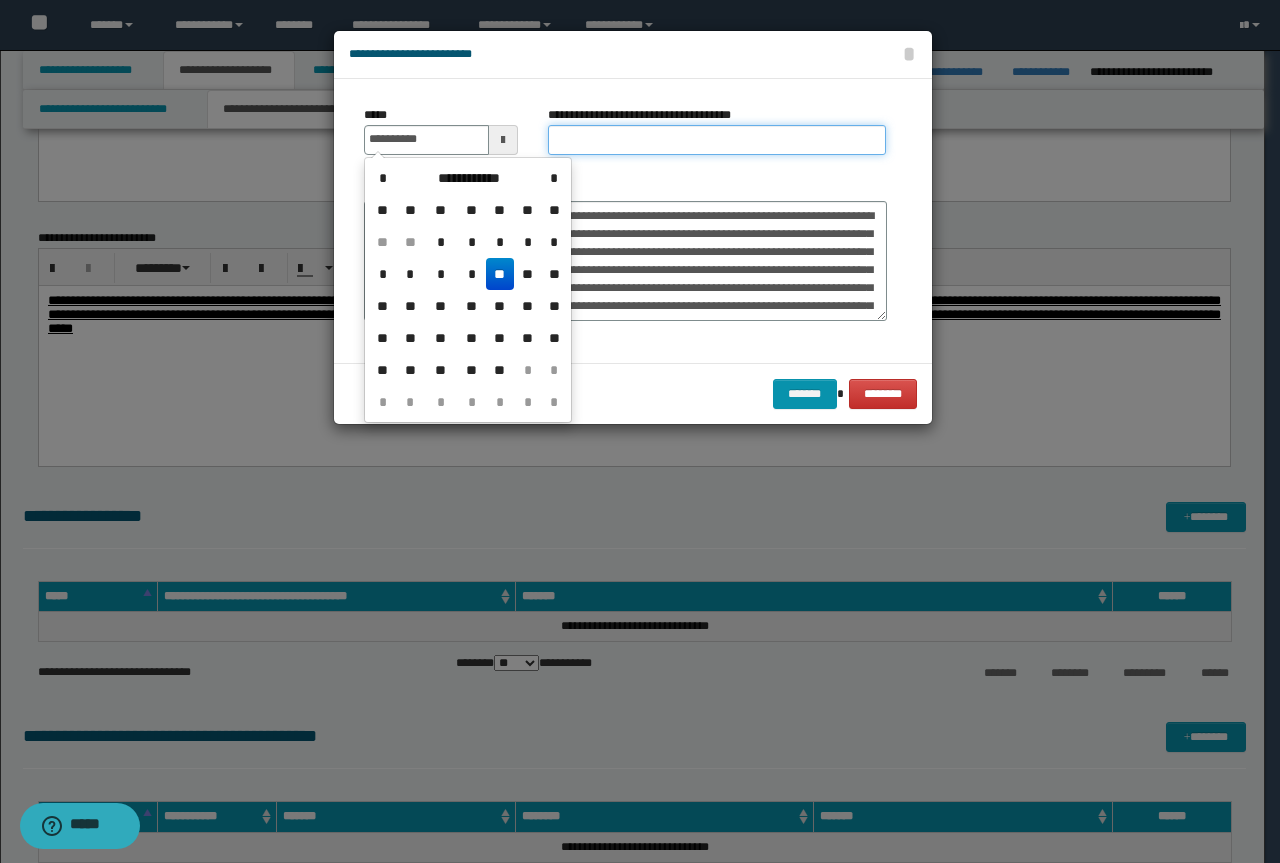 type on "**********" 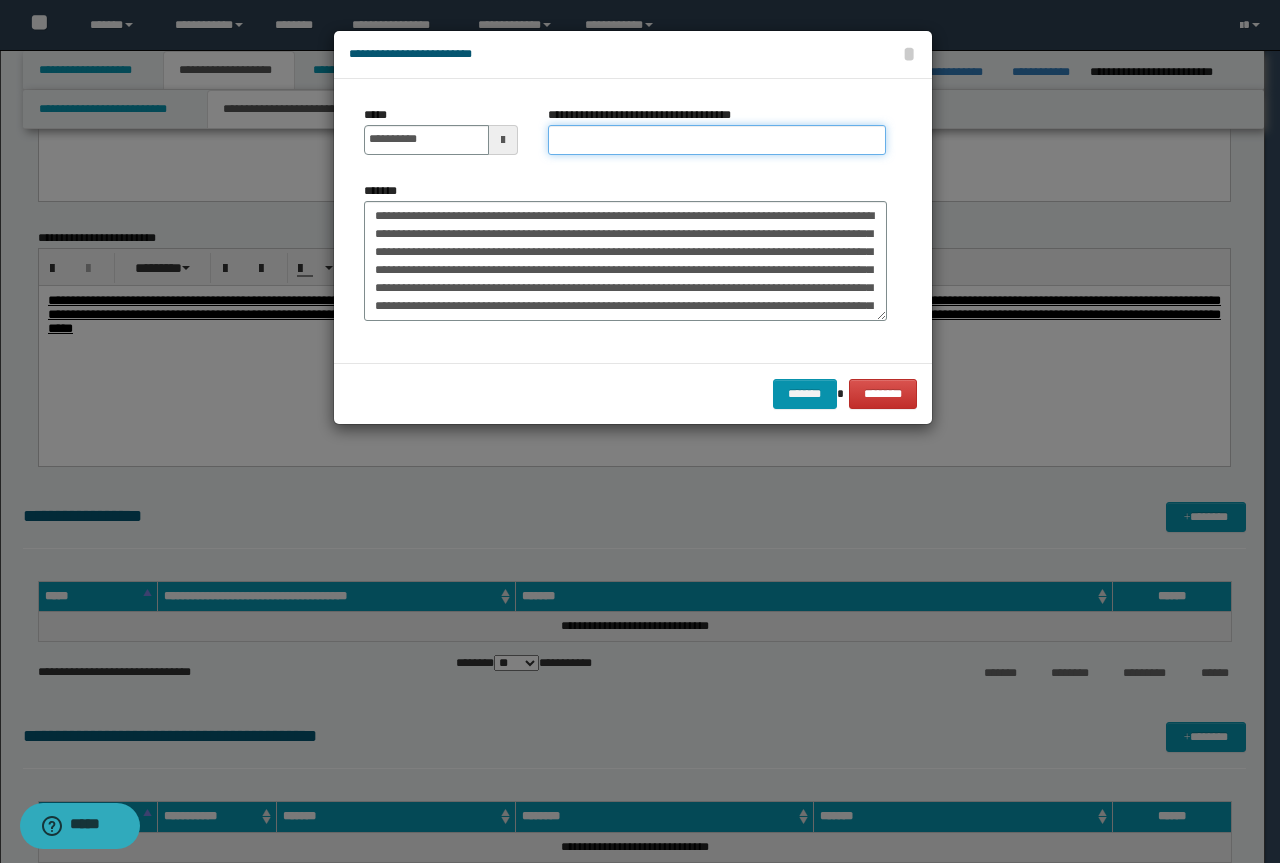click on "**********" at bounding box center [717, 140] 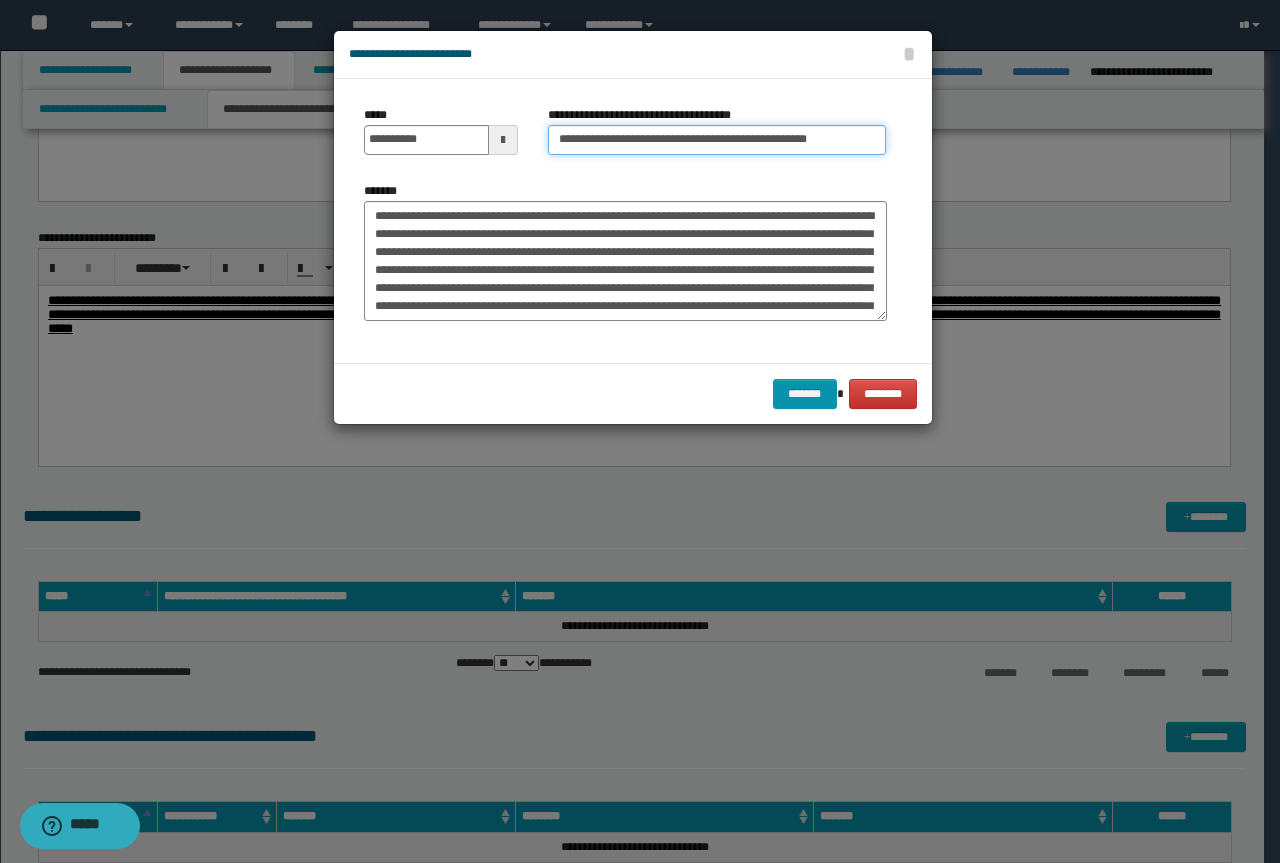 drag, startPoint x: 630, startPoint y: 137, endPoint x: 253, endPoint y: 105, distance: 378.35565 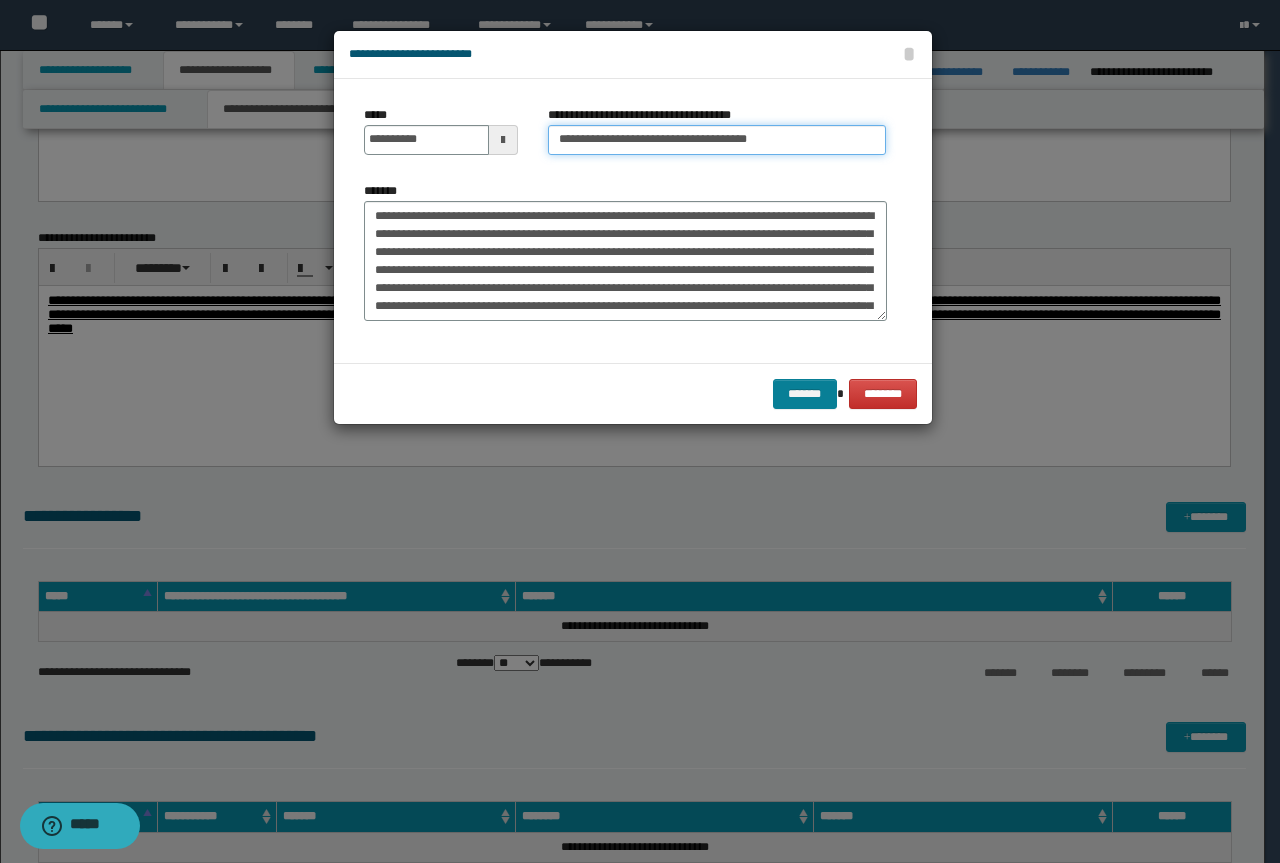 type on "**********" 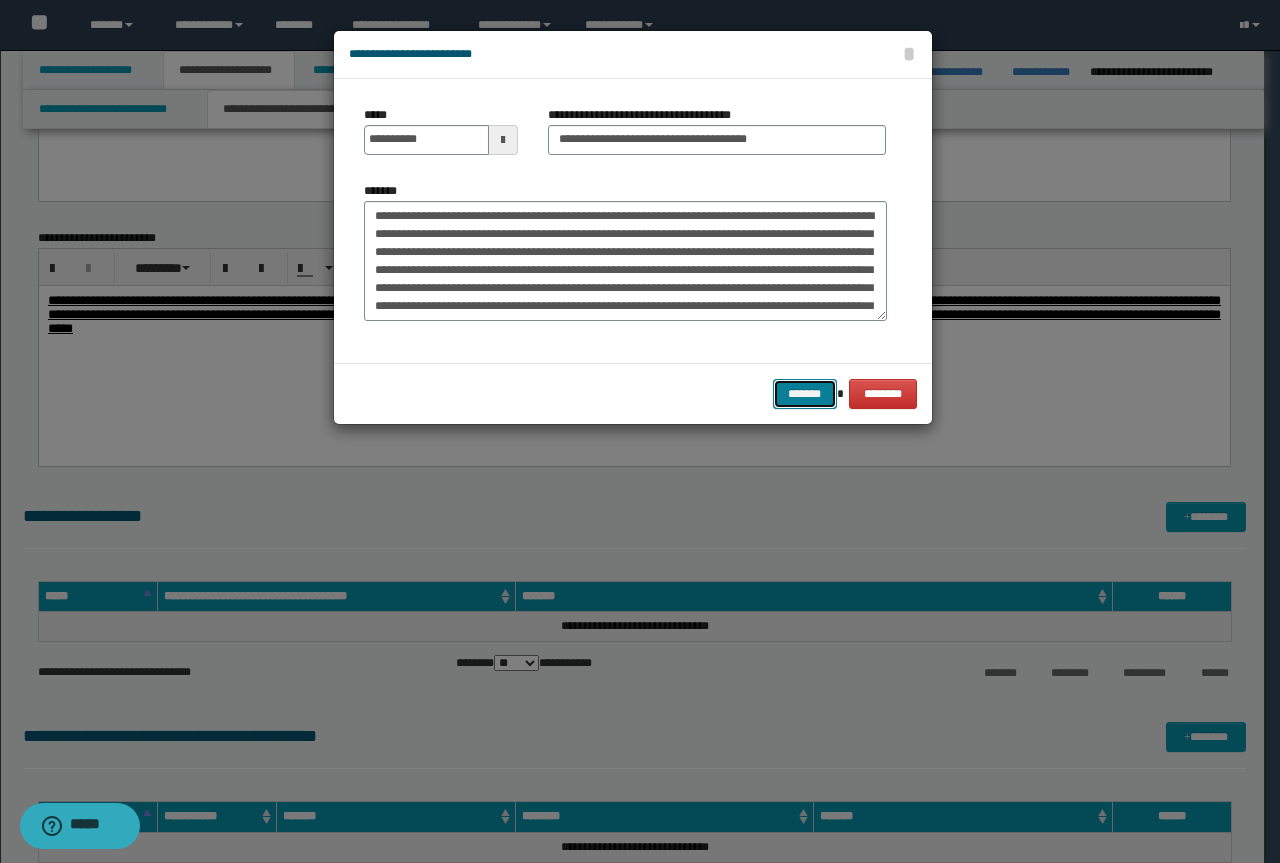 click on "*******" at bounding box center [805, 394] 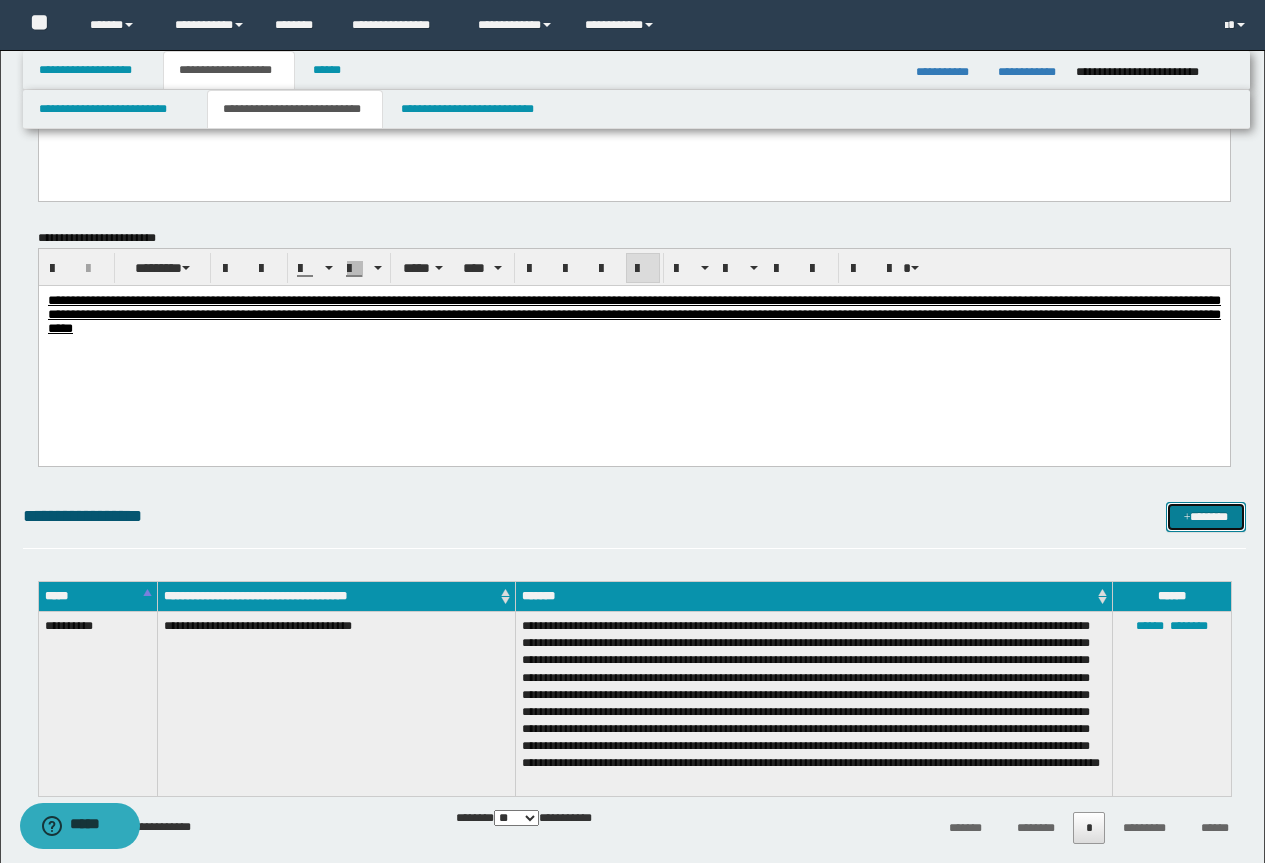 click on "*******" at bounding box center [1206, 517] 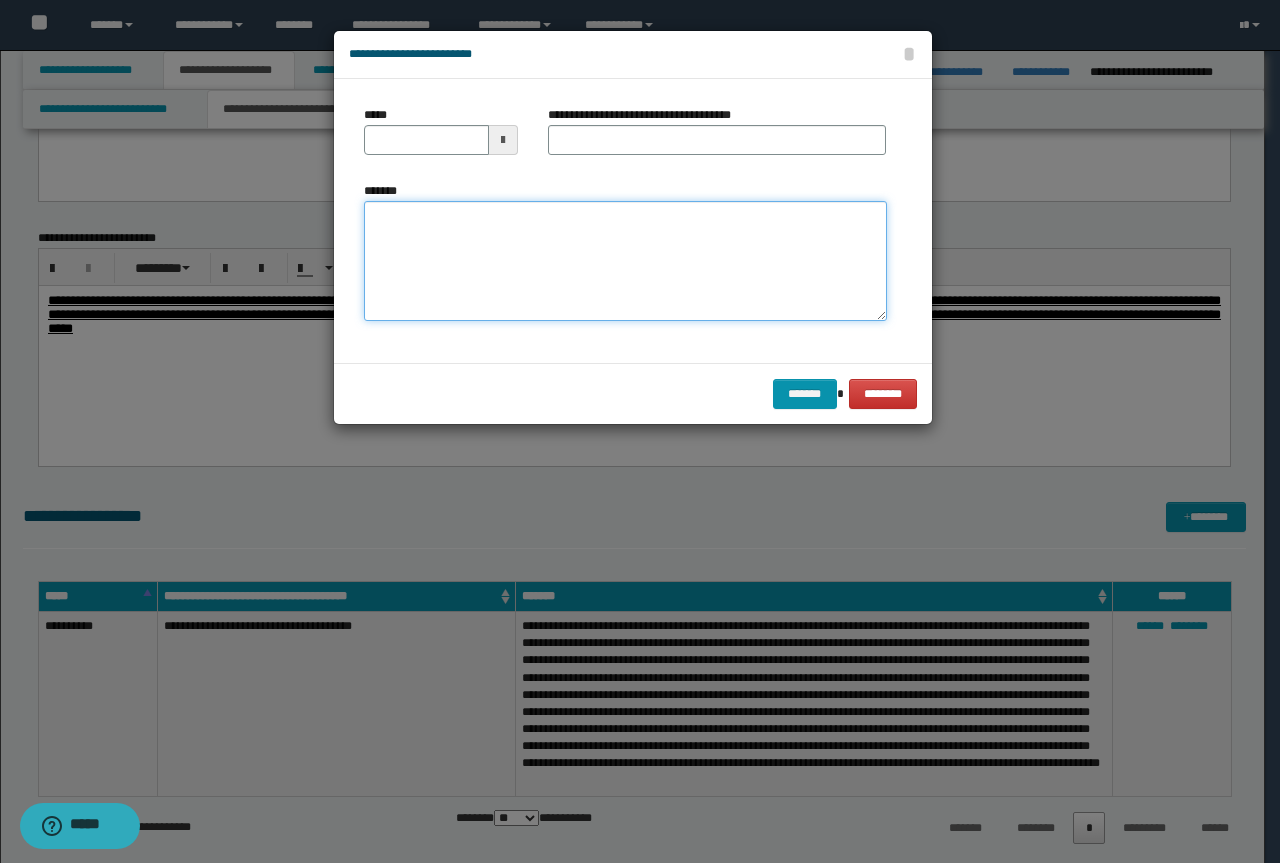 click on "*******" at bounding box center [625, 261] 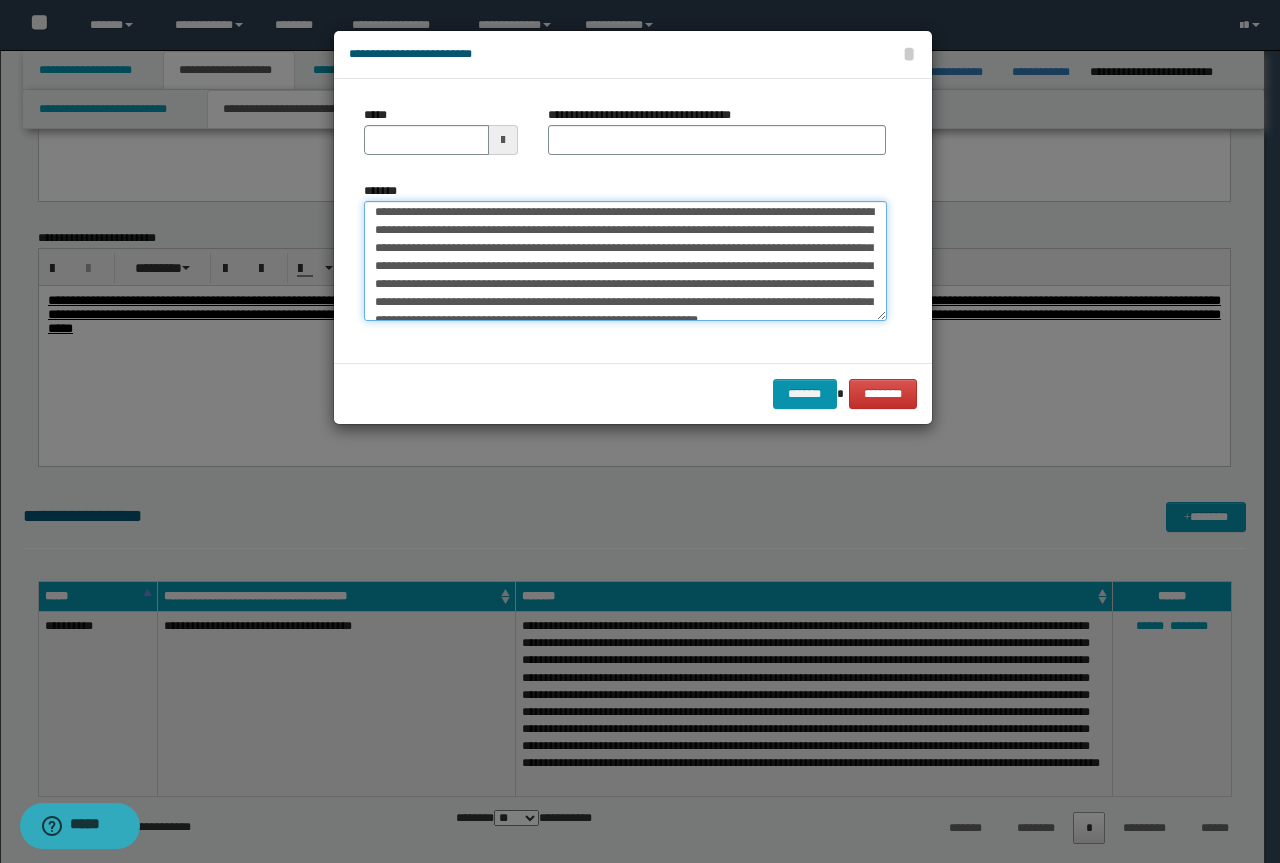 scroll, scrollTop: 0, scrollLeft: 0, axis: both 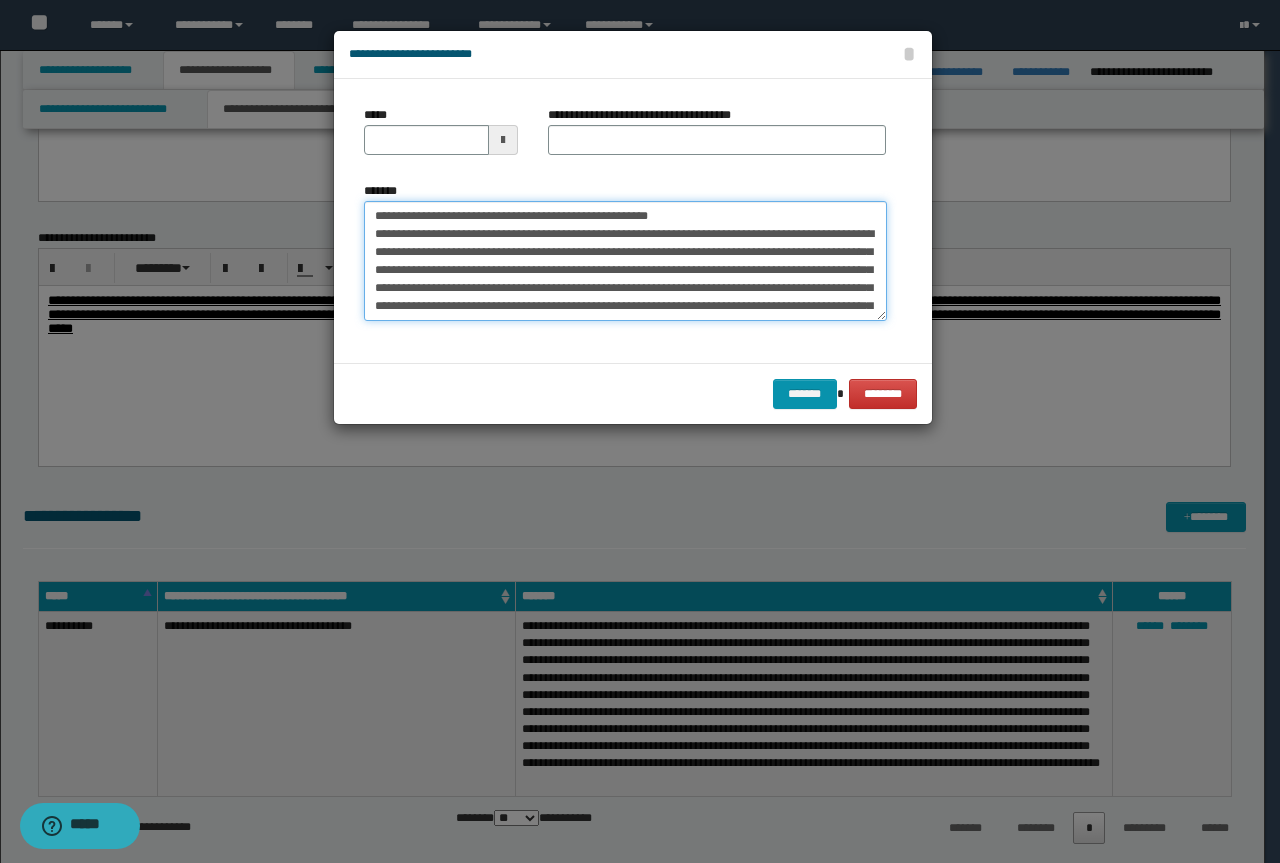 drag, startPoint x: 707, startPoint y: 207, endPoint x: 363, endPoint y: 207, distance: 344 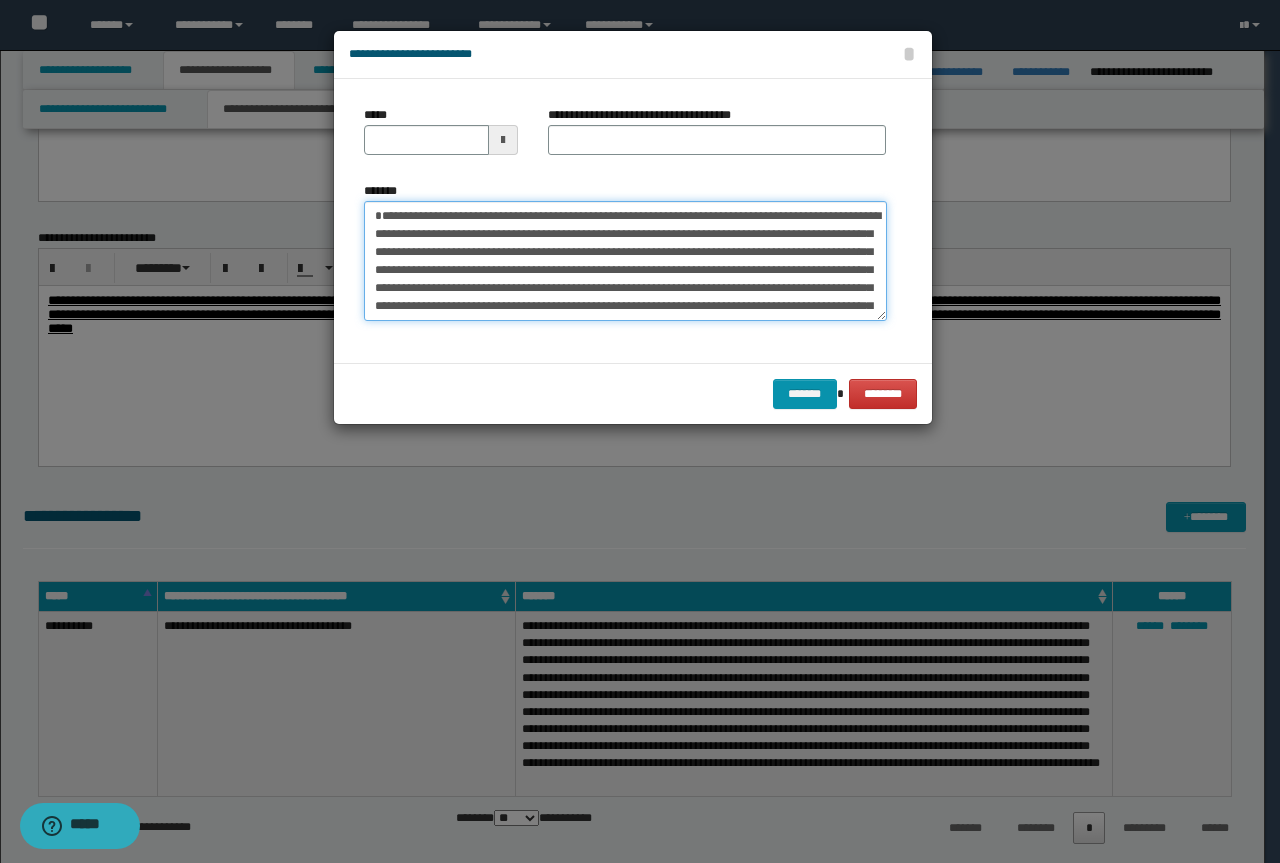 type on "**********" 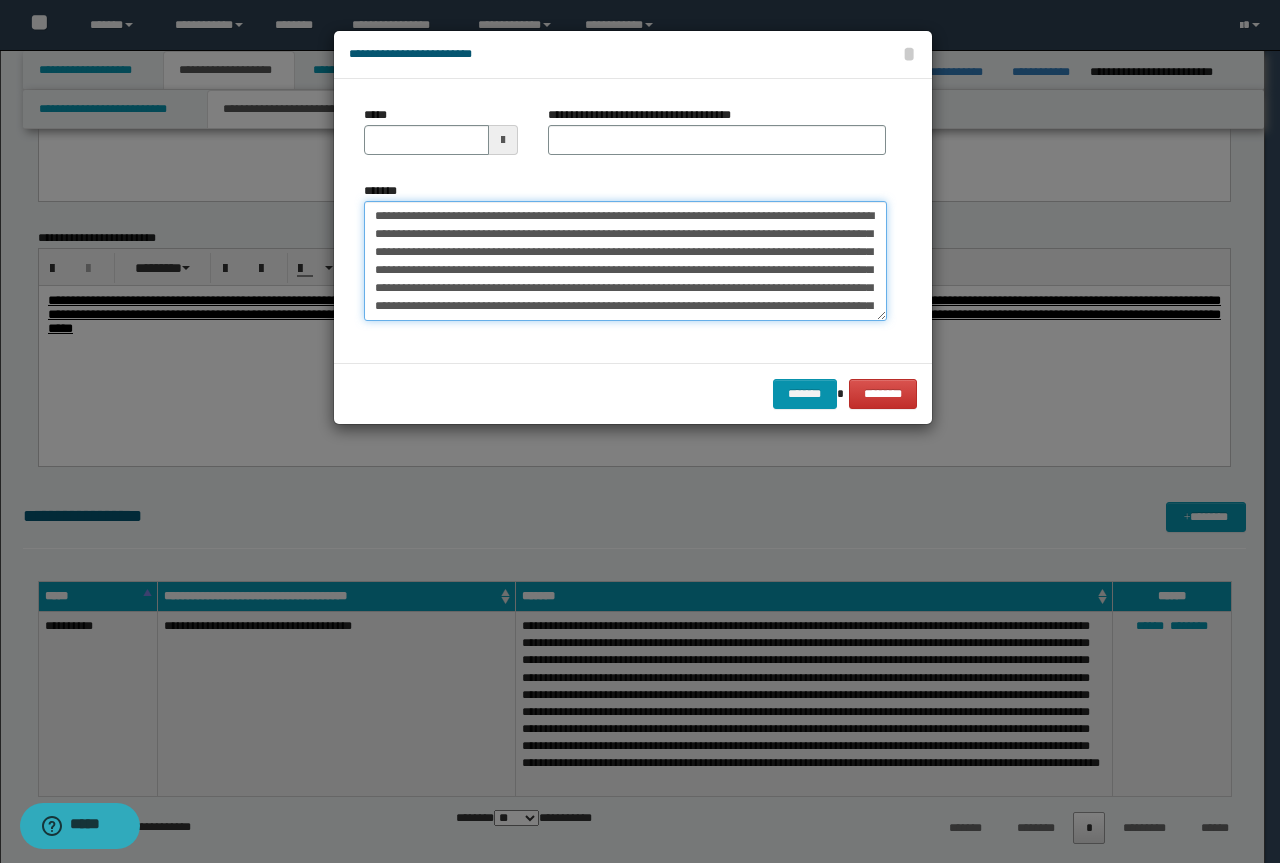 type 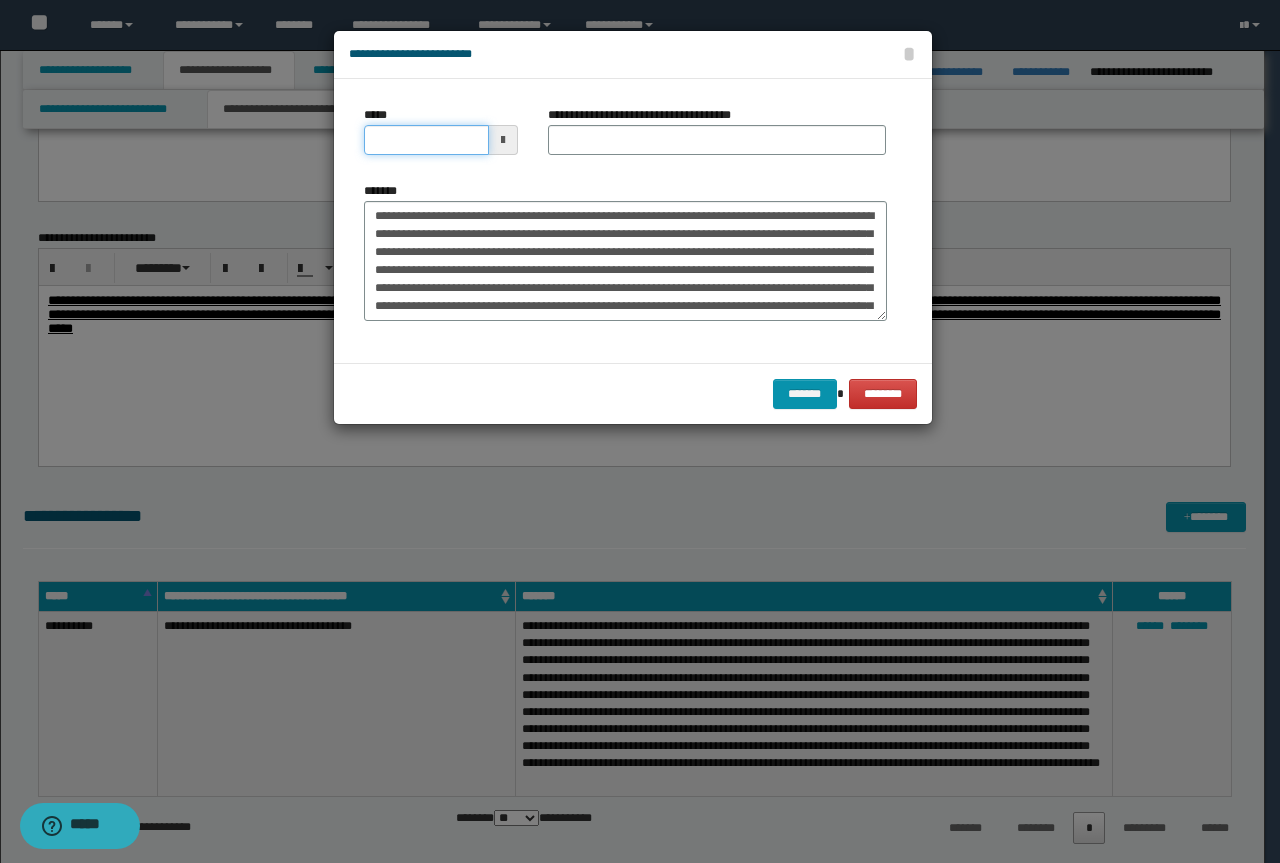 click on "*****" at bounding box center (426, 140) 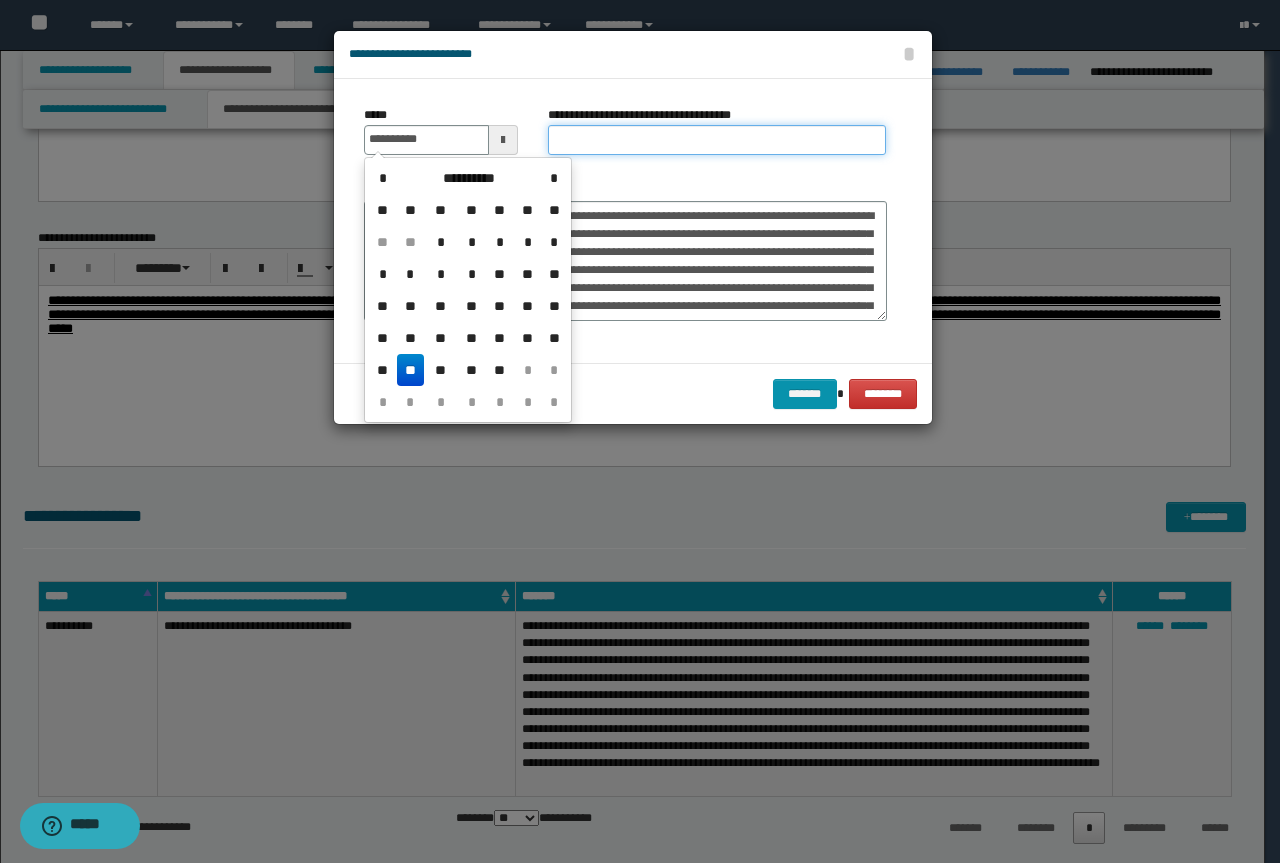 type on "**********" 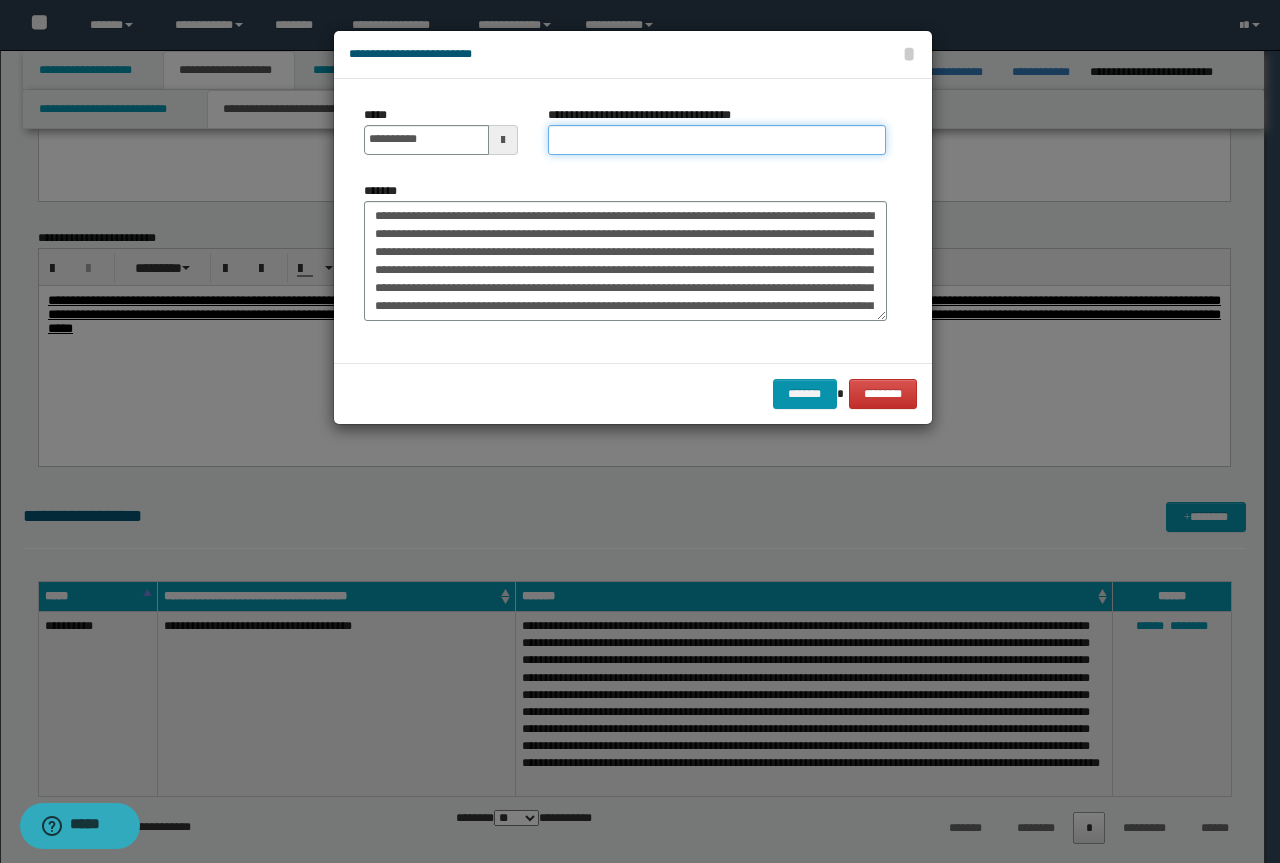paste on "**********" 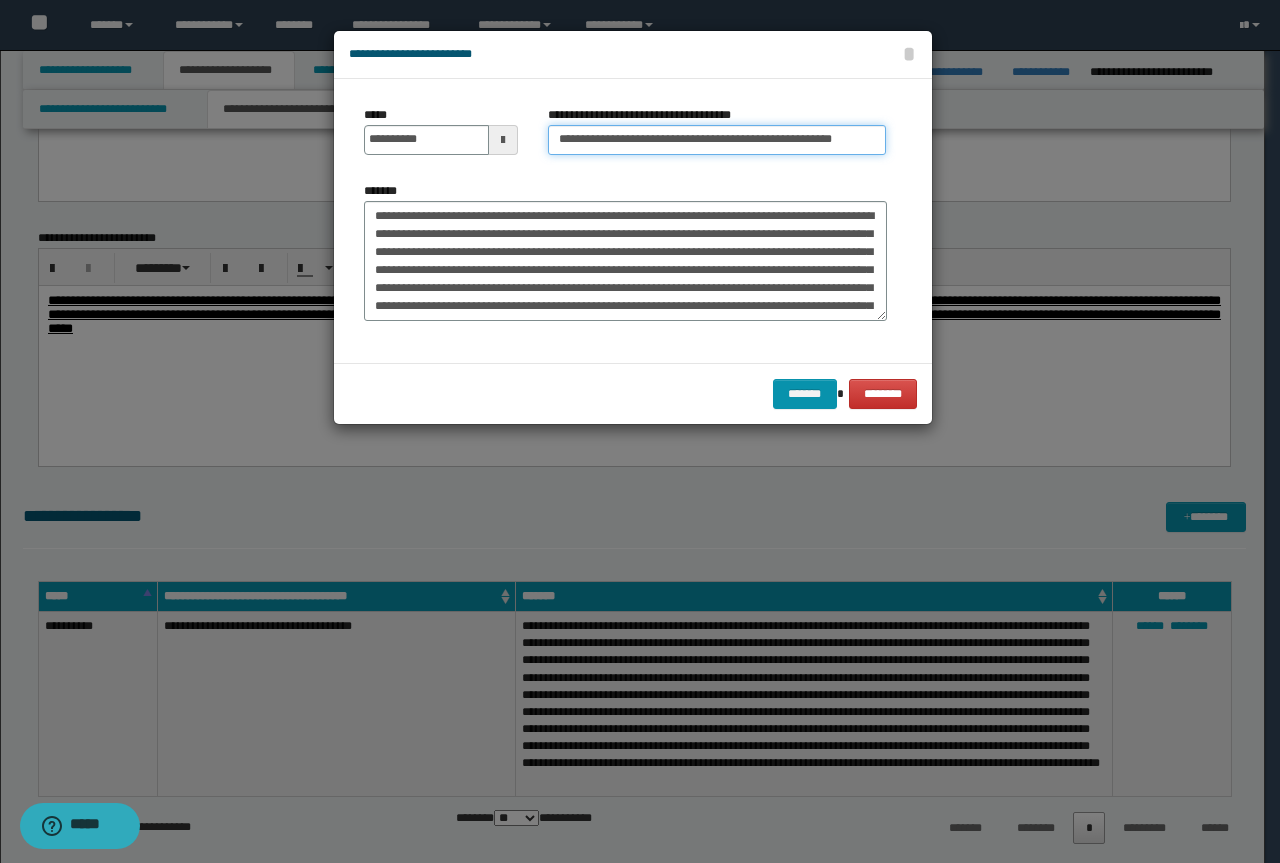 drag, startPoint x: 625, startPoint y: 140, endPoint x: 217, endPoint y: 44, distance: 419.14197 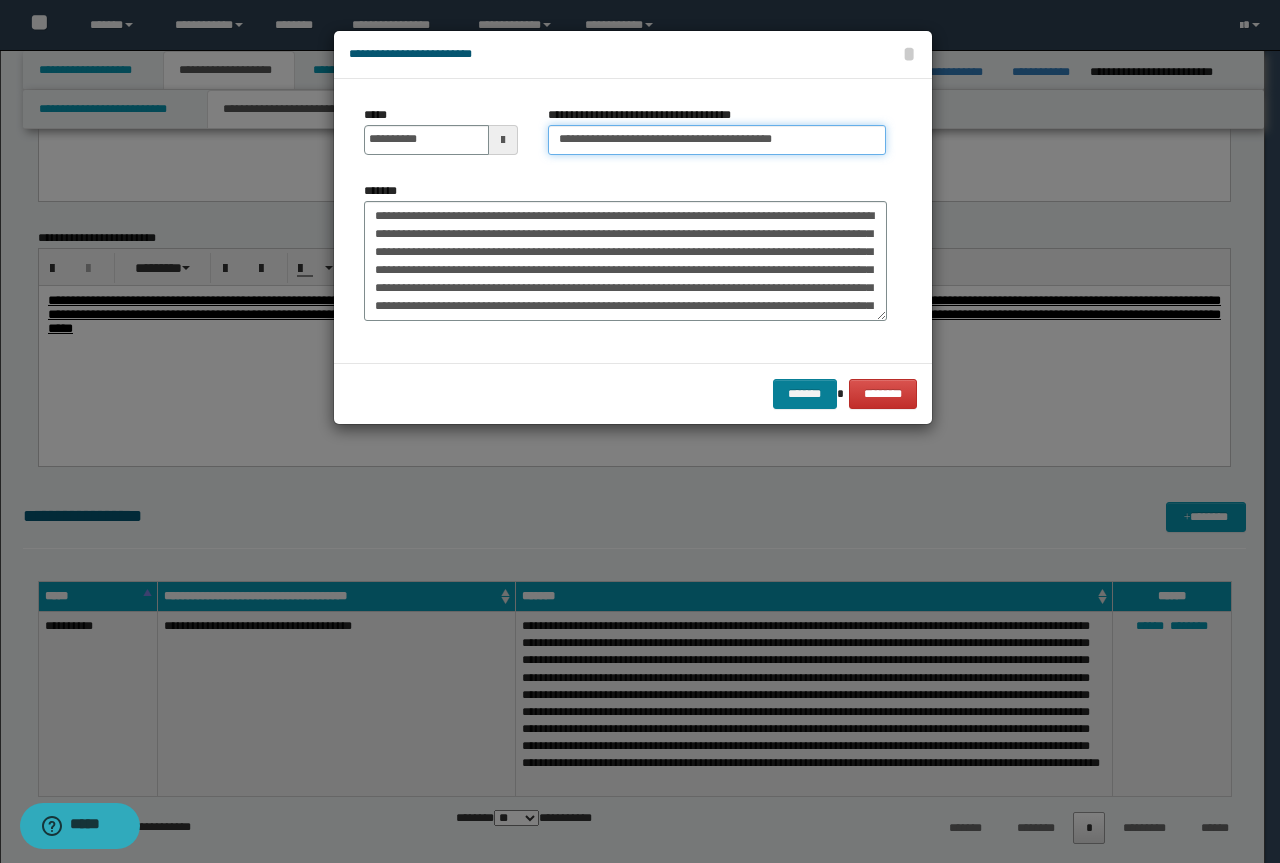 type on "**********" 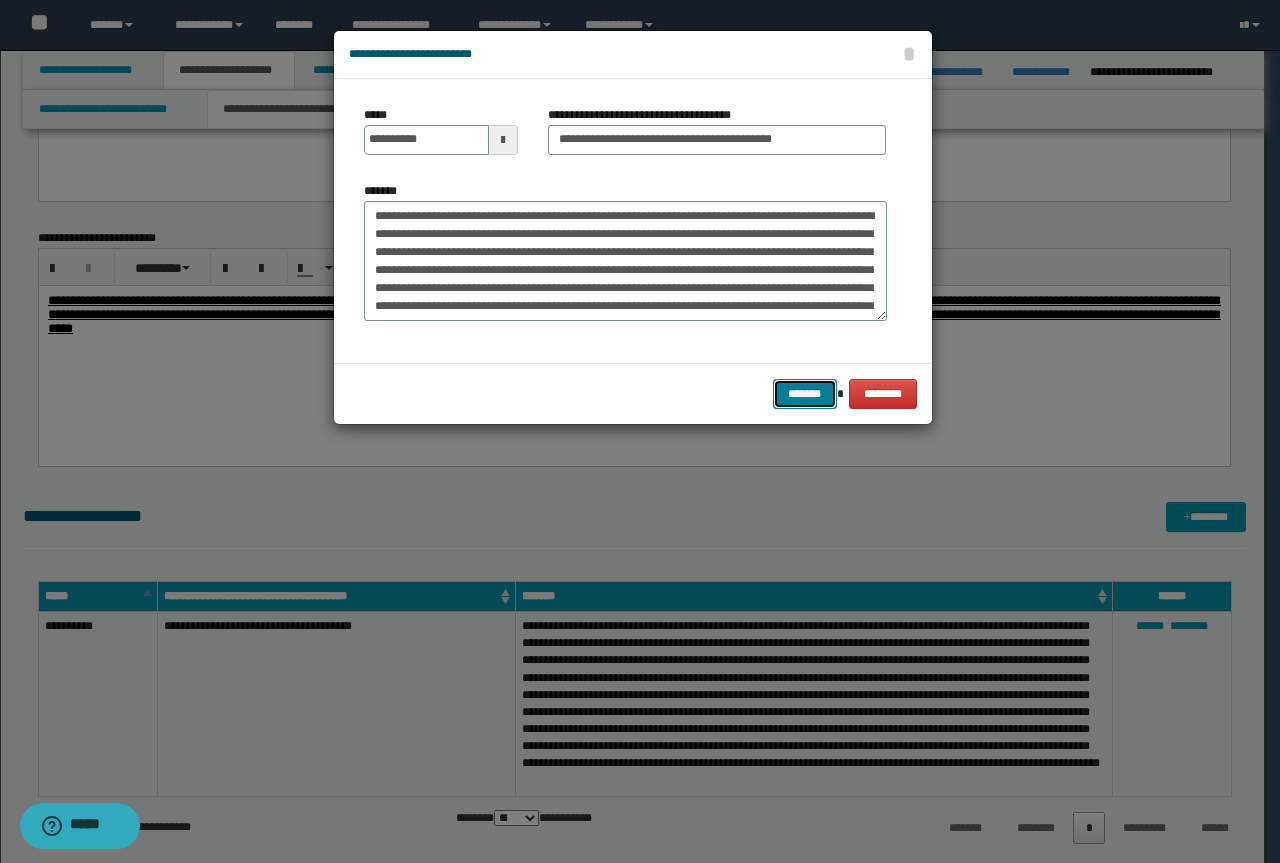 click on "*******" at bounding box center [805, 394] 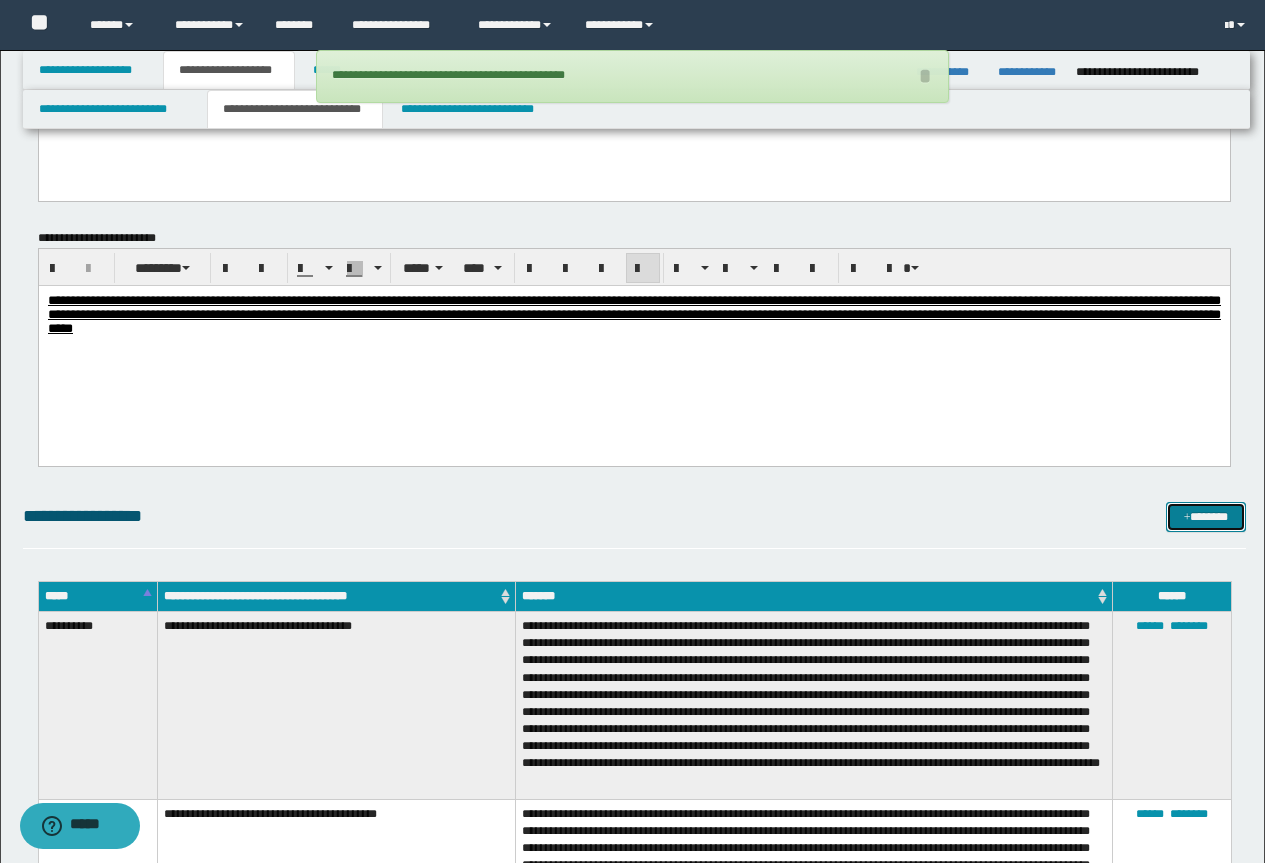 type 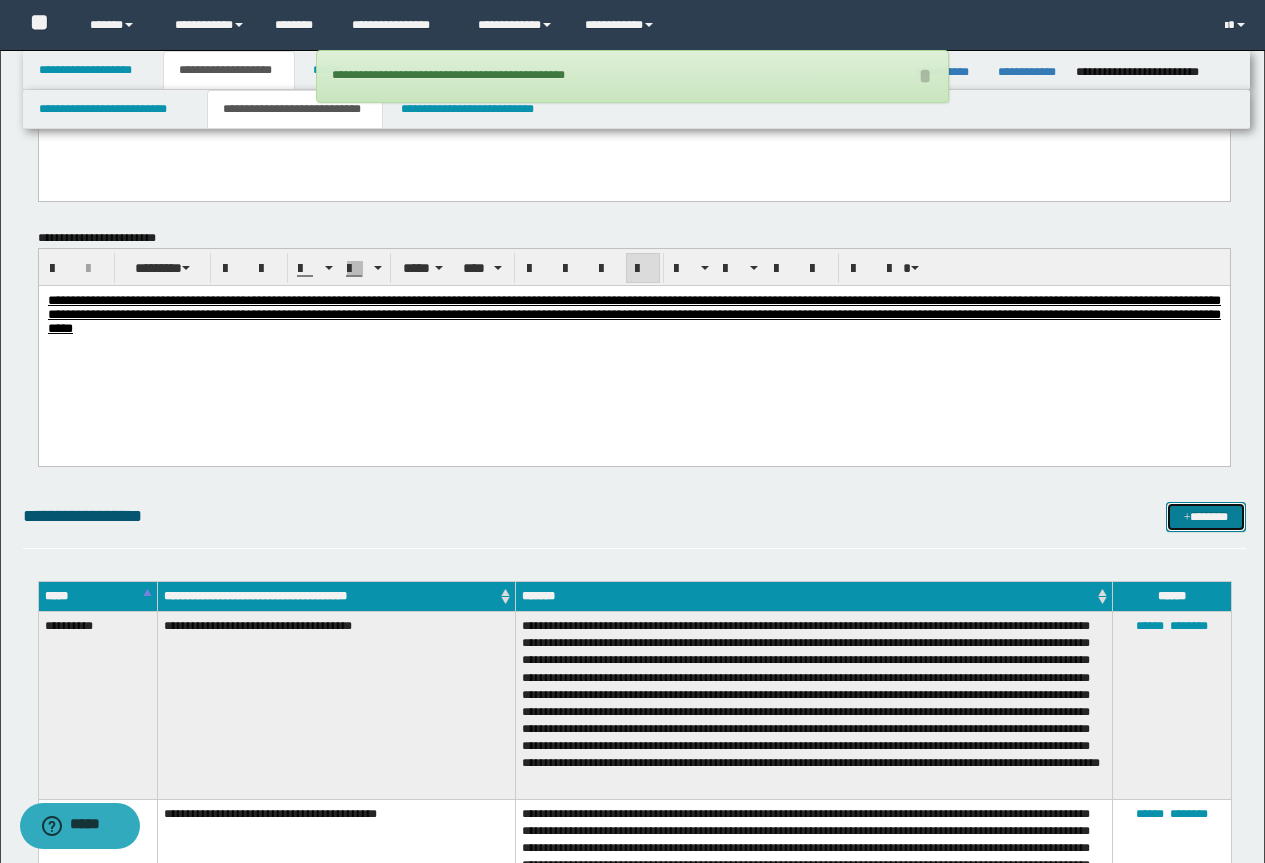 click on "*******" at bounding box center [1206, 517] 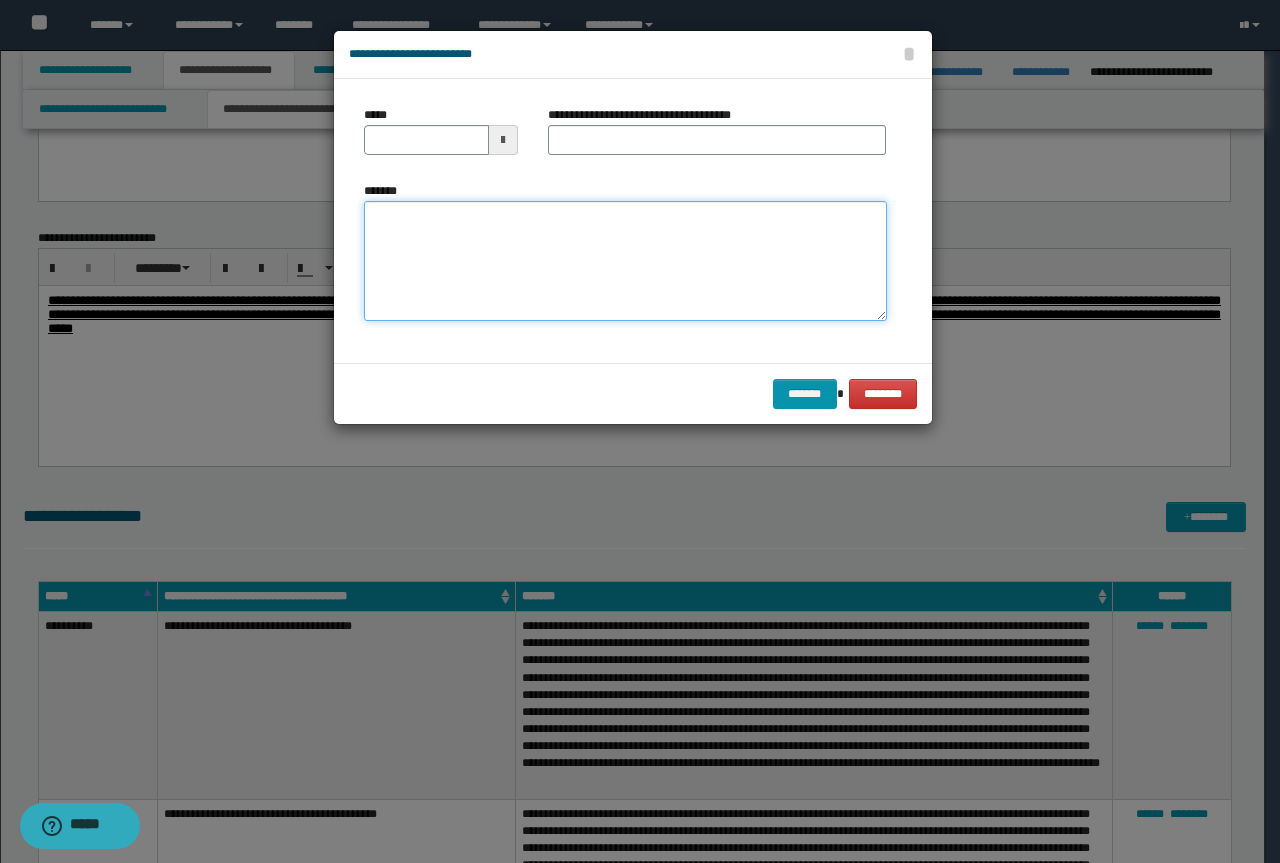 click on "*******" at bounding box center [625, 261] 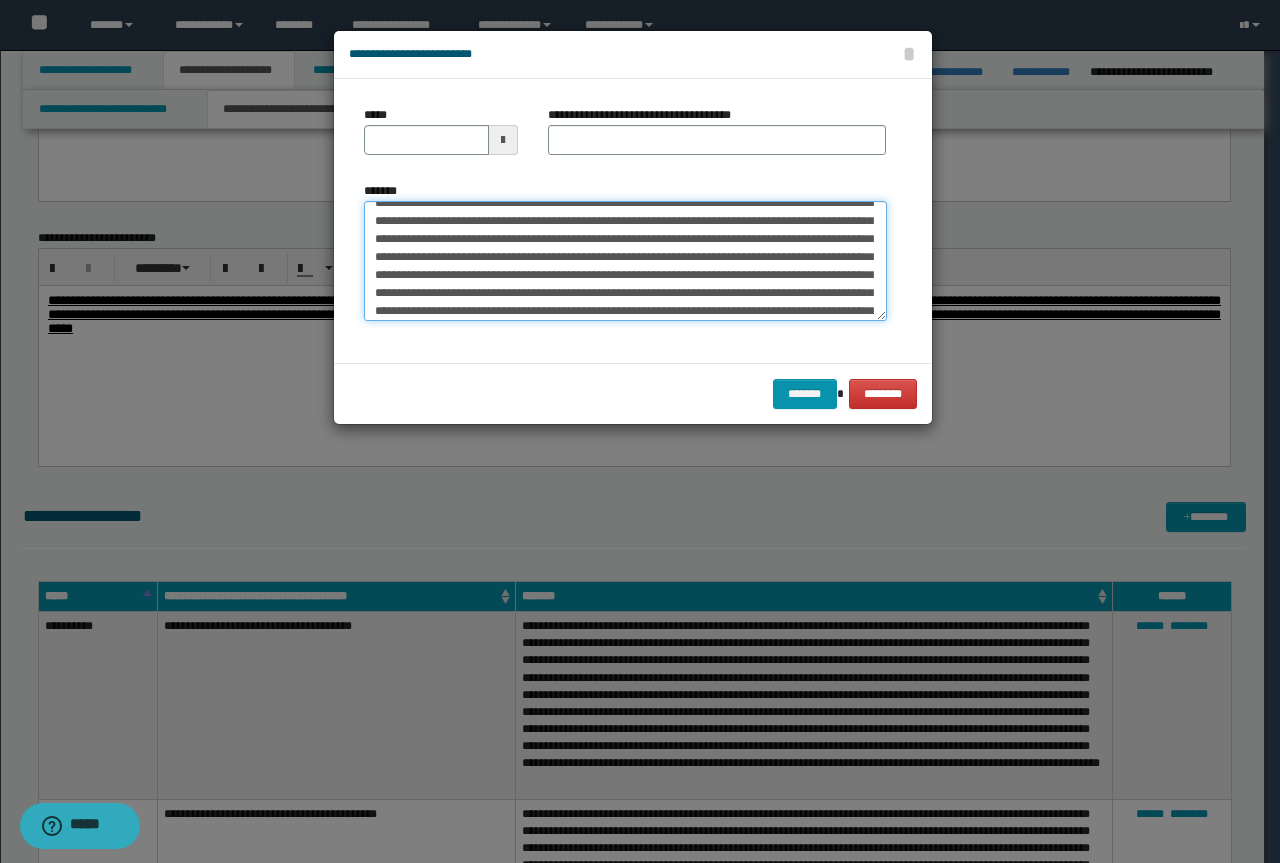 scroll, scrollTop: 0, scrollLeft: 0, axis: both 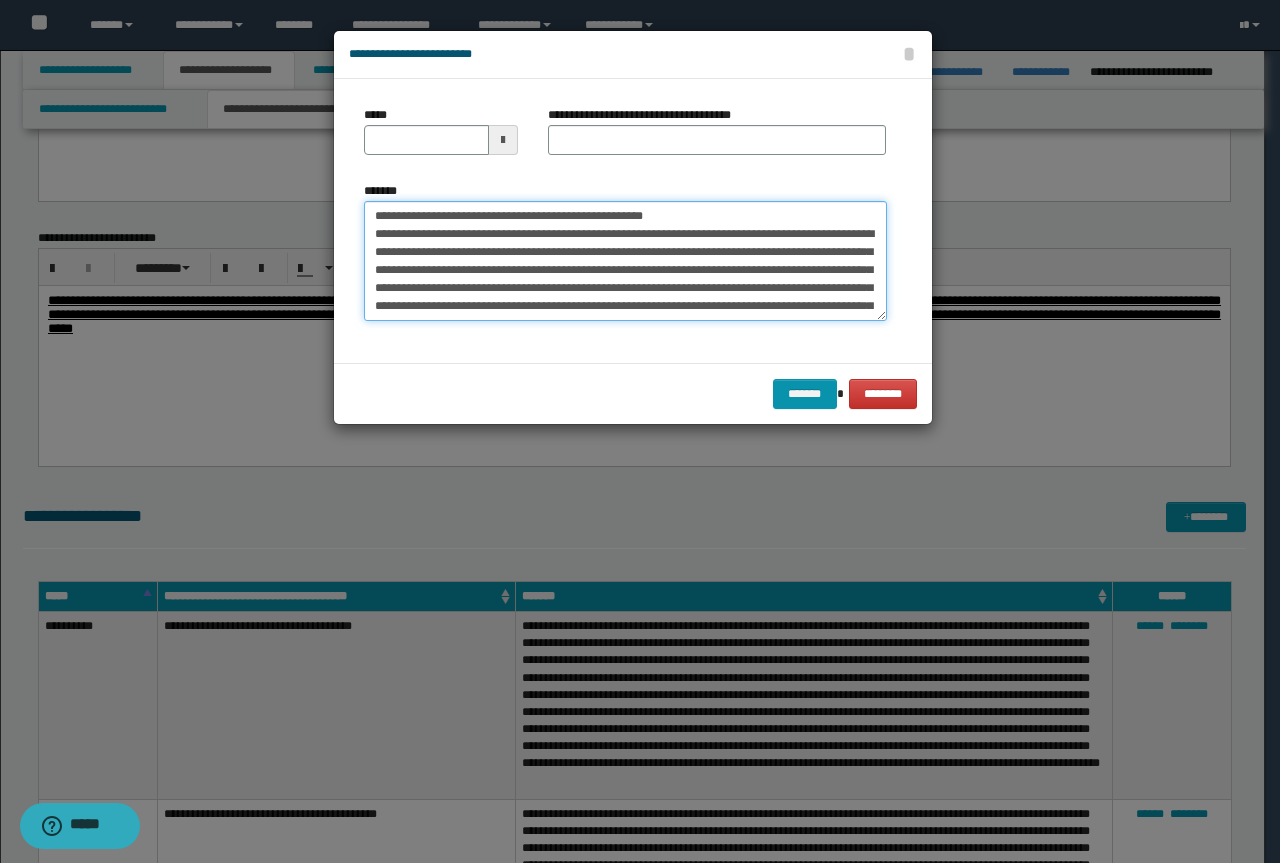 drag, startPoint x: 680, startPoint y: 219, endPoint x: 285, endPoint y: 175, distance: 397.44308 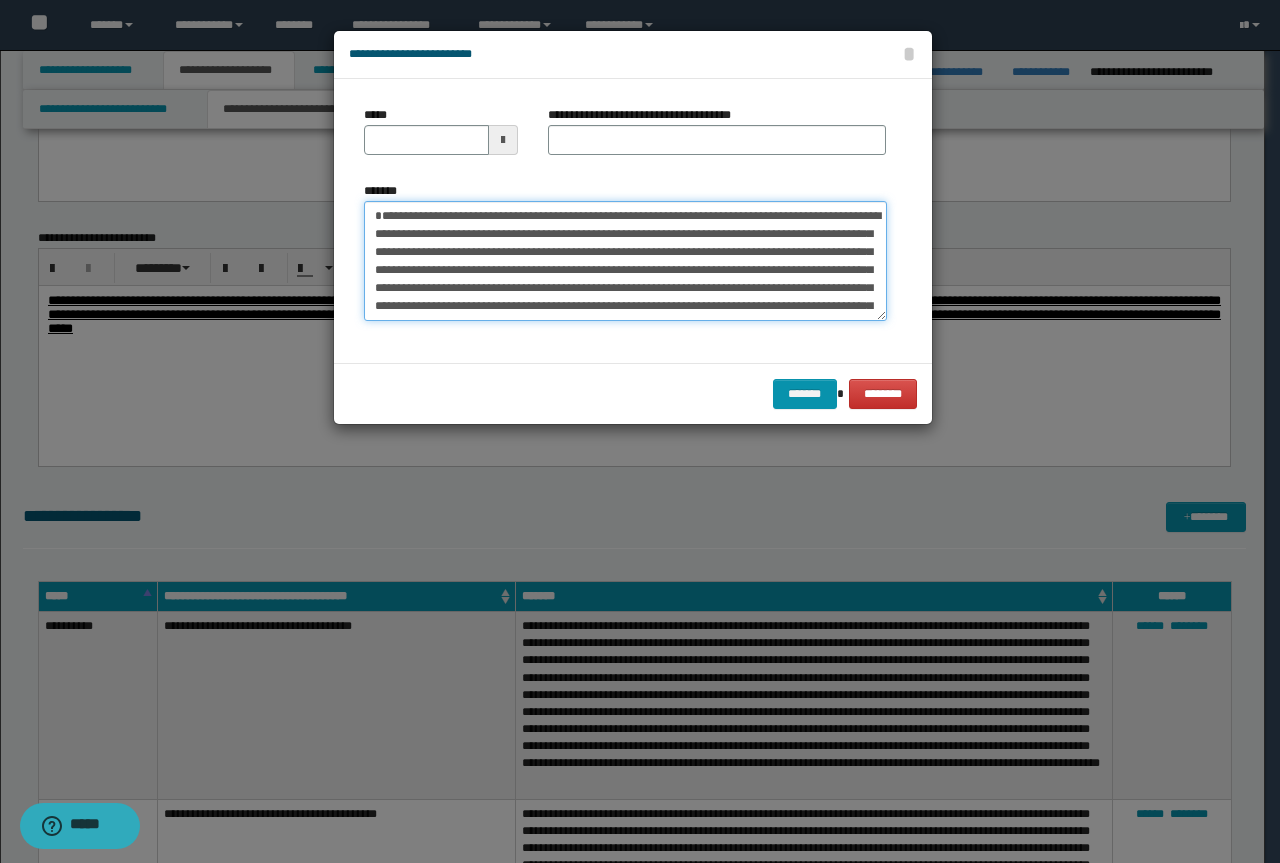 type on "**********" 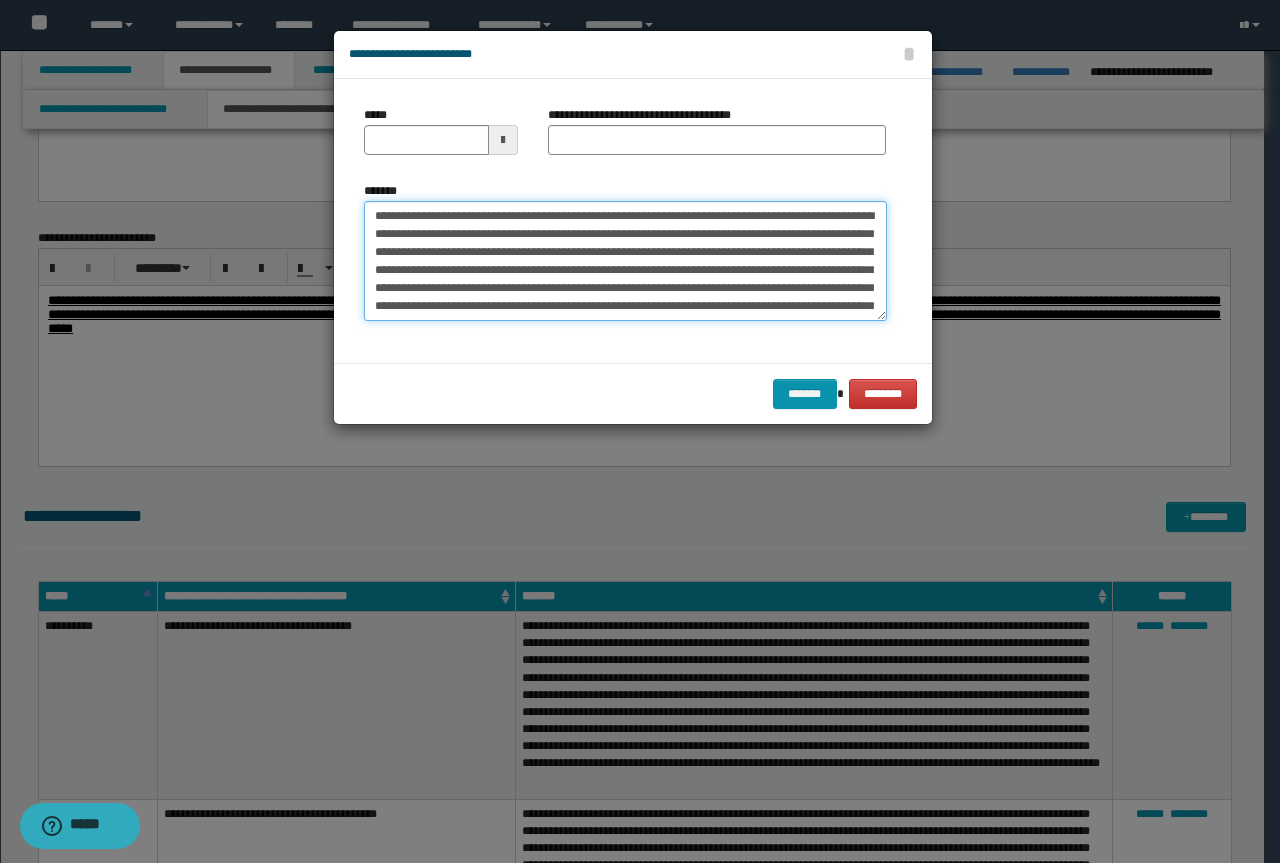 type 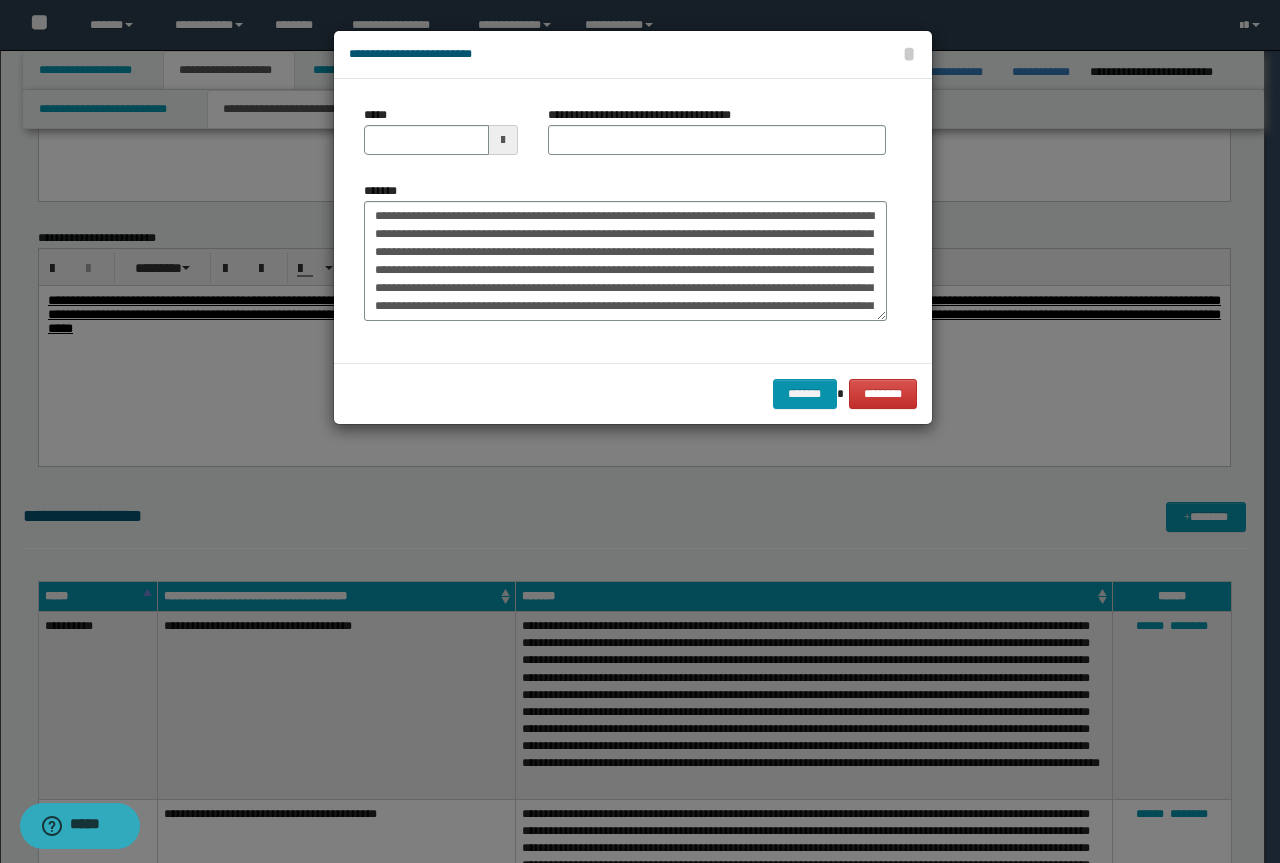 click on "*****" at bounding box center [441, 138] 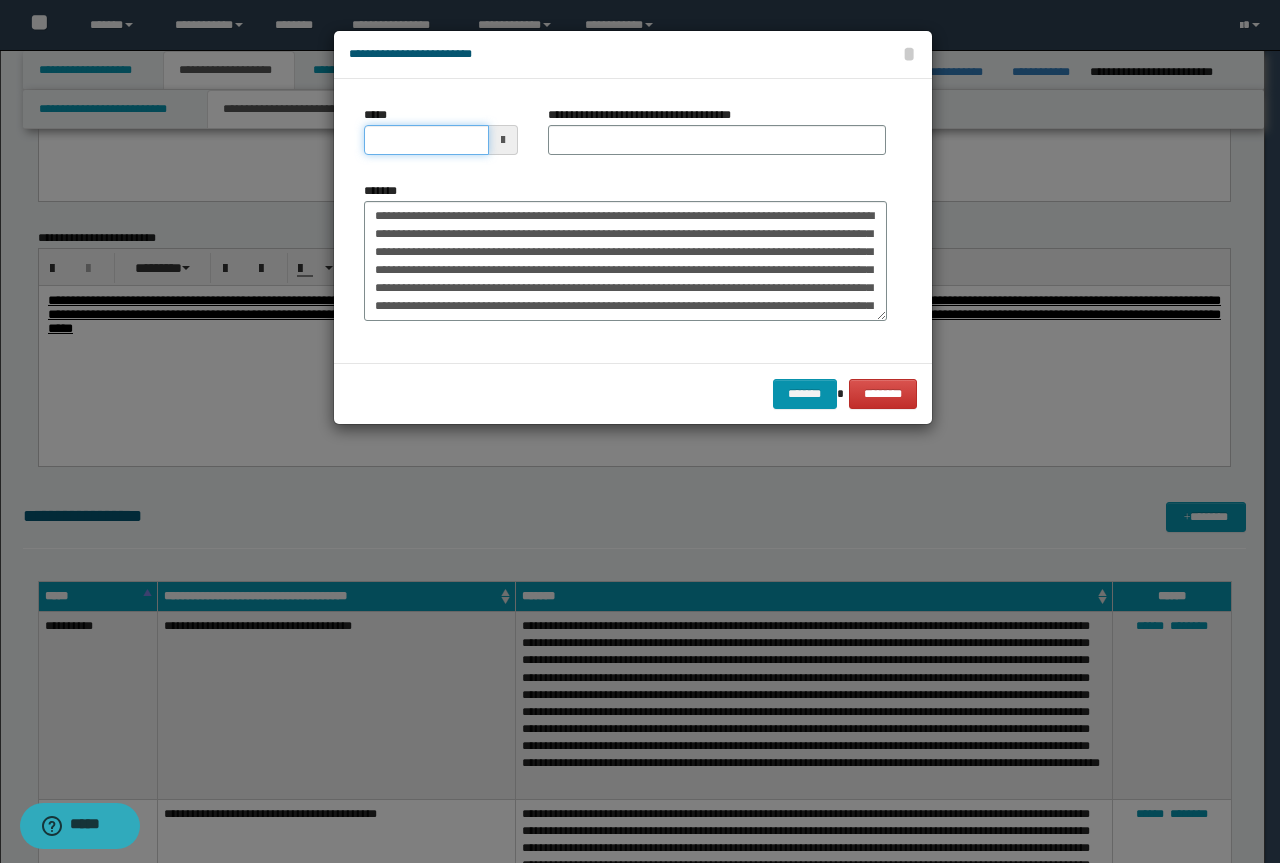 click on "*****" at bounding box center [426, 140] 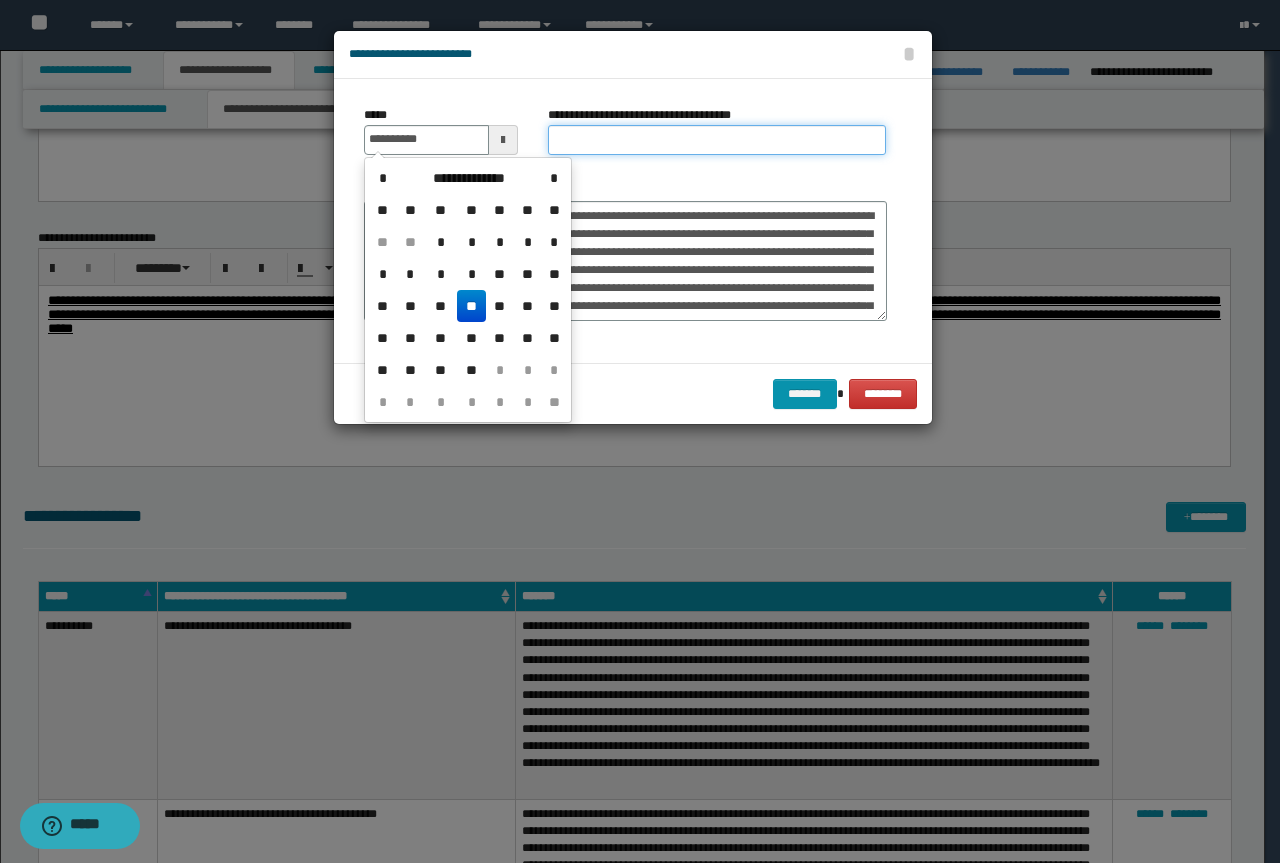 type on "**********" 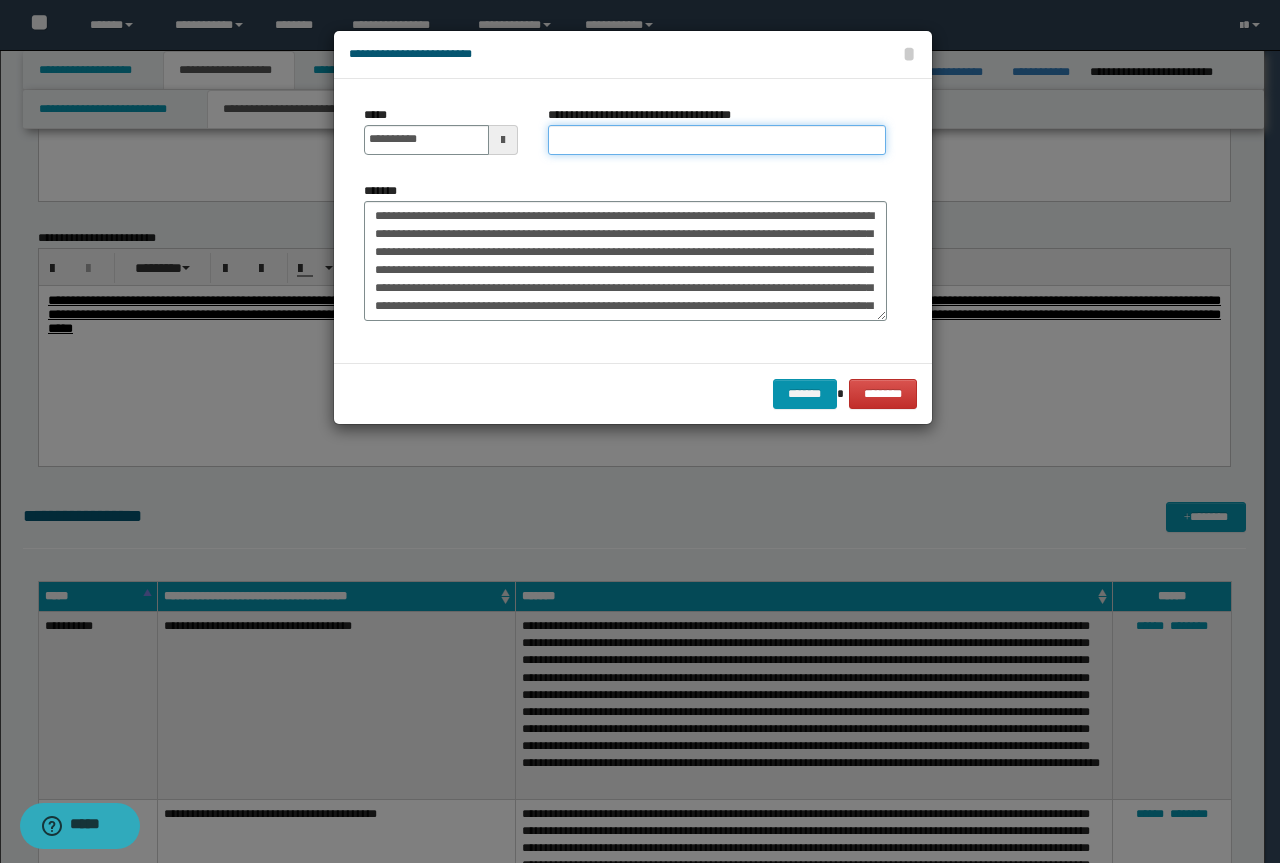 click on "**********" at bounding box center [717, 140] 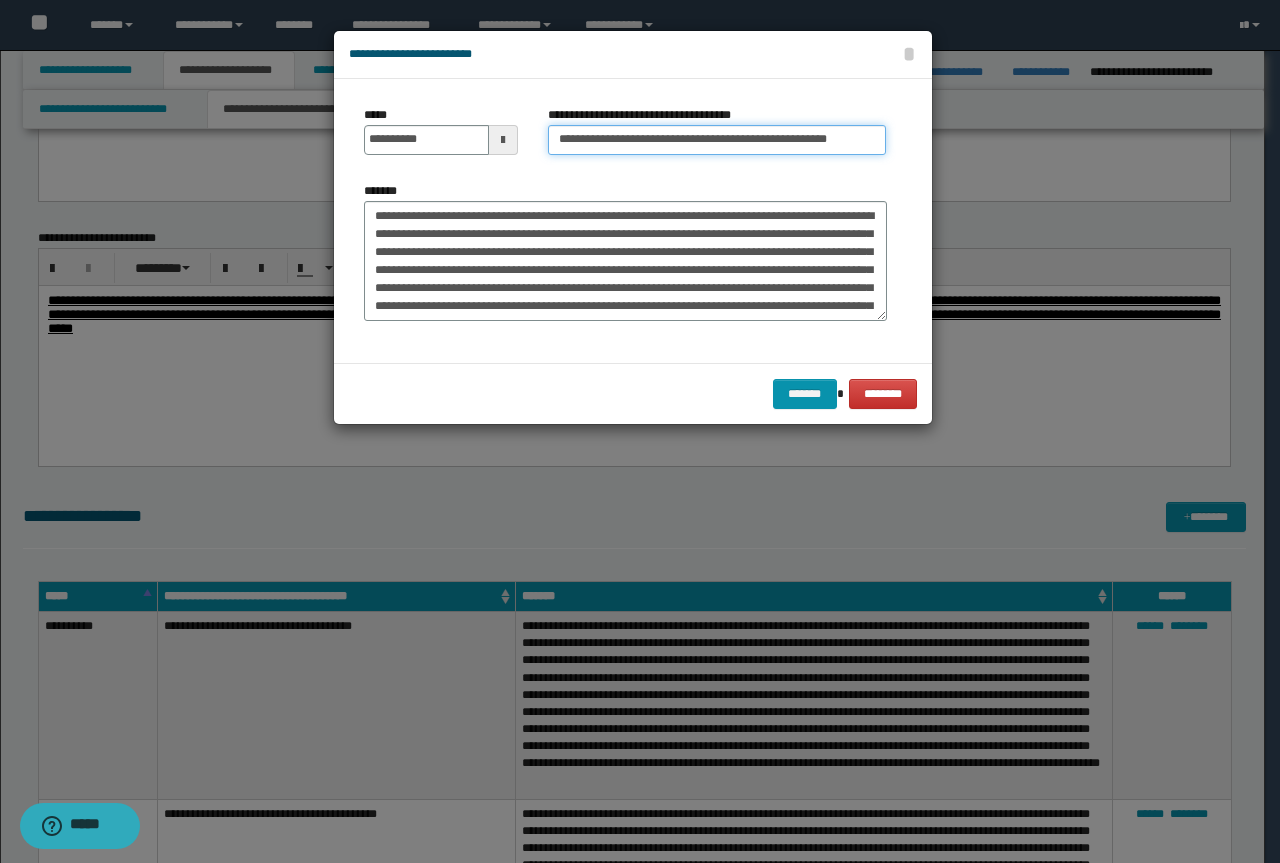 drag, startPoint x: 619, startPoint y: 139, endPoint x: 13, endPoint y: 66, distance: 610.38104 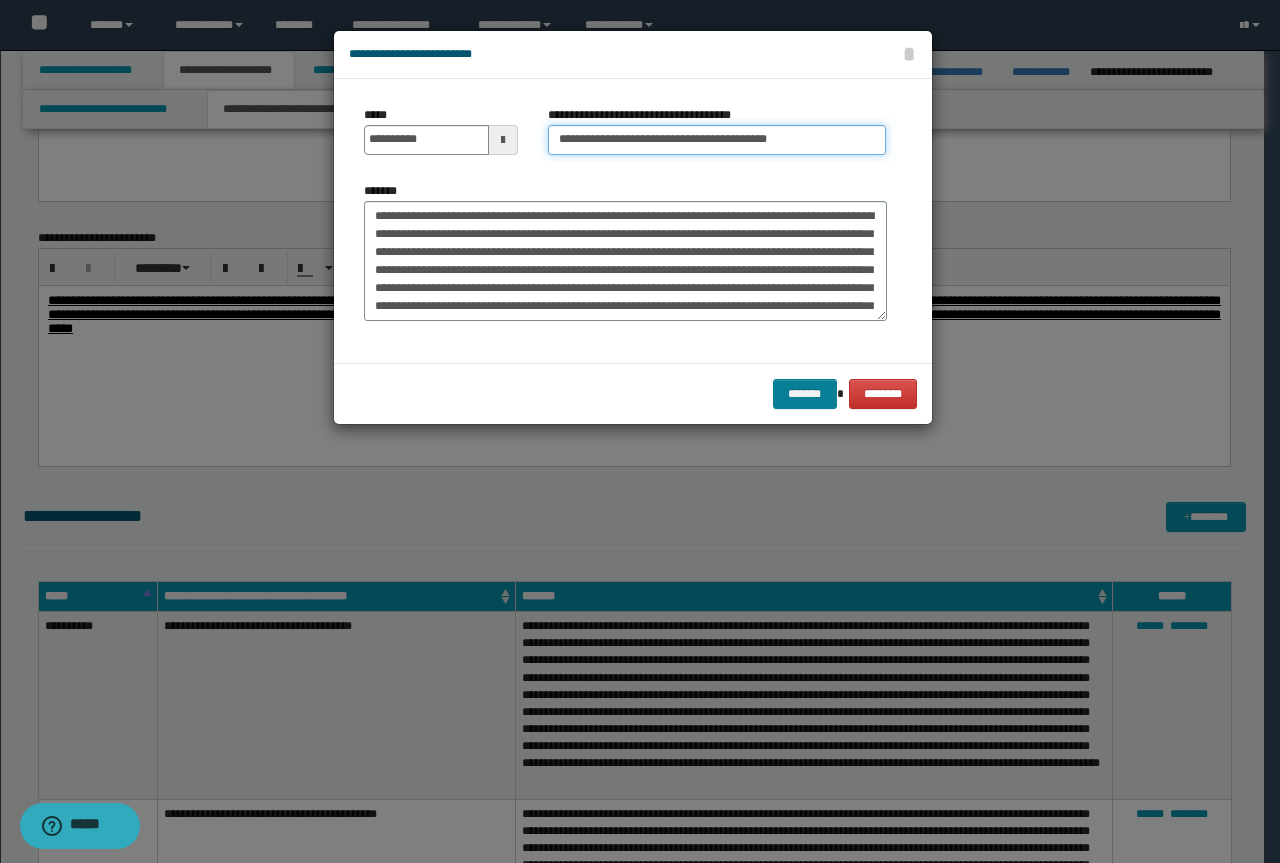 type on "**********" 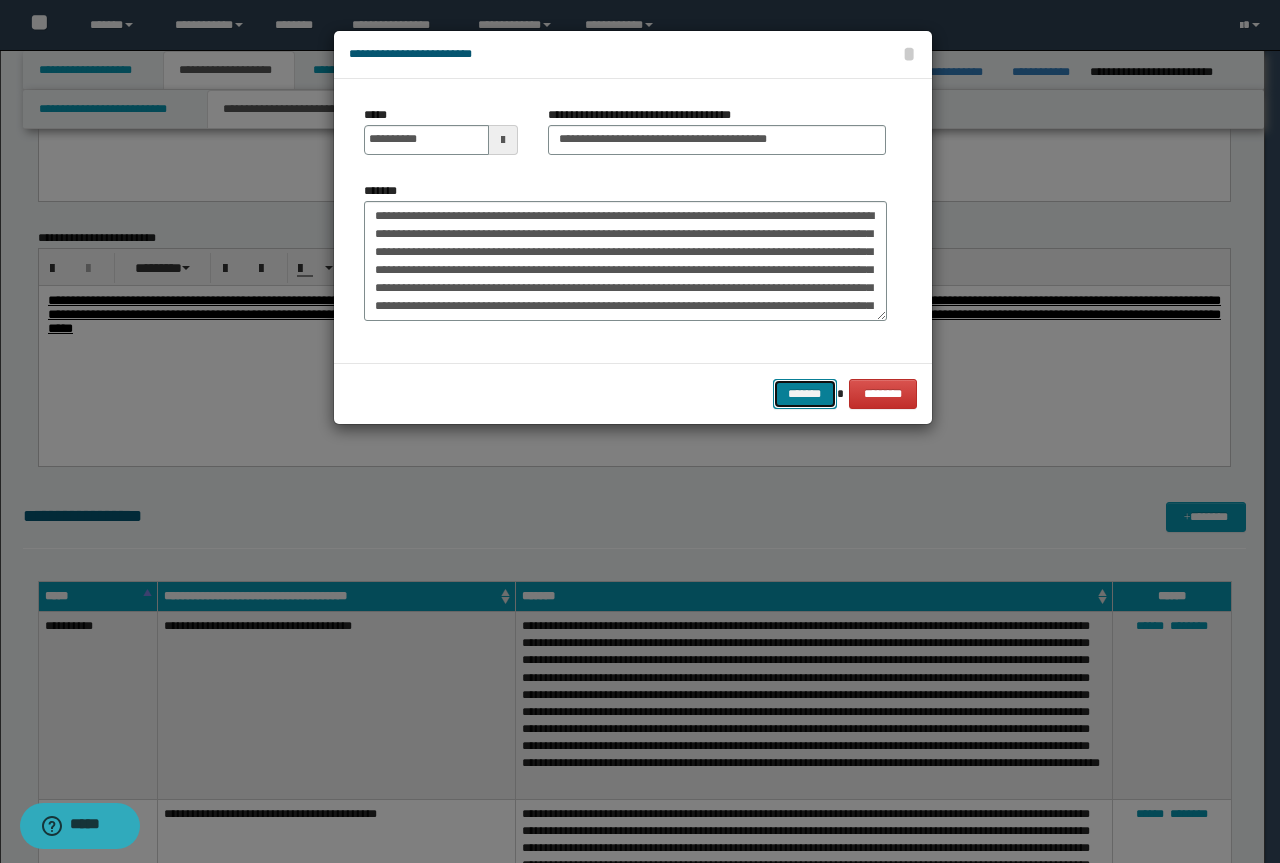 drag, startPoint x: 785, startPoint y: 381, endPoint x: 752, endPoint y: 341, distance: 51.855568 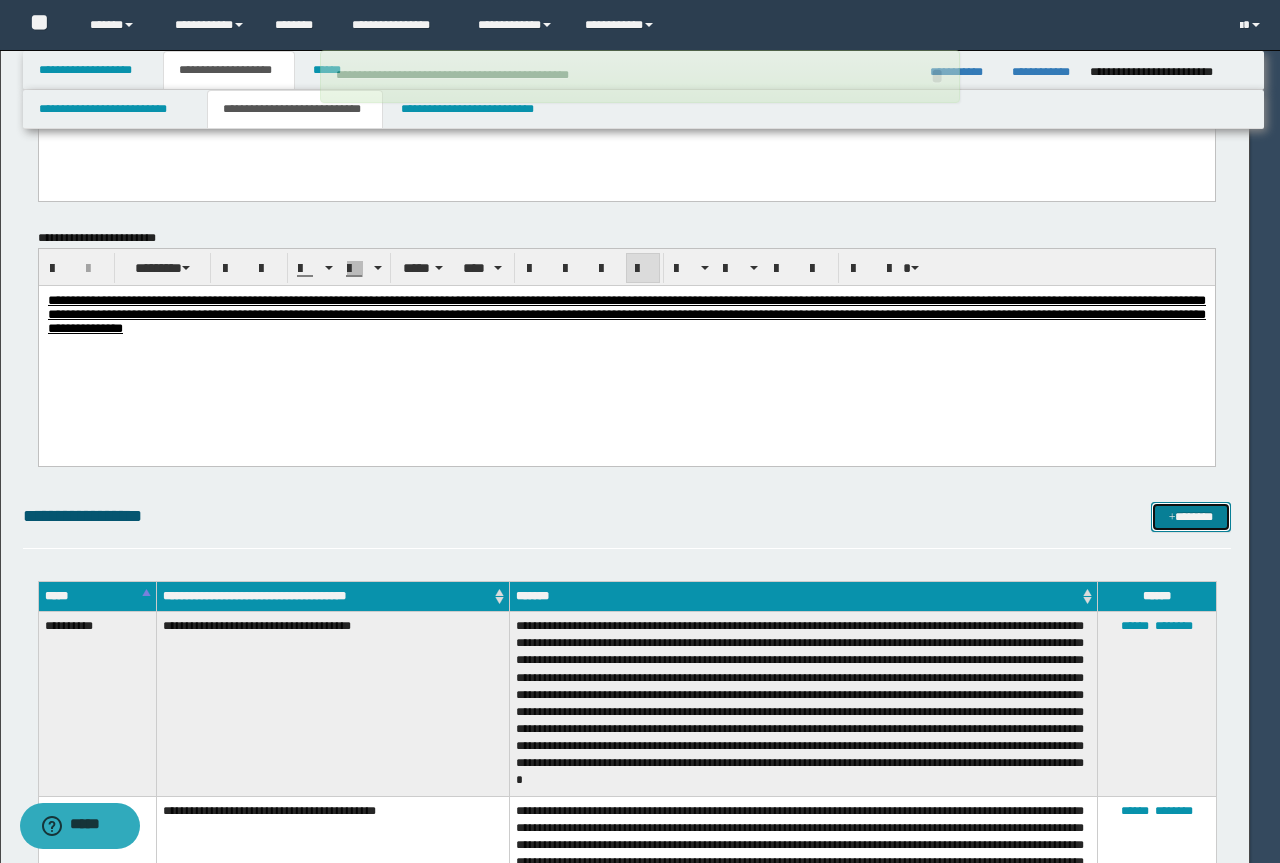 type 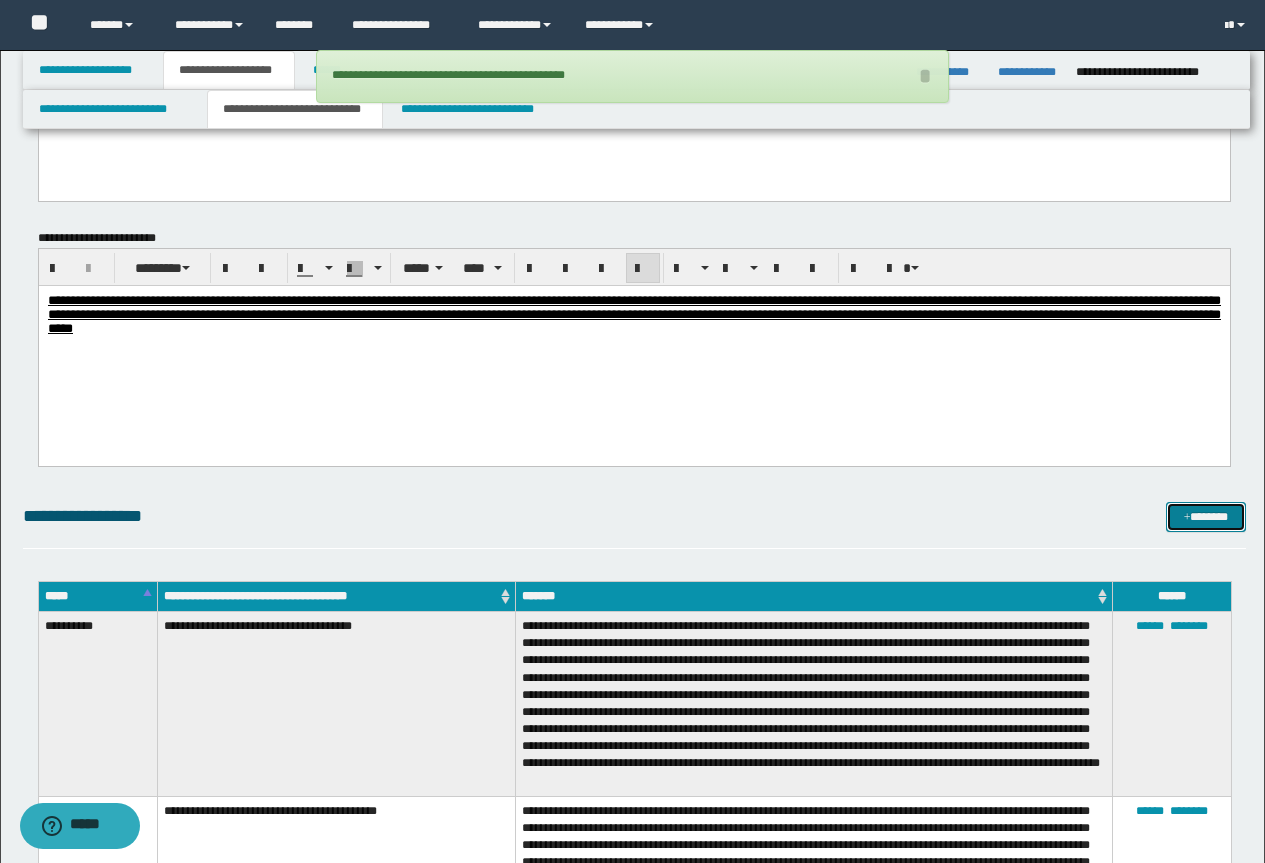 click on "*******" at bounding box center (1206, 517) 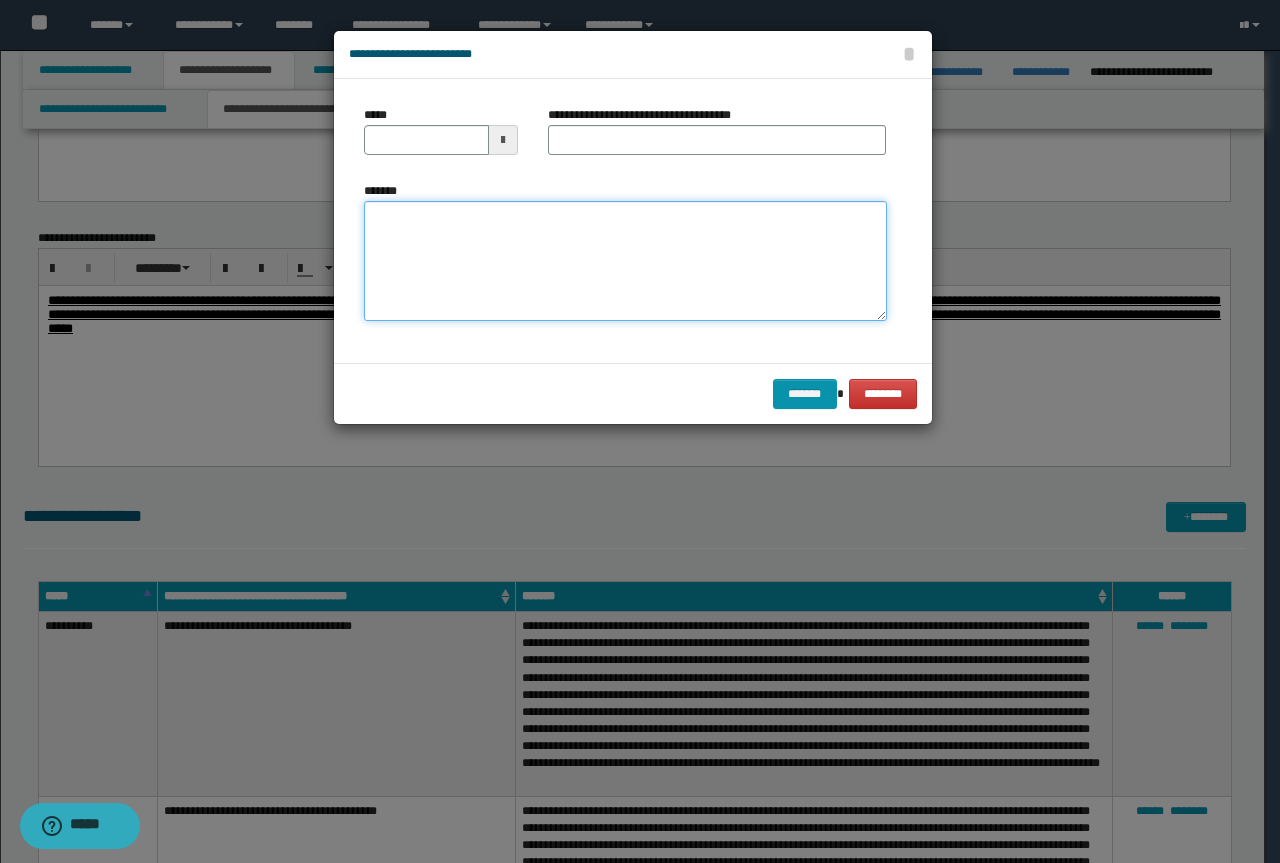 click on "*******" at bounding box center [625, 261] 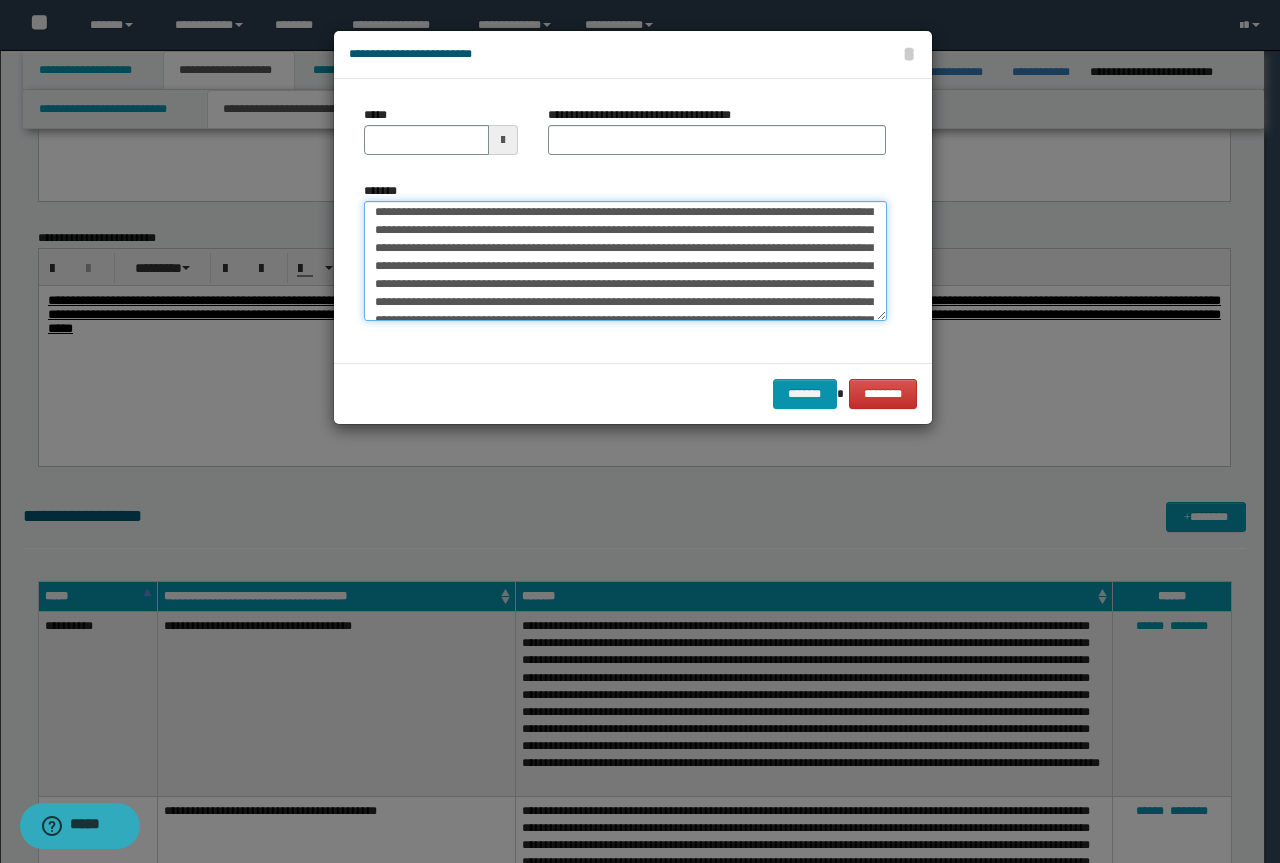 scroll, scrollTop: 0, scrollLeft: 0, axis: both 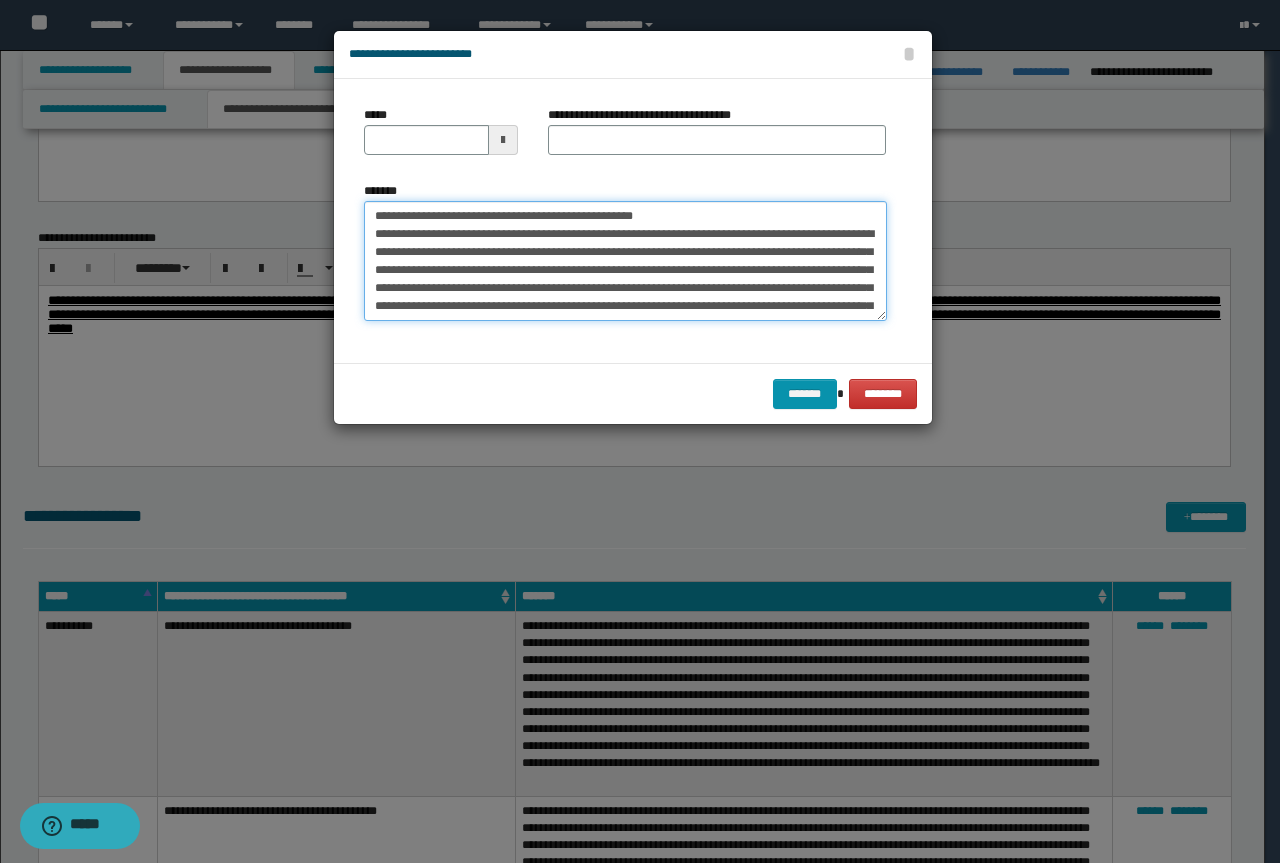 drag, startPoint x: 661, startPoint y: 212, endPoint x: 281, endPoint y: 180, distance: 381.345 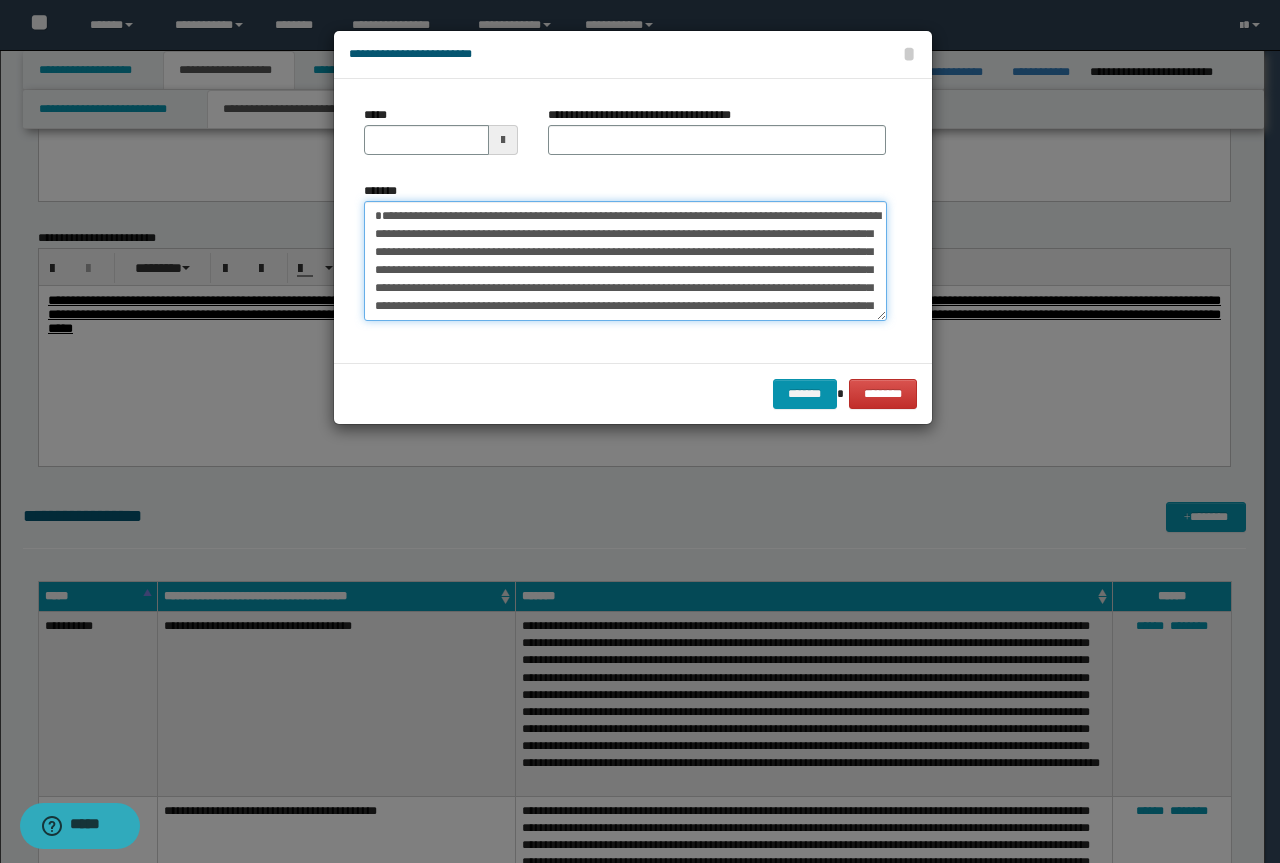 type on "**********" 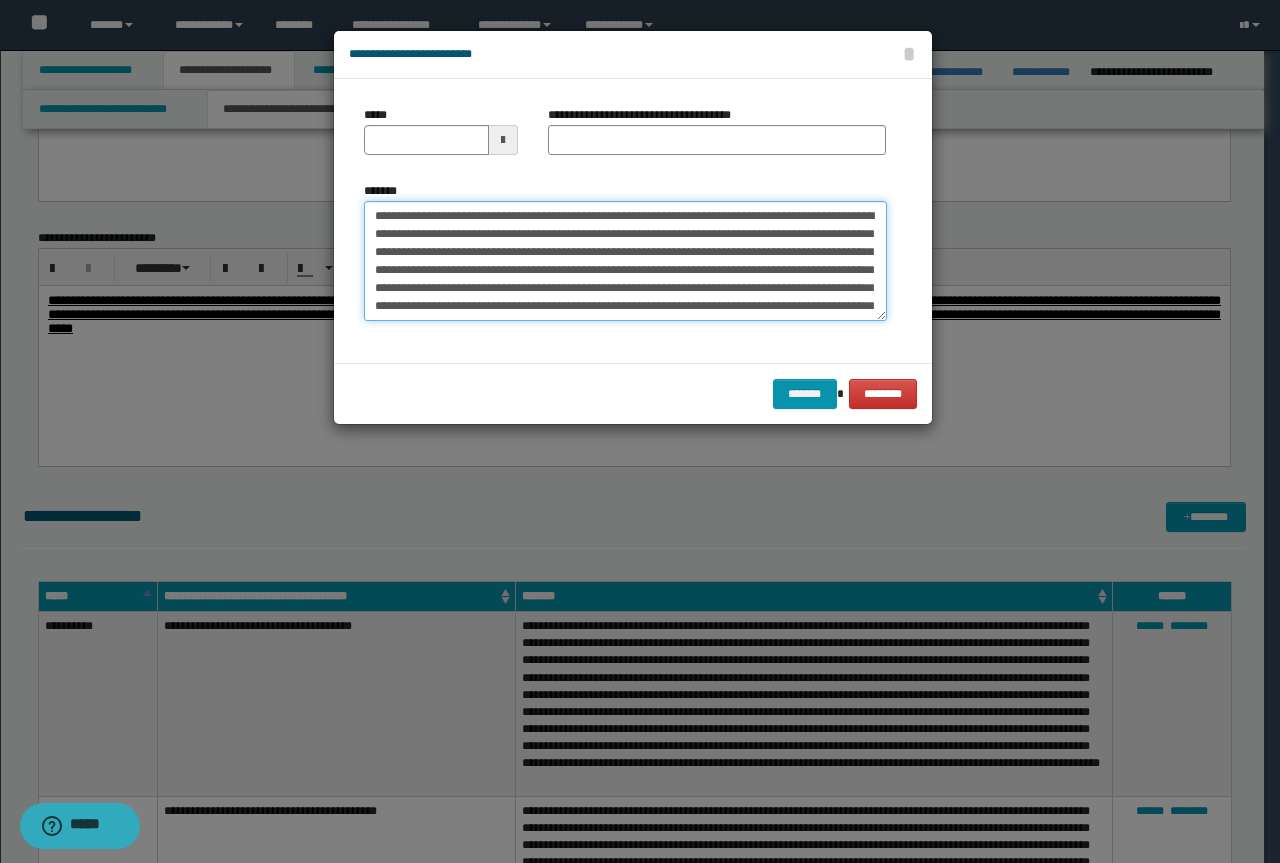 type 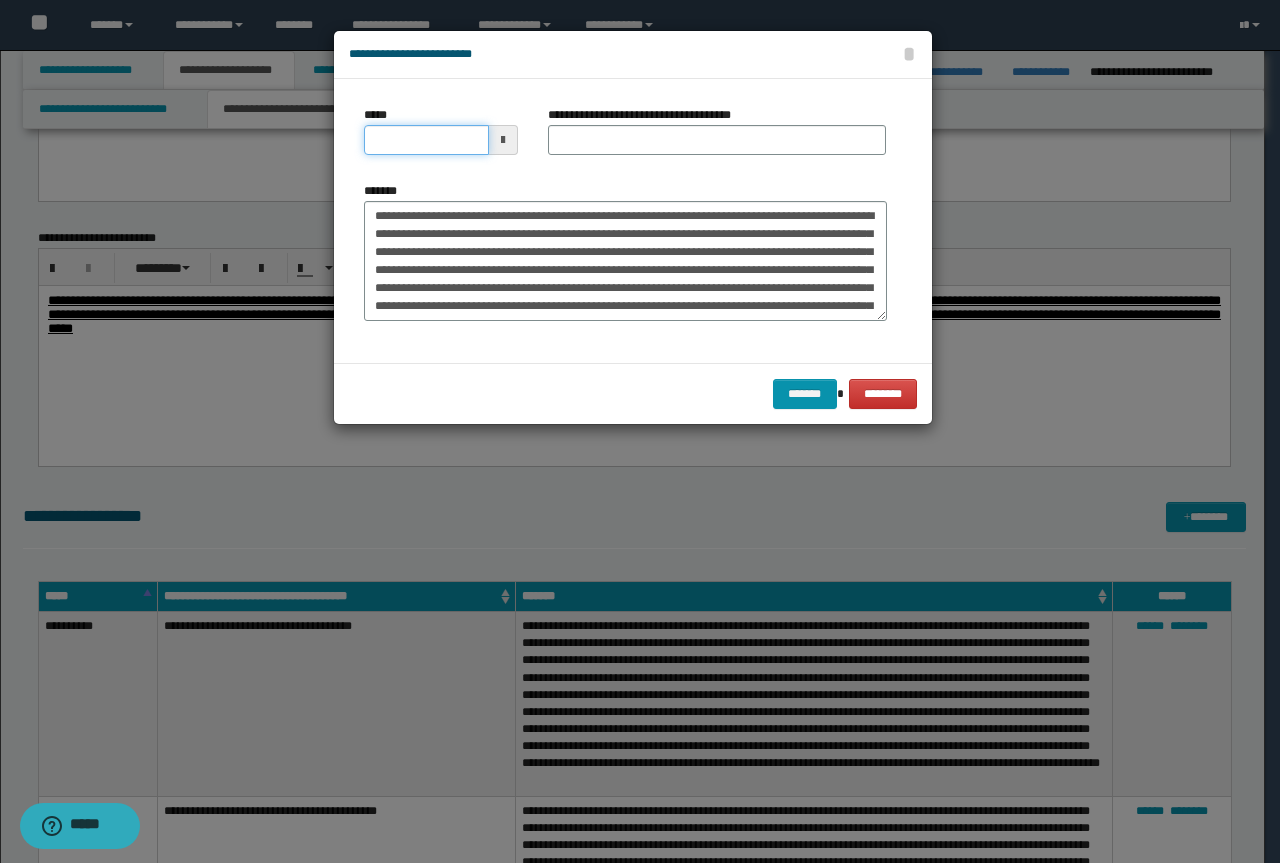 click on "*****" at bounding box center [426, 140] 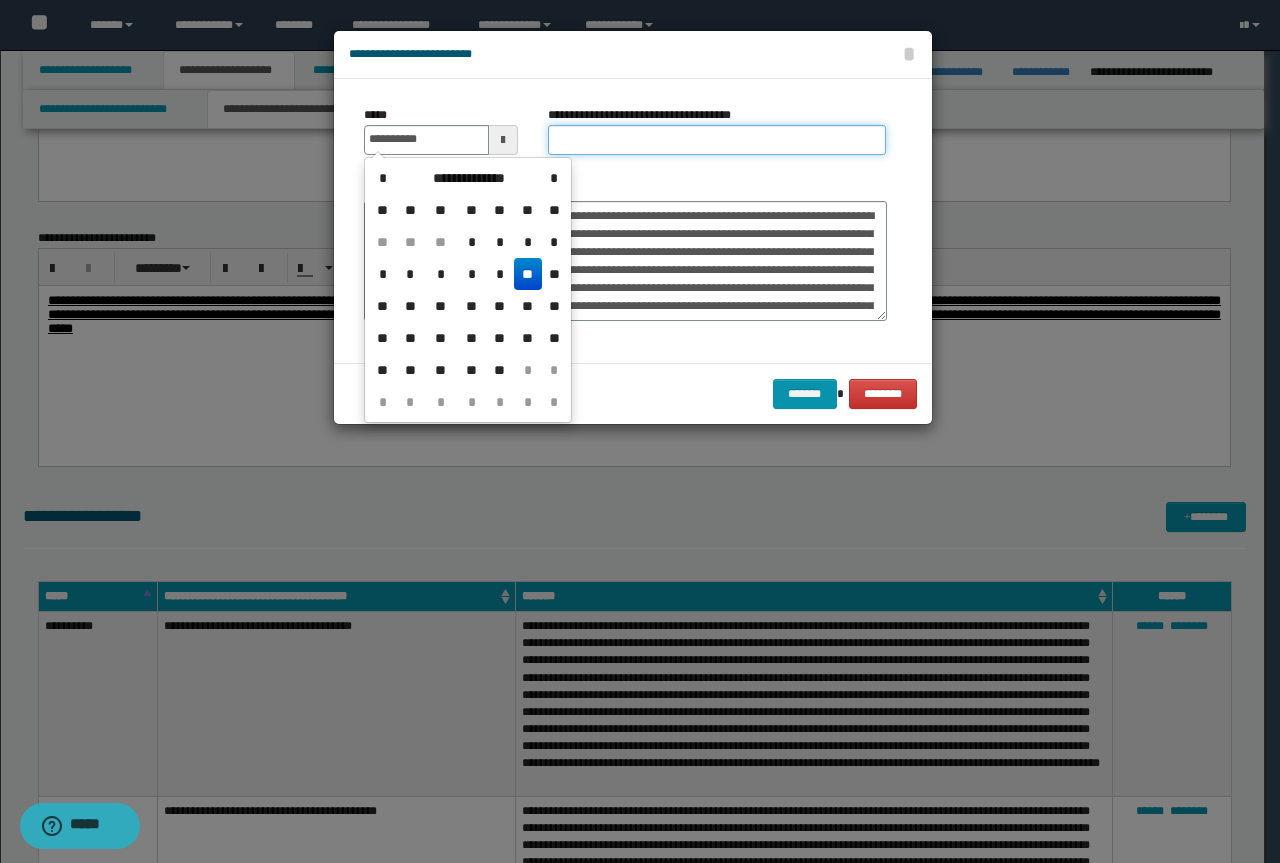 type on "**********" 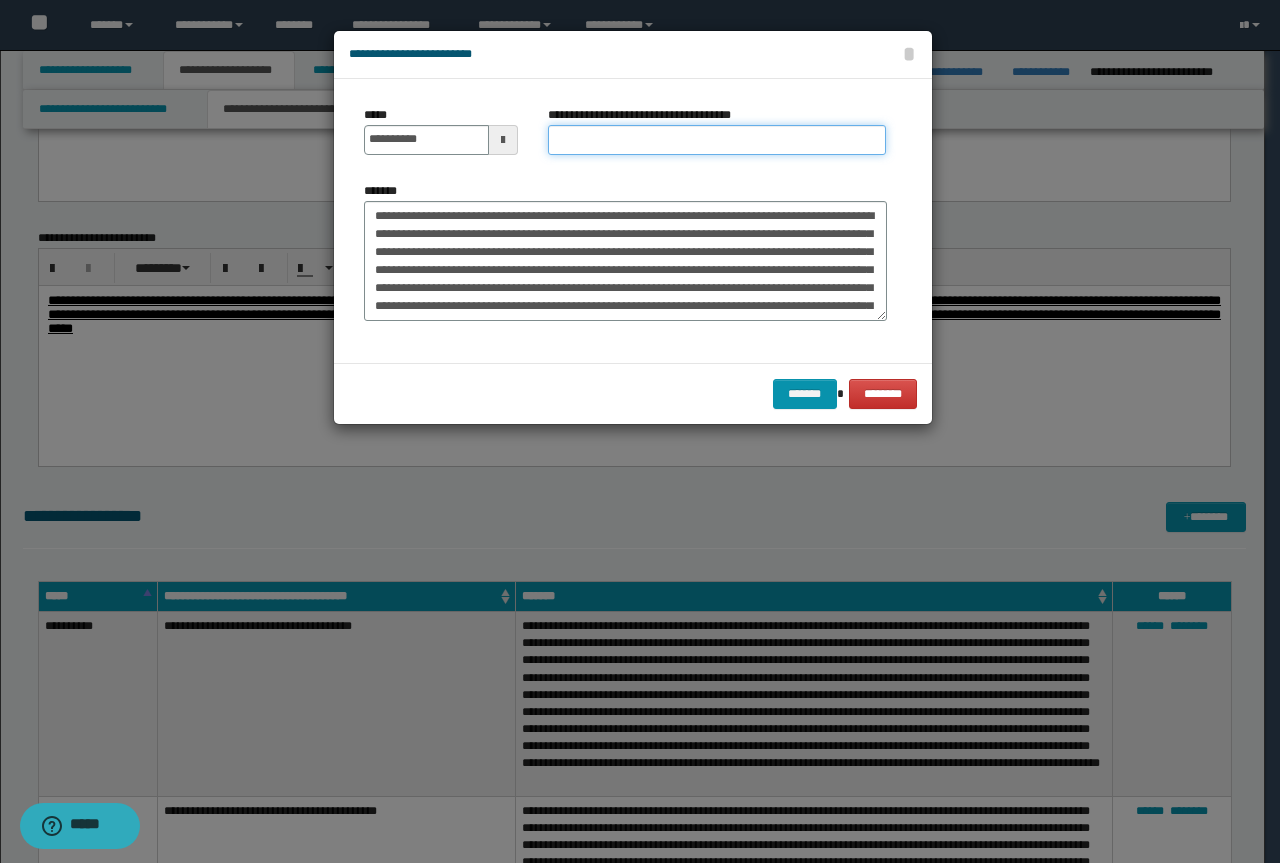click on "**********" at bounding box center [717, 140] 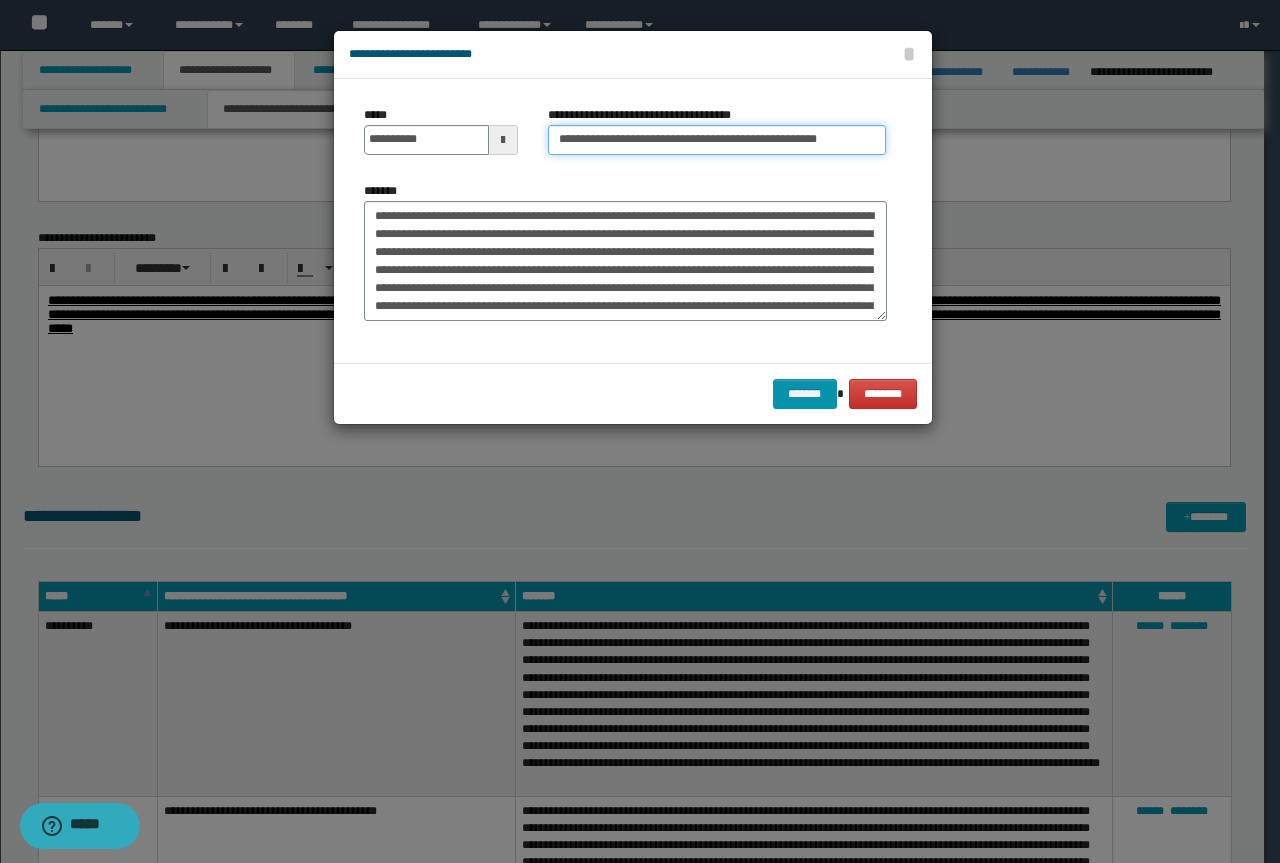drag, startPoint x: 631, startPoint y: 139, endPoint x: 49, endPoint y: 92, distance: 583.89465 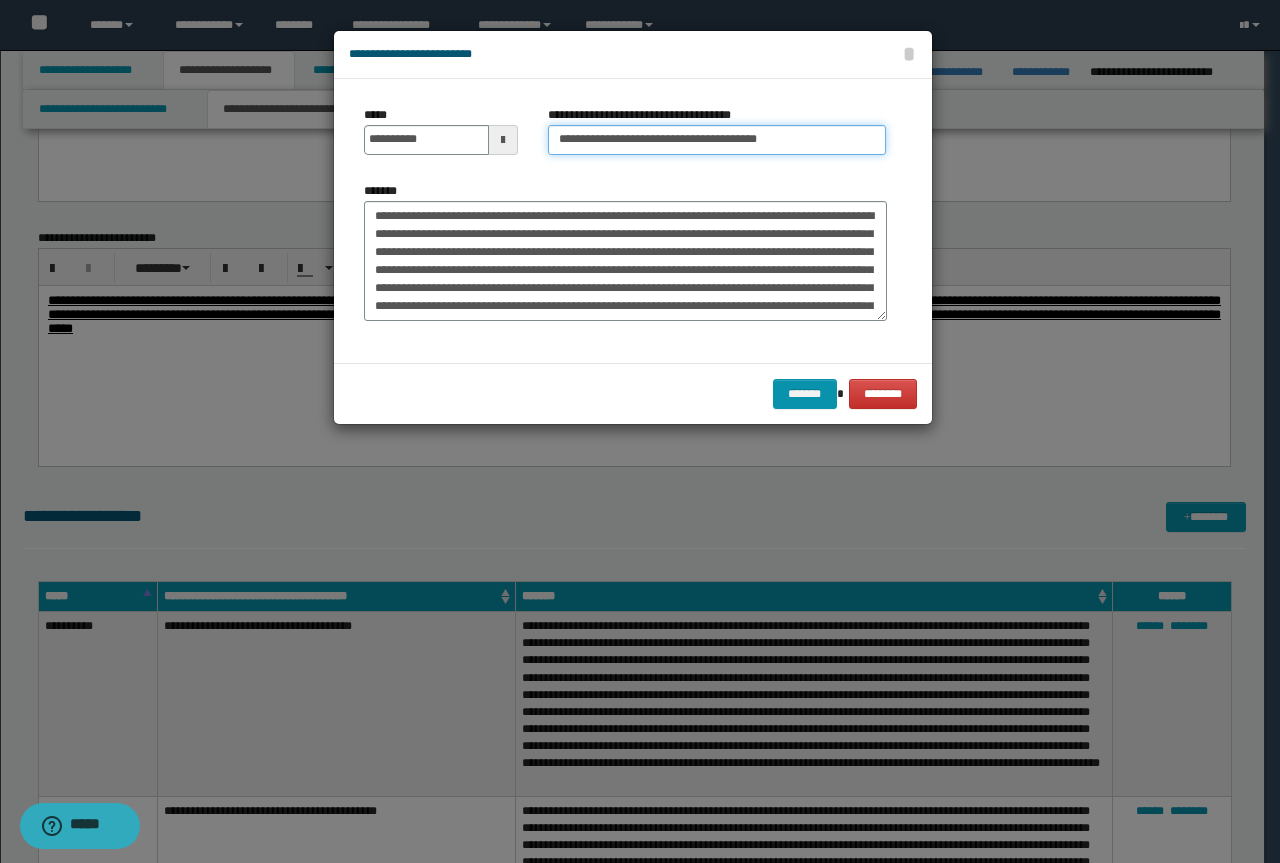 type on "**********" 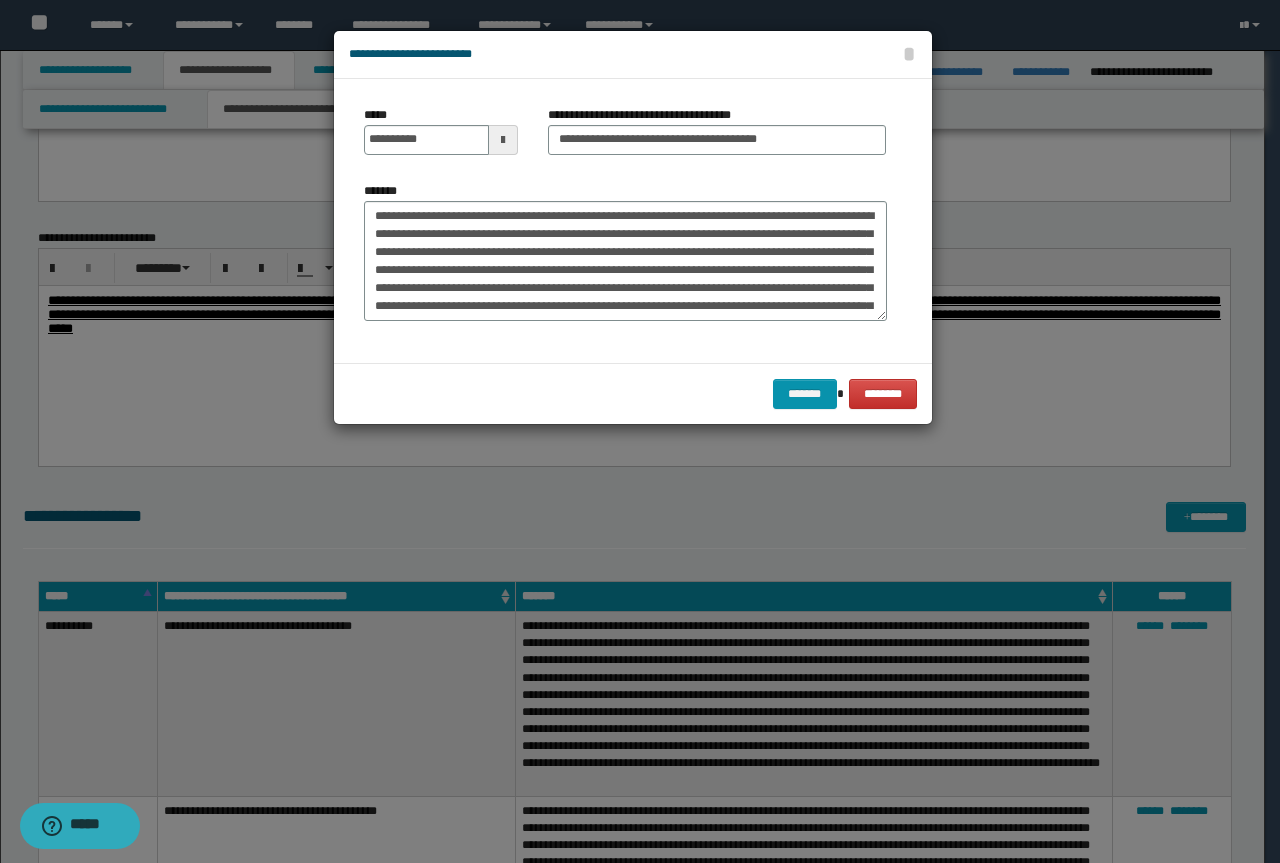 click on "*******
********" at bounding box center [633, 393] 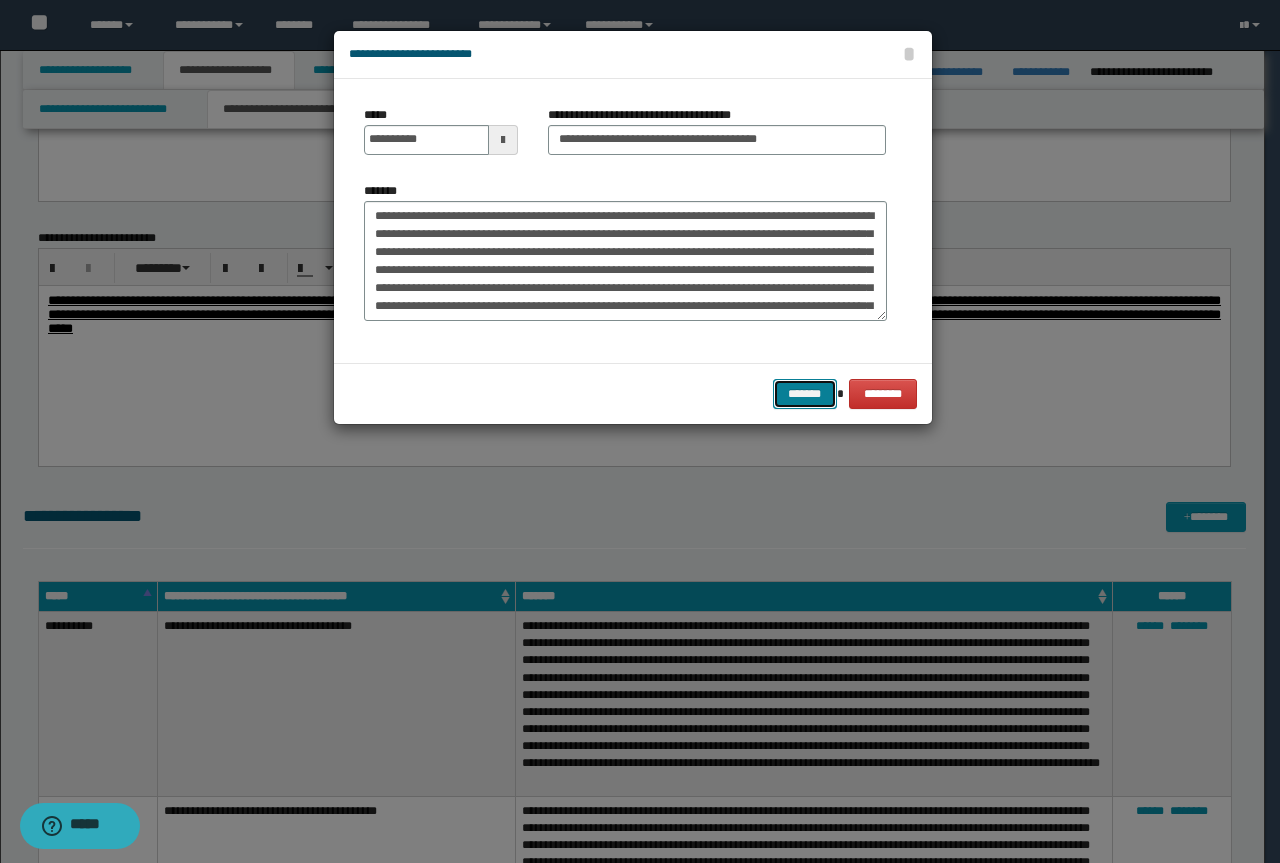 click on "*******" at bounding box center [805, 394] 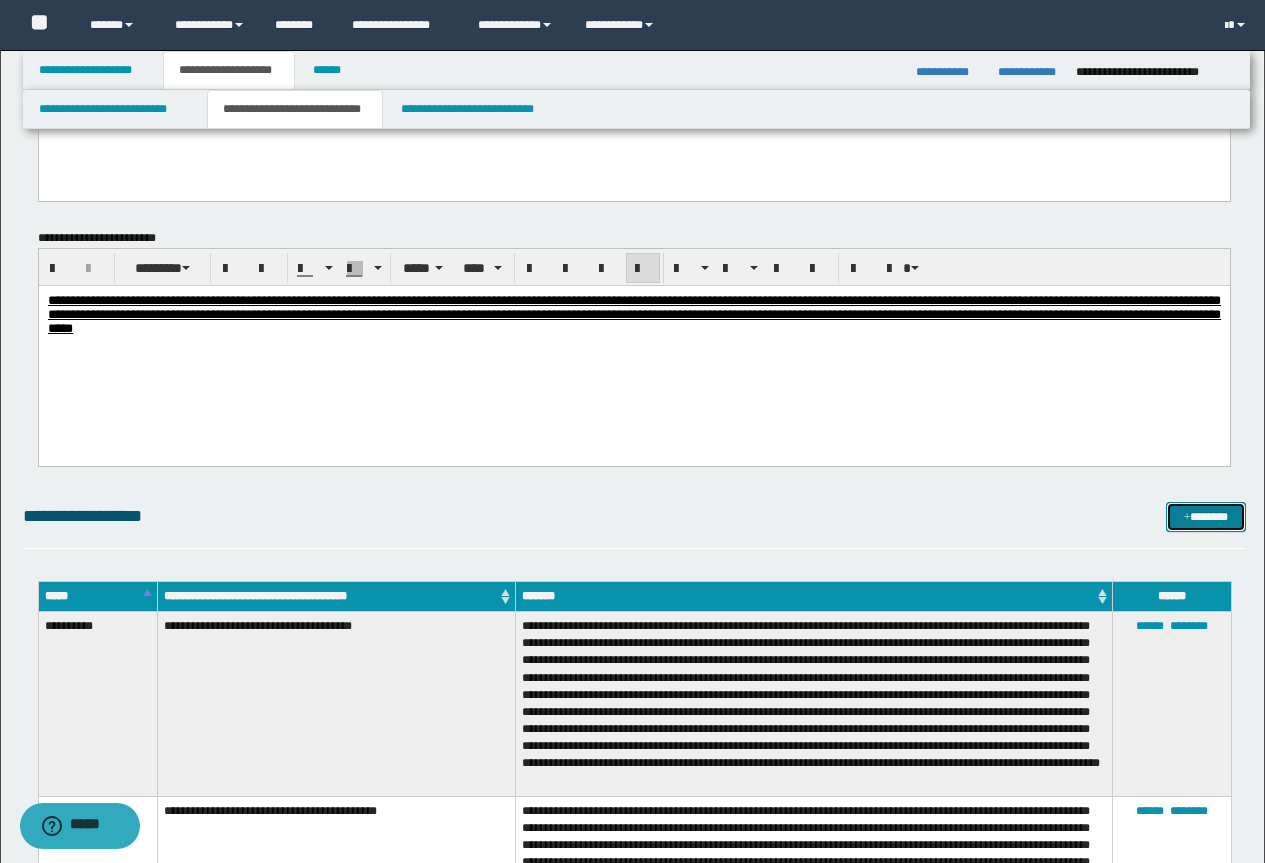 click on "*******" at bounding box center [1206, 517] 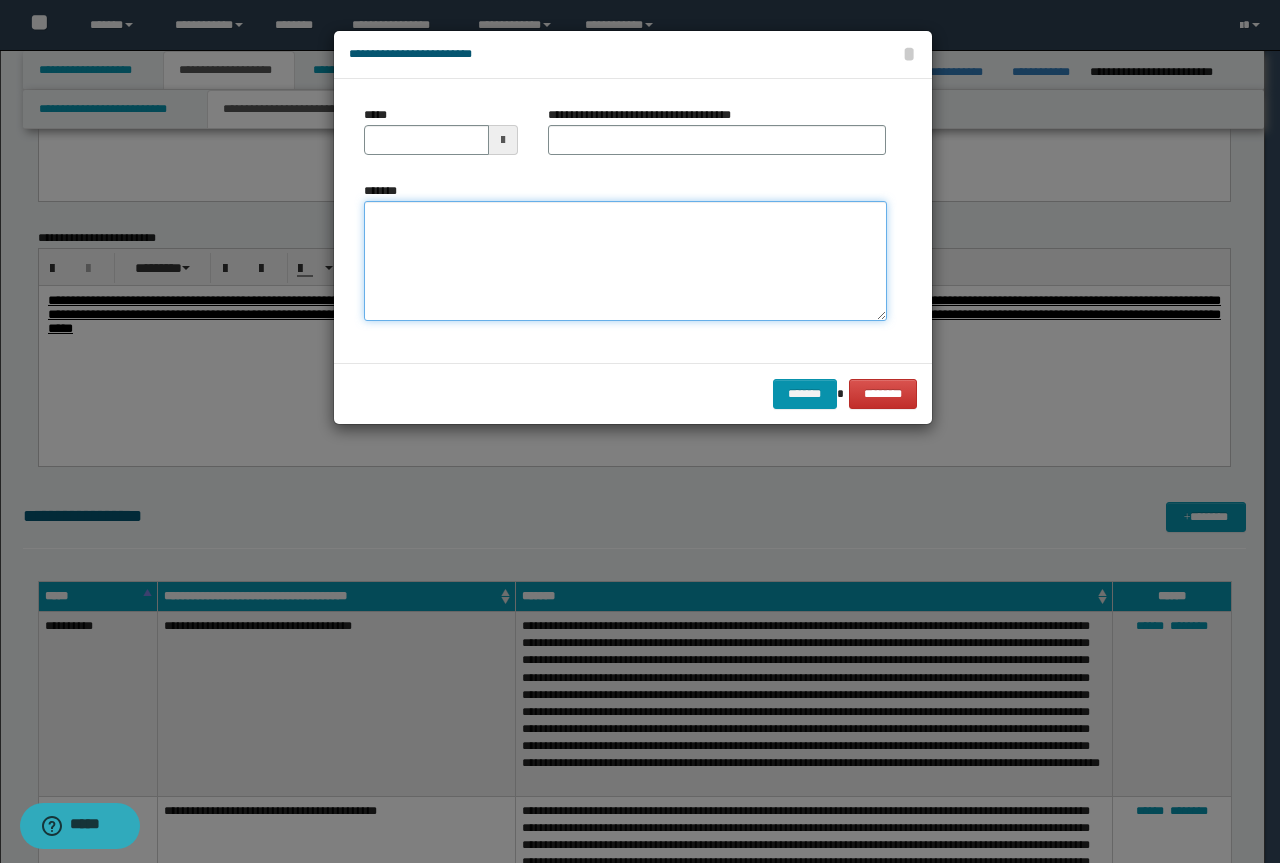 click on "*******" at bounding box center (625, 261) 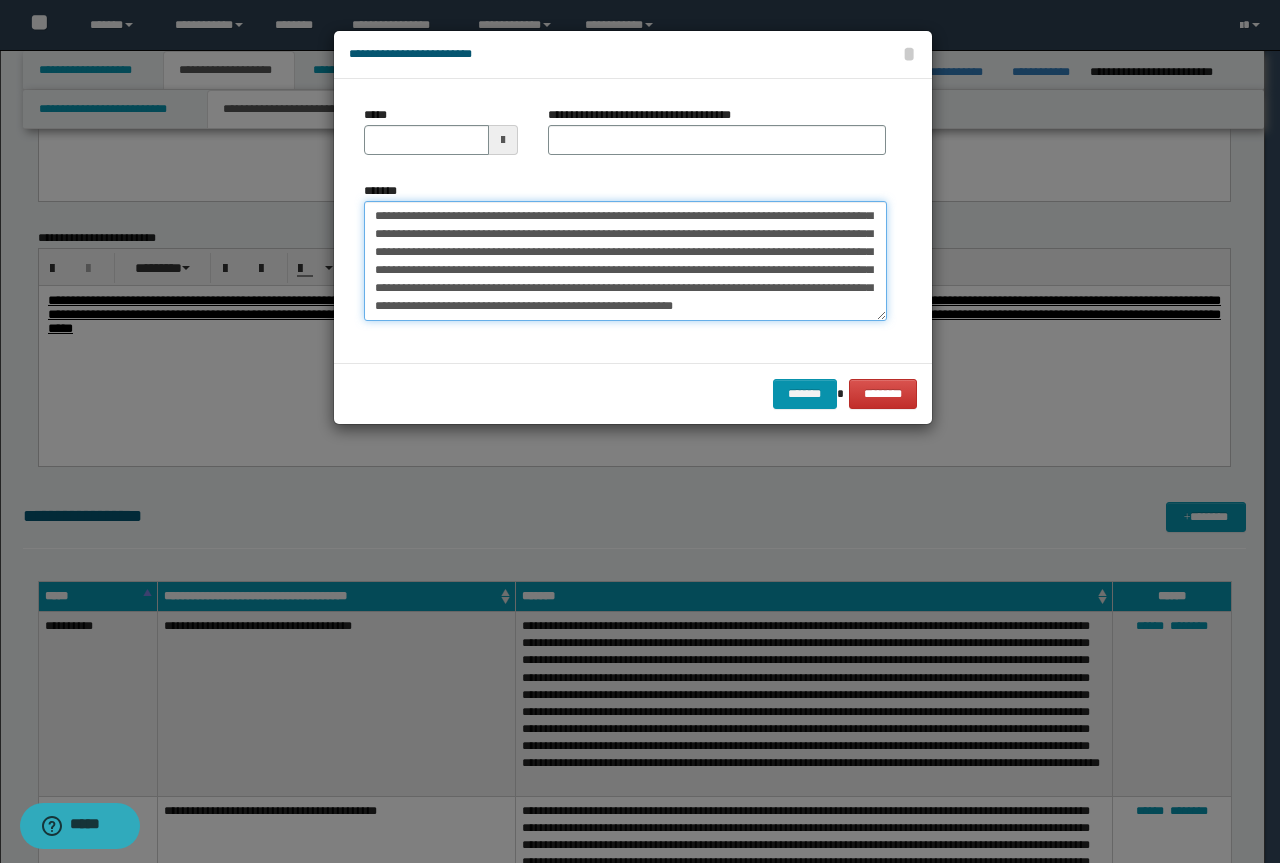scroll, scrollTop: 0, scrollLeft: 0, axis: both 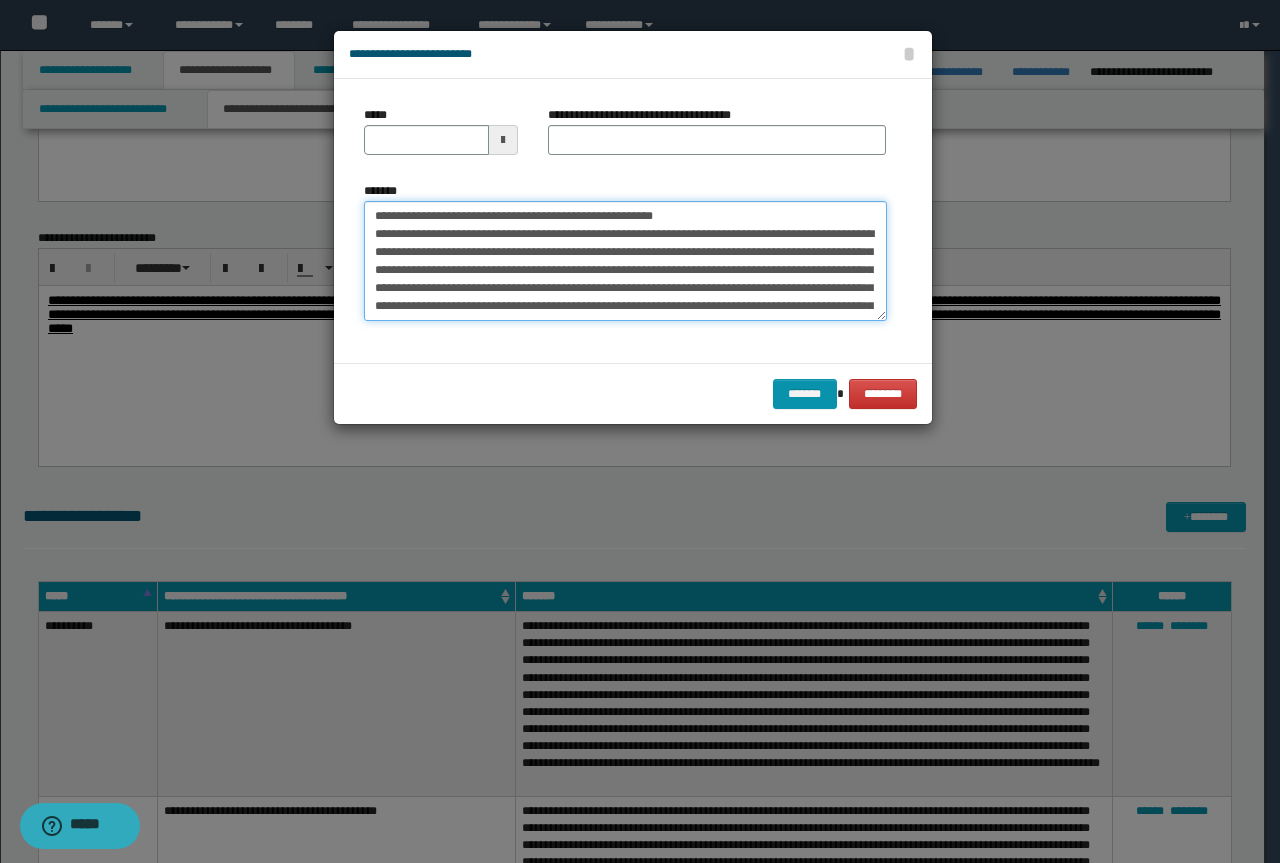 drag, startPoint x: 680, startPoint y: 215, endPoint x: 292, endPoint y: 193, distance: 388.6232 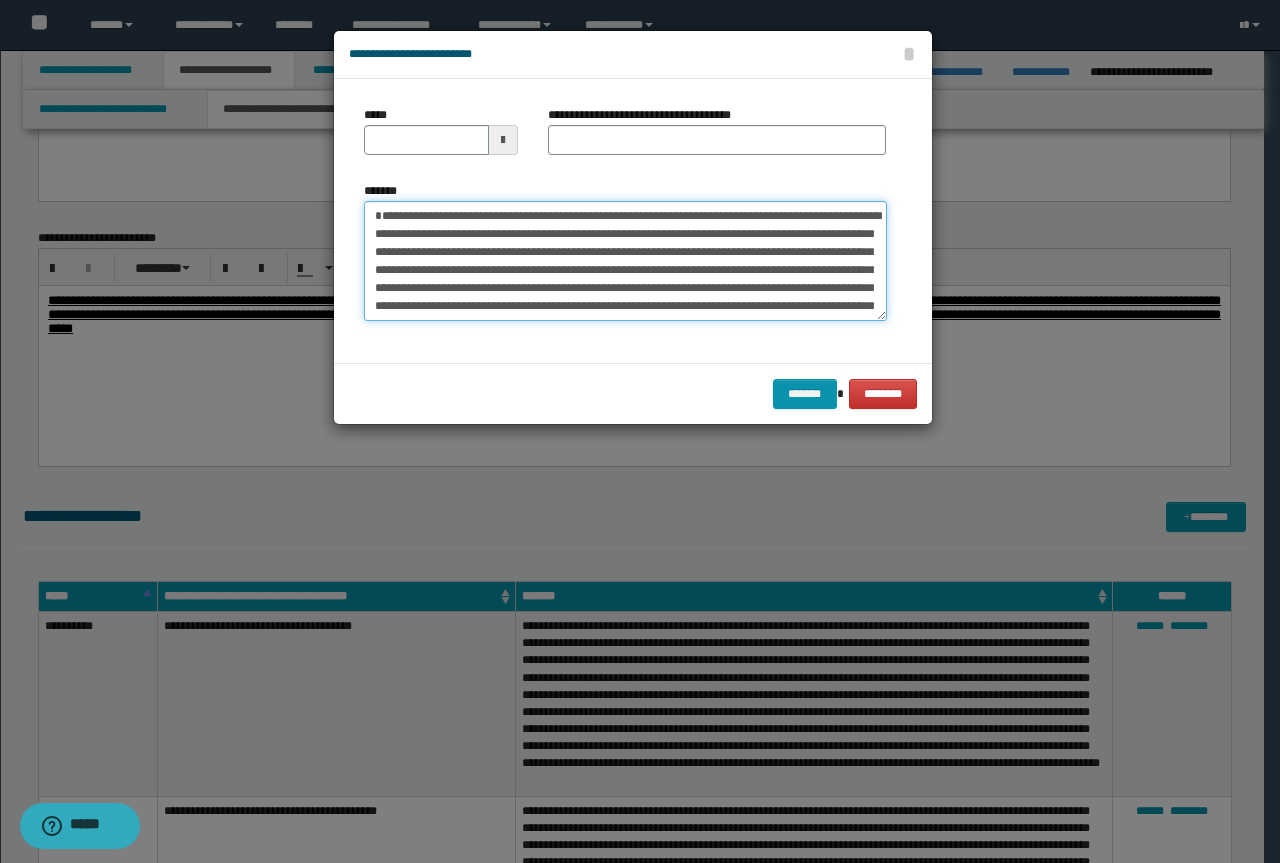 type on "**********" 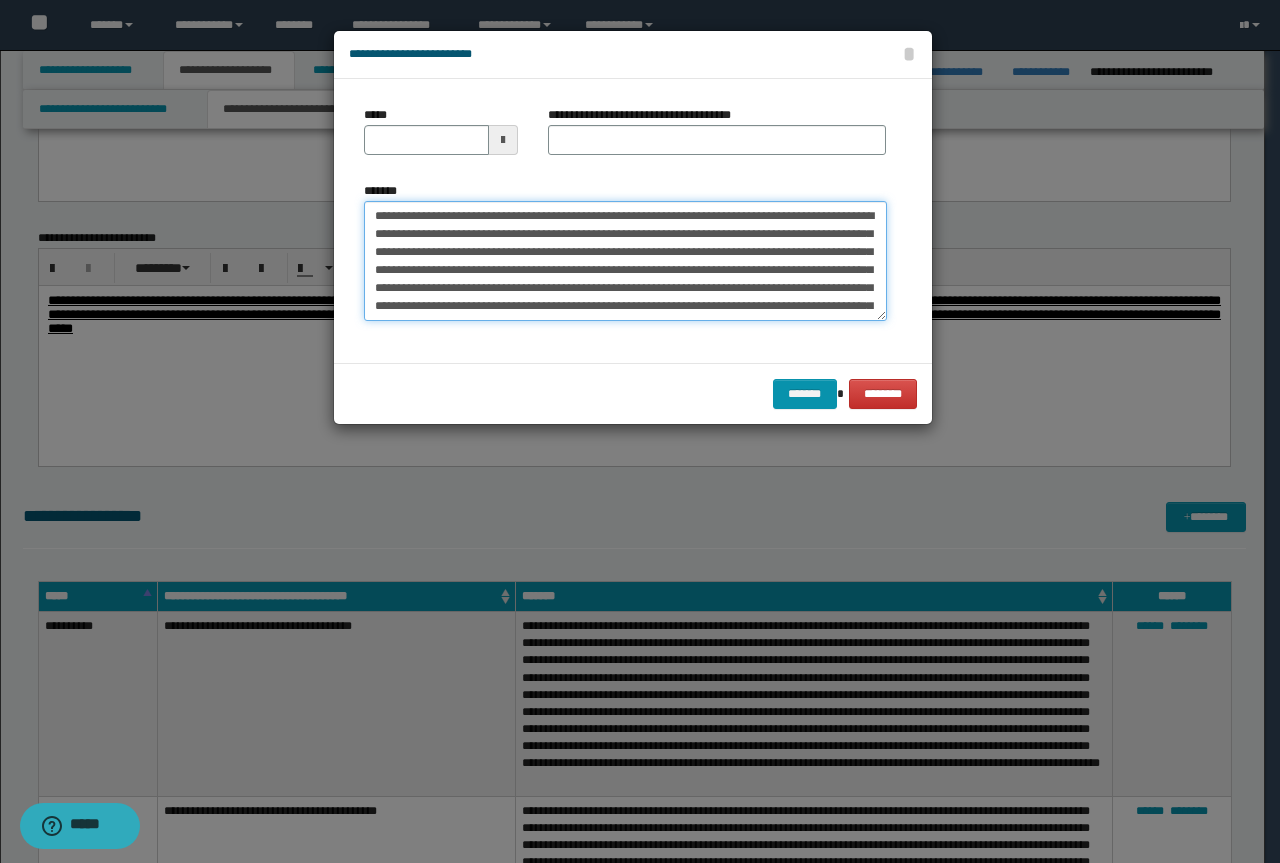 type 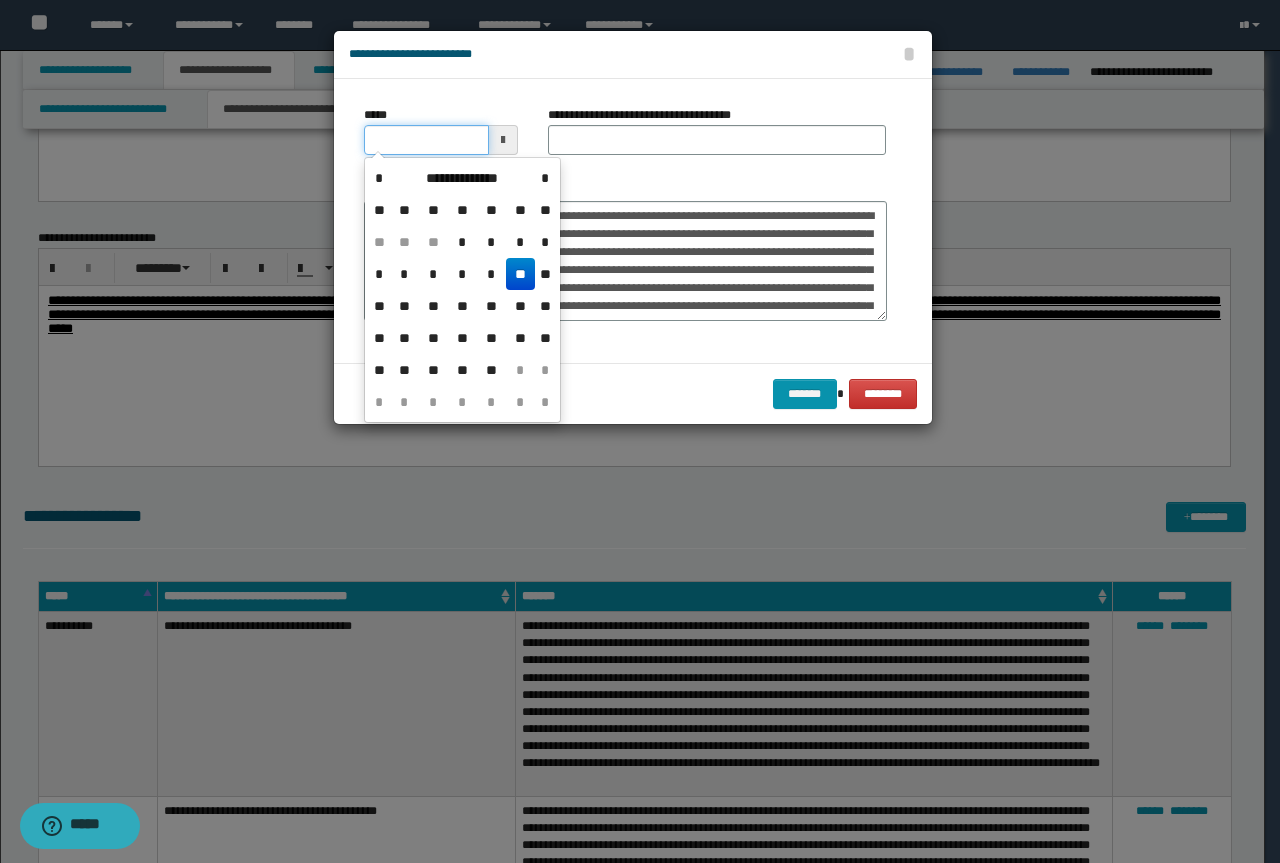 click on "*****" at bounding box center (426, 140) 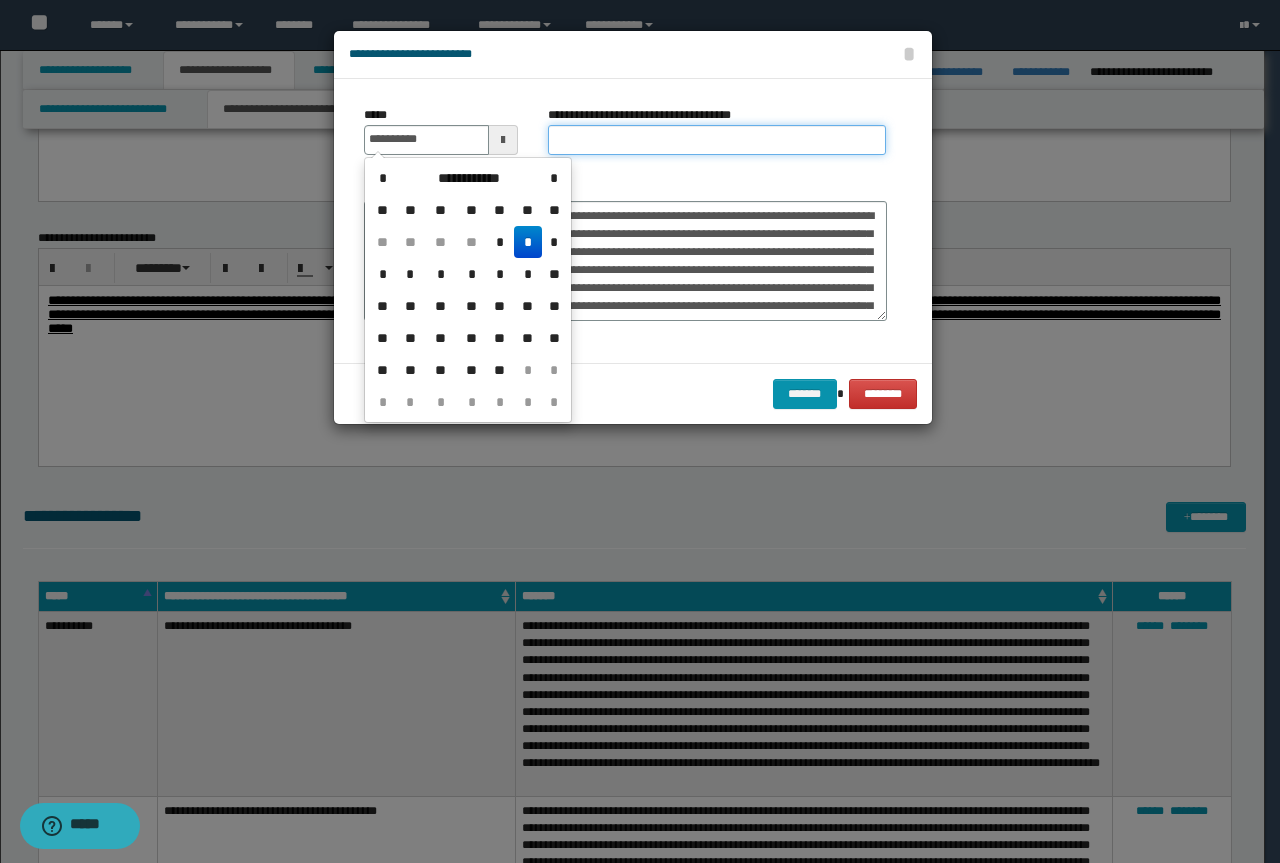 type on "**********" 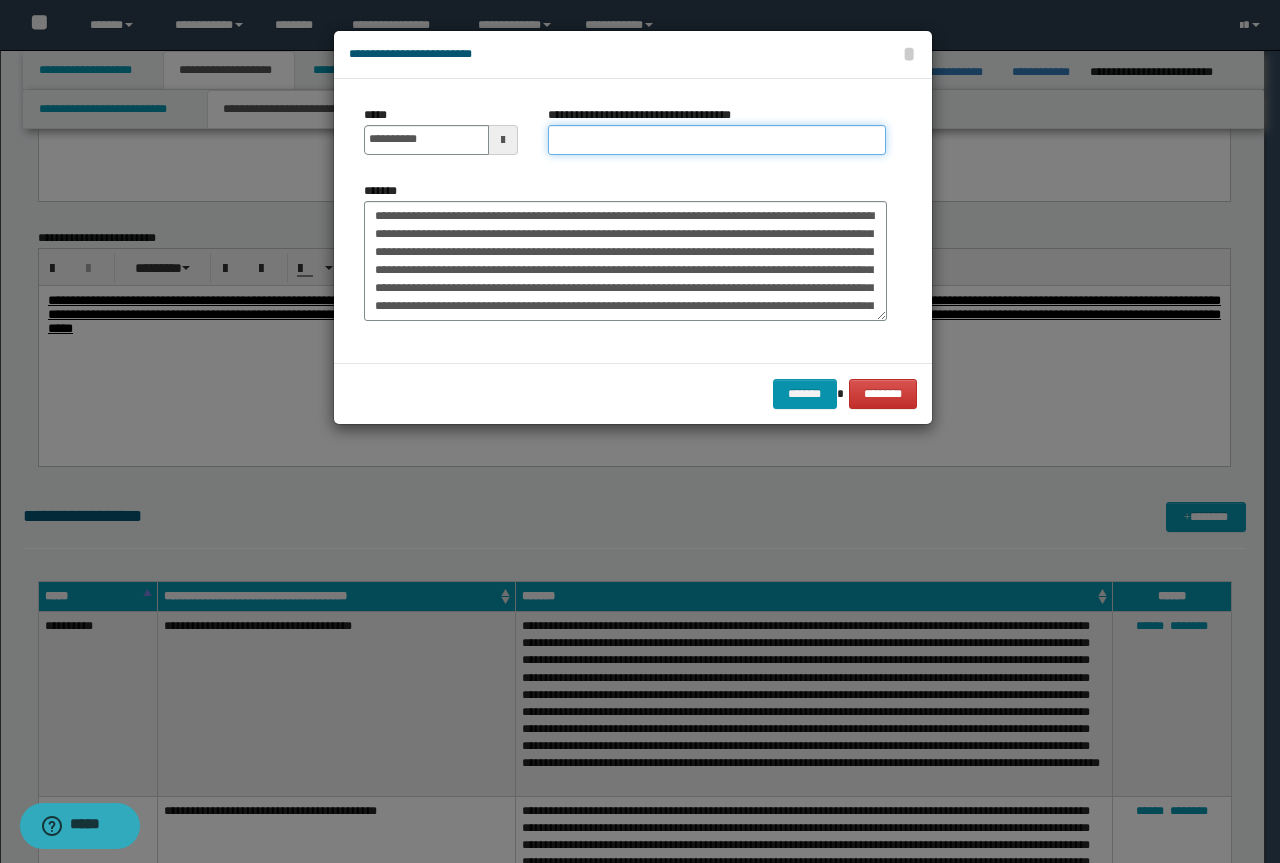 paste on "**********" 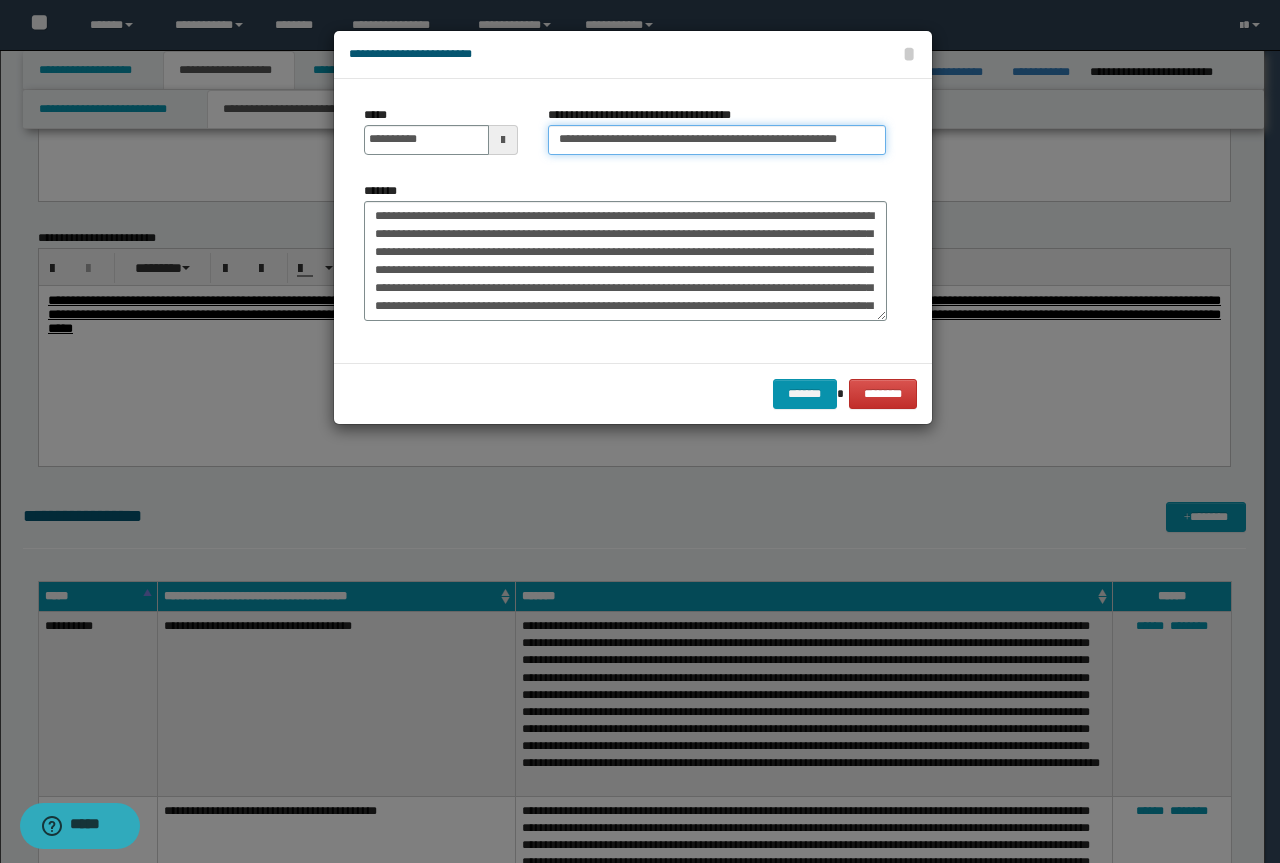 drag, startPoint x: 626, startPoint y: 137, endPoint x: 0, endPoint y: 59, distance: 630.8407 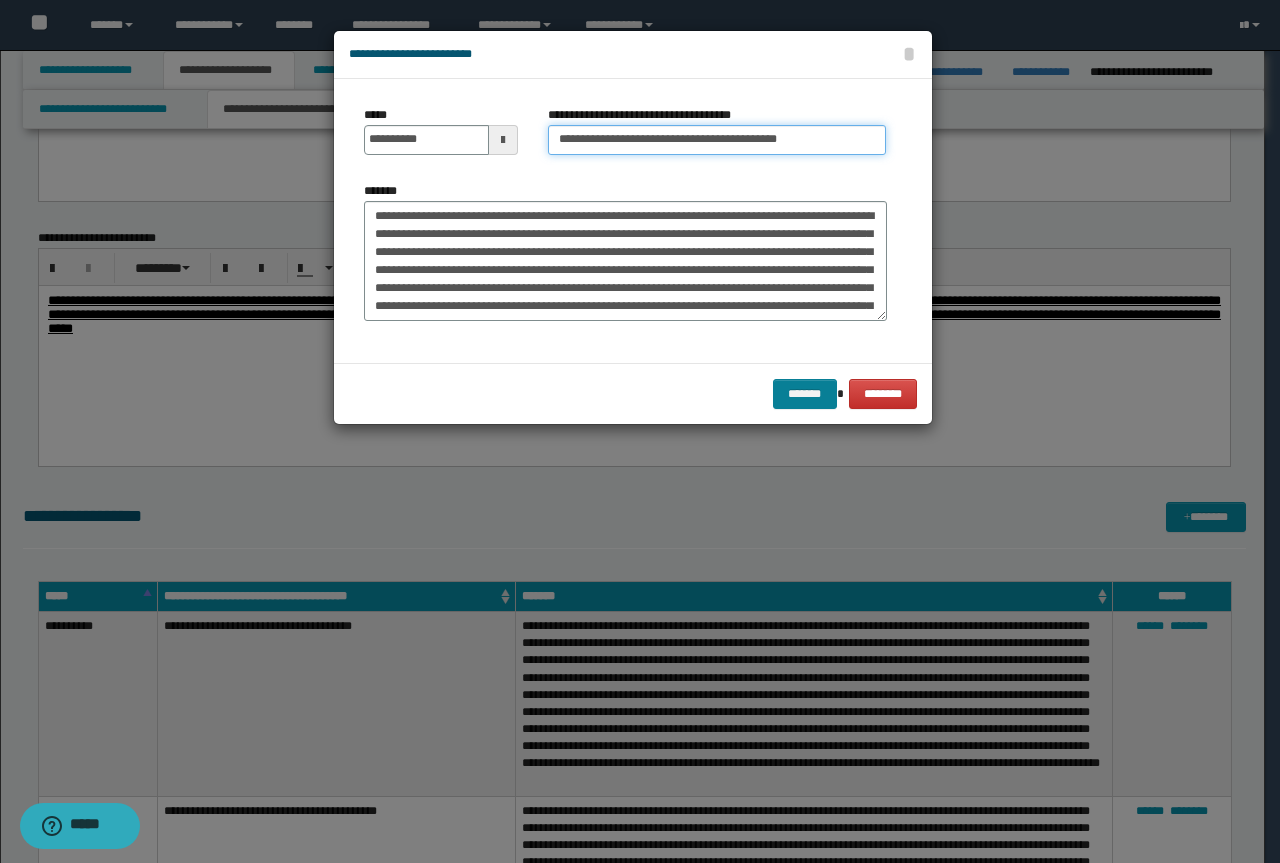 type on "**********" 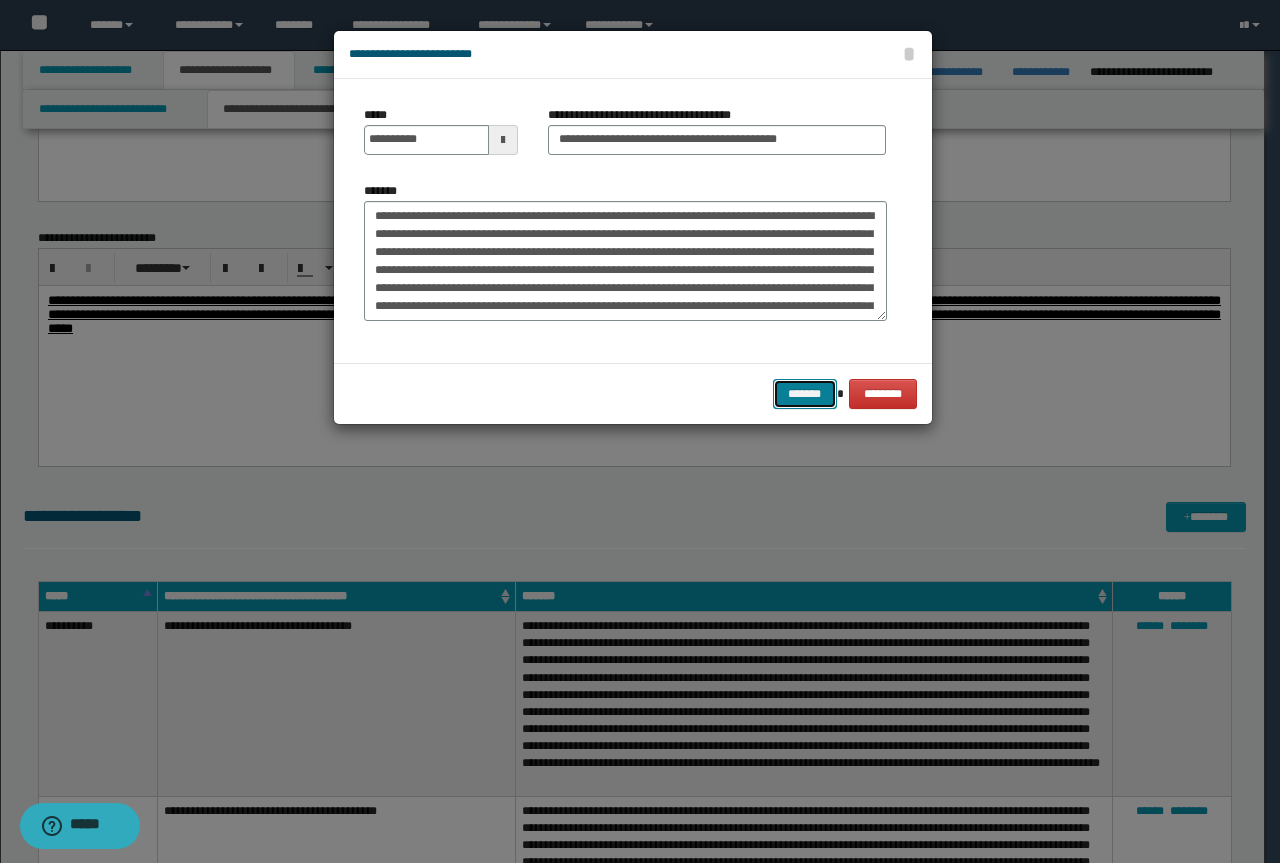 click on "*******" at bounding box center (805, 394) 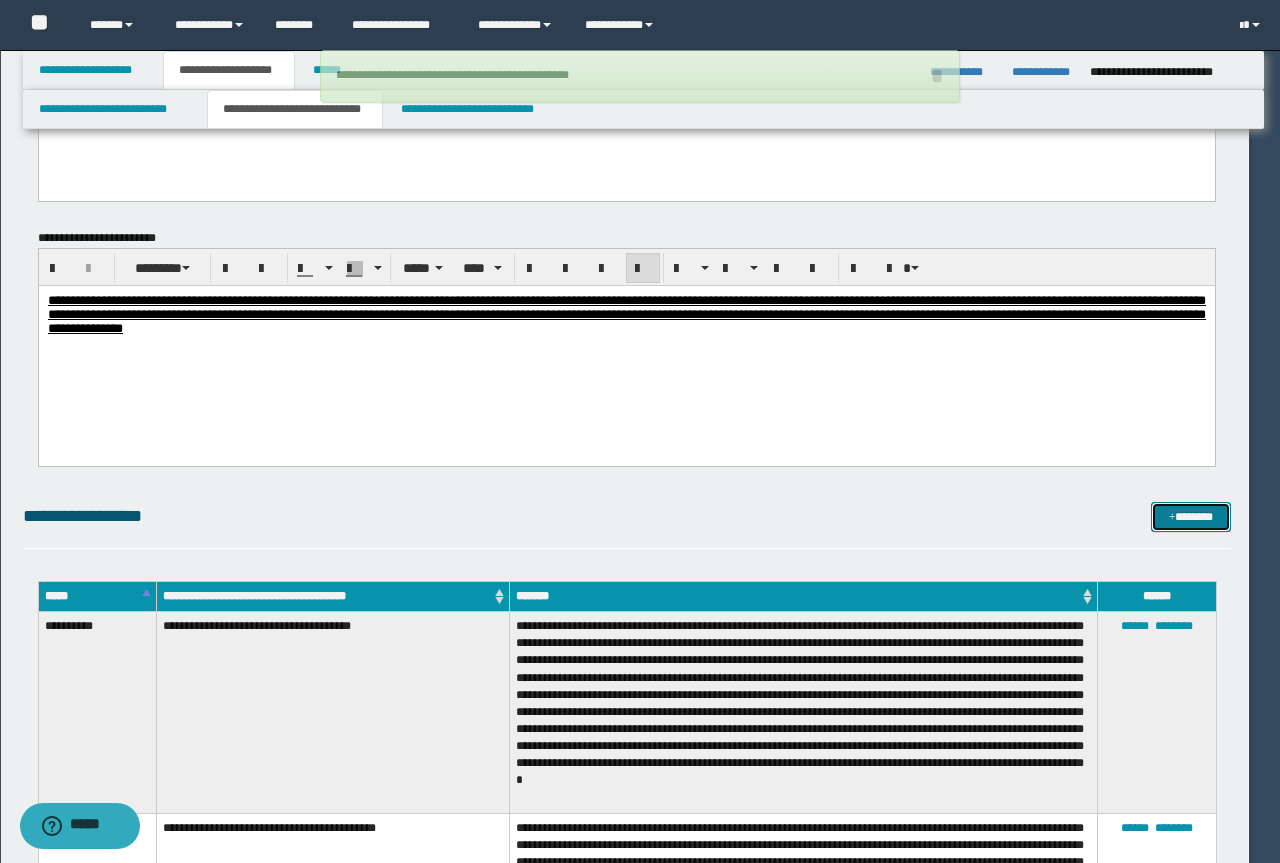 type 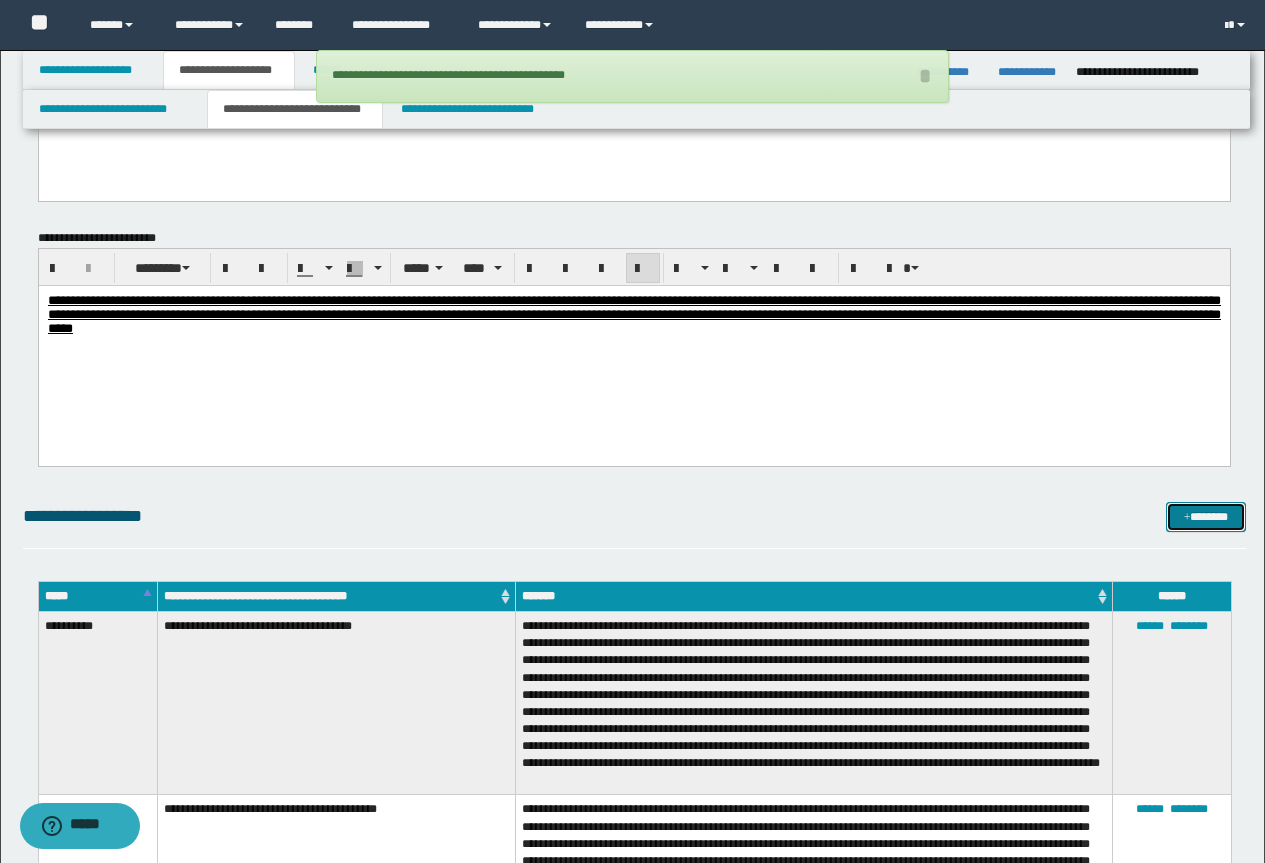 click at bounding box center (1187, 518) 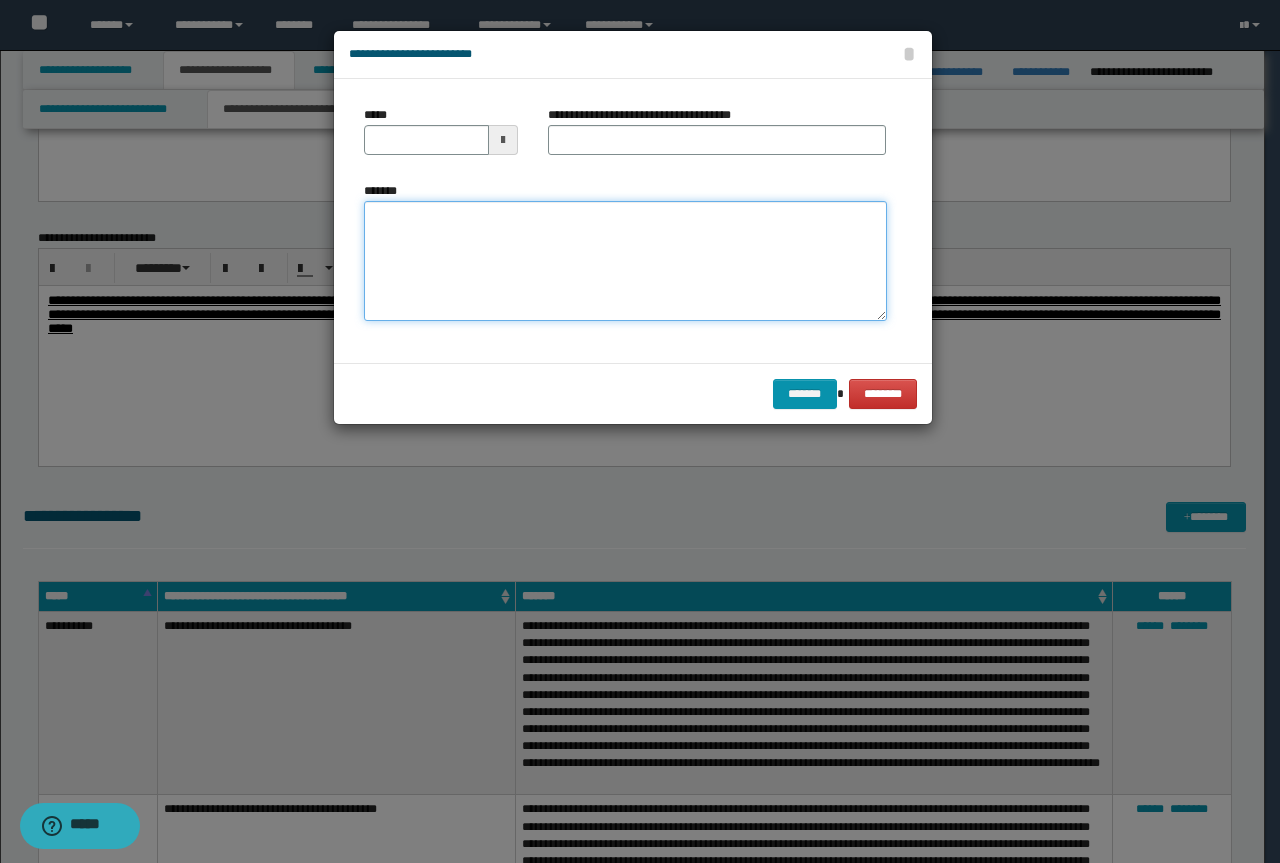 click on "*******" at bounding box center (625, 261) 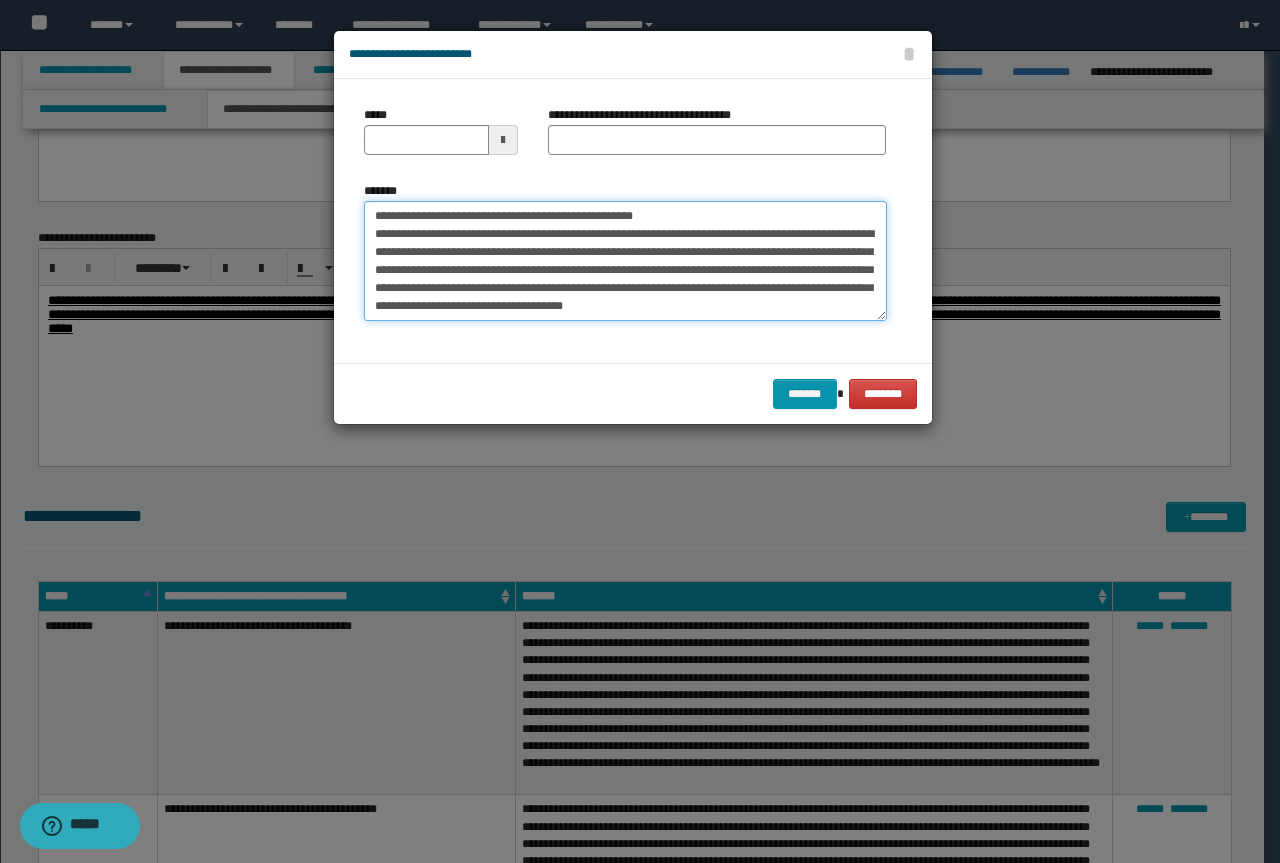 scroll, scrollTop: 0, scrollLeft: 0, axis: both 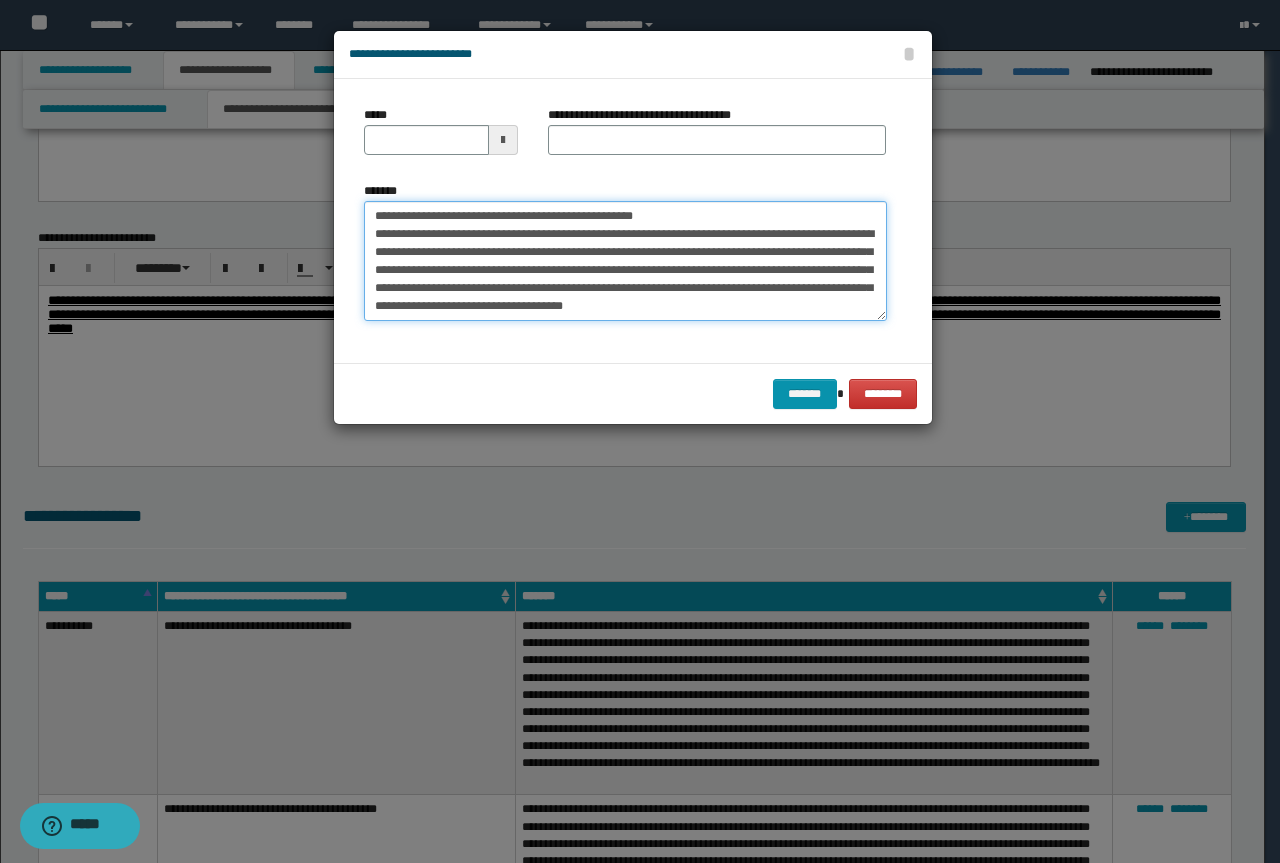 drag, startPoint x: 674, startPoint y: 215, endPoint x: 368, endPoint y: 209, distance: 306.0588 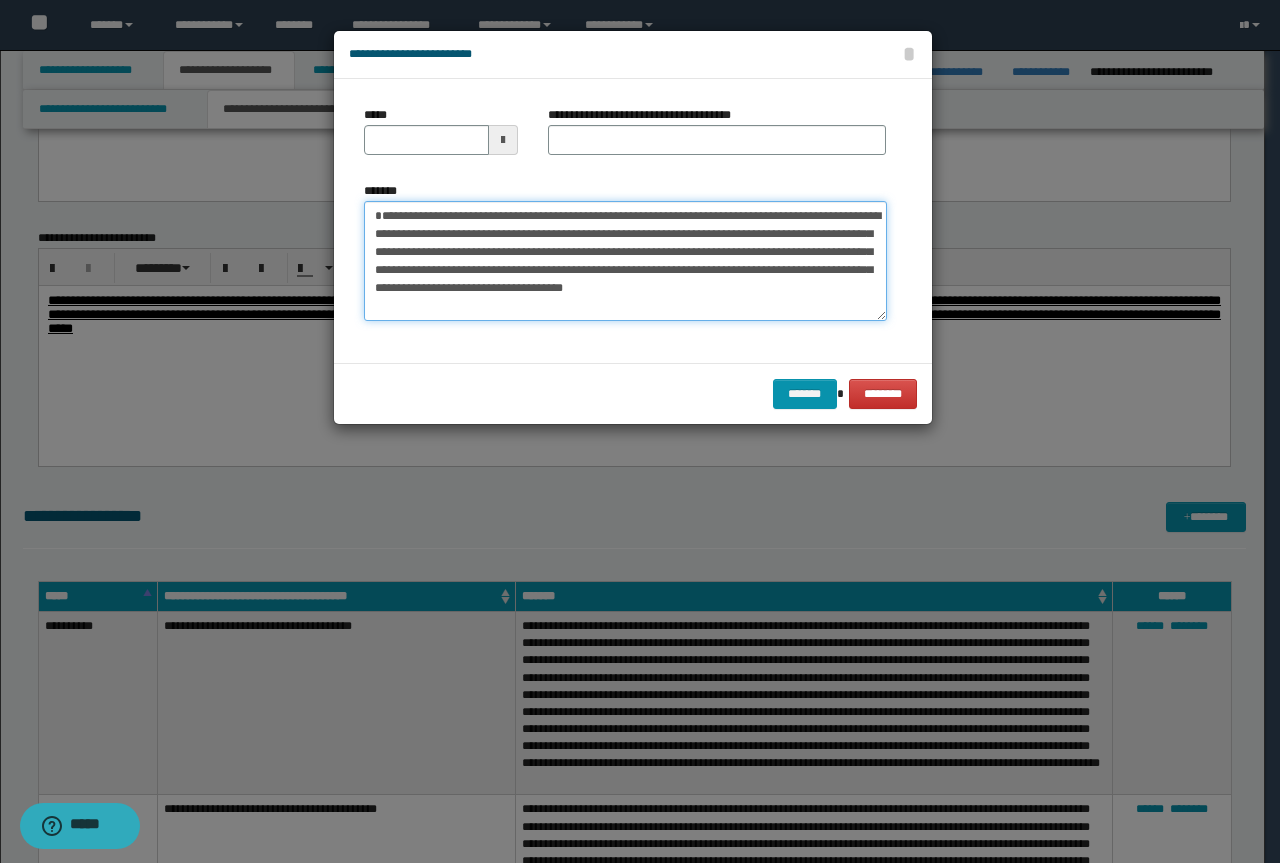 type on "**********" 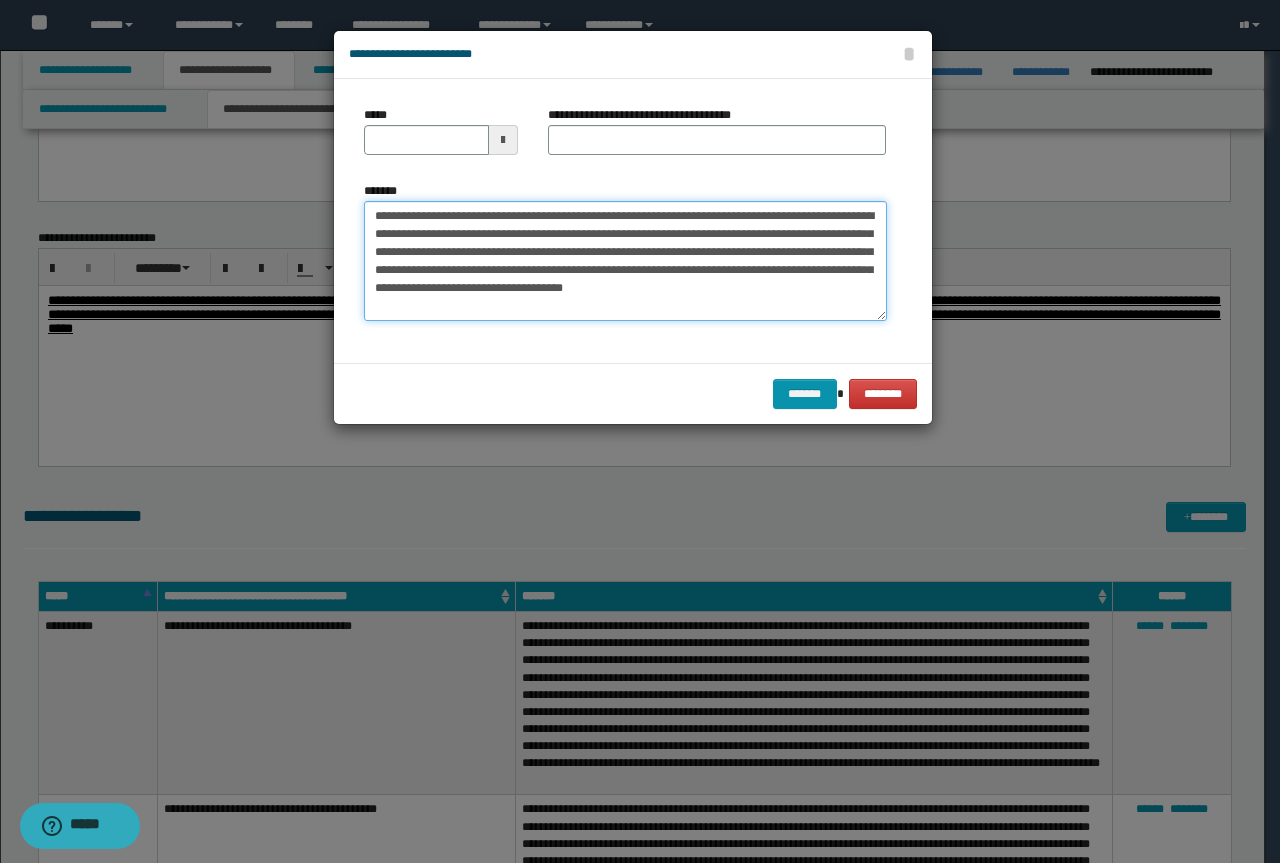 type 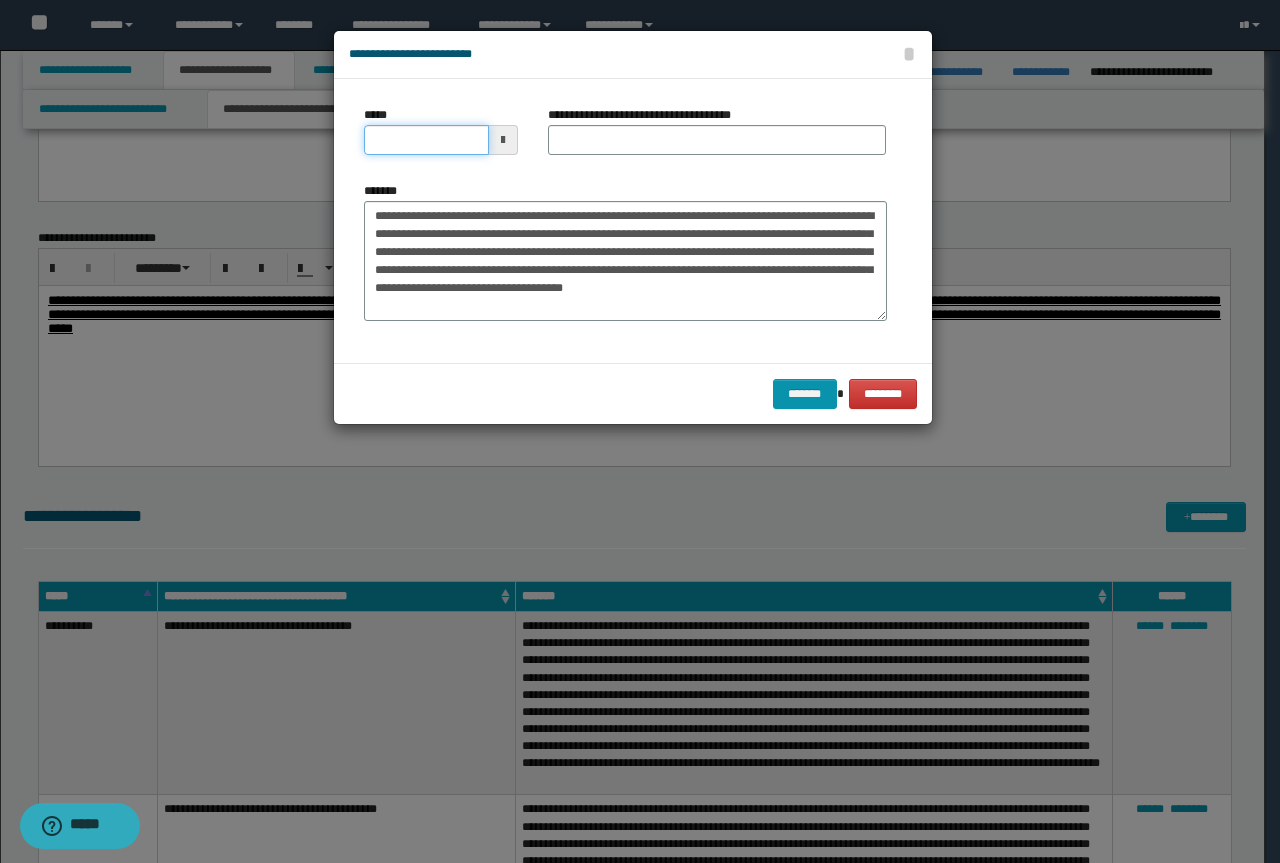 click on "*****" at bounding box center (426, 140) 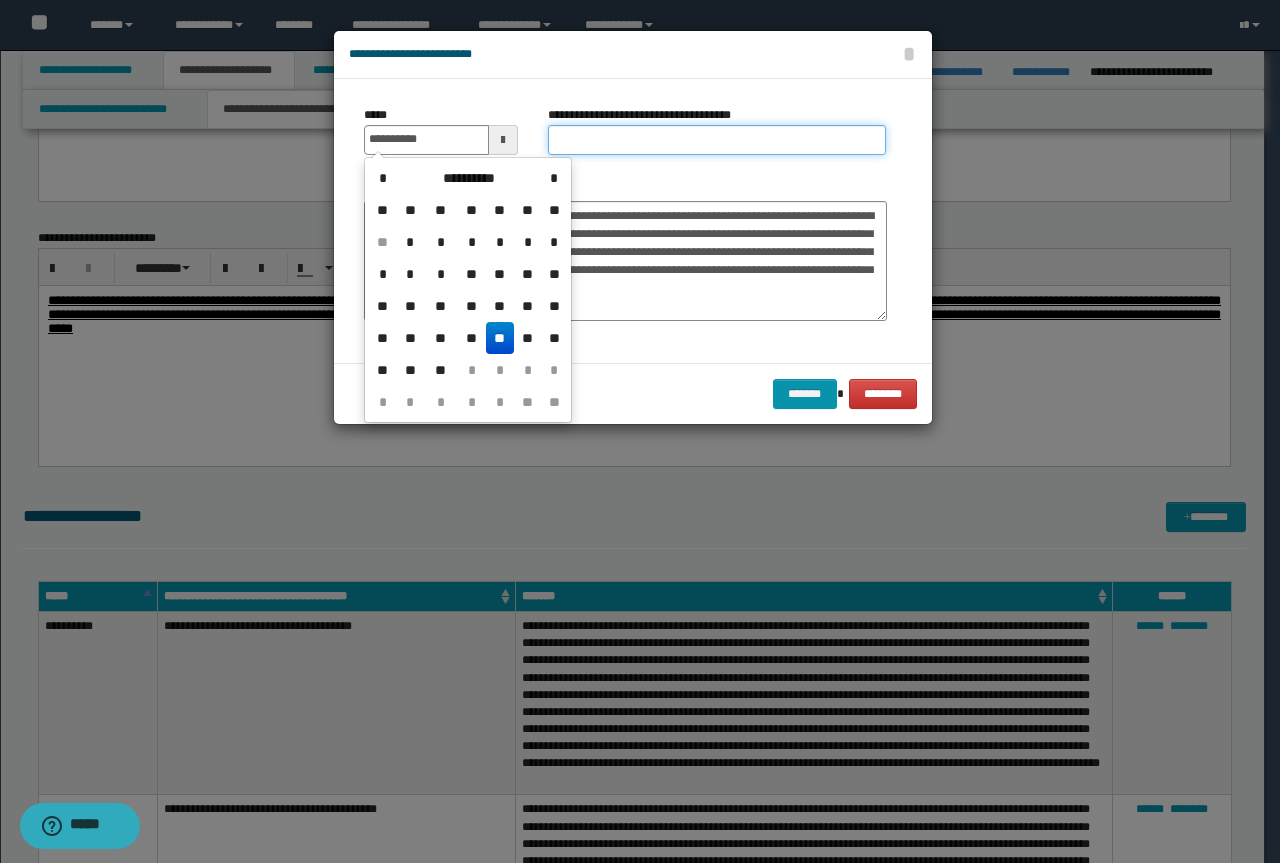 type on "**********" 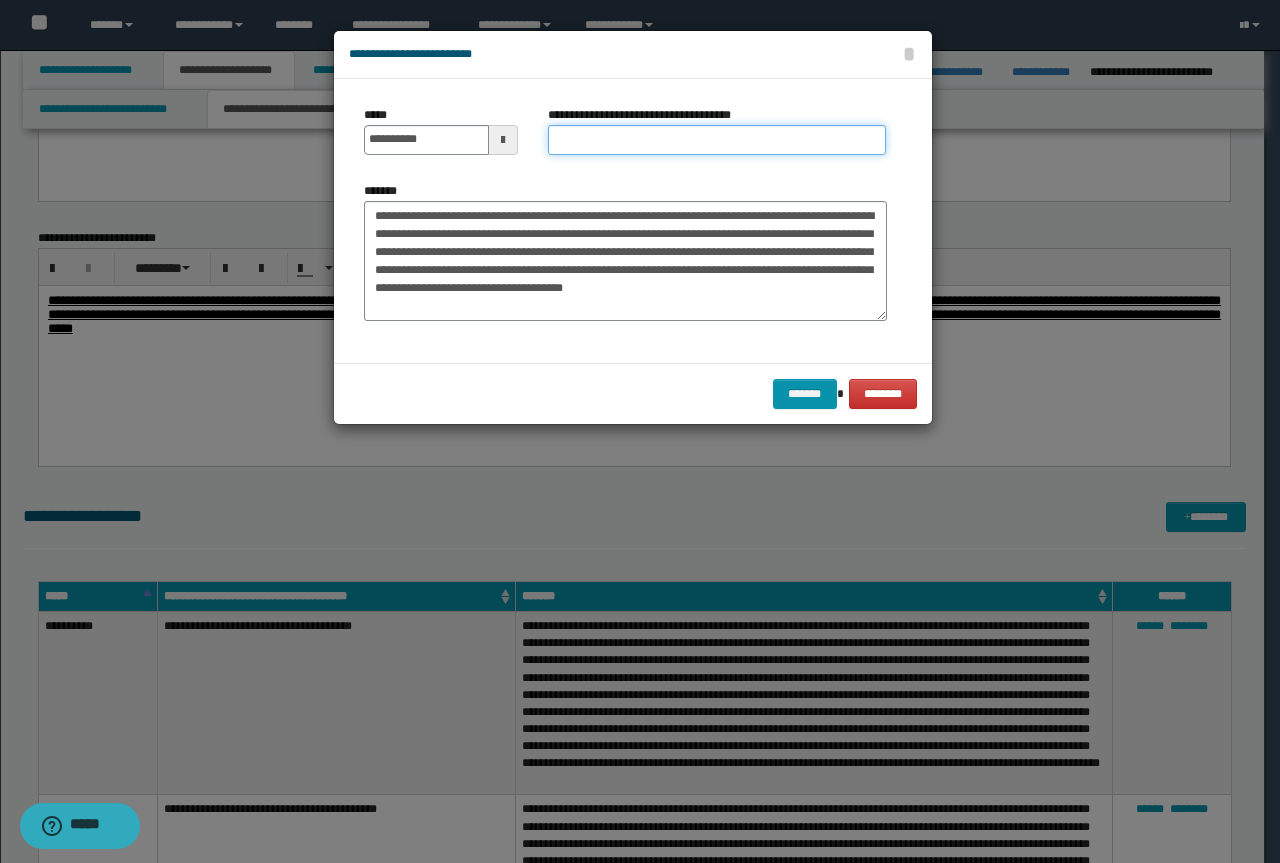 paste on "**********" 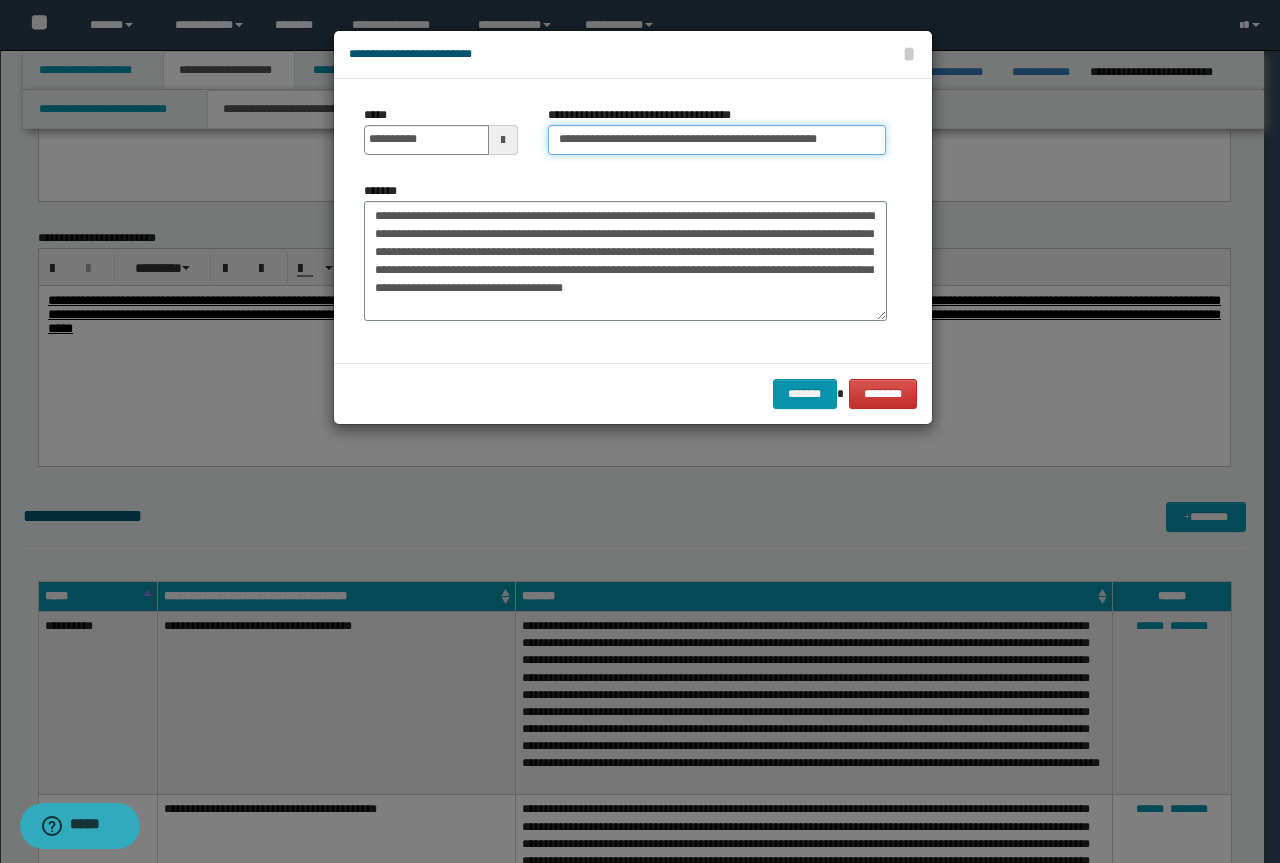 drag, startPoint x: 627, startPoint y: 135, endPoint x: 0, endPoint y: 2, distance: 640.95087 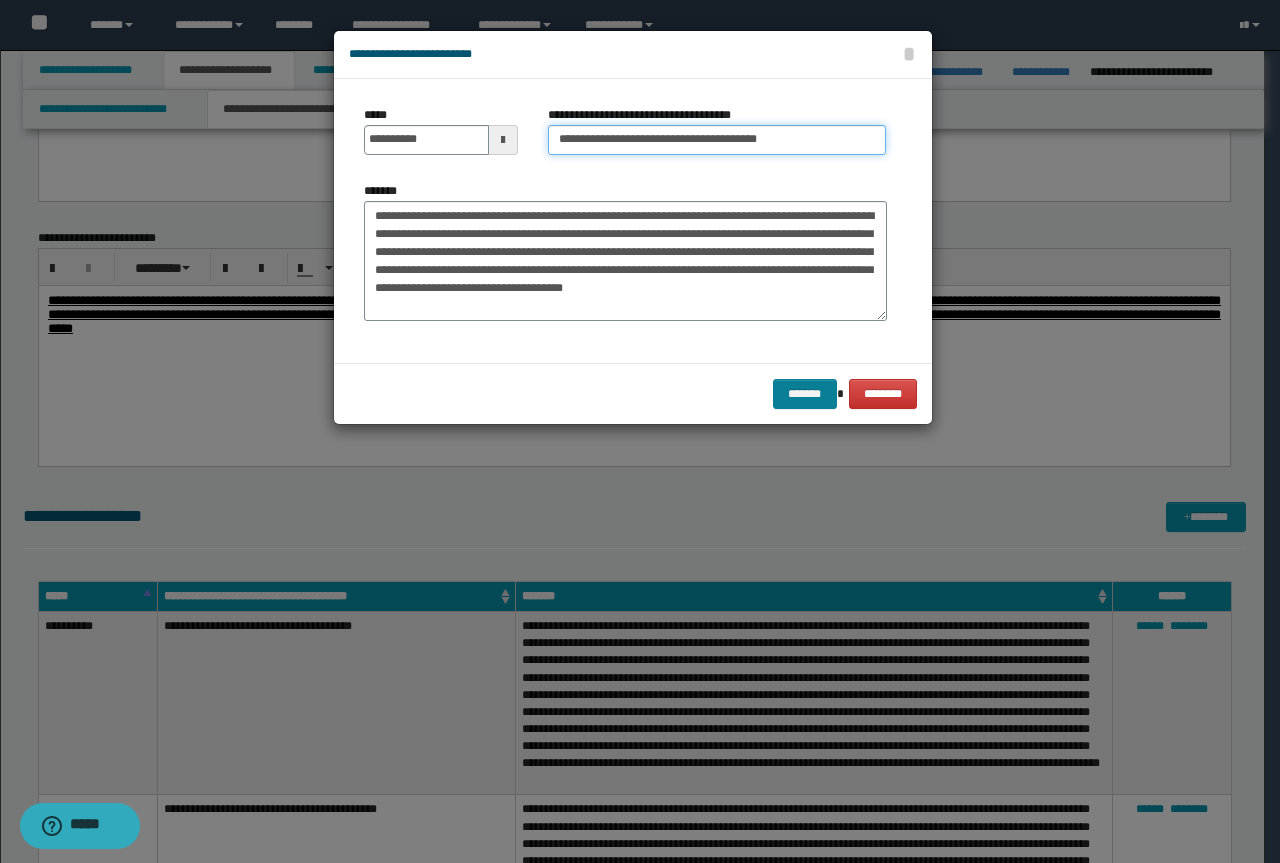 type on "**********" 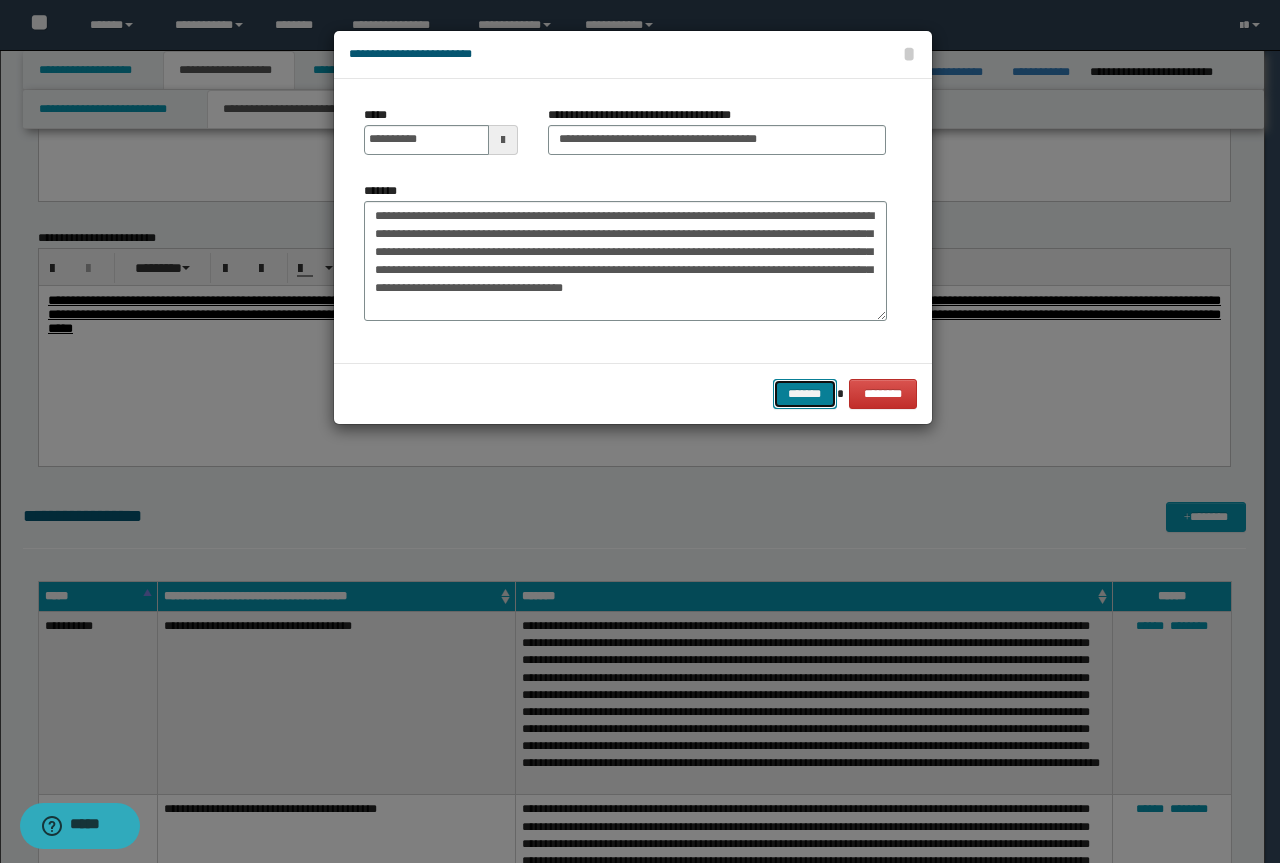 click on "*******" at bounding box center (805, 394) 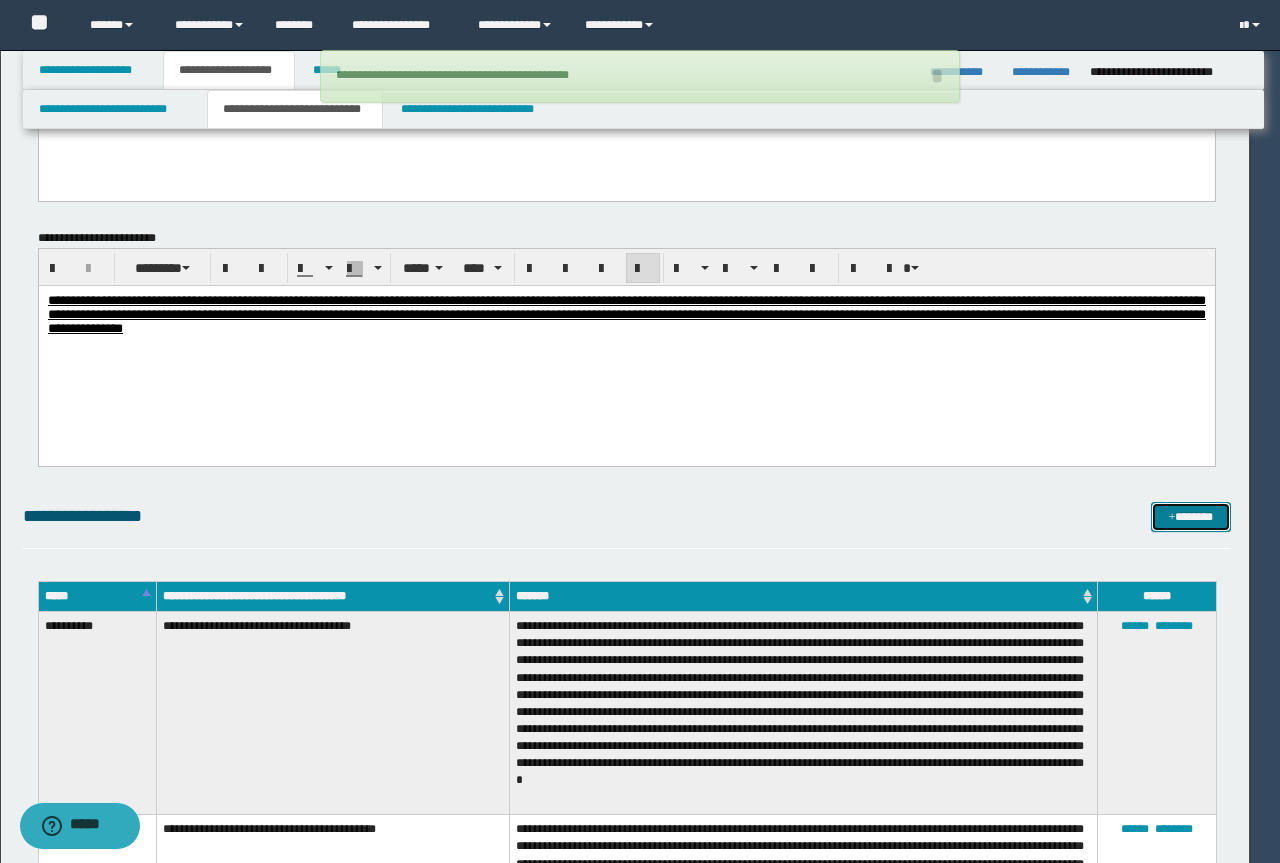 type 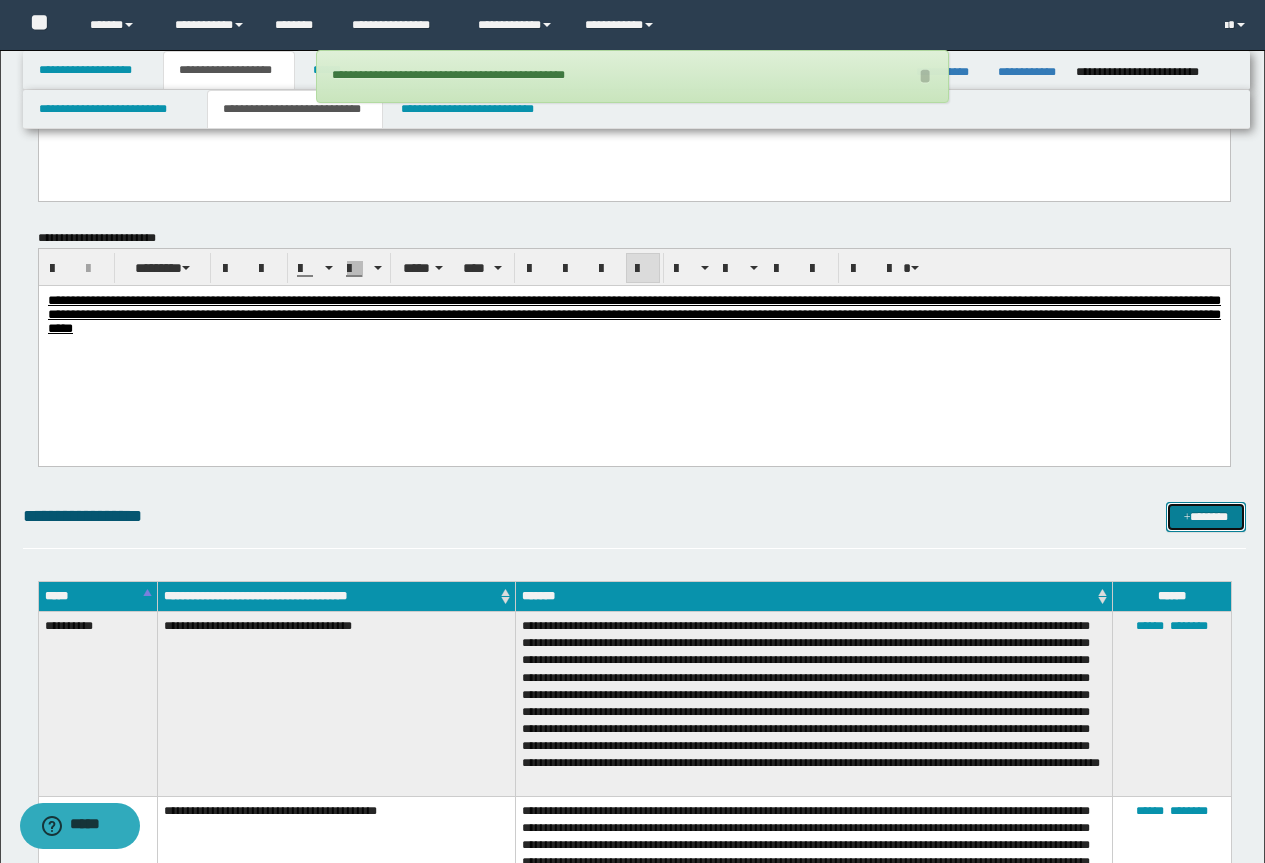 click on "*******" at bounding box center [1206, 517] 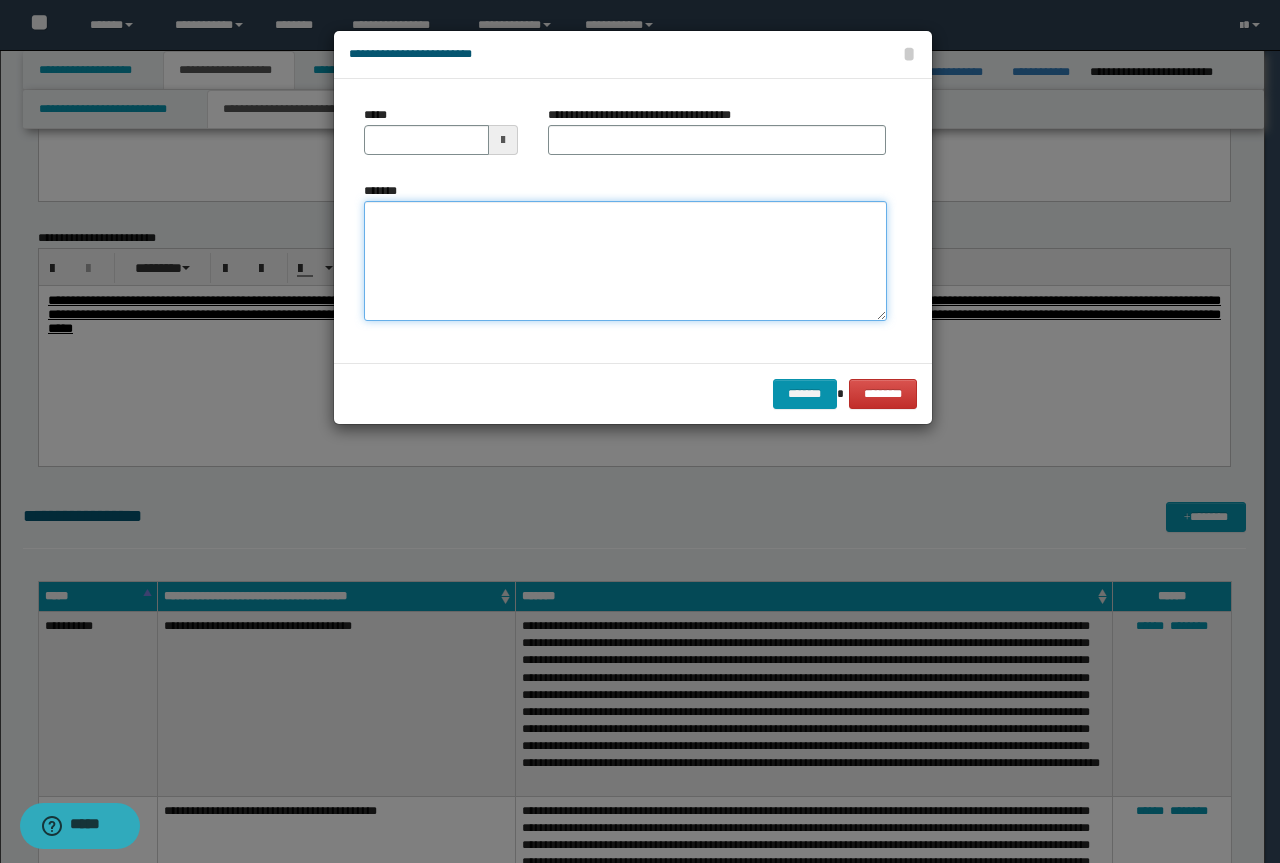 click on "*******" at bounding box center (625, 261) 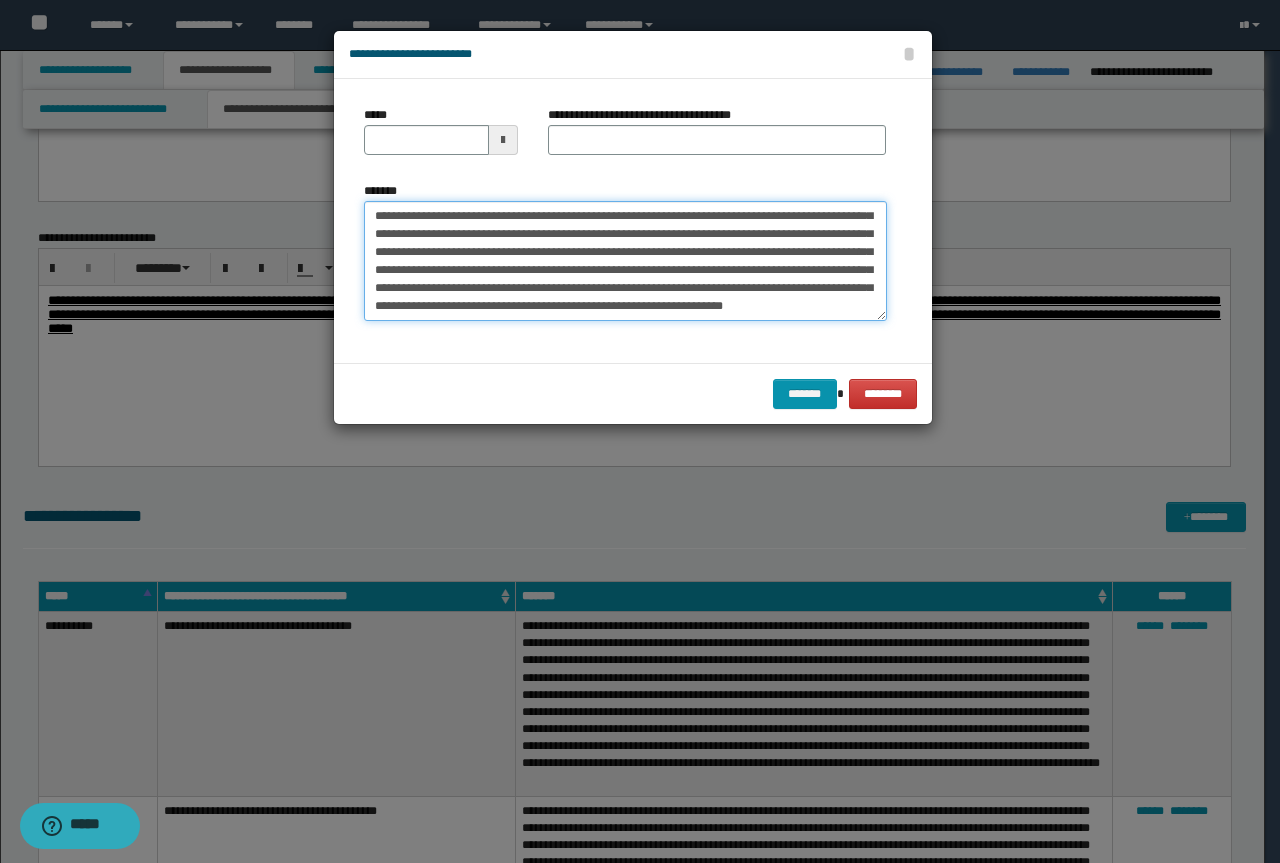 scroll, scrollTop: 0, scrollLeft: 0, axis: both 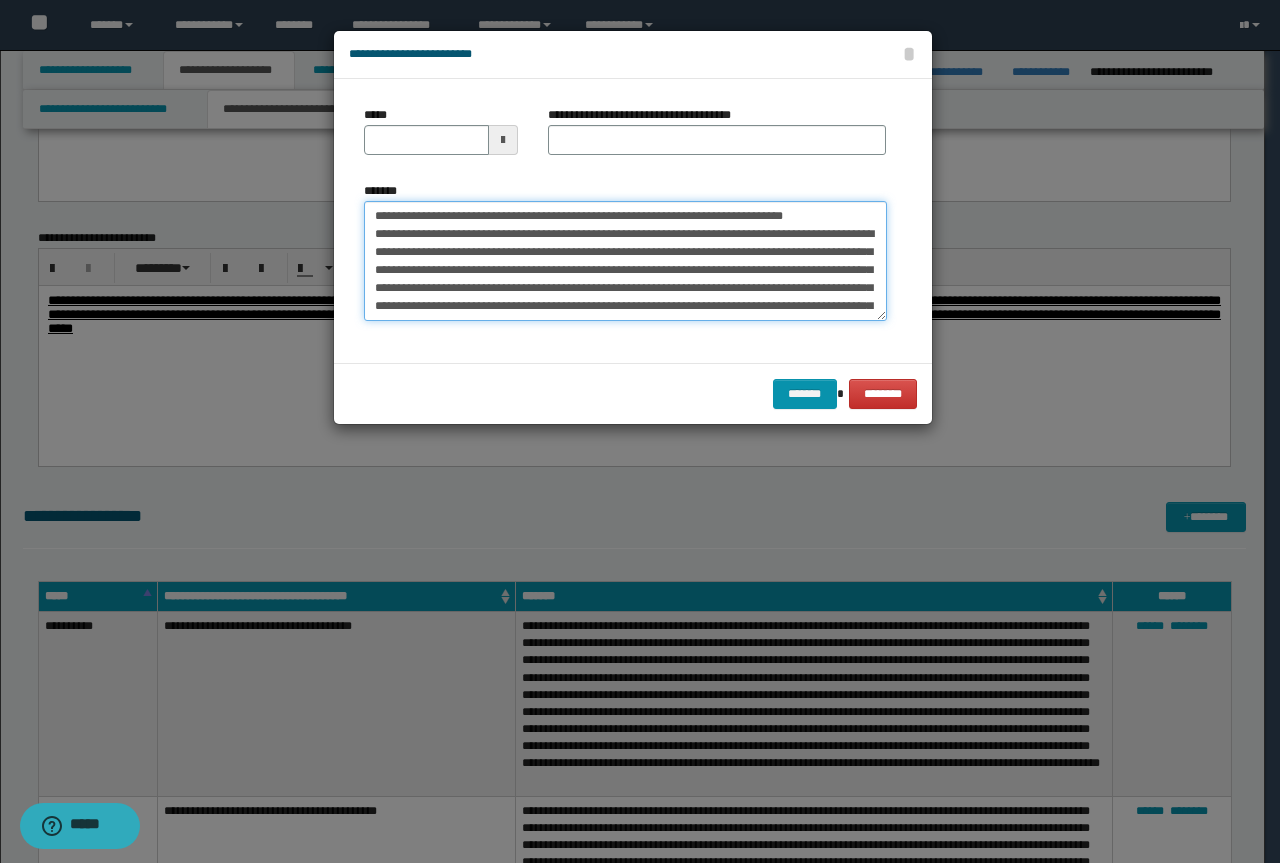 drag, startPoint x: 847, startPoint y: 214, endPoint x: 401, endPoint y: 211, distance: 446.0101 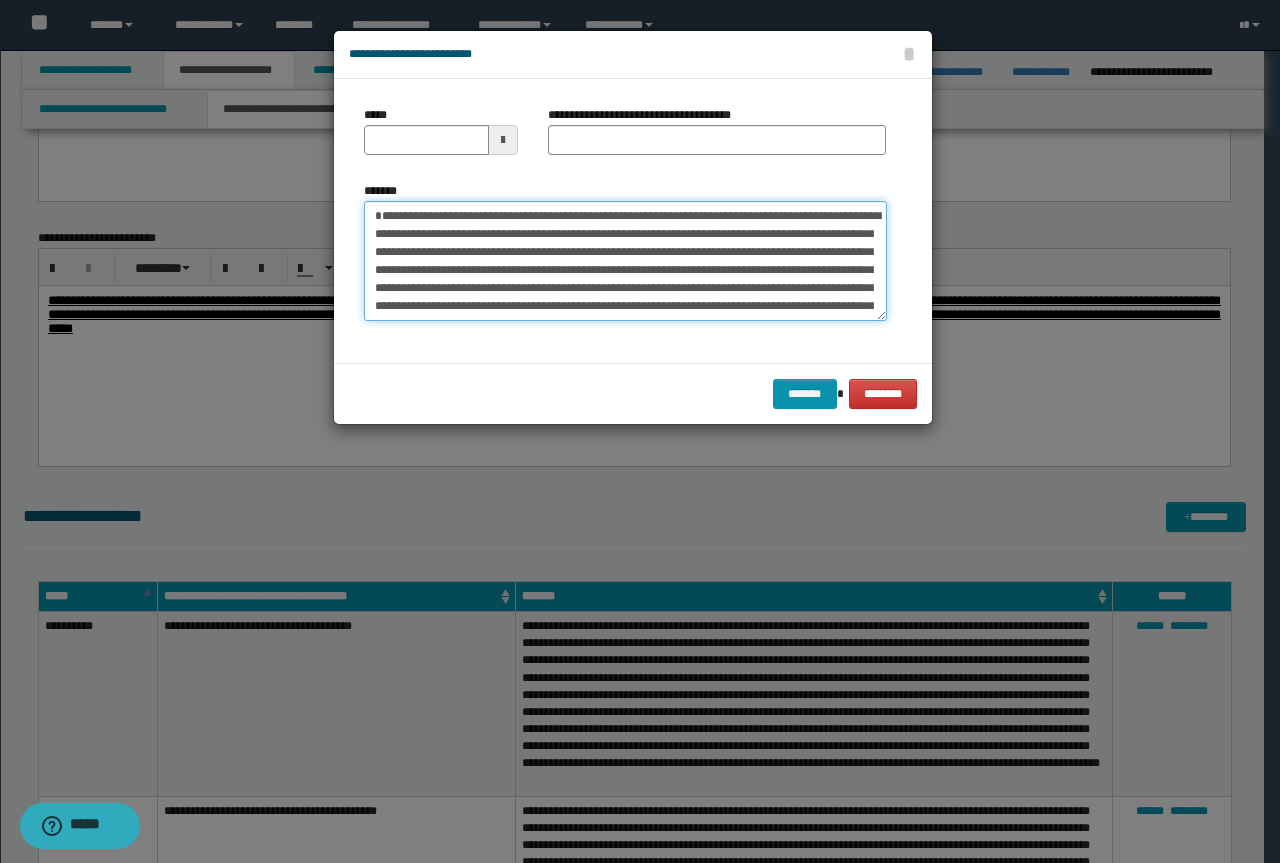 type 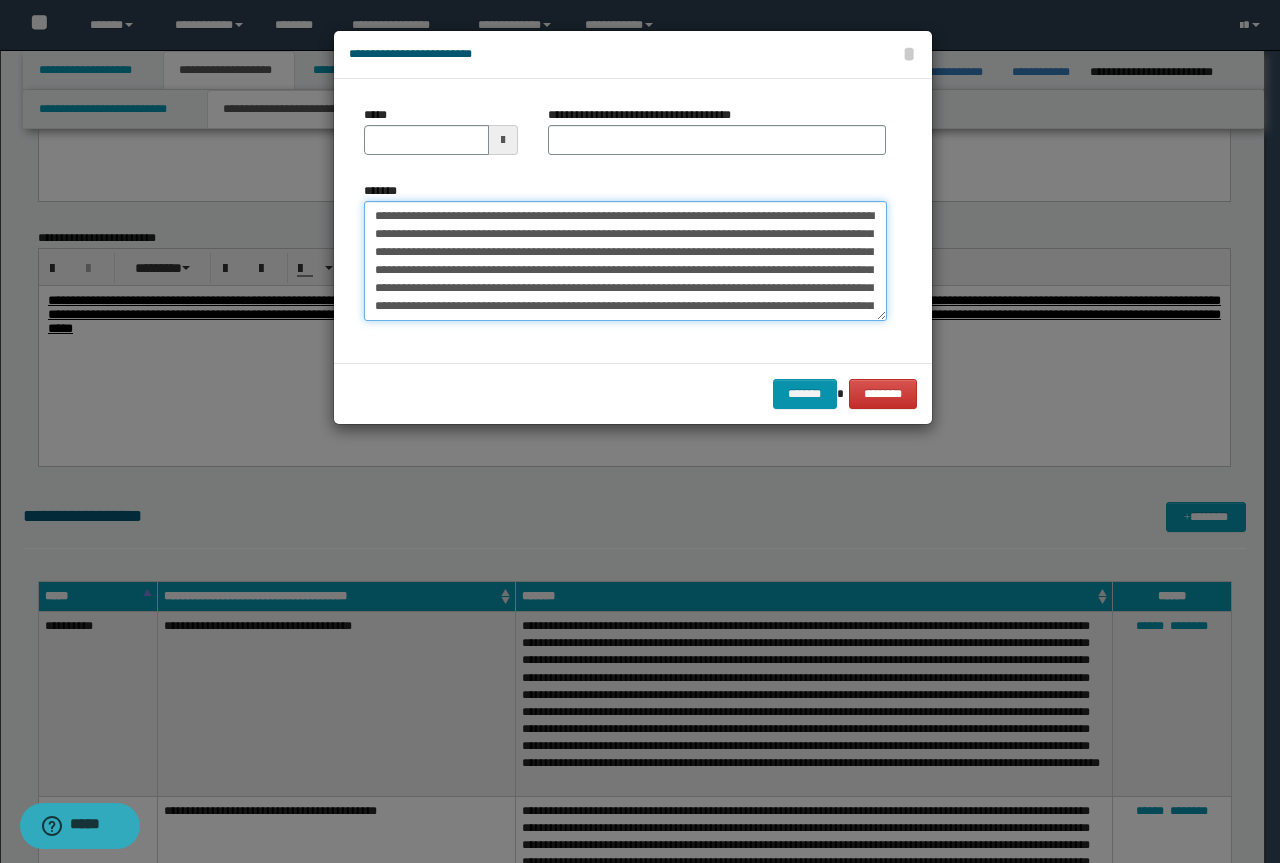 type on "**********" 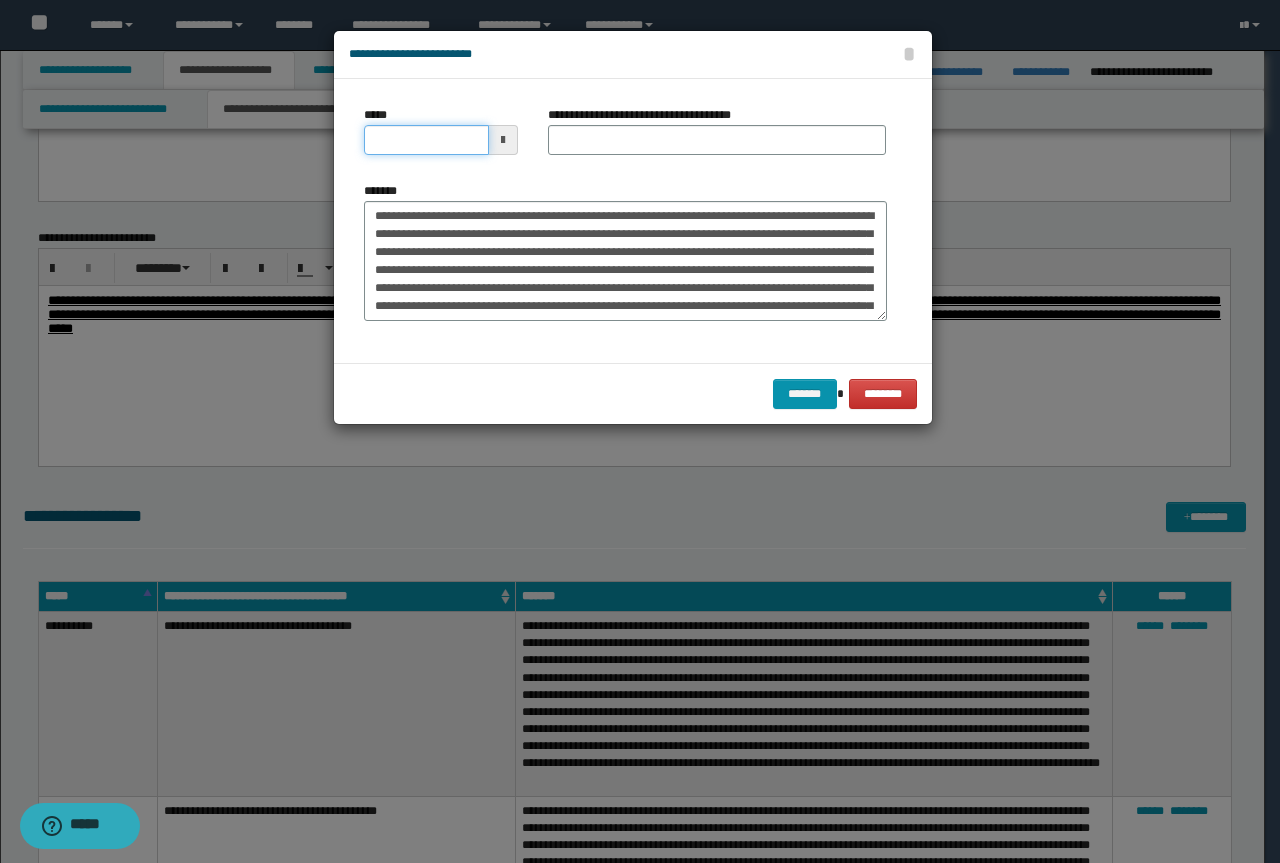 click on "*****" at bounding box center [426, 140] 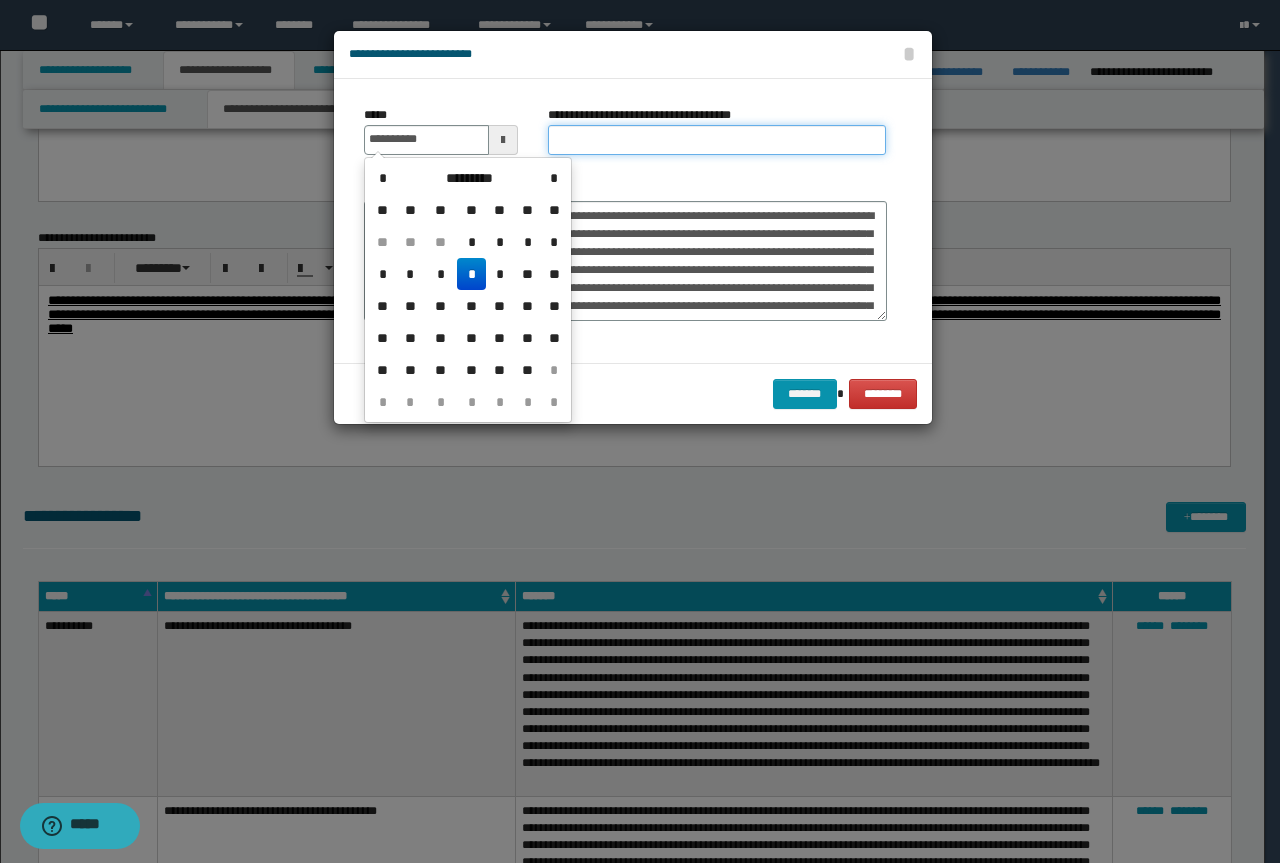 type on "**********" 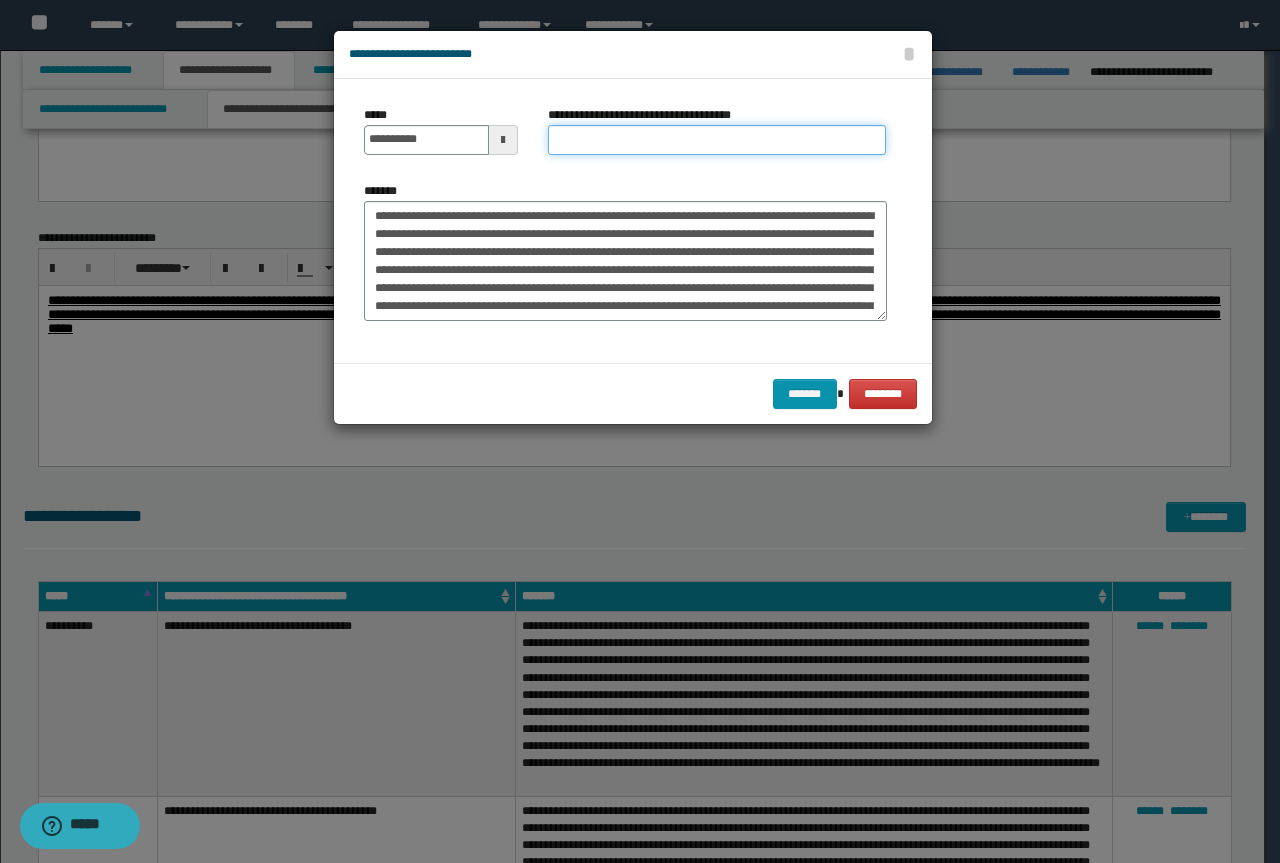 paste on "**********" 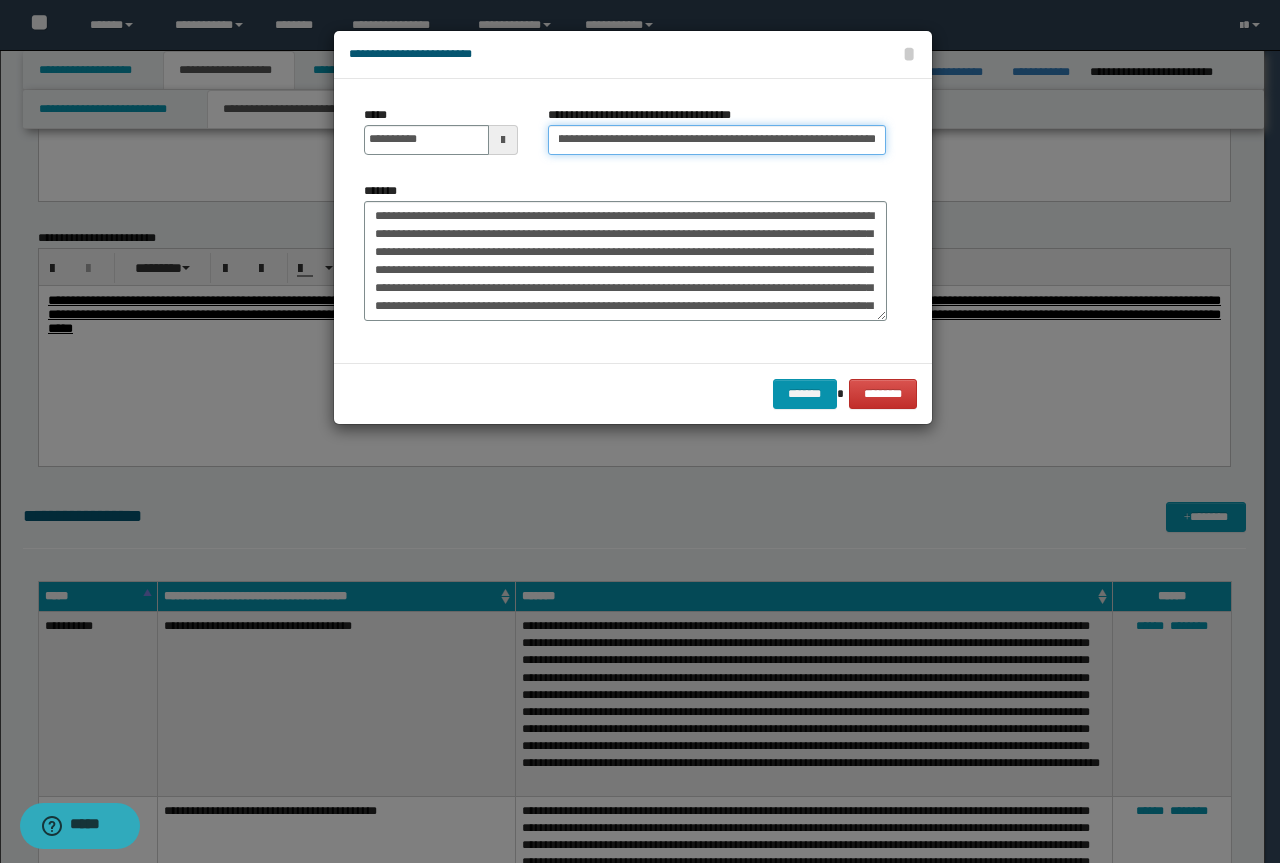 scroll, scrollTop: 0, scrollLeft: 0, axis: both 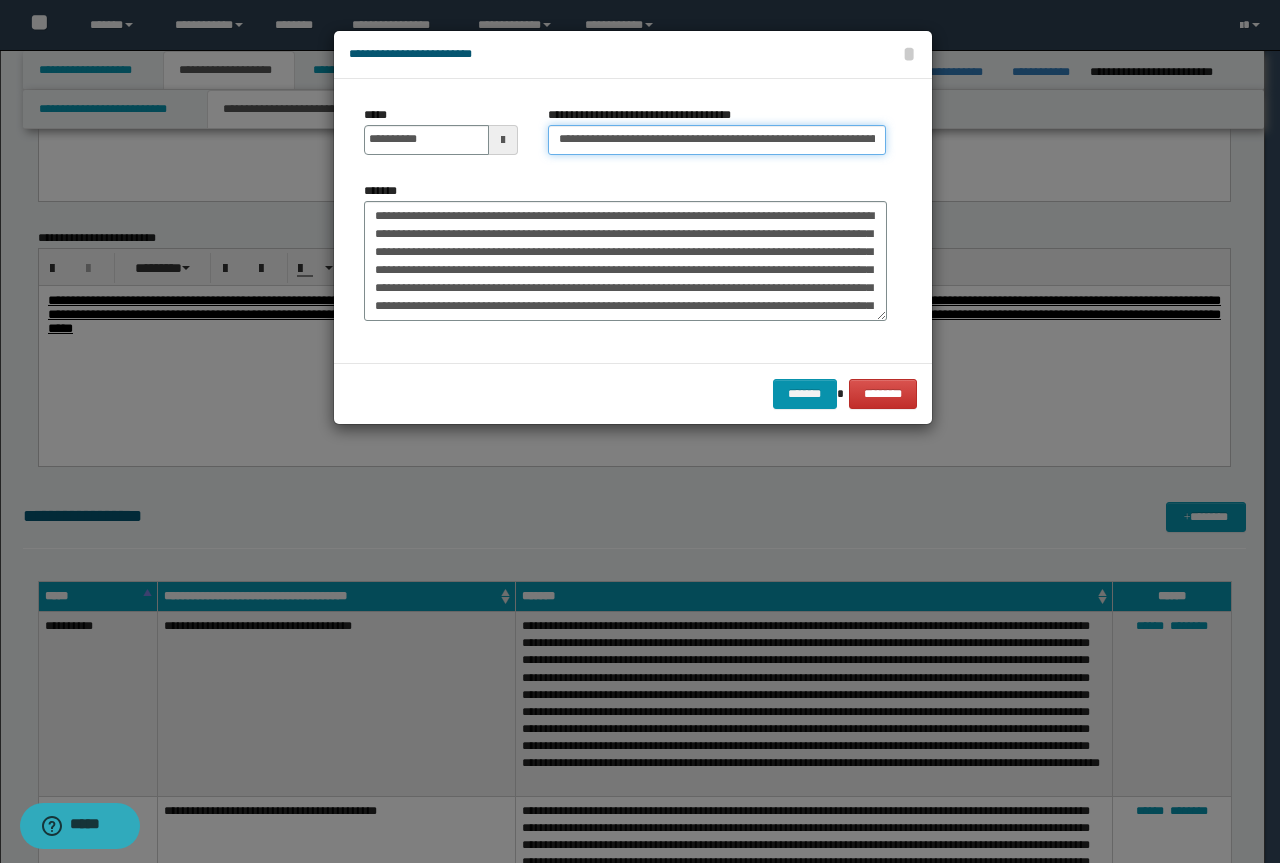 drag, startPoint x: 624, startPoint y: 133, endPoint x: 401, endPoint y: 139, distance: 223.0807 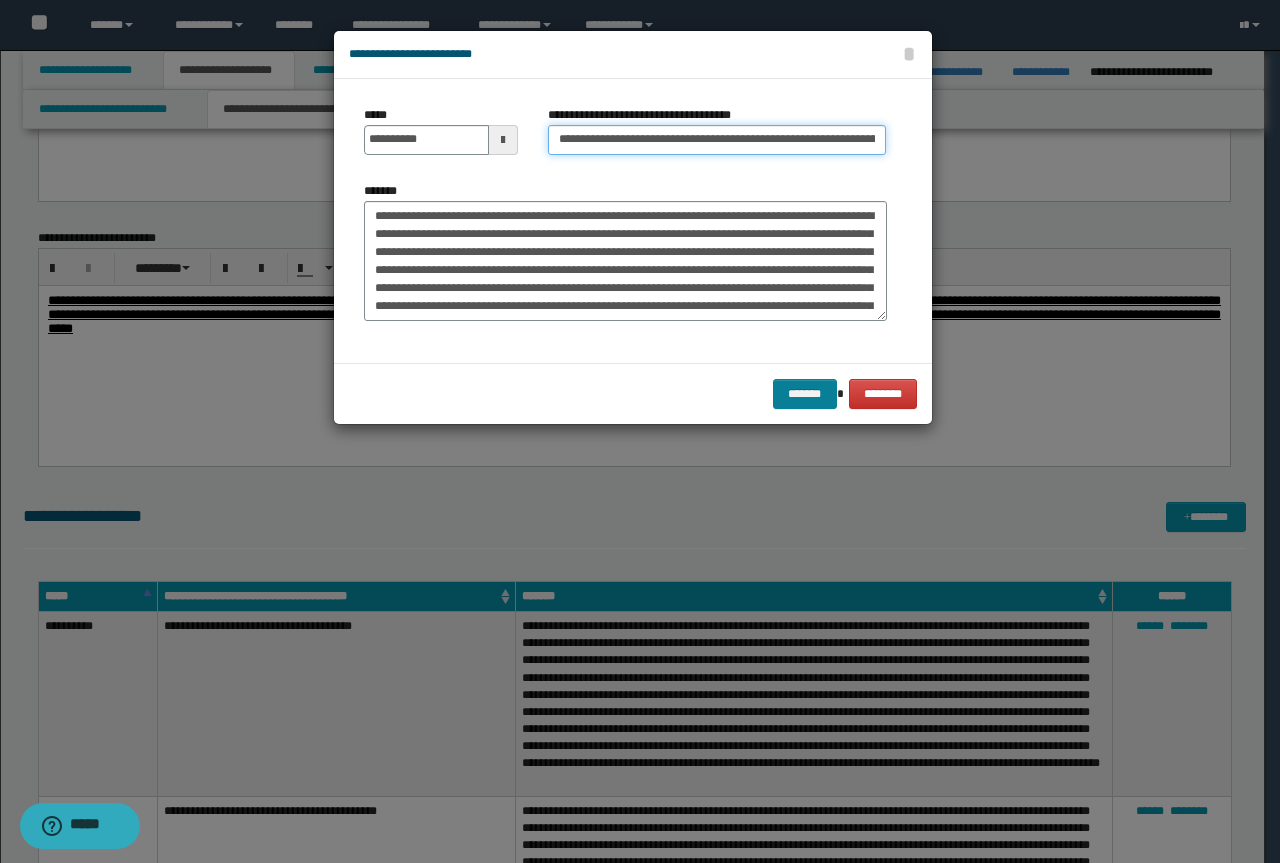 type on "**********" 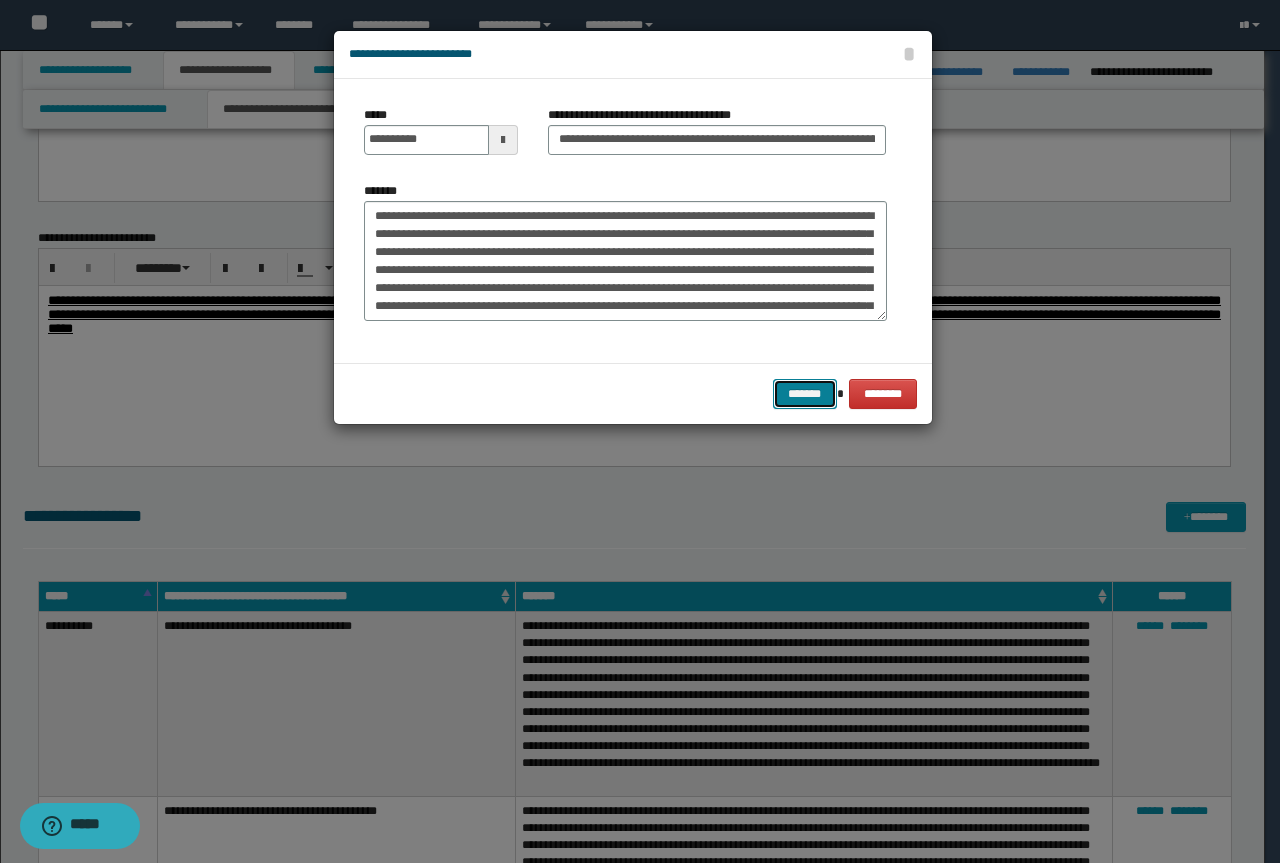 click on "*******" at bounding box center (805, 394) 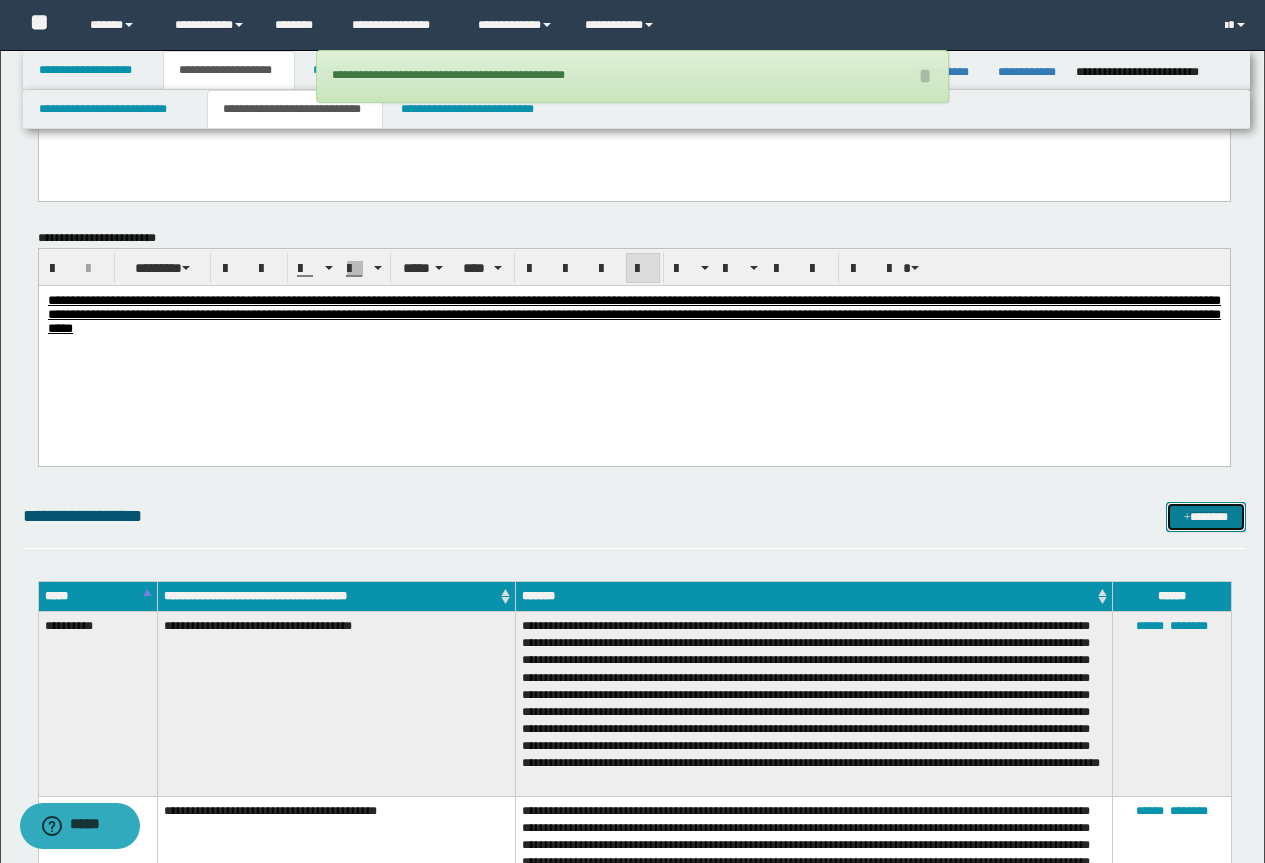 click on "*******" at bounding box center [1206, 517] 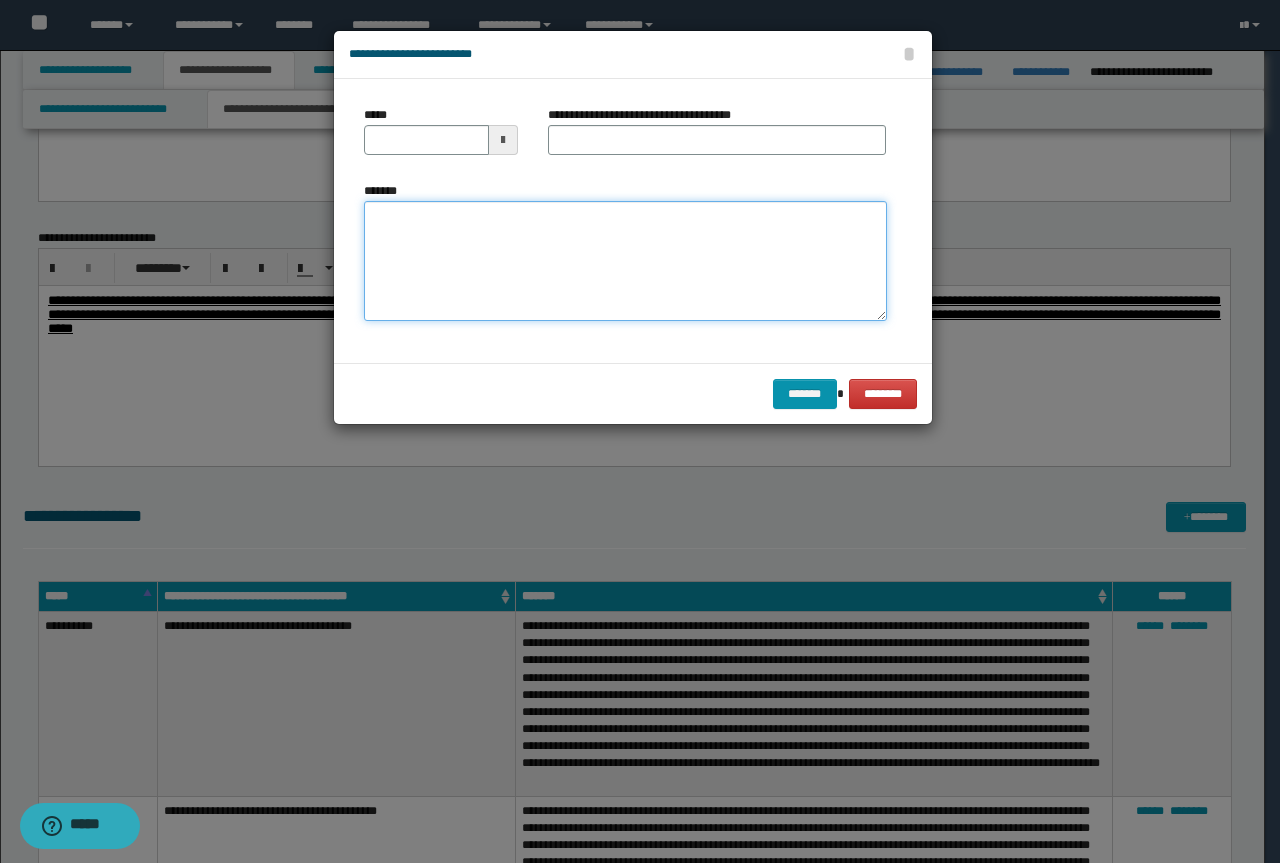 click on "*******" at bounding box center [625, 261] 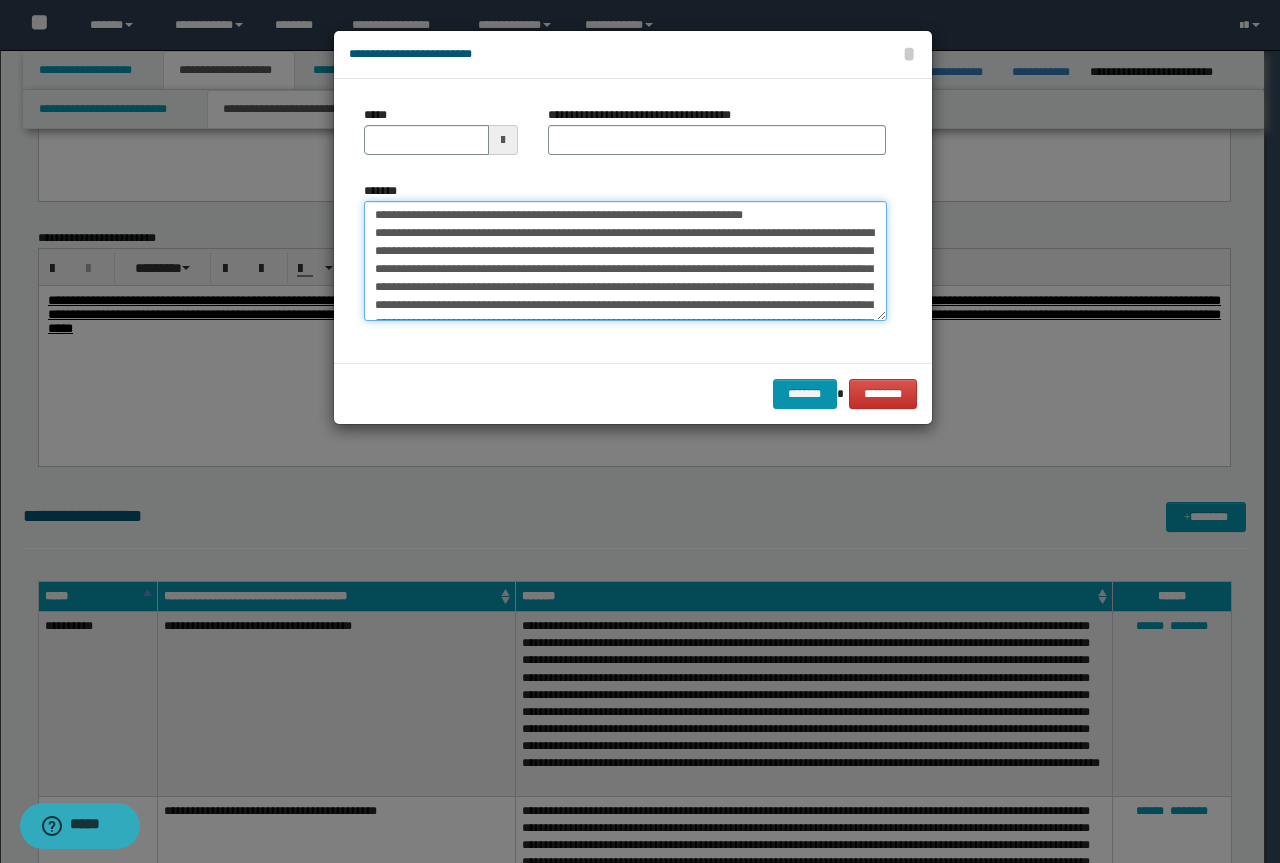 scroll, scrollTop: 0, scrollLeft: 0, axis: both 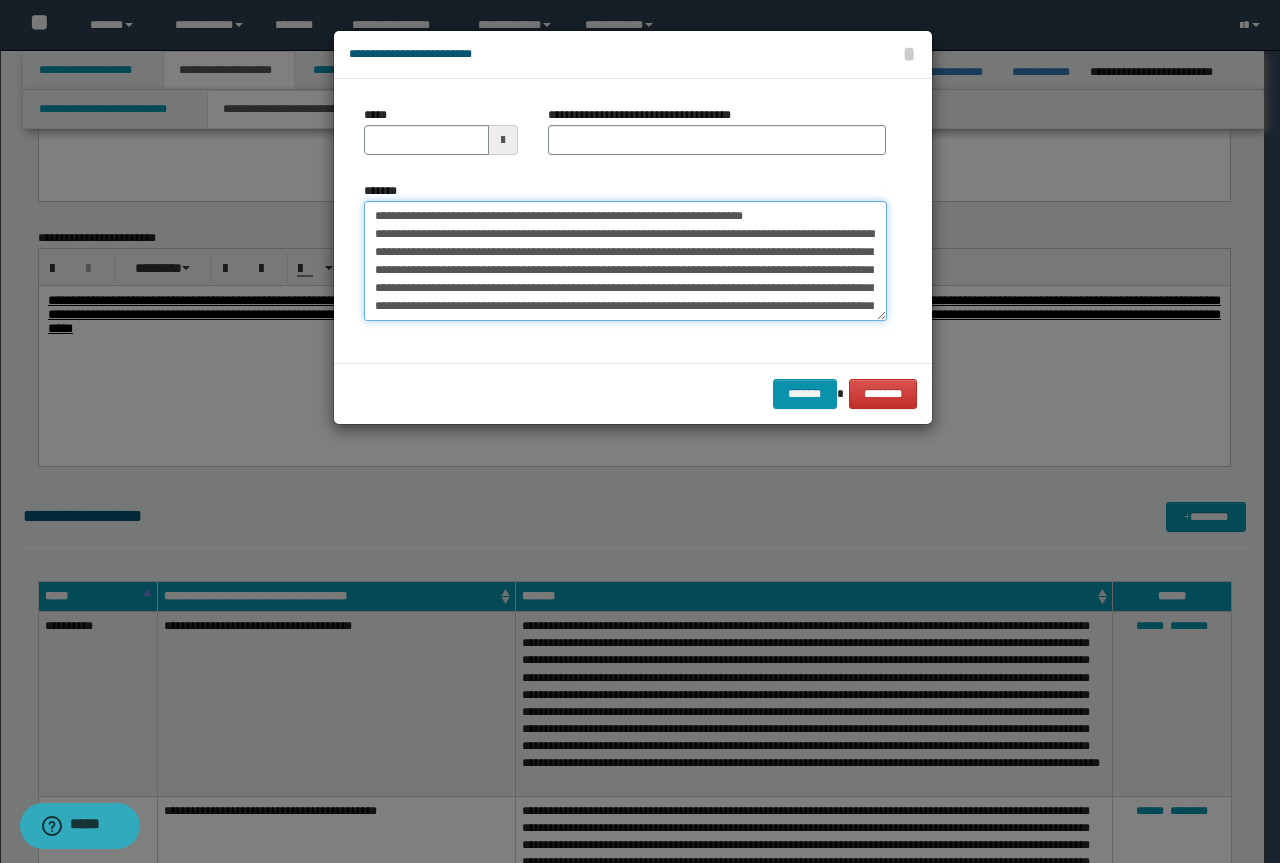 drag, startPoint x: 761, startPoint y: 217, endPoint x: 342, endPoint y: 221, distance: 419.0191 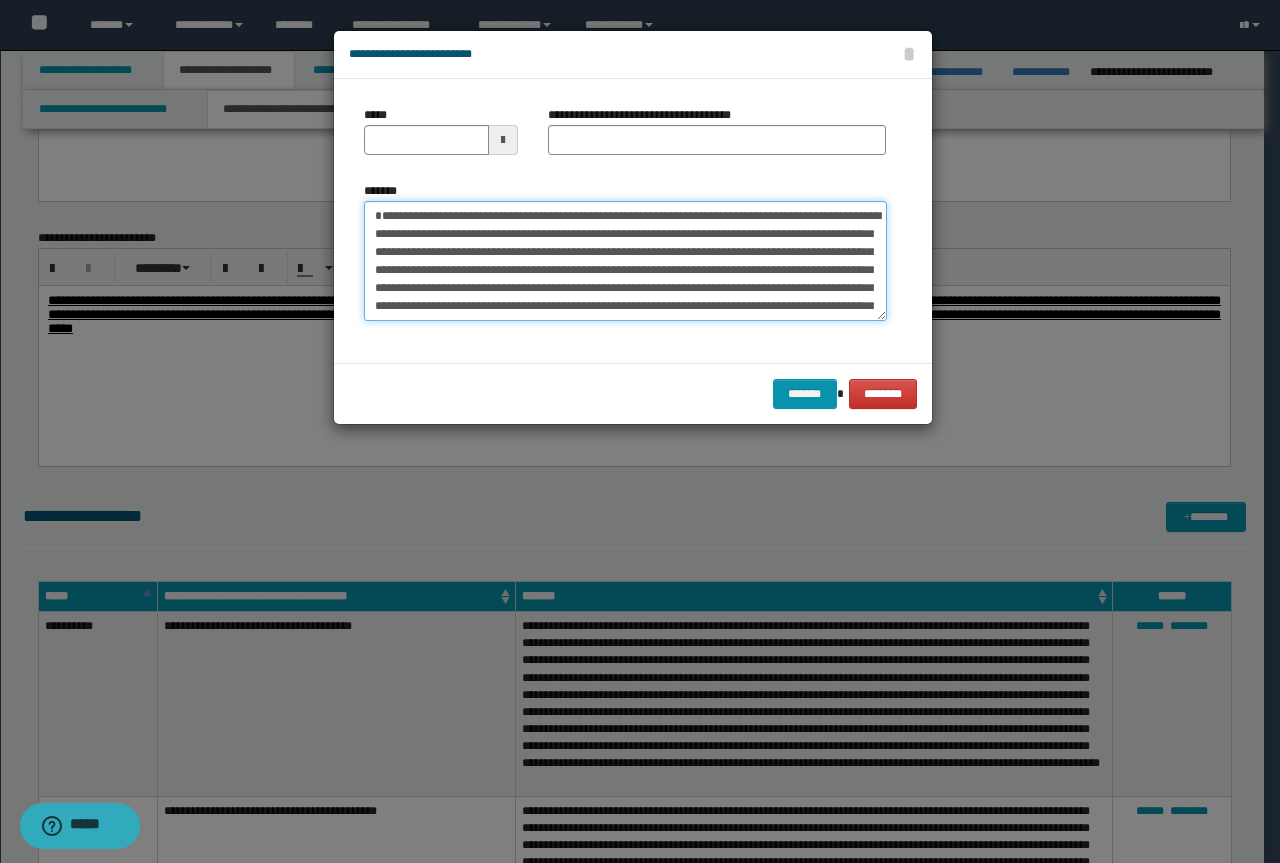 type on "**********" 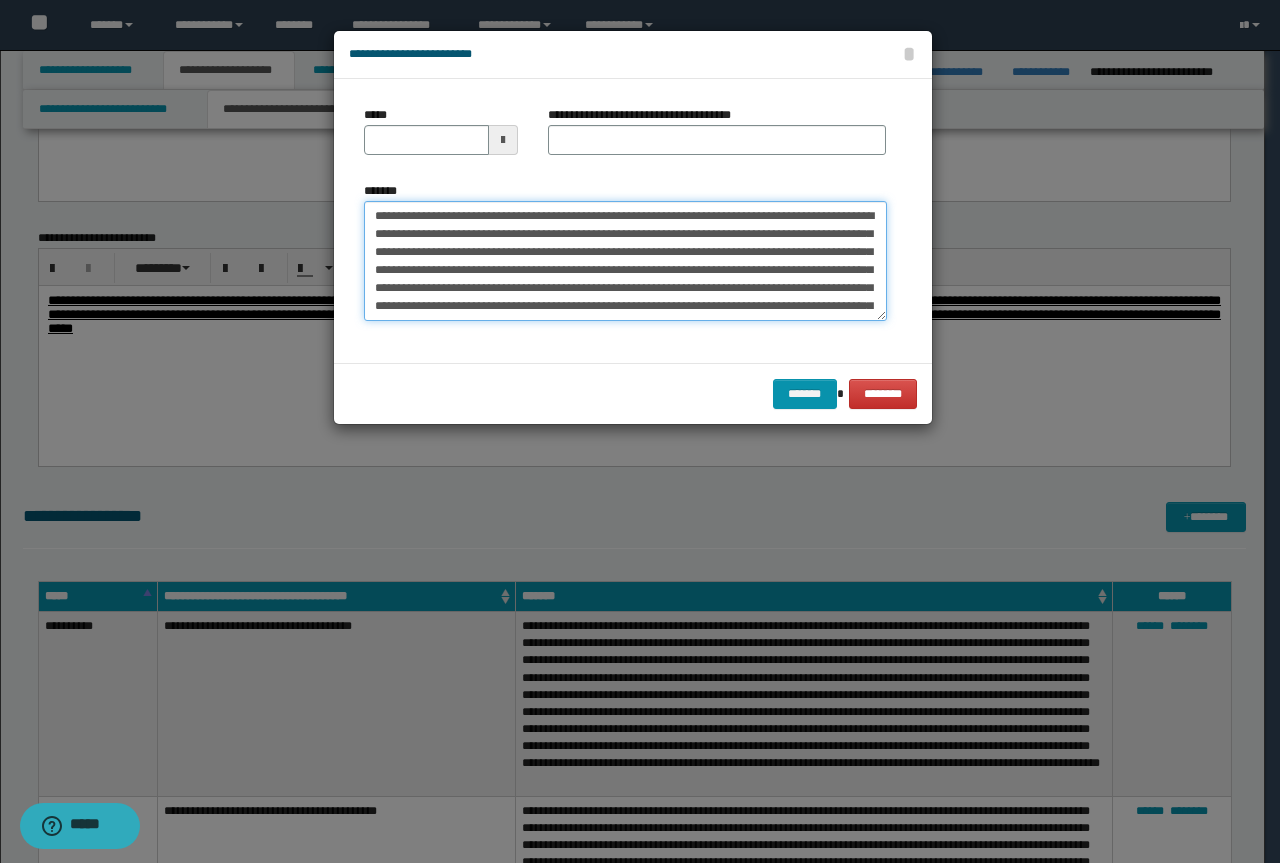 type 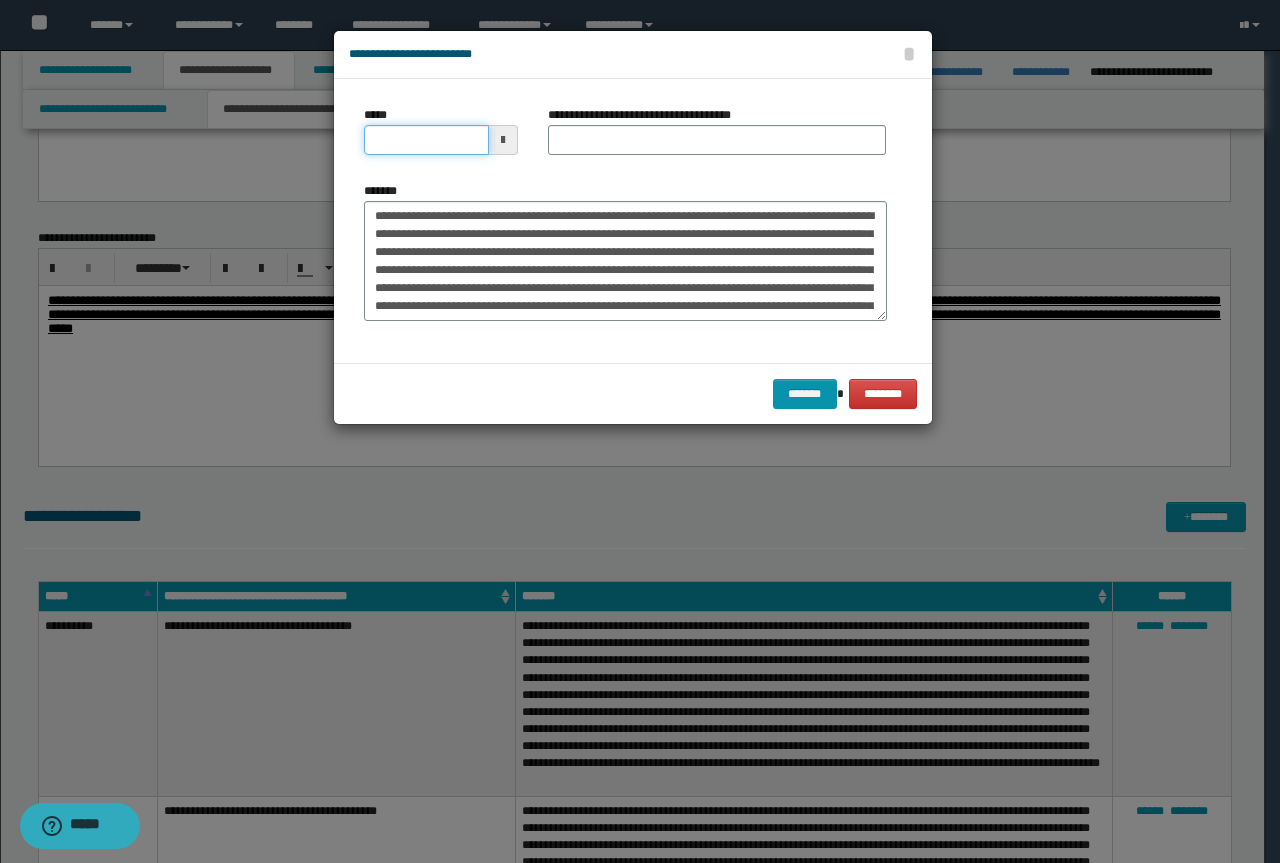 click on "*****" at bounding box center [426, 140] 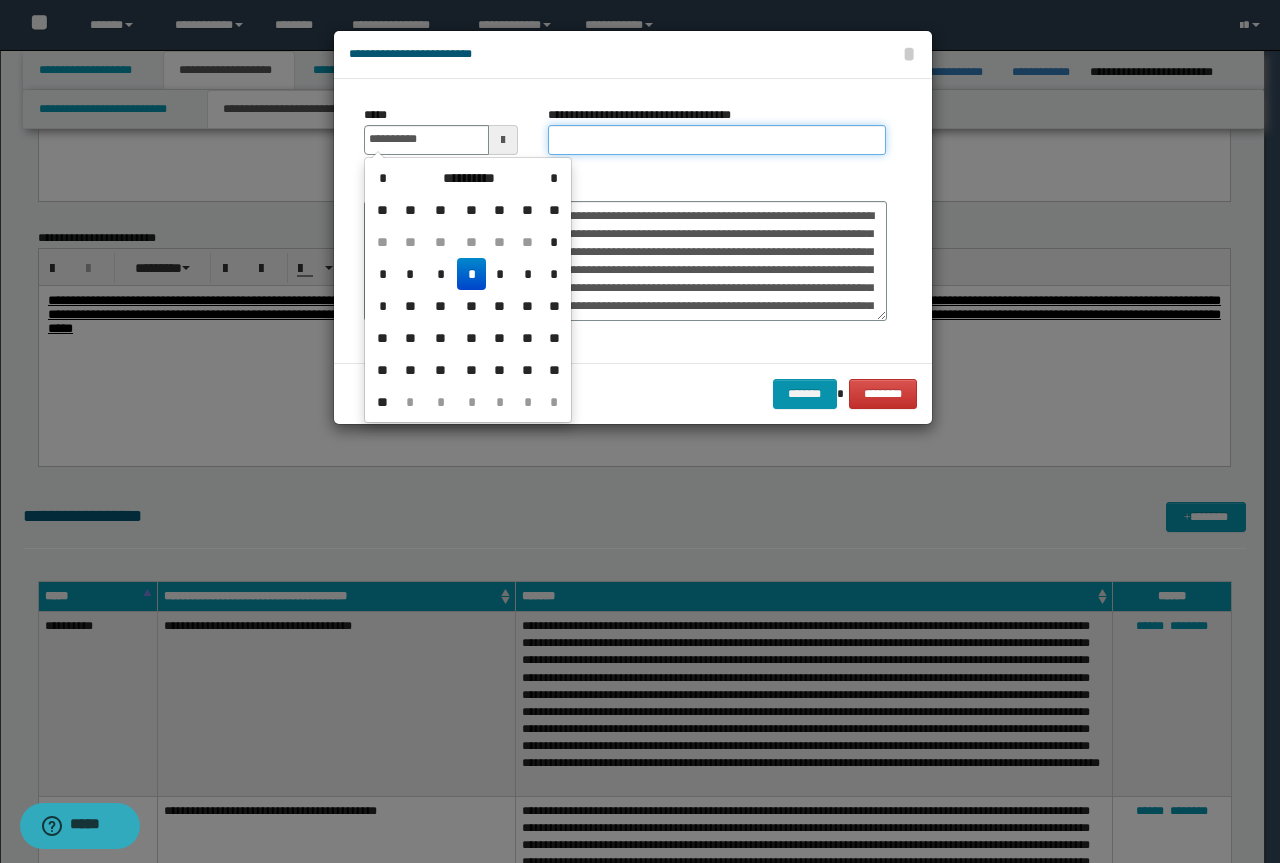 type on "**********" 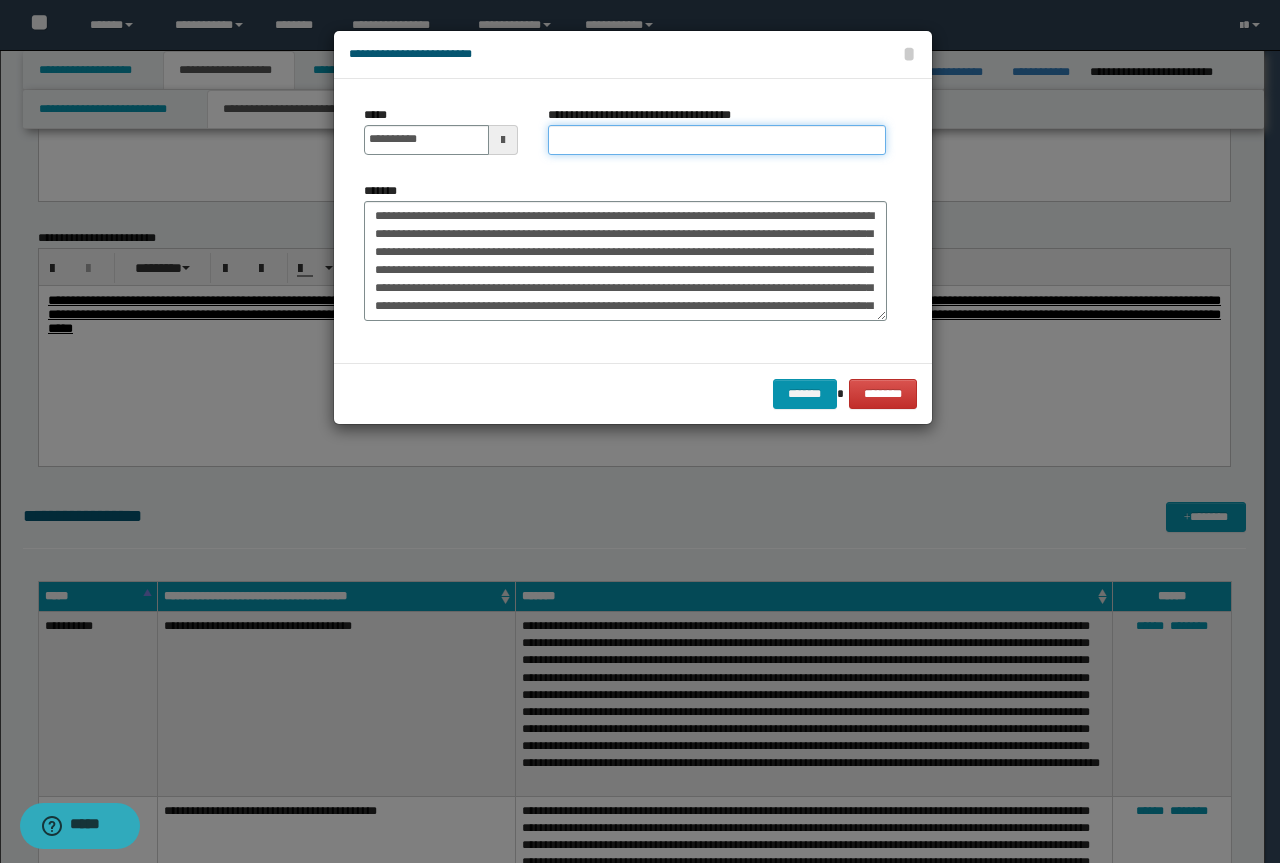 paste on "**********" 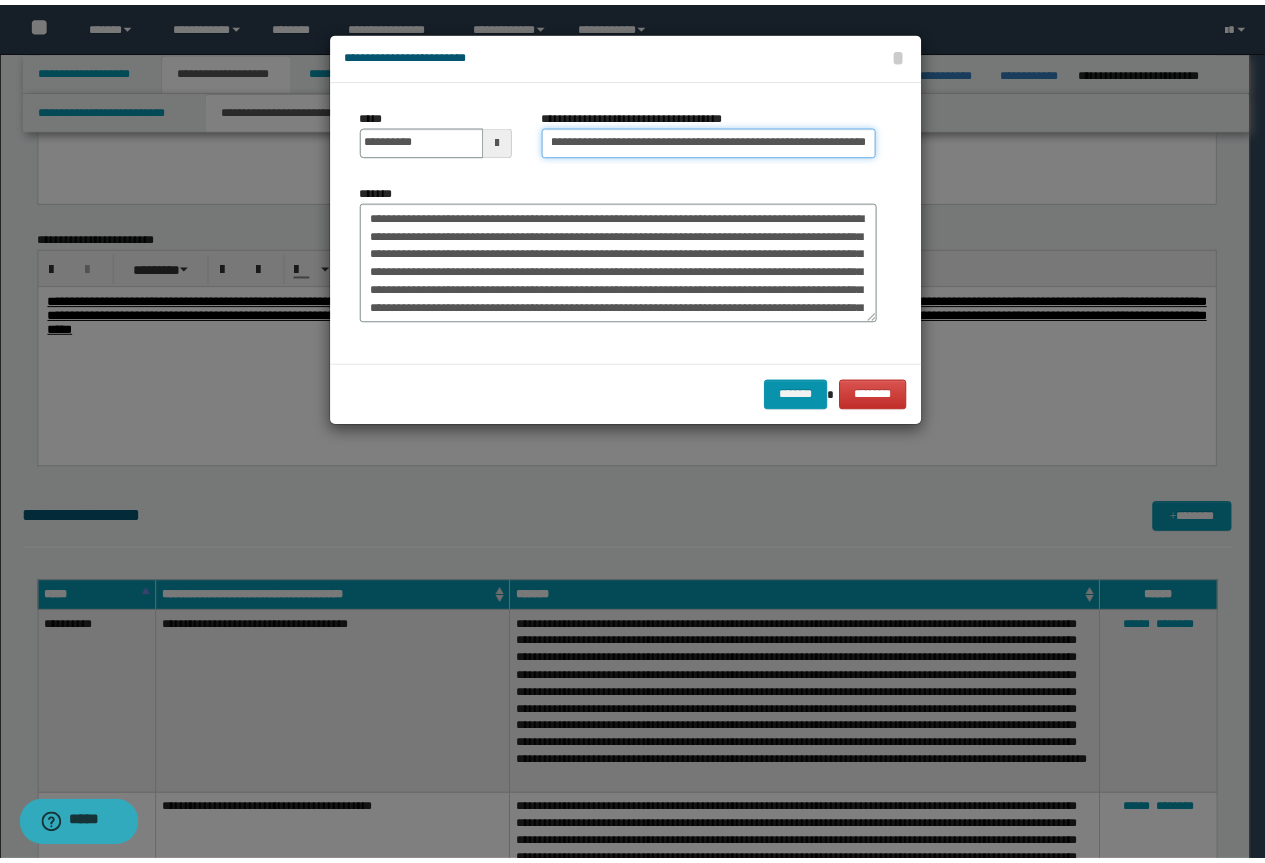 scroll, scrollTop: 0, scrollLeft: 0, axis: both 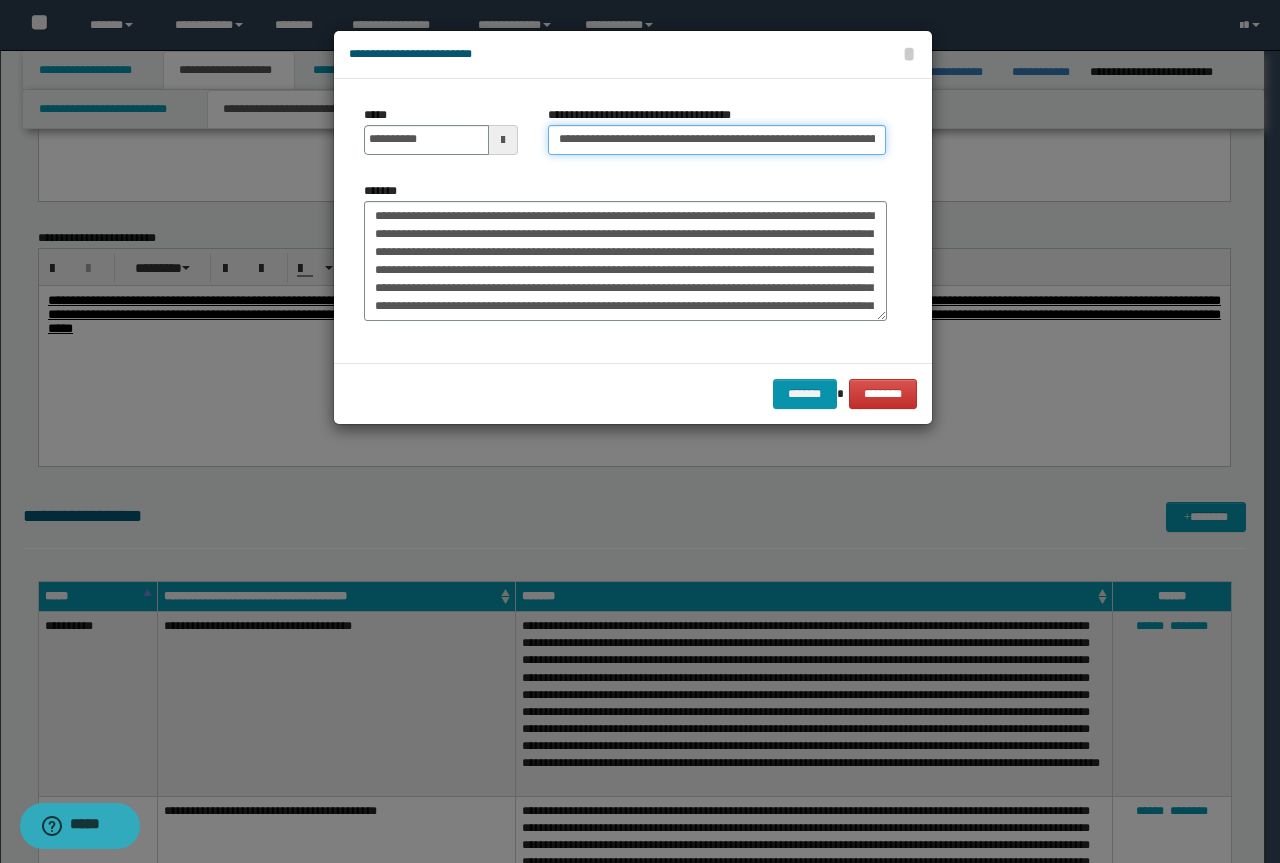 drag, startPoint x: 630, startPoint y: 136, endPoint x: 389, endPoint y: 146, distance: 241.20738 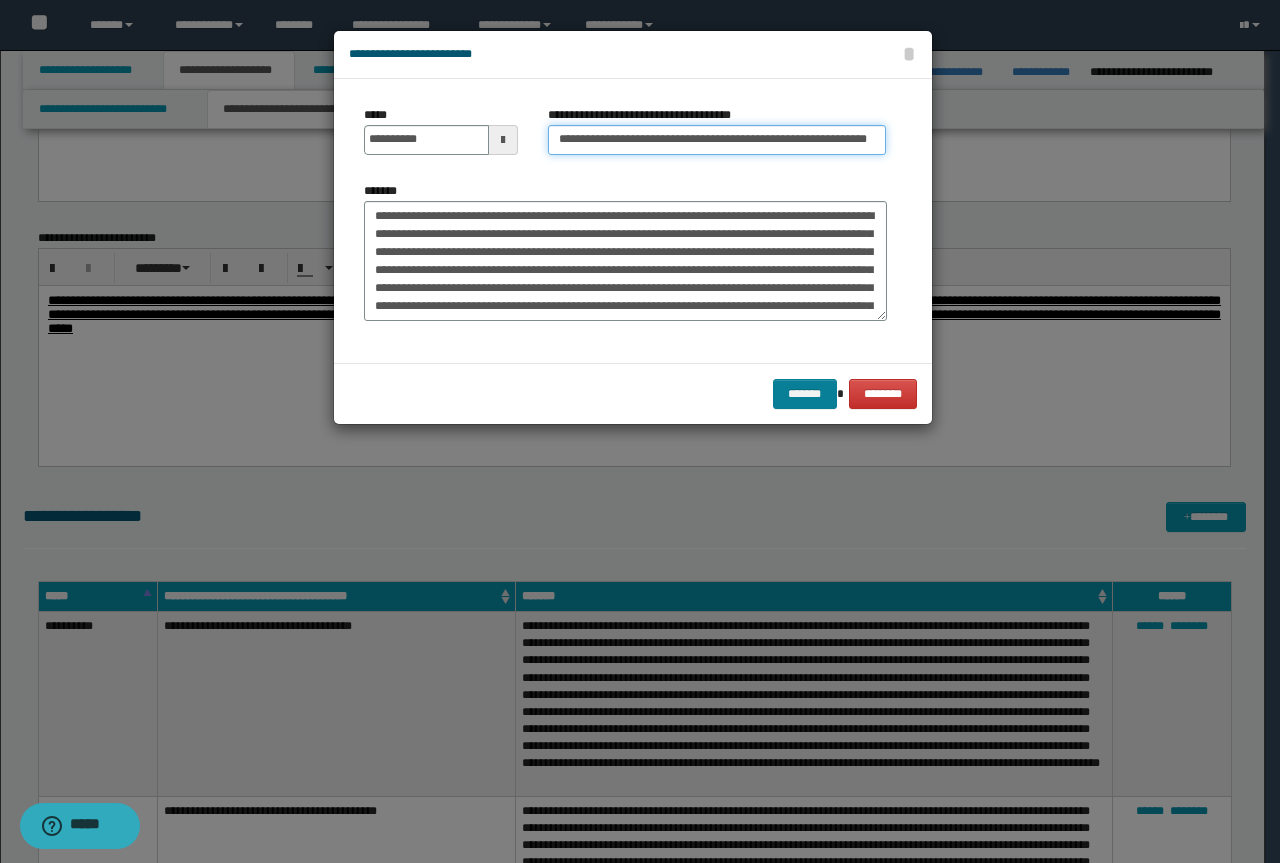 type on "**********" 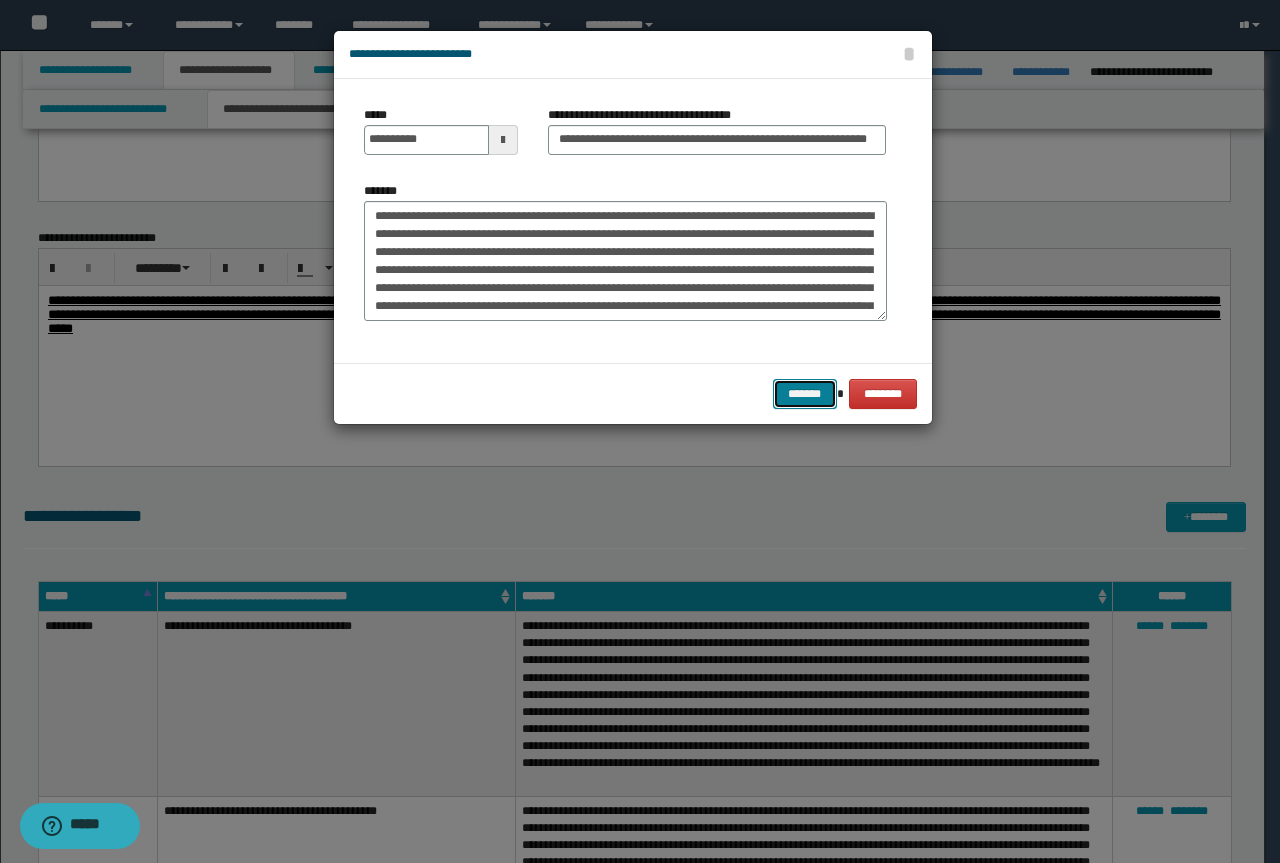 click on "*******" at bounding box center (805, 394) 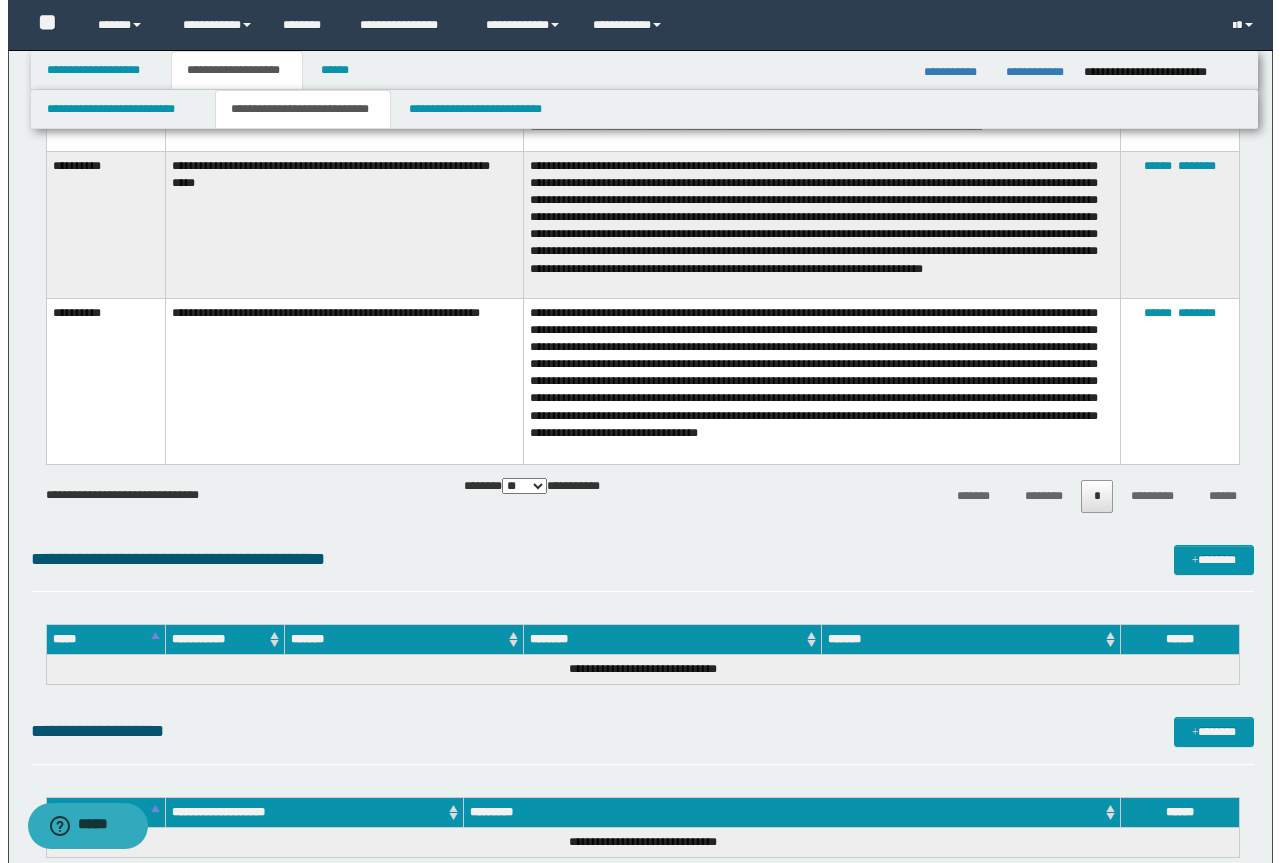 scroll, scrollTop: 8100, scrollLeft: 0, axis: vertical 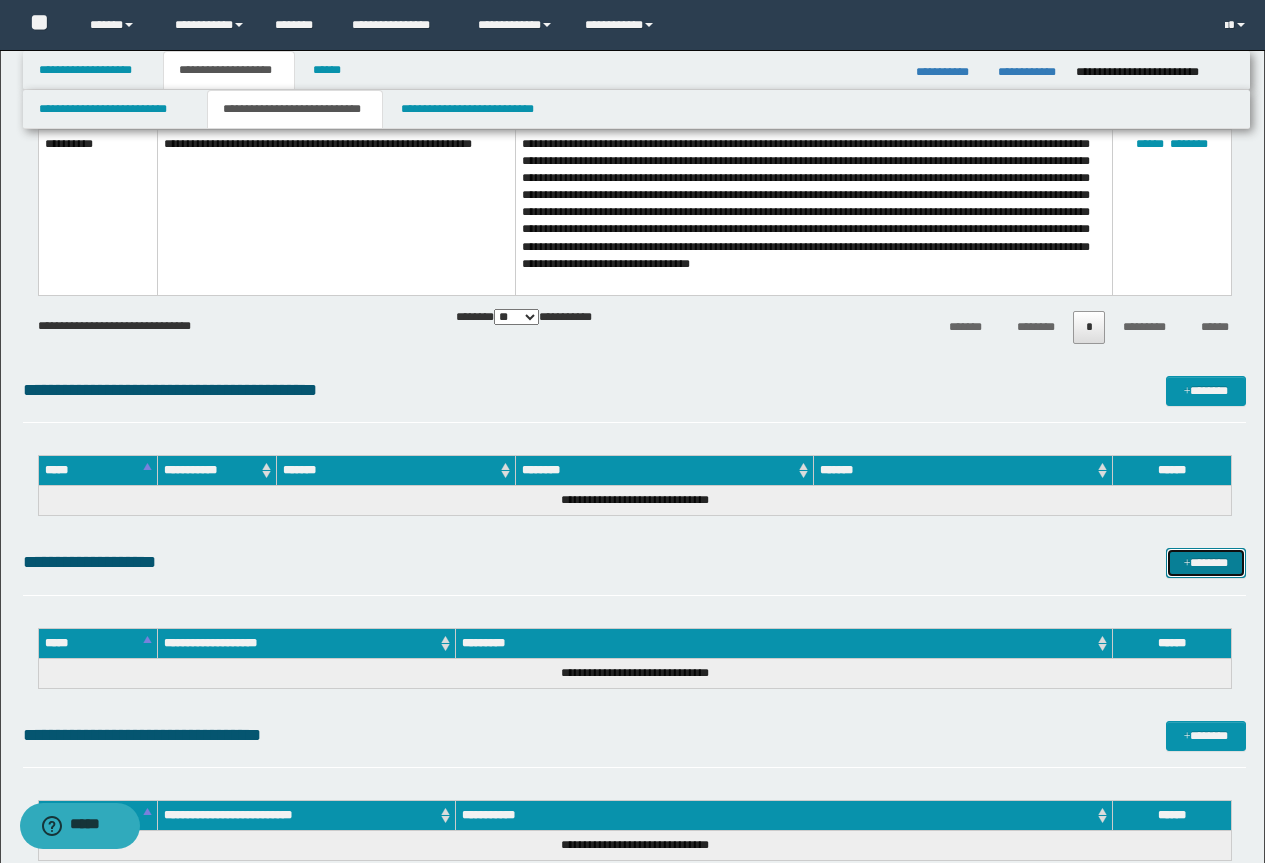click on "*******" at bounding box center [1206, 563] 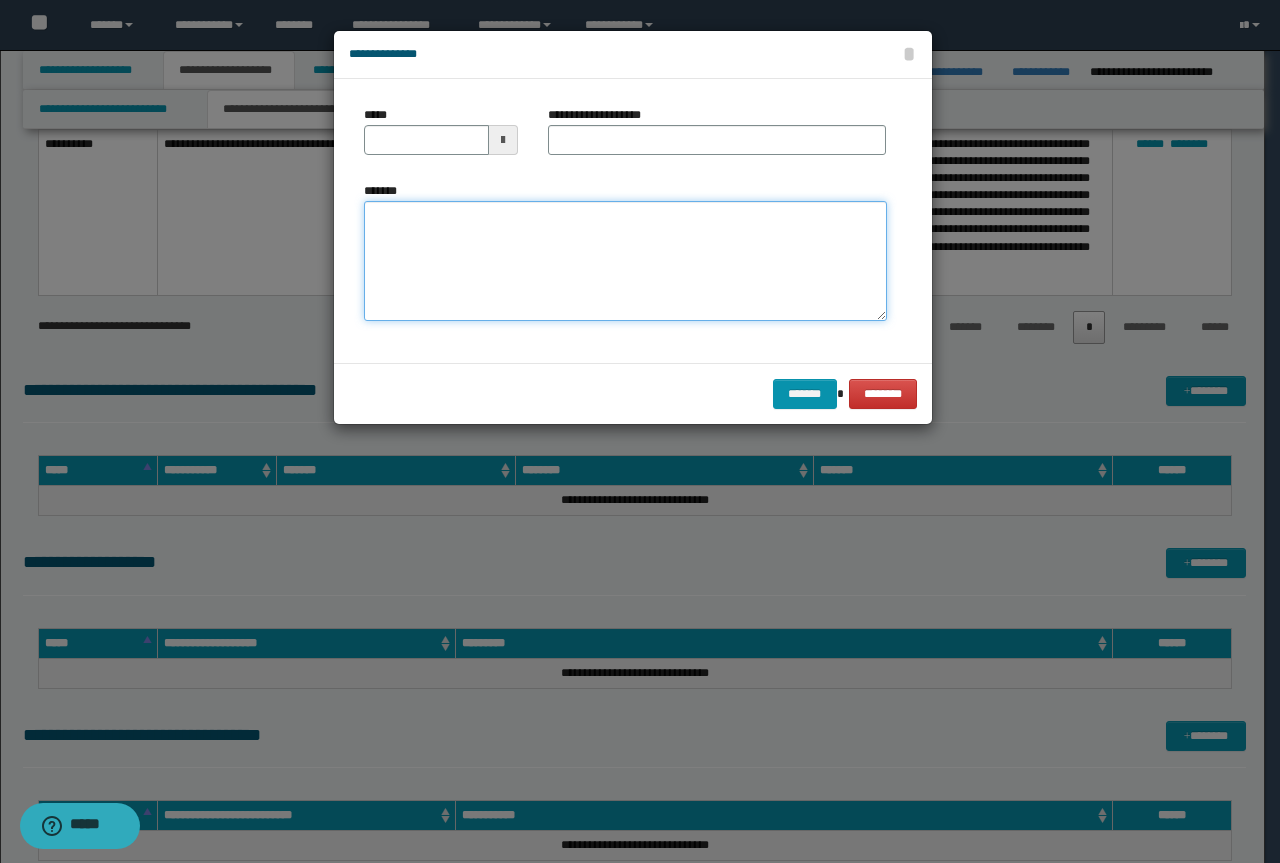 click on "*******" at bounding box center (625, 261) 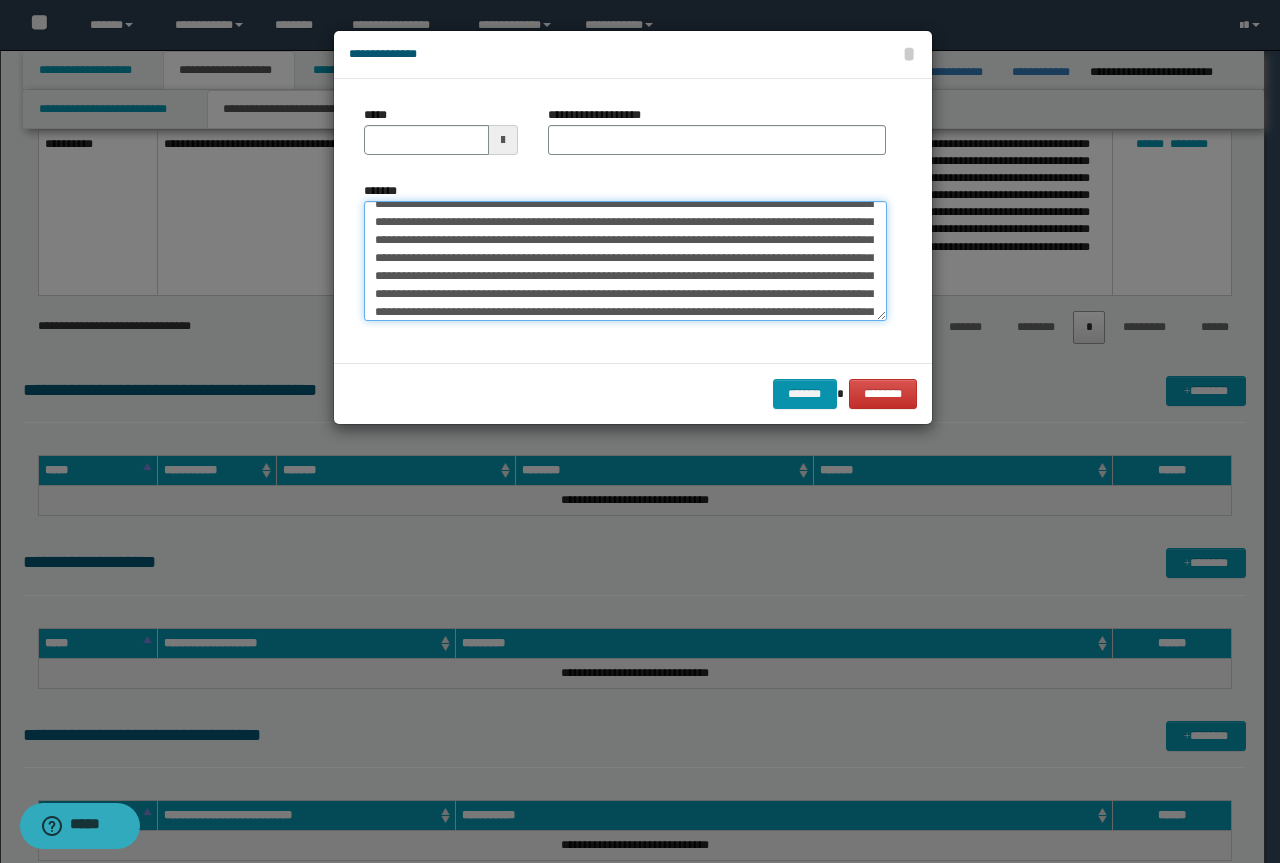 scroll, scrollTop: 0, scrollLeft: 0, axis: both 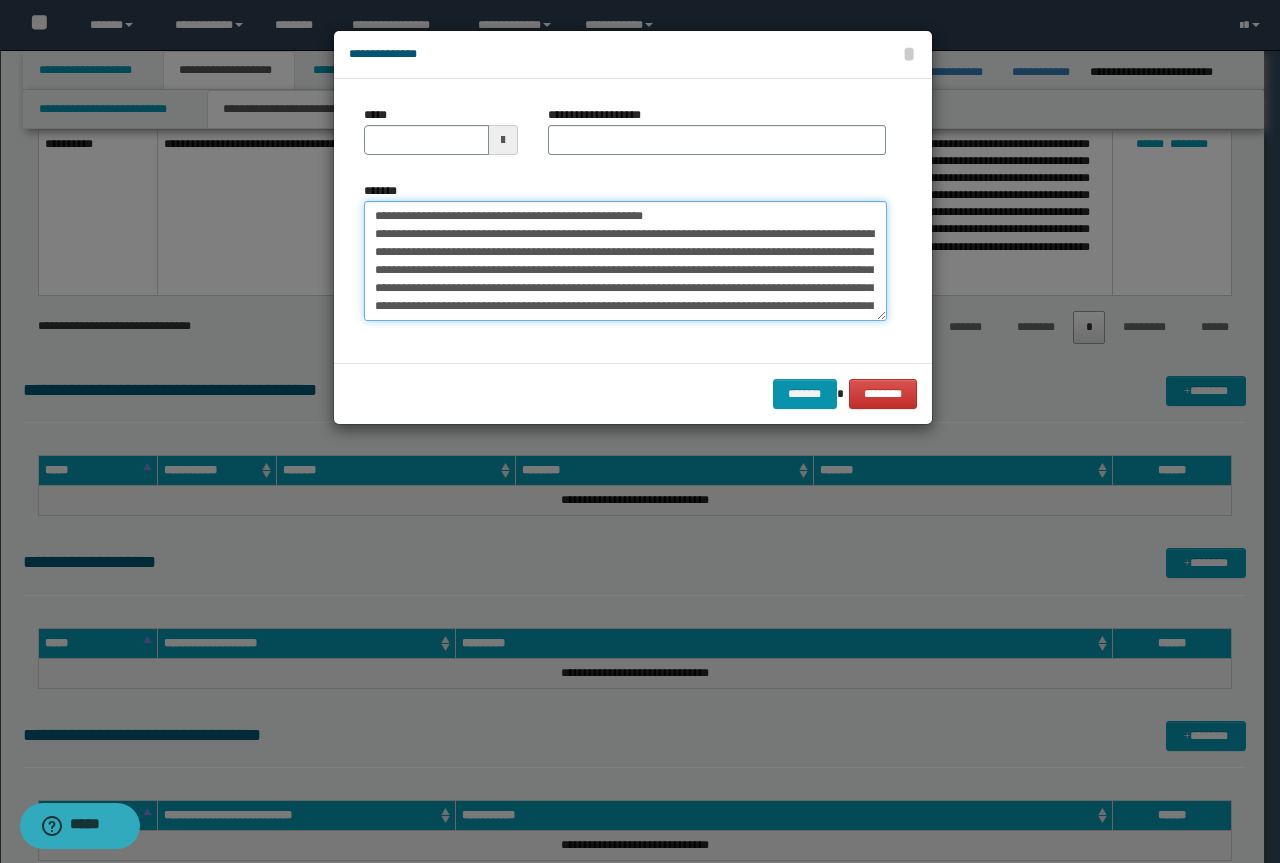 drag, startPoint x: 685, startPoint y: 218, endPoint x: 244, endPoint y: 212, distance: 441.0408 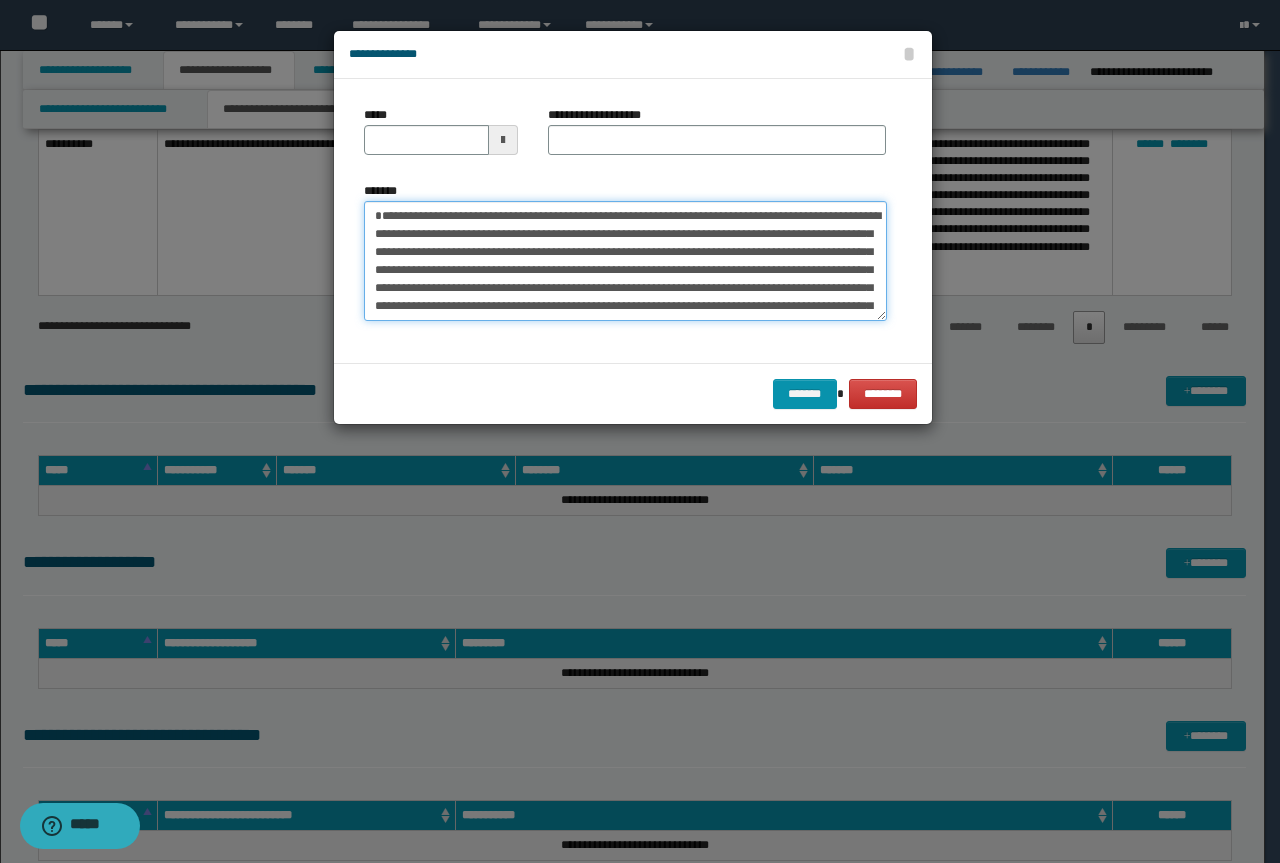 type on "**********" 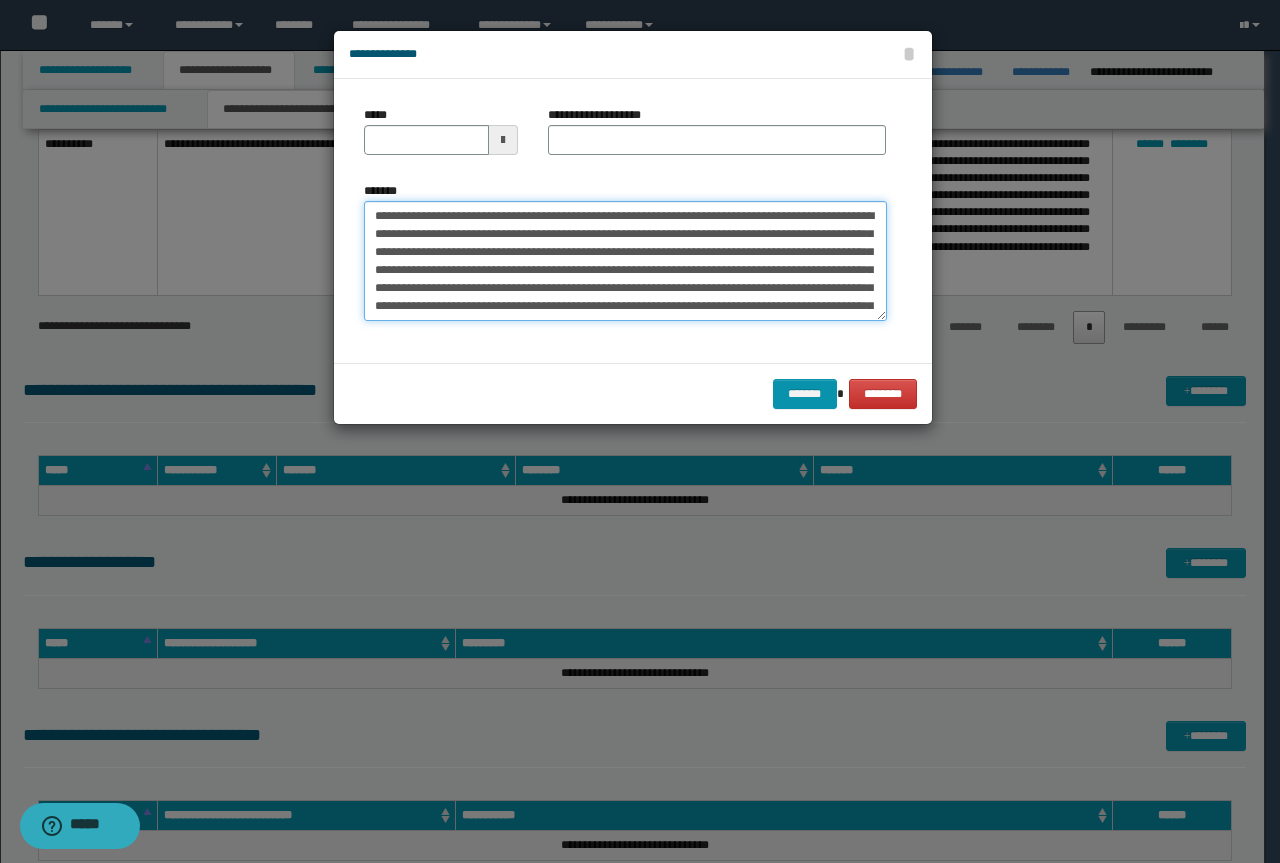 type 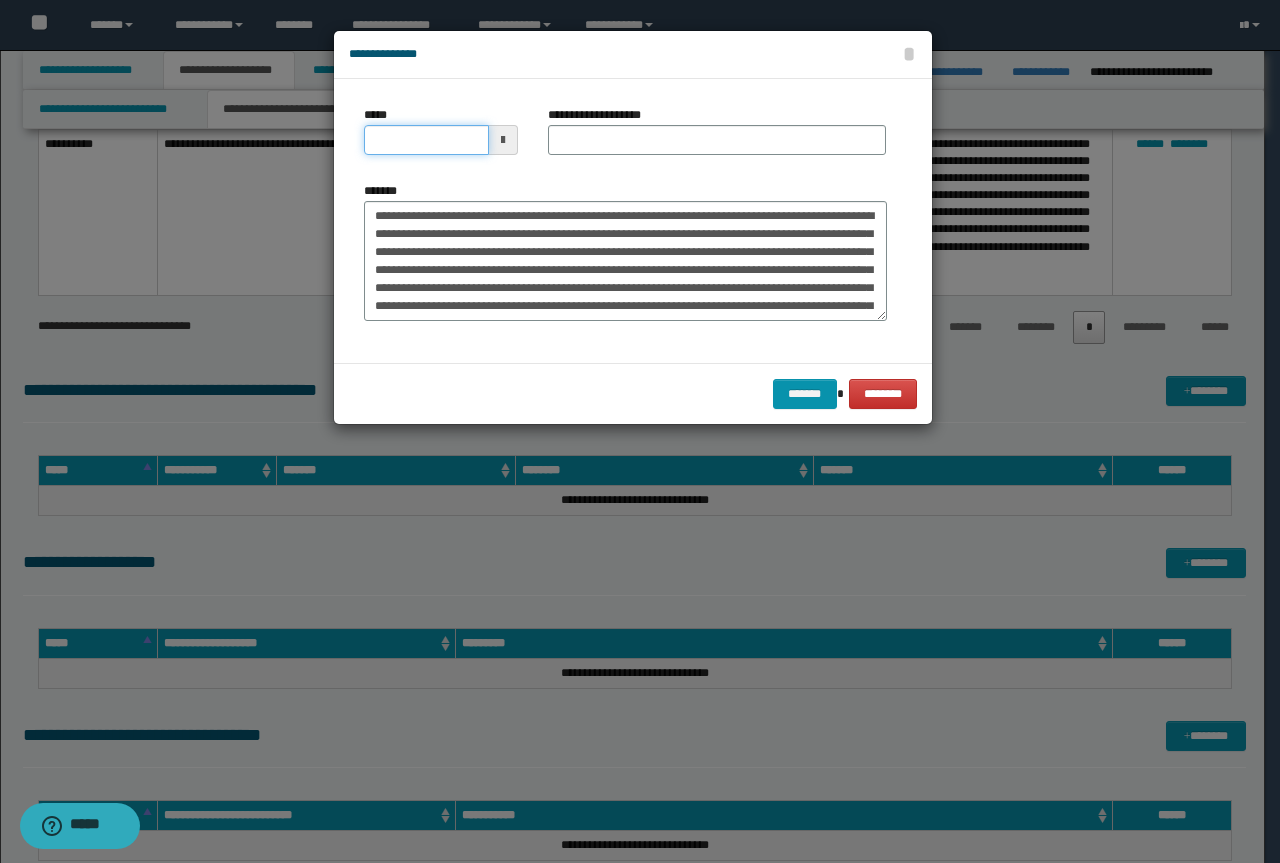 click on "*****" at bounding box center [426, 140] 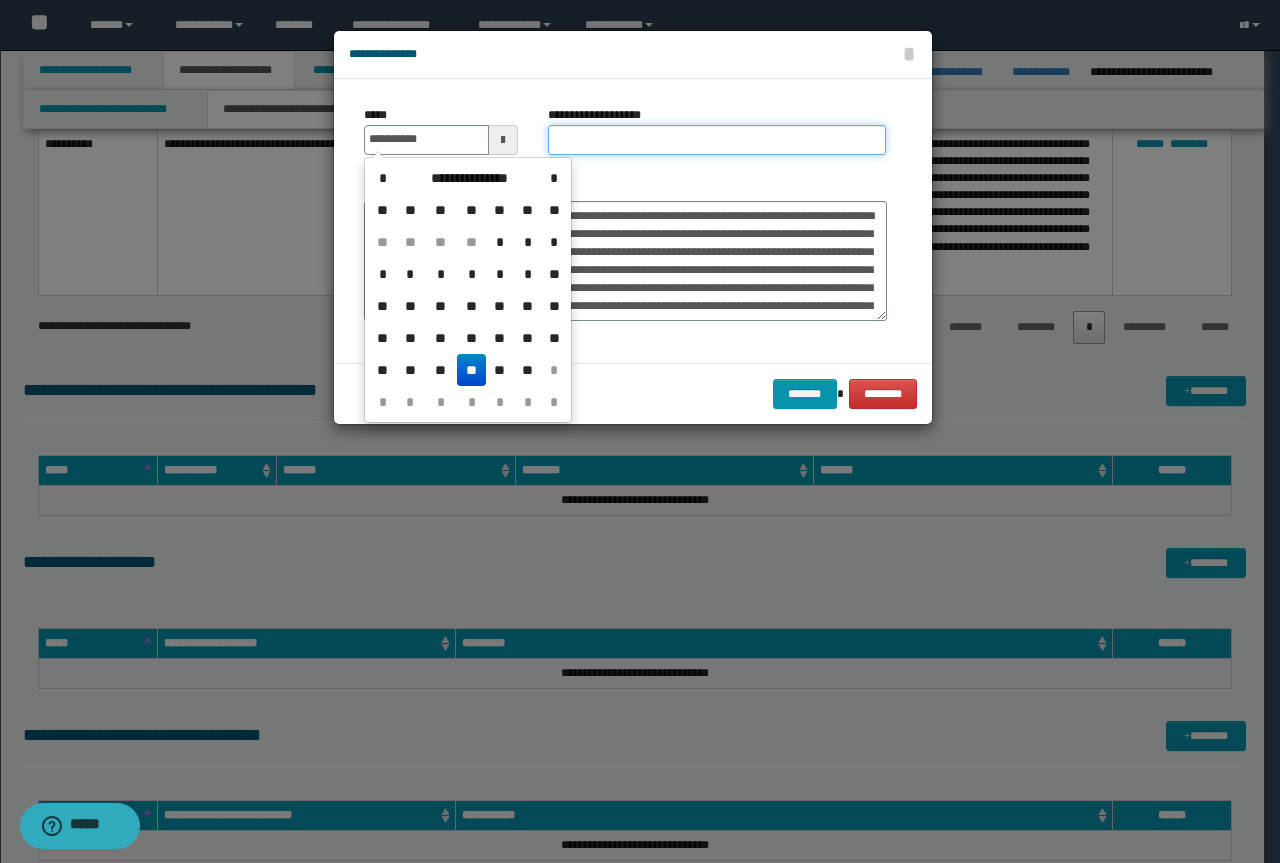 type on "**********" 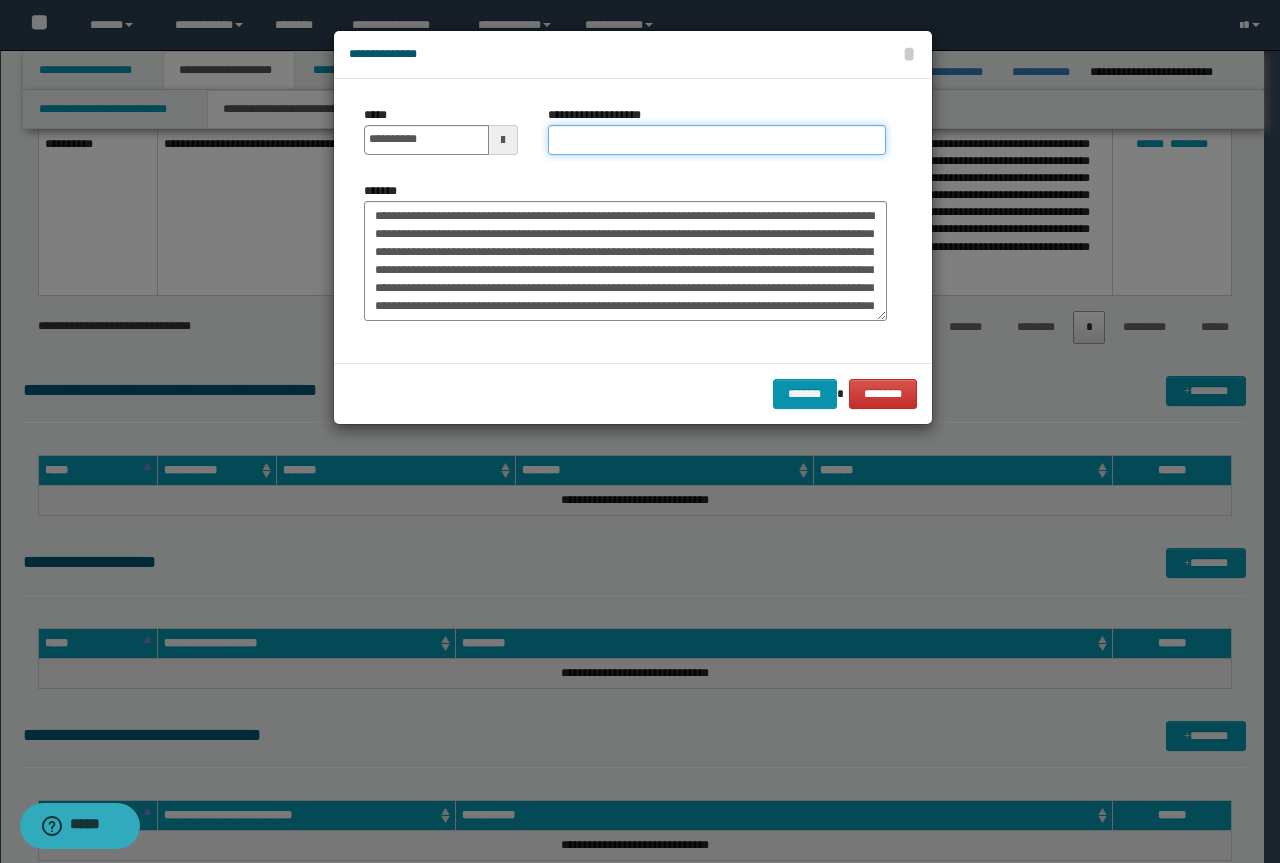 click on "**********" at bounding box center (717, 140) 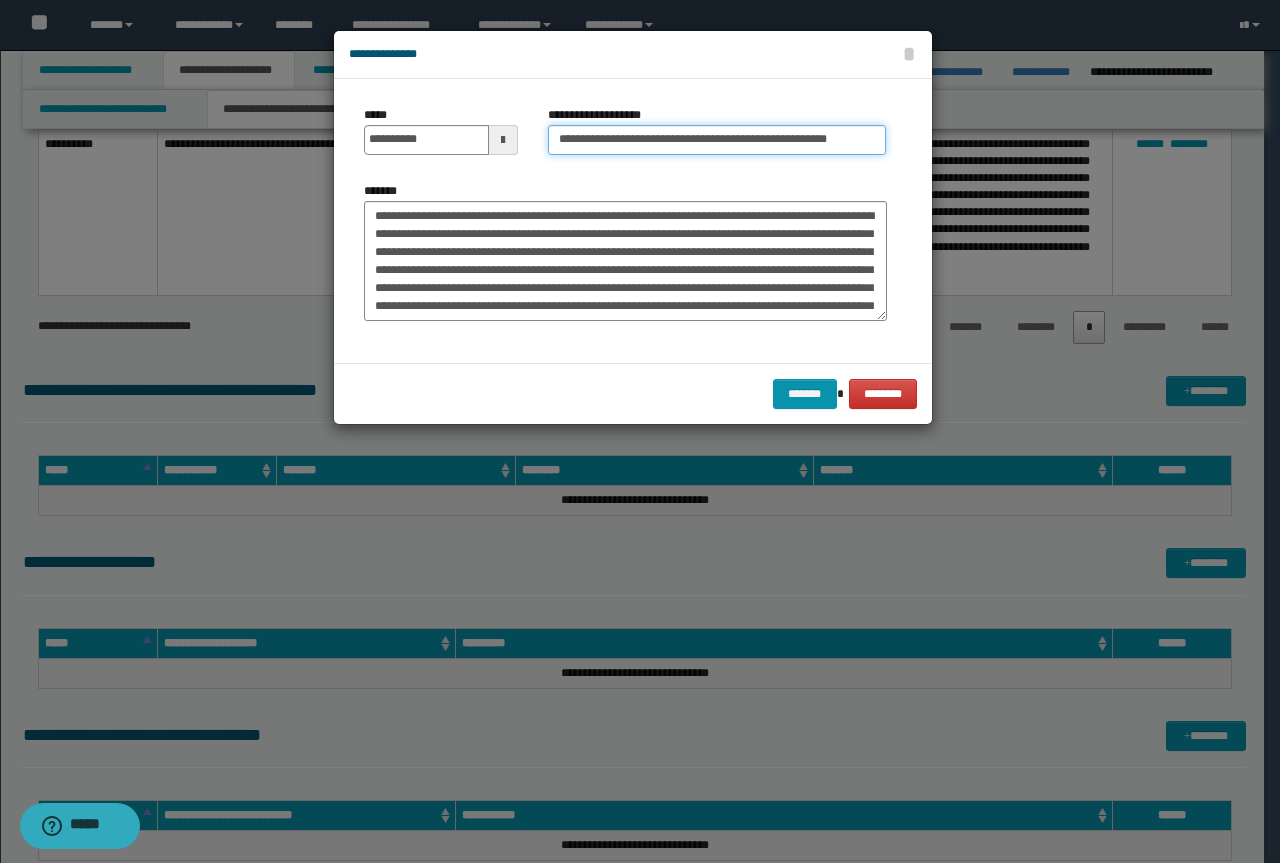drag, startPoint x: 623, startPoint y: 137, endPoint x: 0, endPoint y: 47, distance: 629.4672 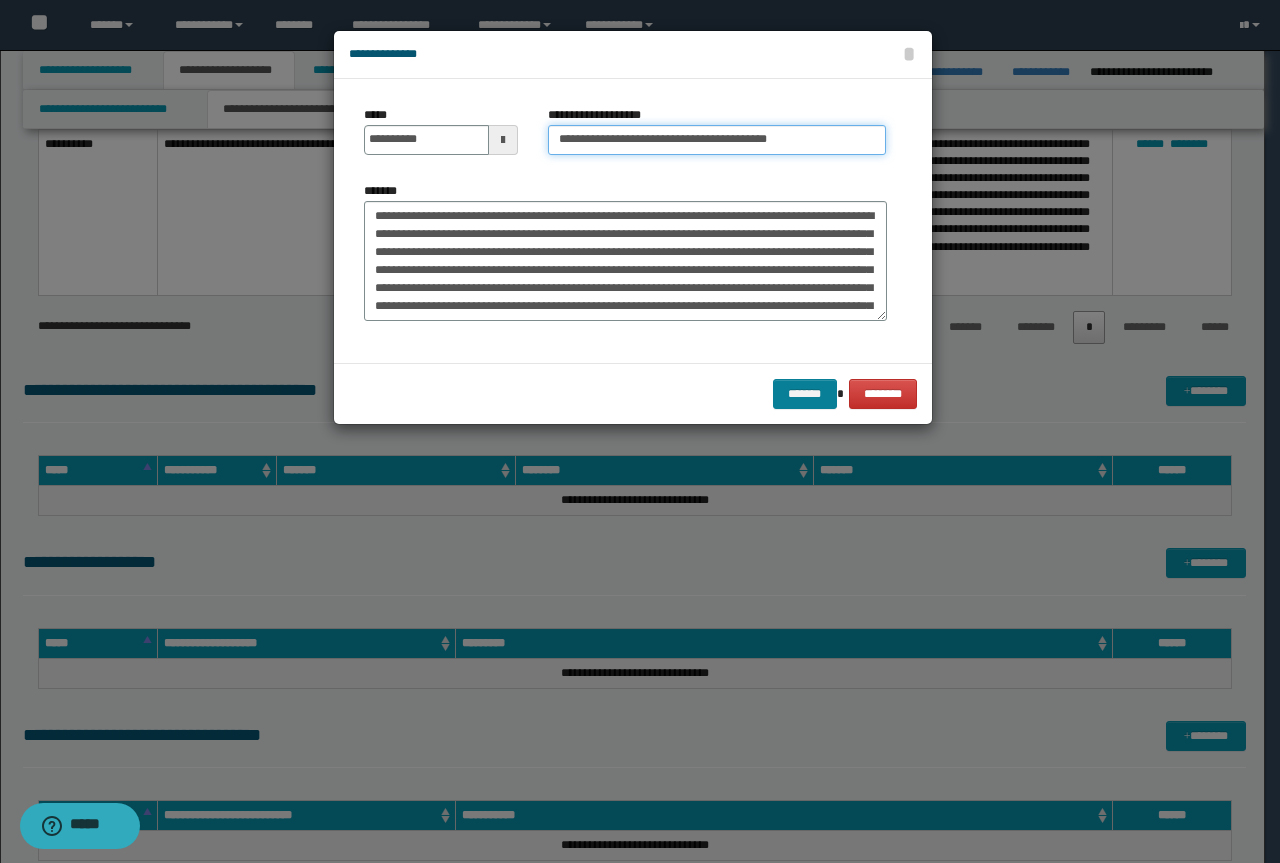 type on "**********" 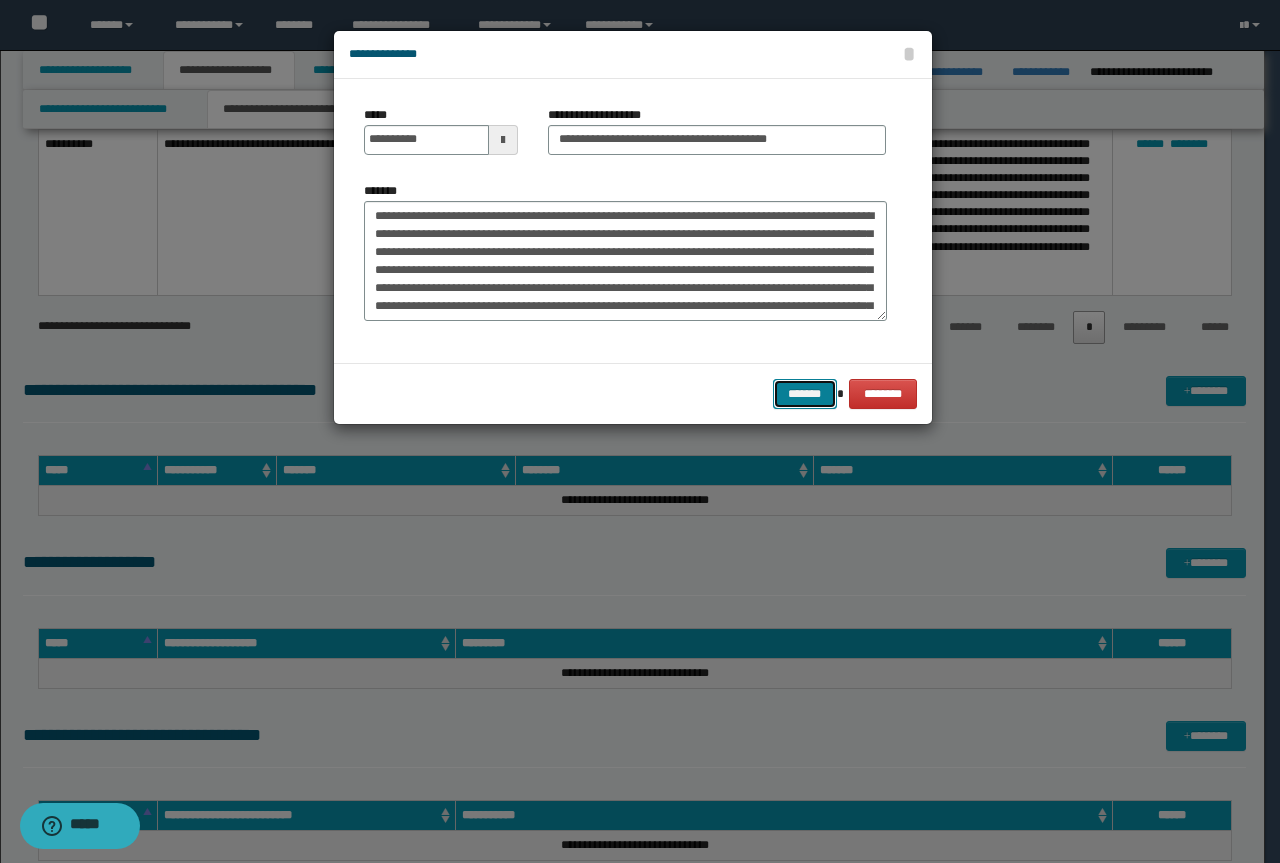 click on "*******" at bounding box center (805, 394) 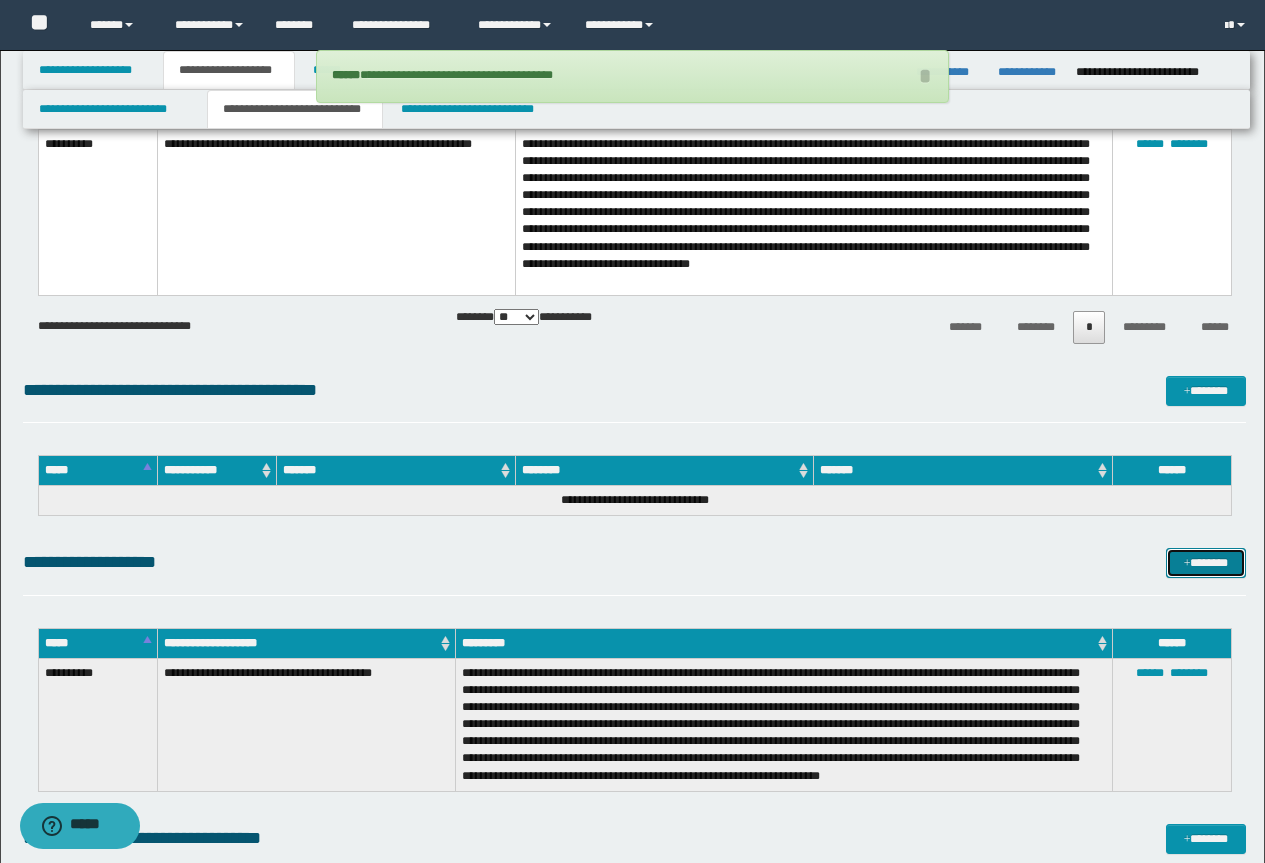 click on "*******" at bounding box center (1206, 563) 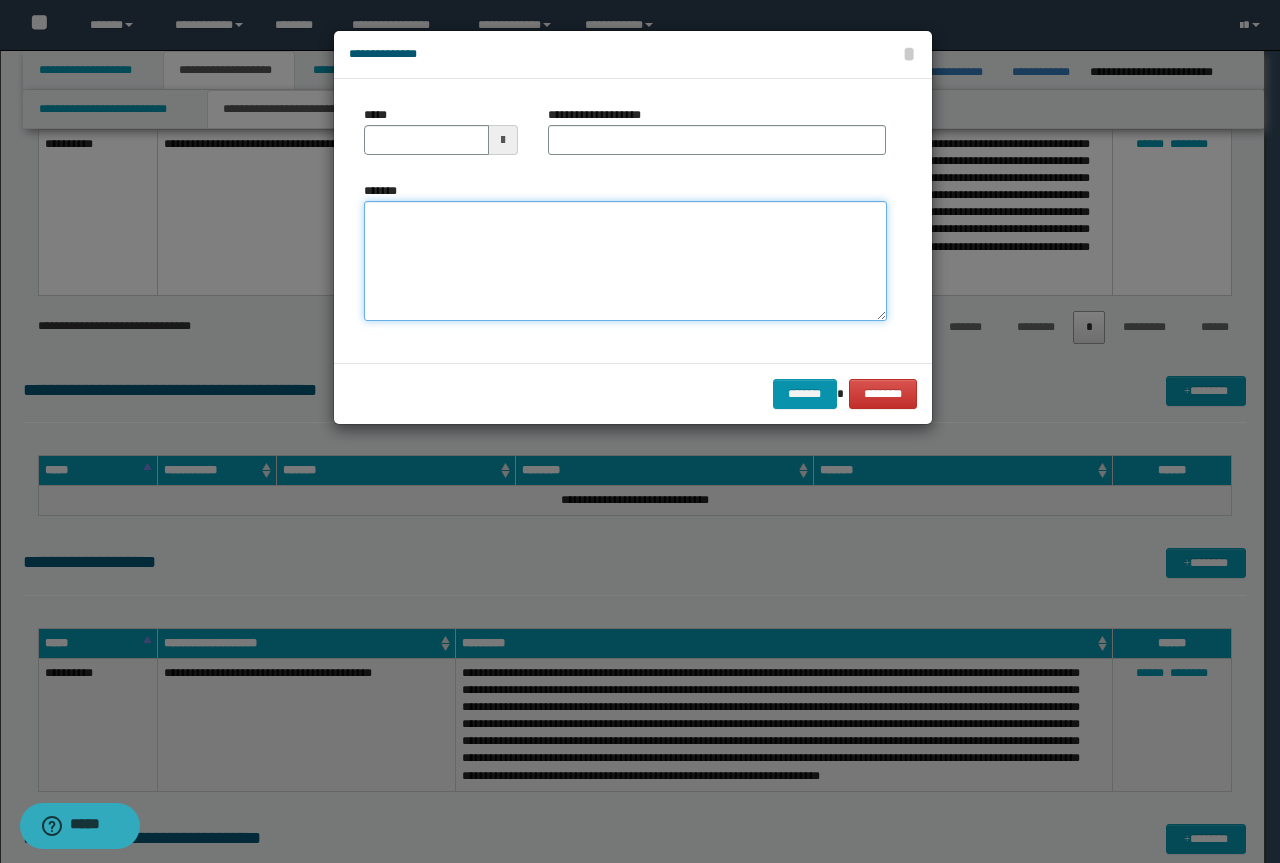 click on "*******" at bounding box center (625, 261) 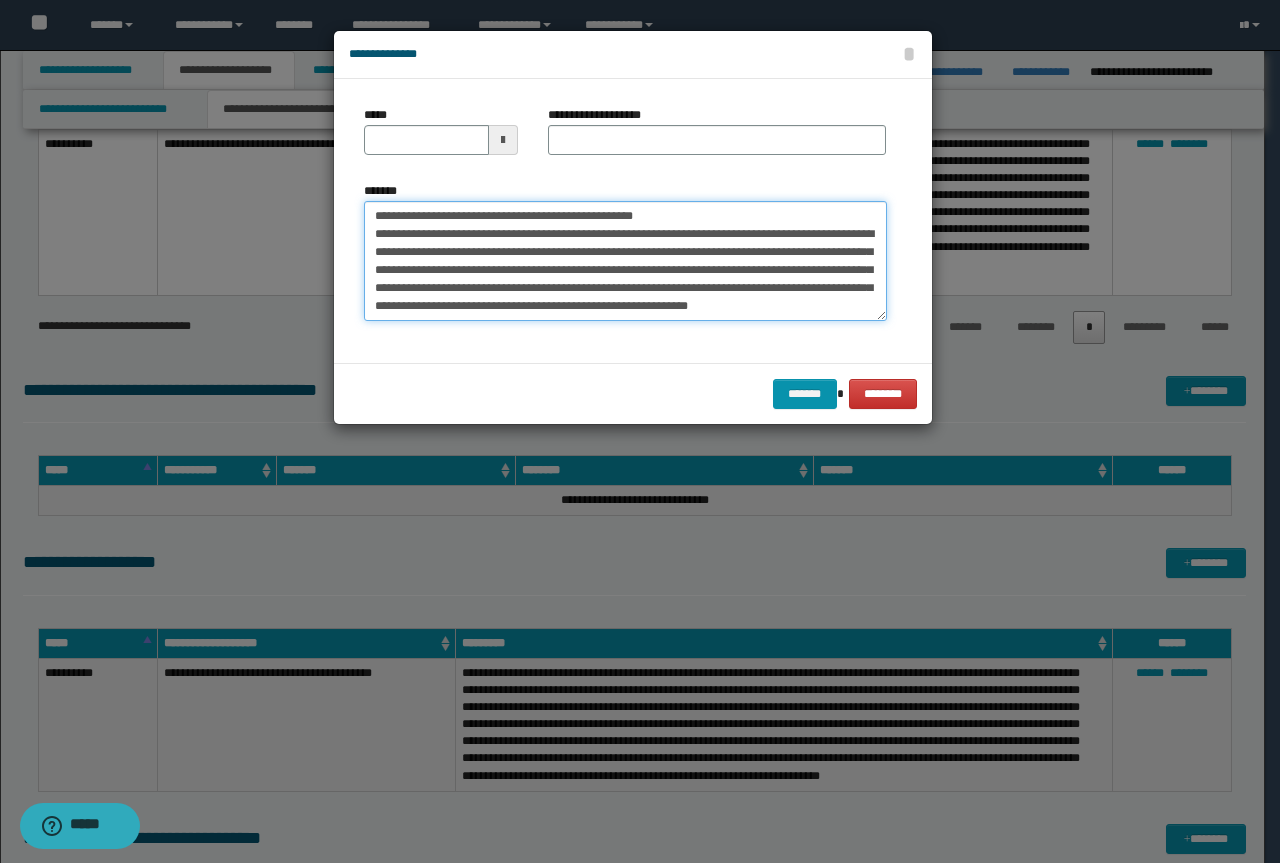 scroll, scrollTop: 0, scrollLeft: 0, axis: both 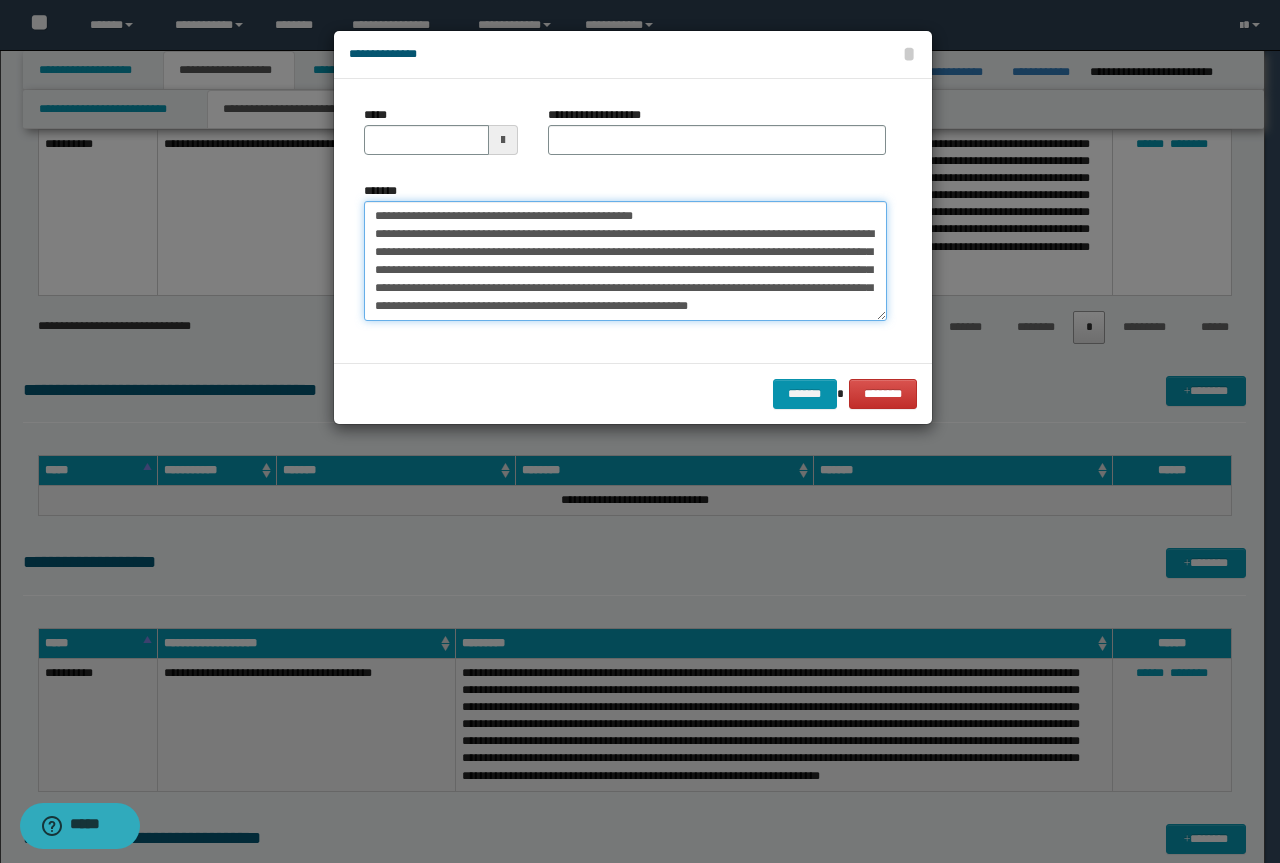 drag, startPoint x: 661, startPoint y: 208, endPoint x: 411, endPoint y: 211, distance: 250.018 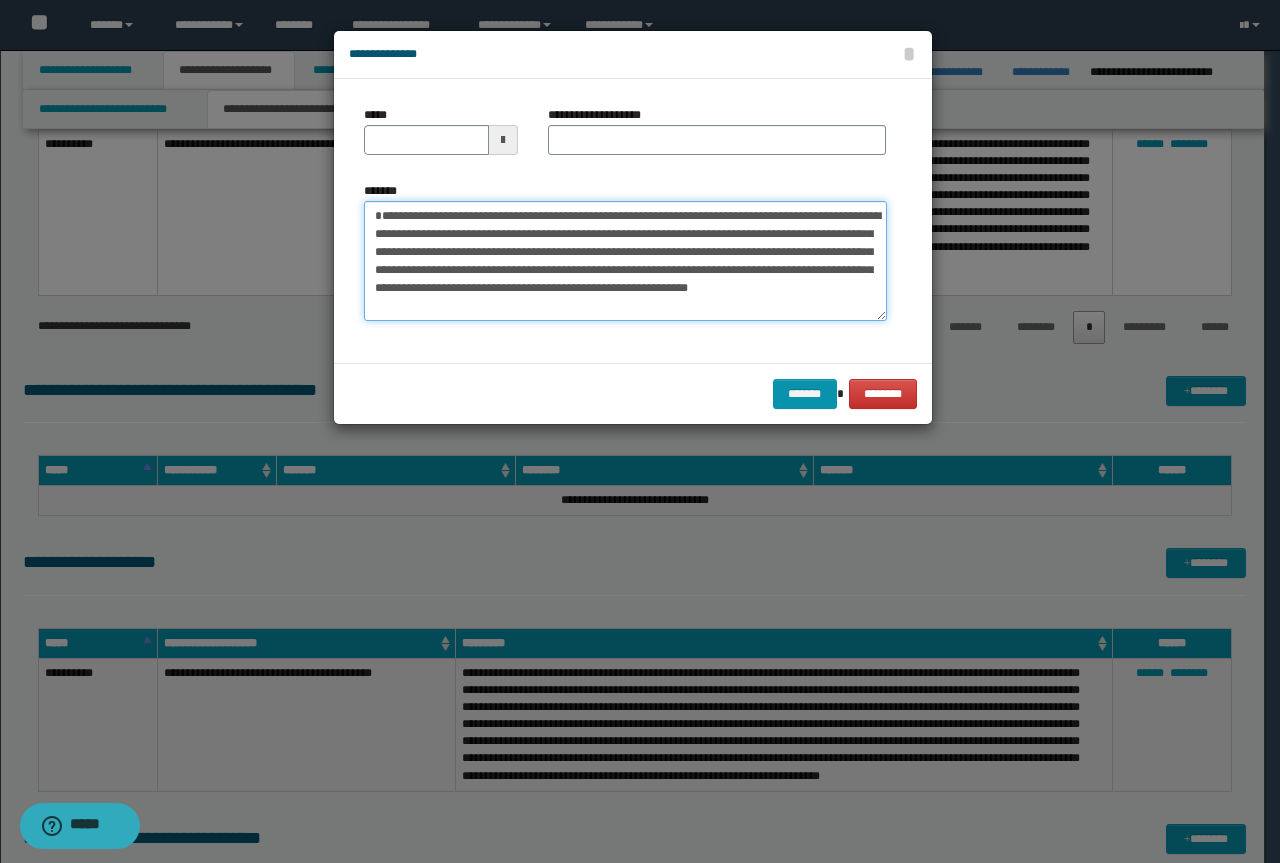 type on "**********" 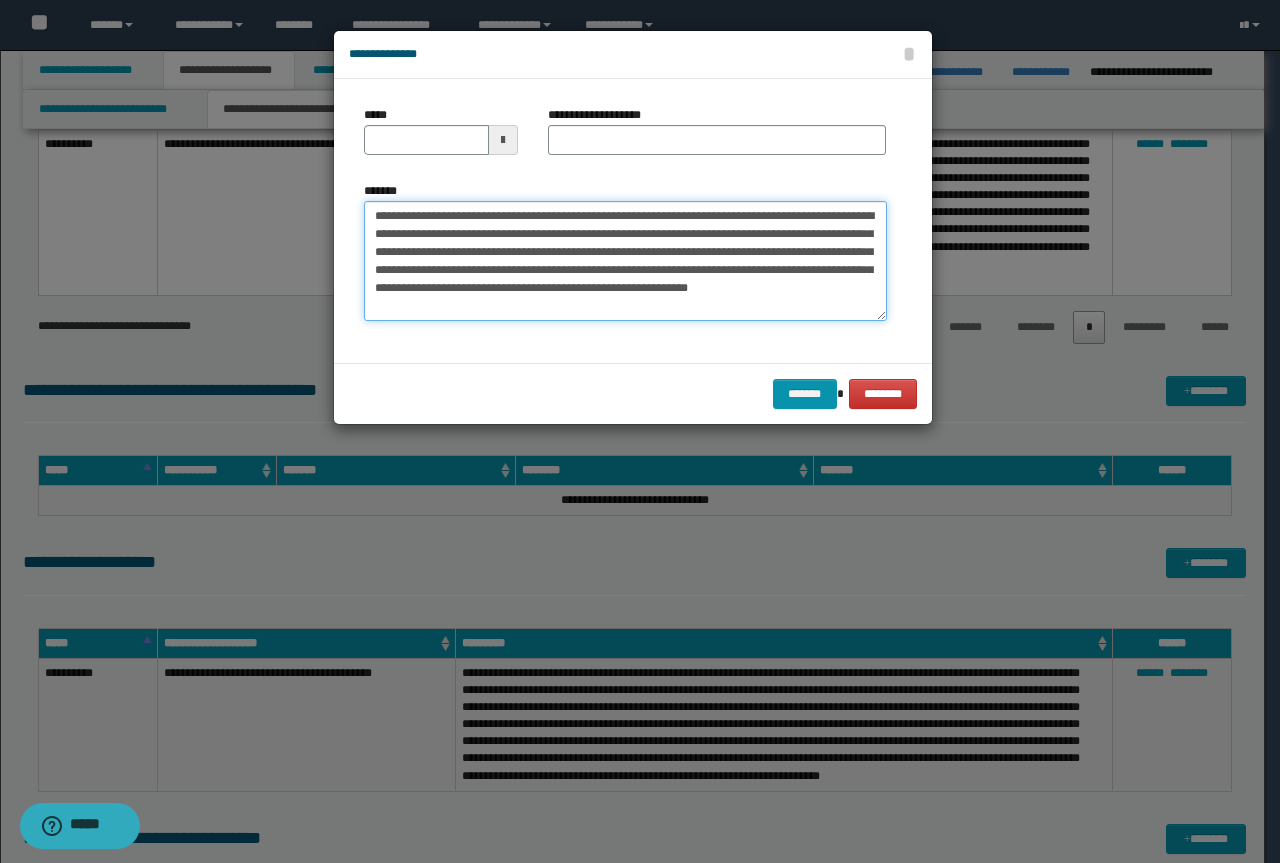 type 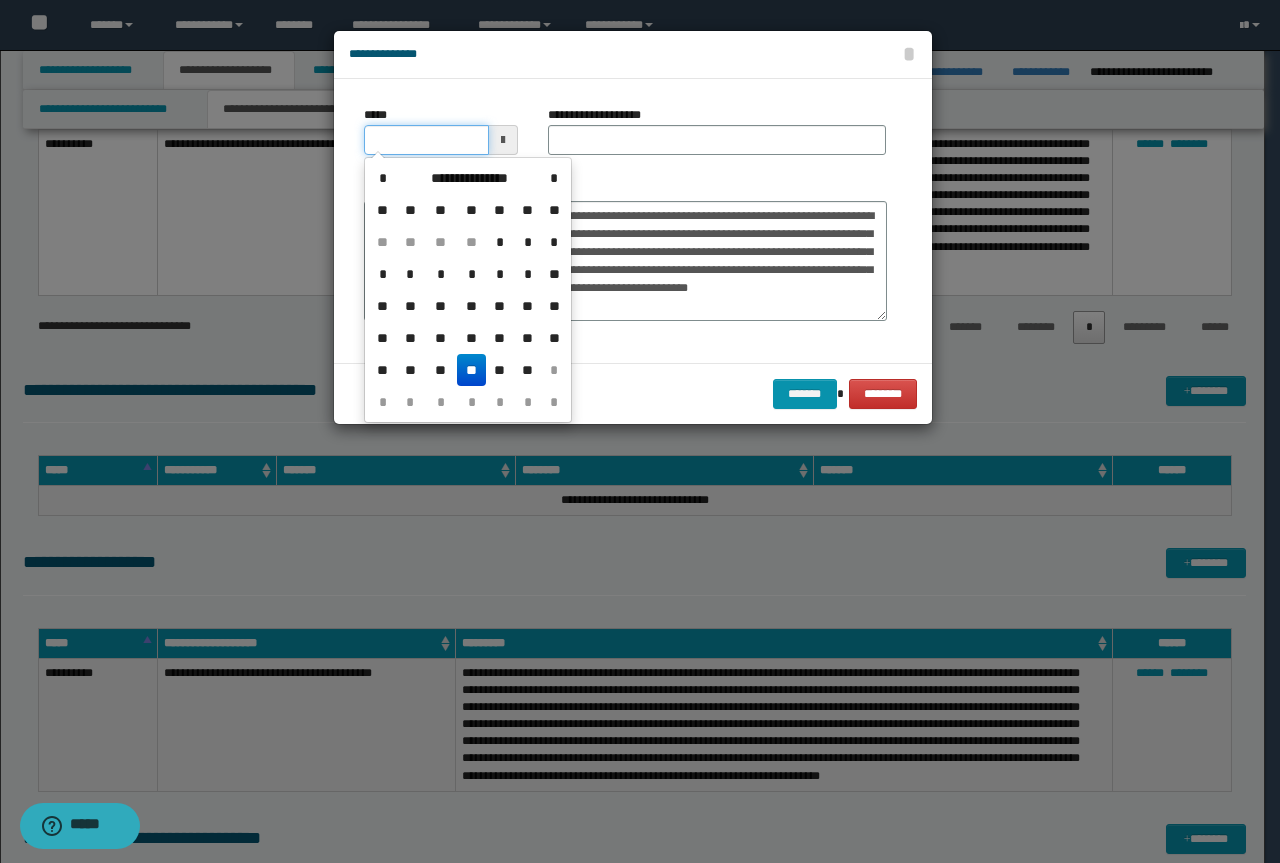 click on "*****" at bounding box center [426, 140] 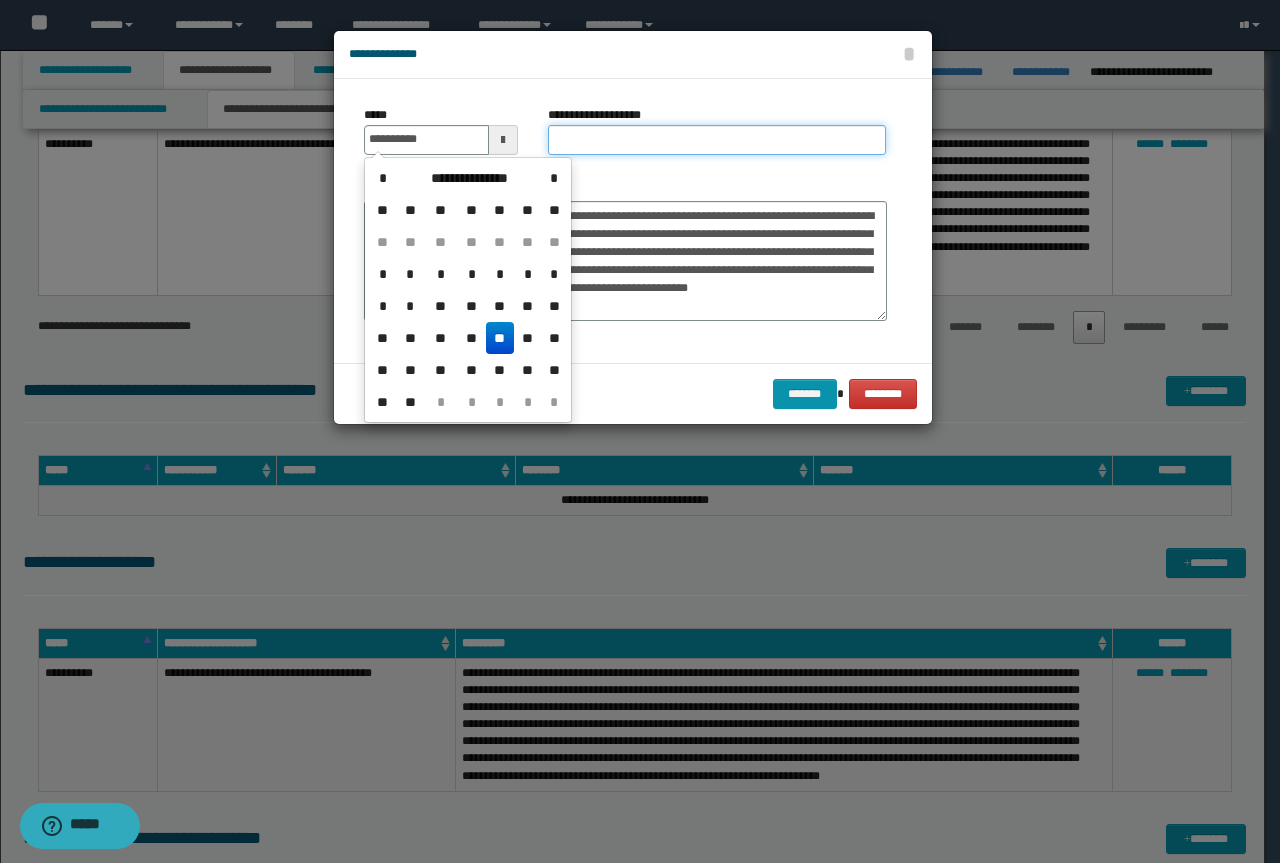 type on "**********" 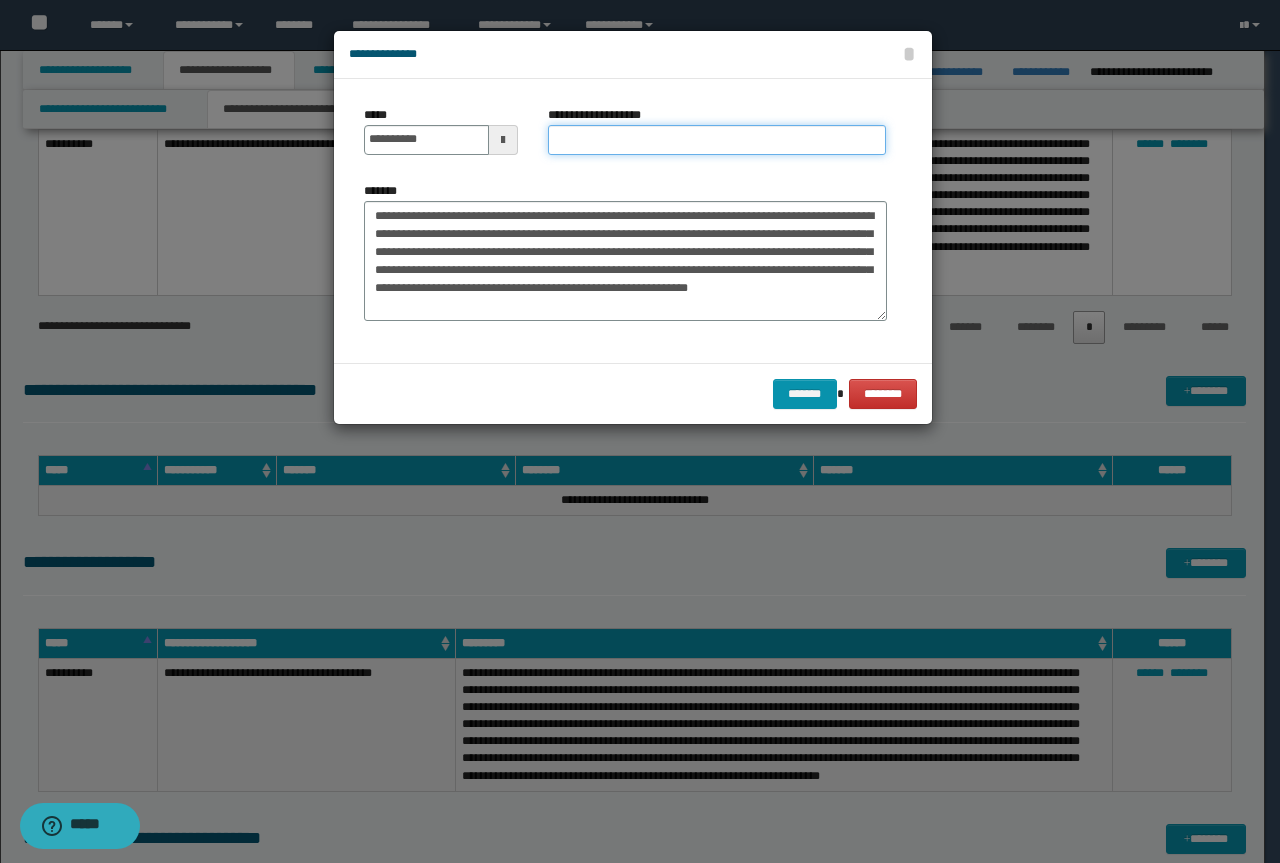 click on "**********" at bounding box center [717, 140] 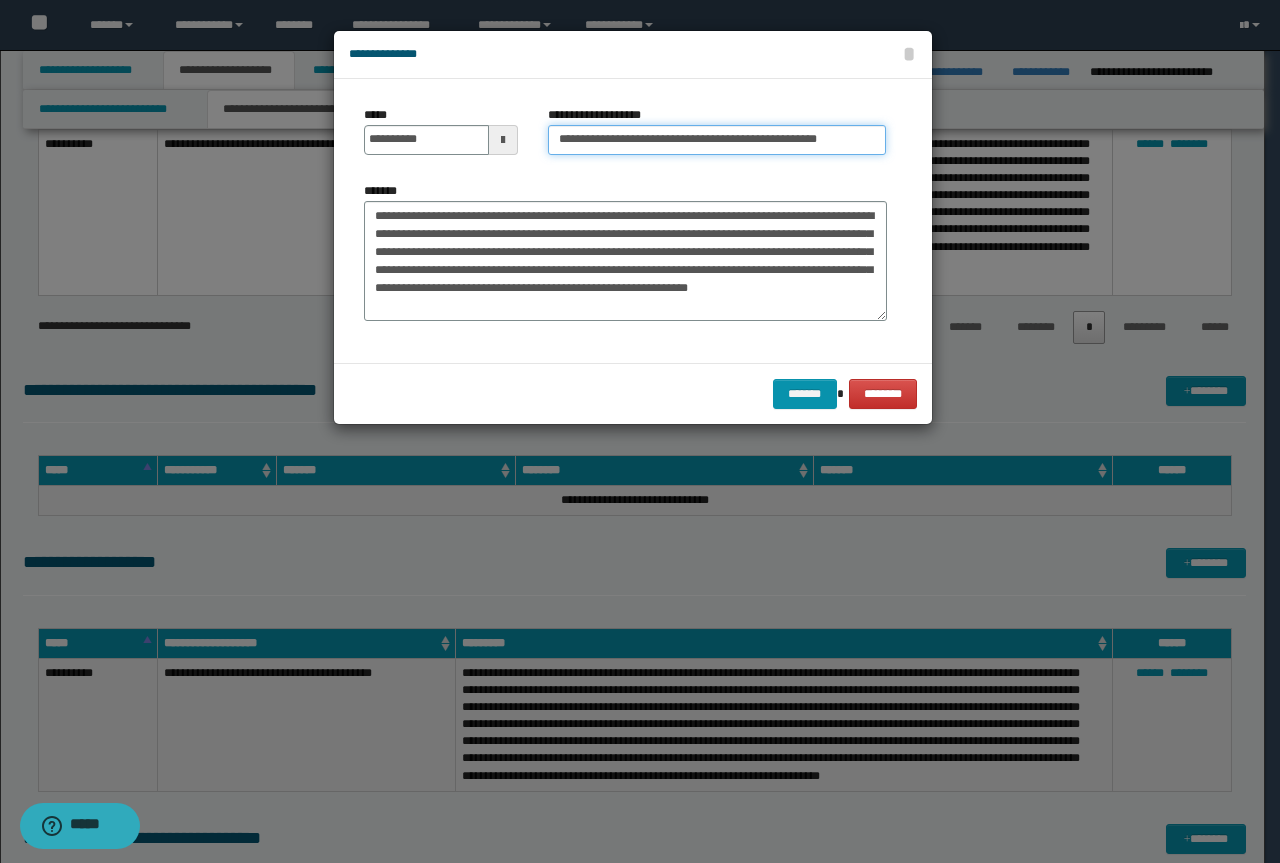drag, startPoint x: 628, startPoint y: 137, endPoint x: 223, endPoint y: 124, distance: 405.2086 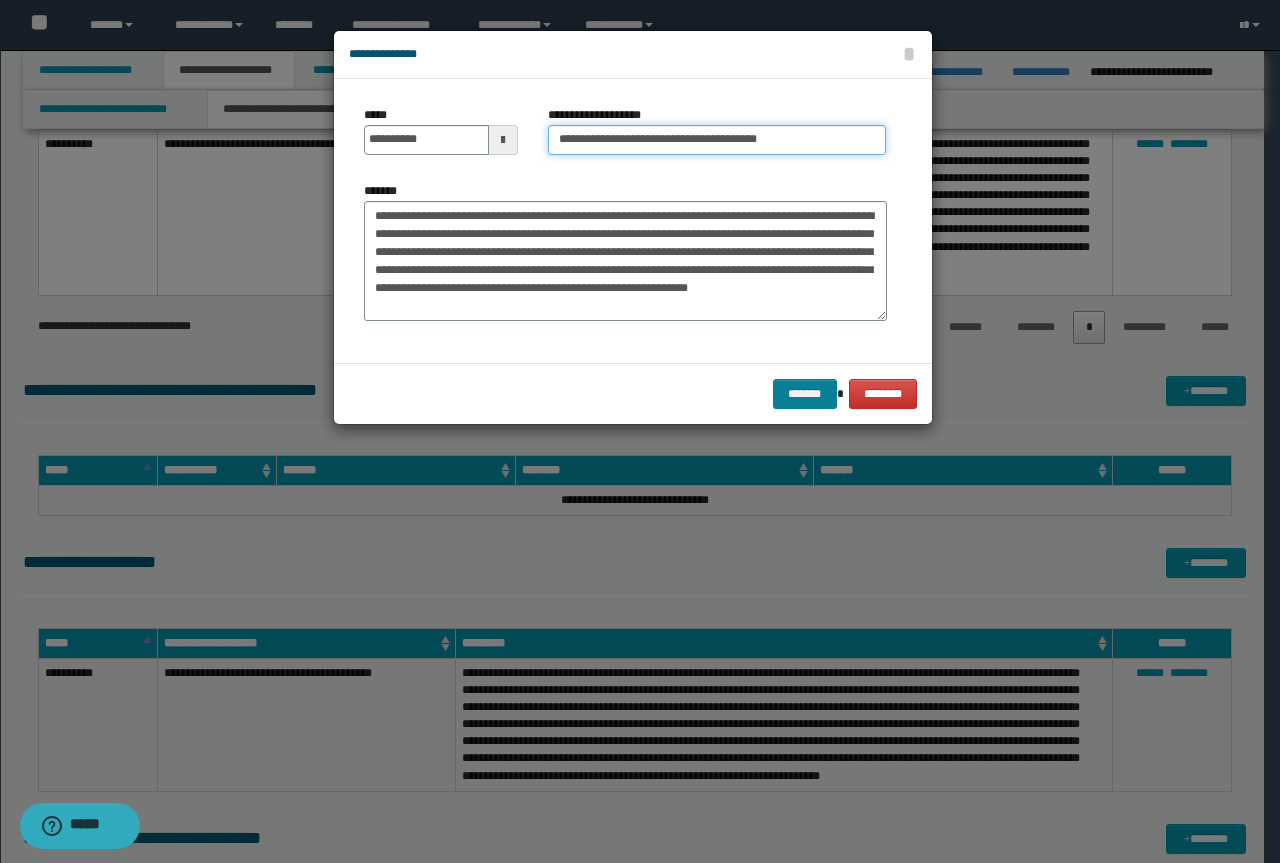 type on "**********" 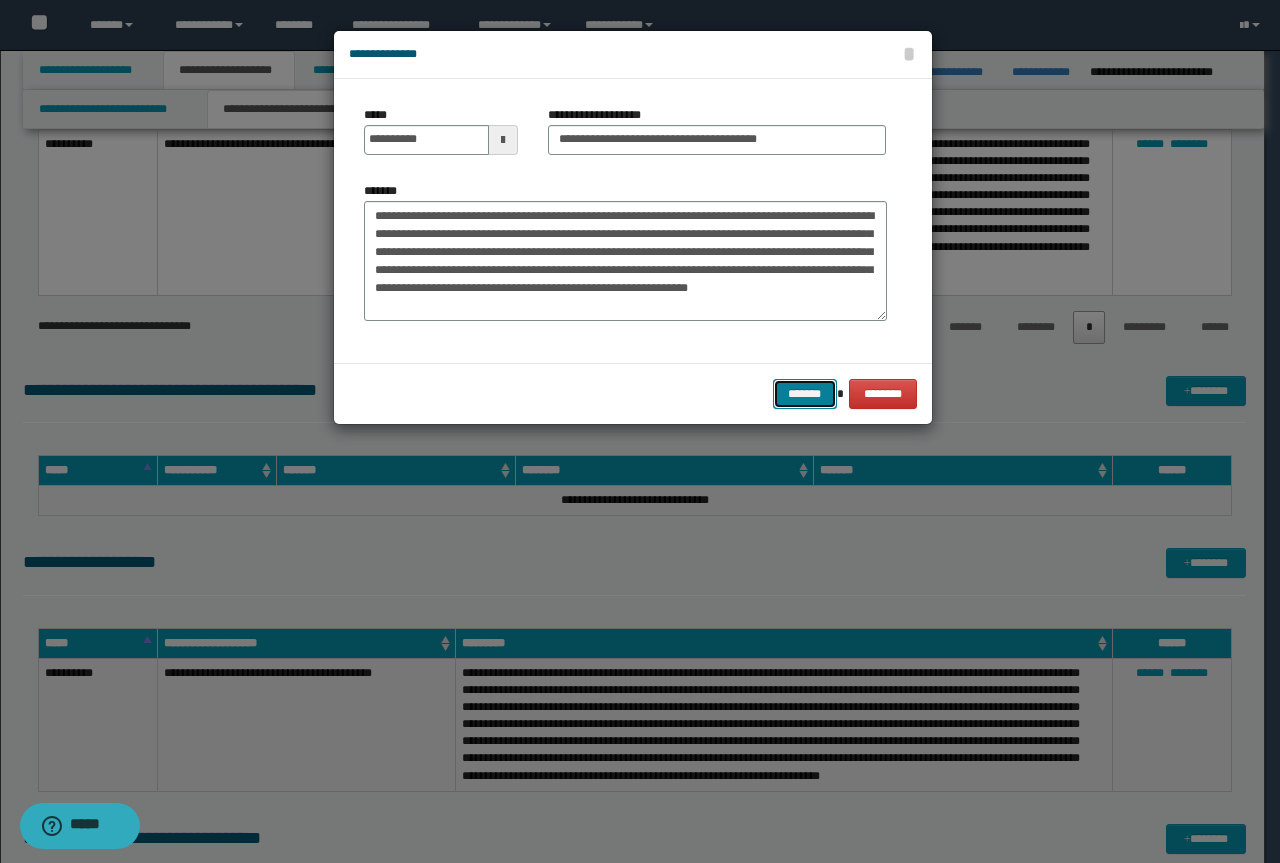 click on "*******" at bounding box center (805, 394) 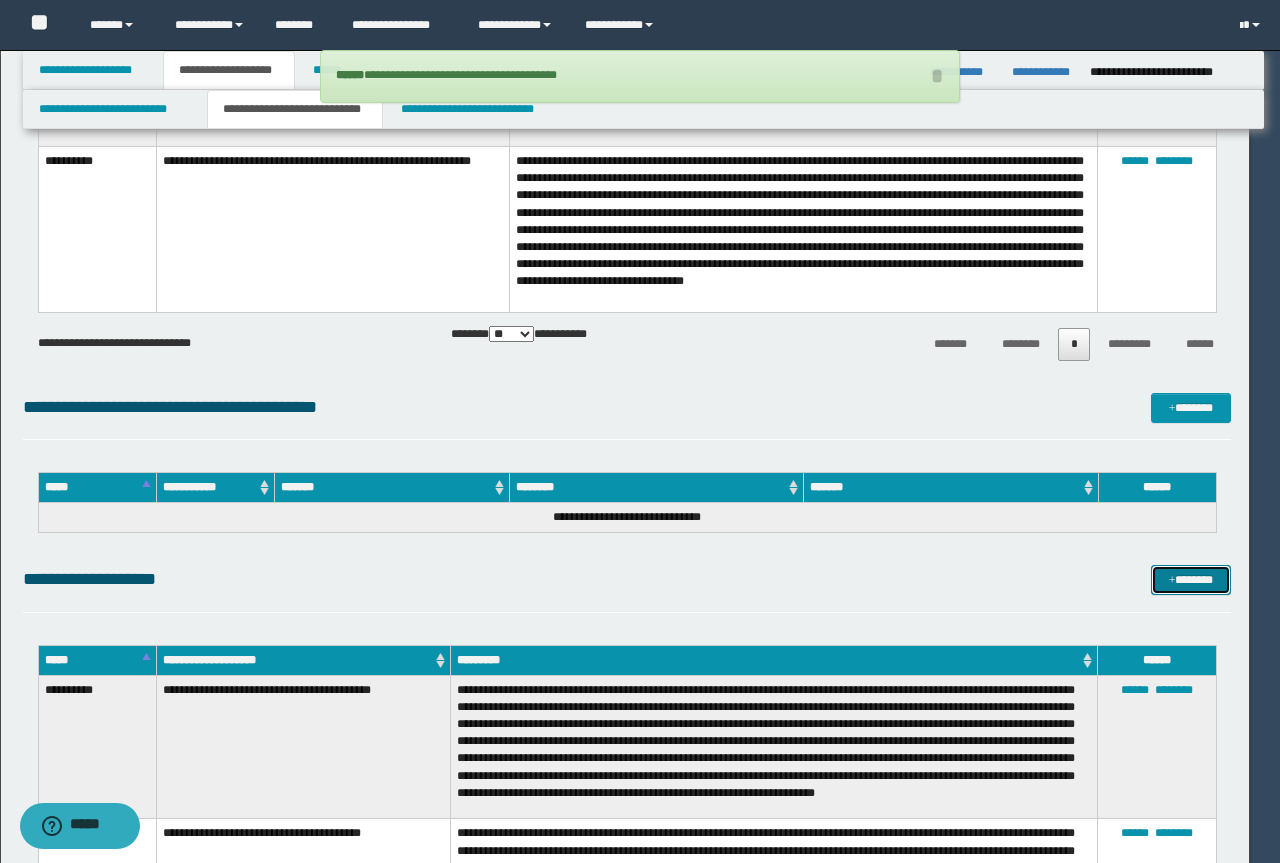 type 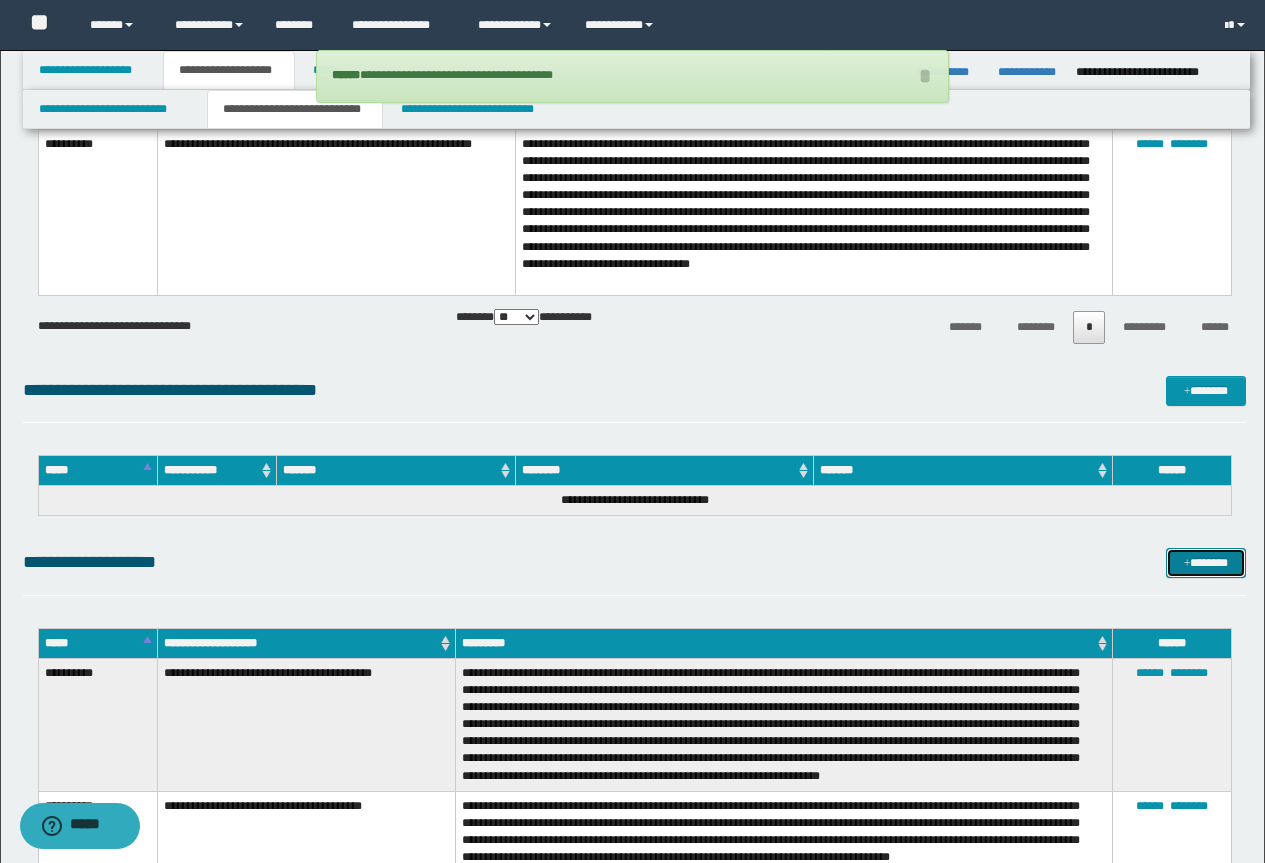 click on "*******" at bounding box center (1206, 563) 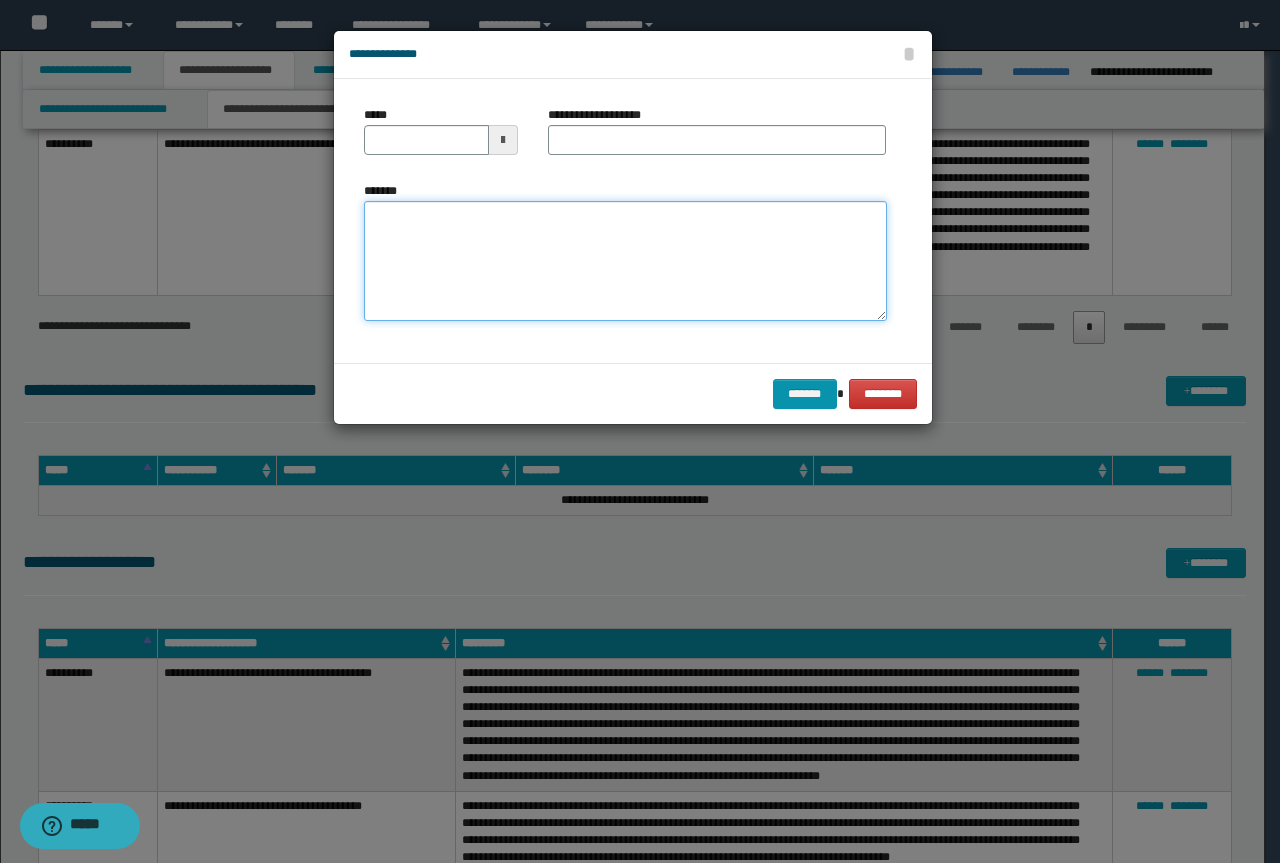 click on "*******" at bounding box center (625, 261) 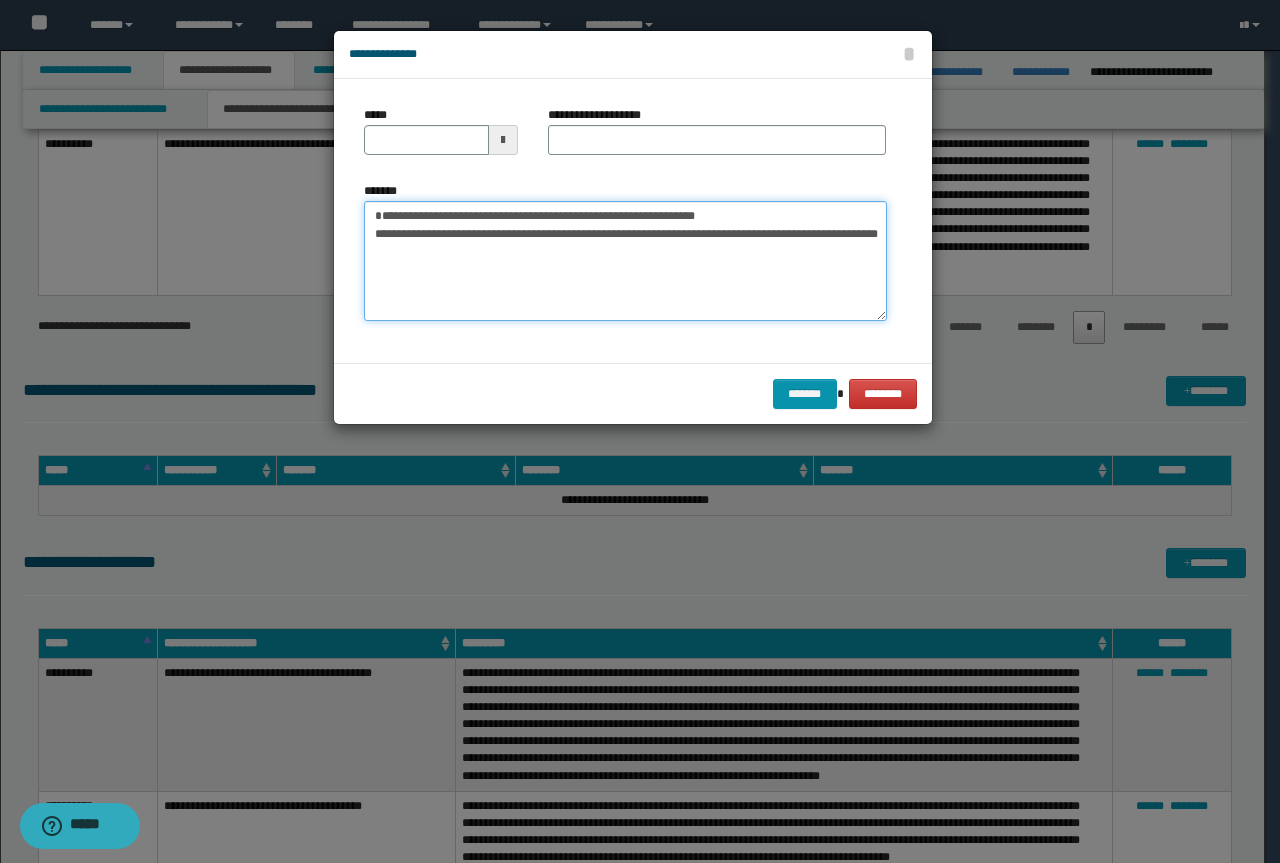 drag, startPoint x: 721, startPoint y: 231, endPoint x: 366, endPoint y: 240, distance: 355.11407 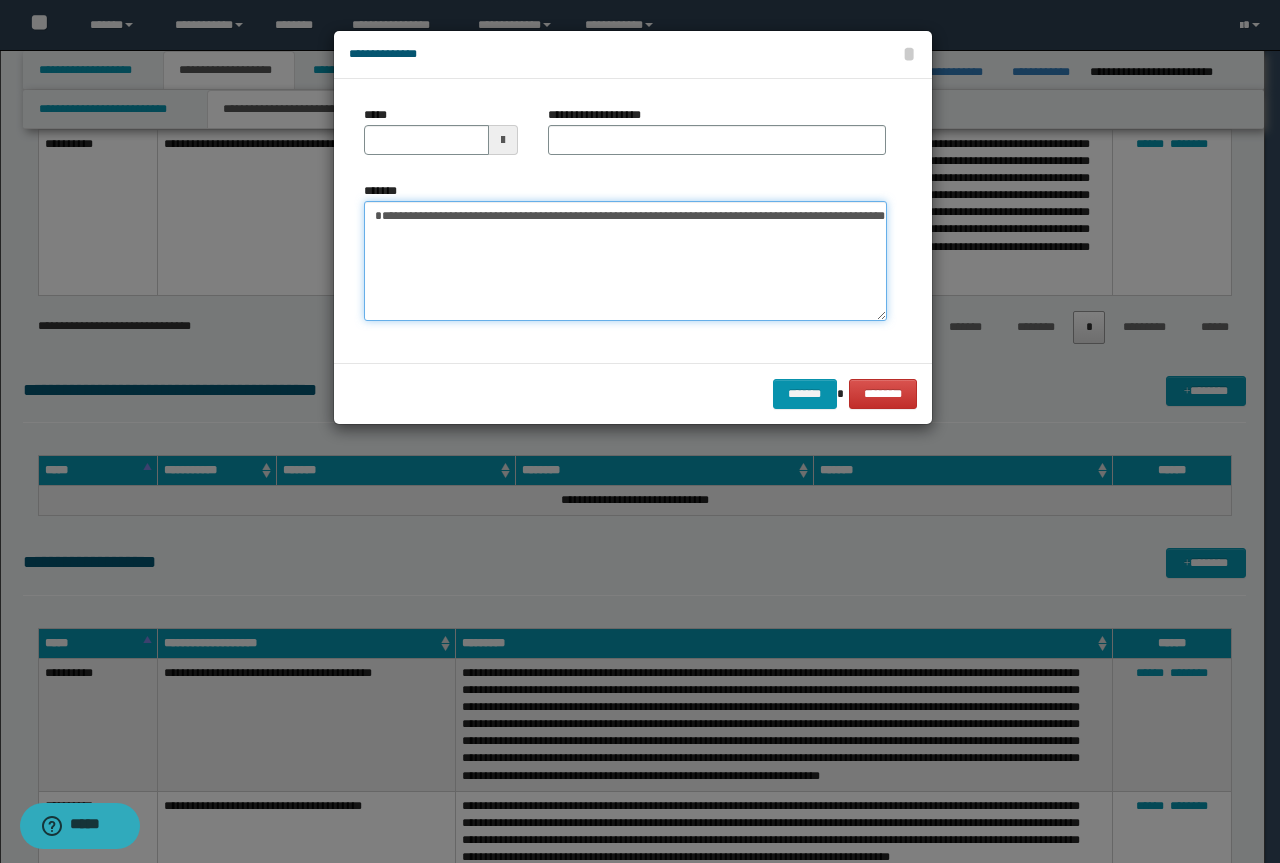 type on "**********" 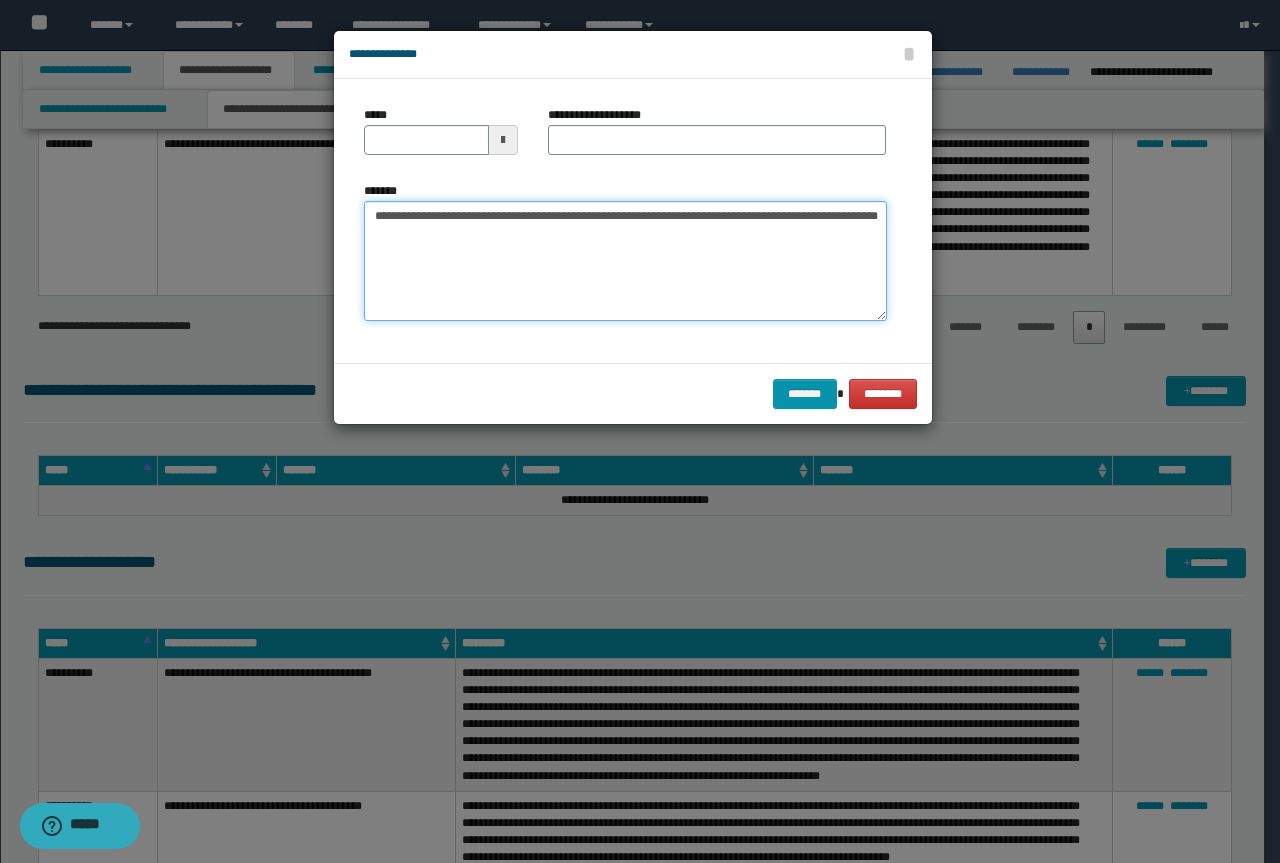 type 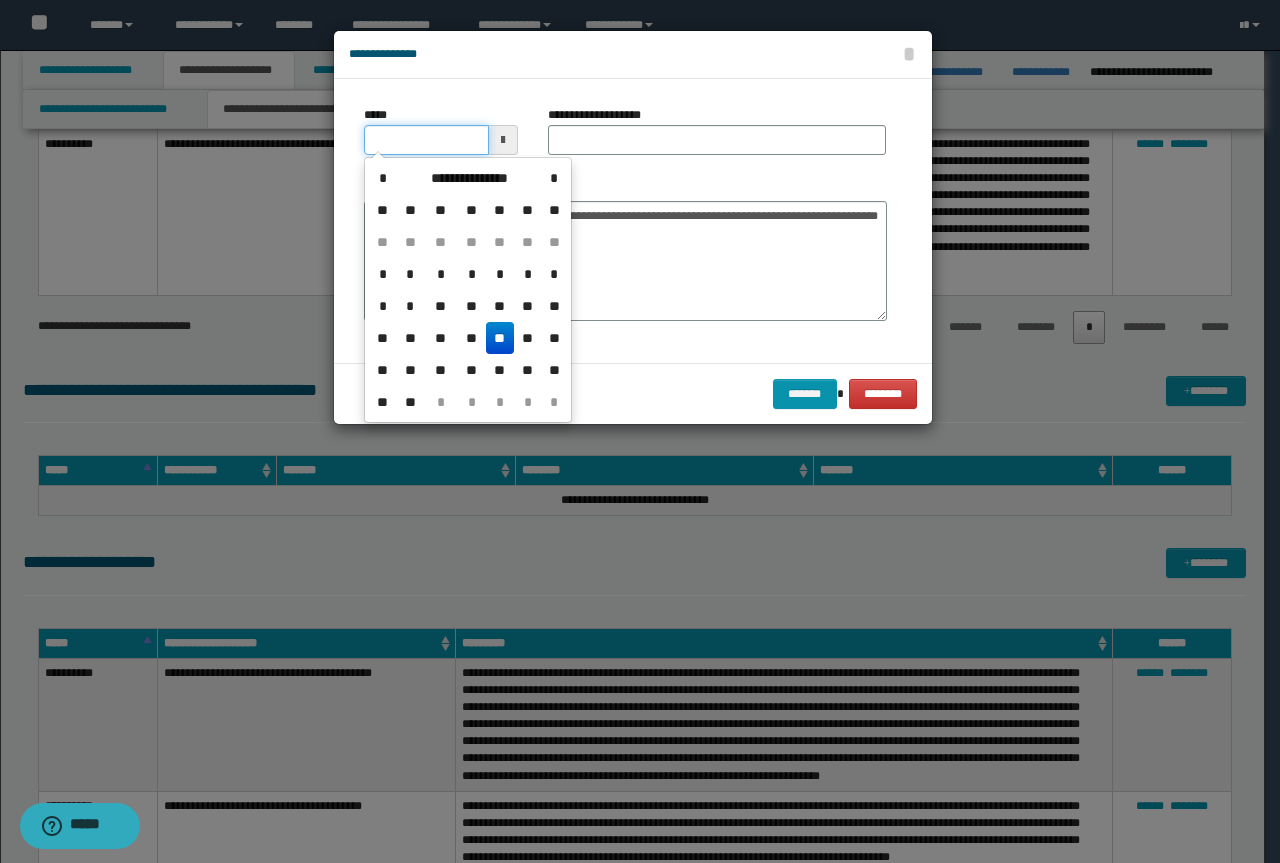 click on "*****" at bounding box center (426, 140) 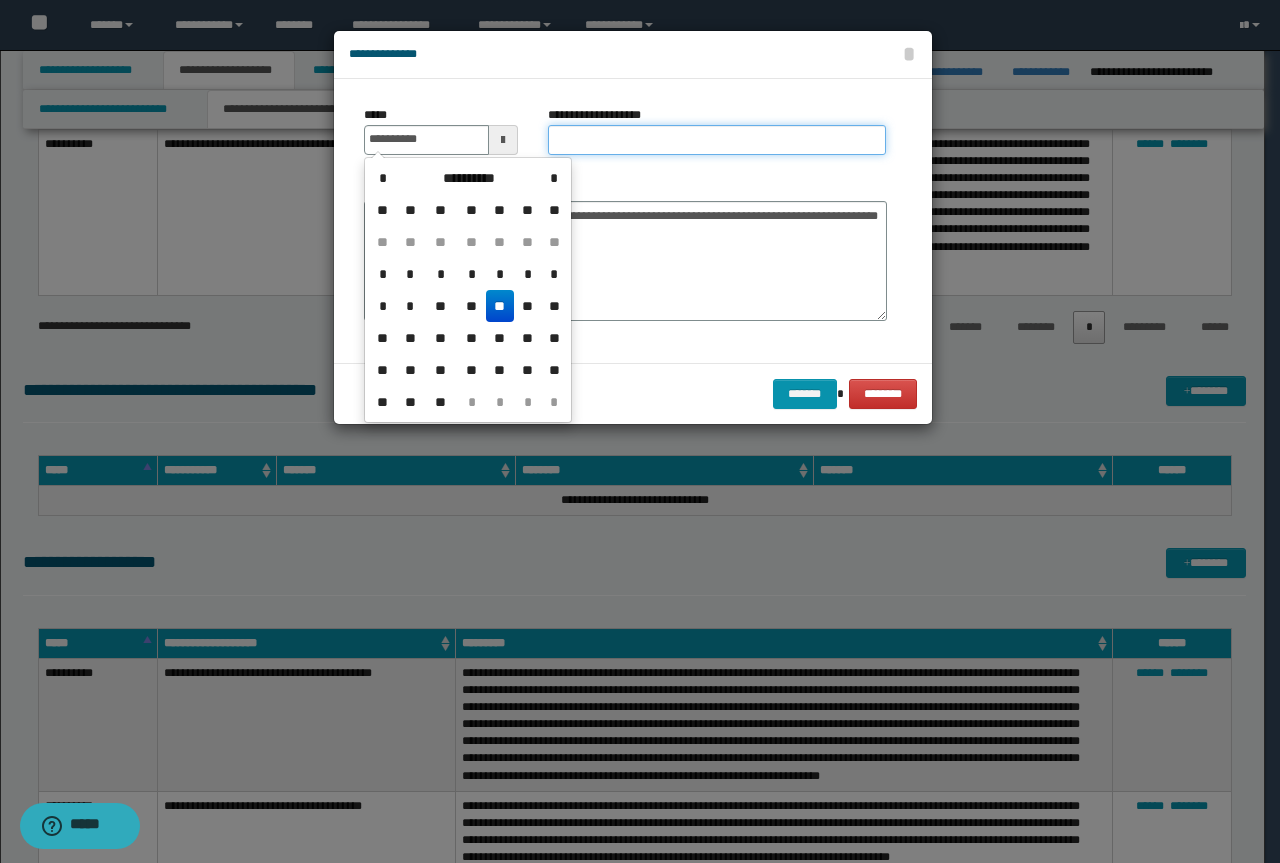 type on "**********" 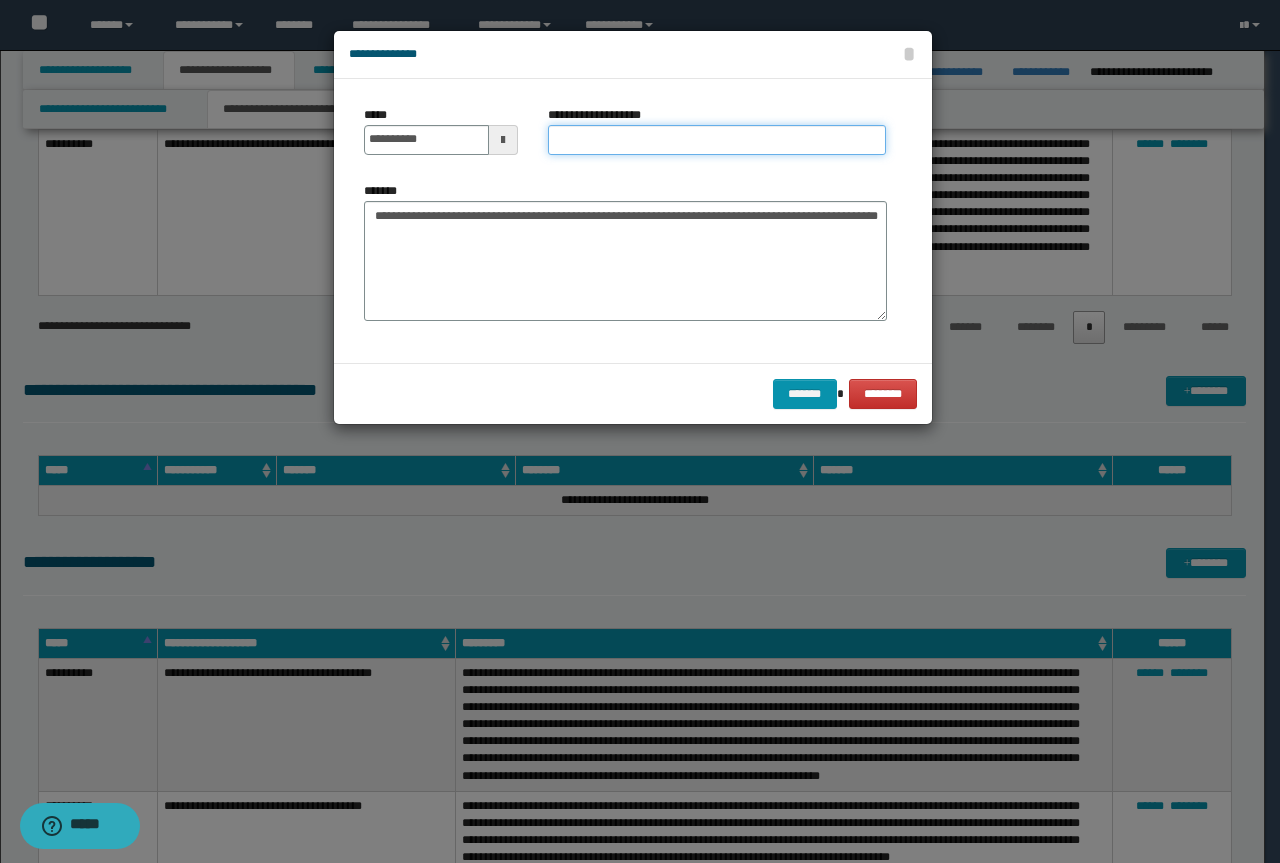 click on "**********" at bounding box center (717, 140) 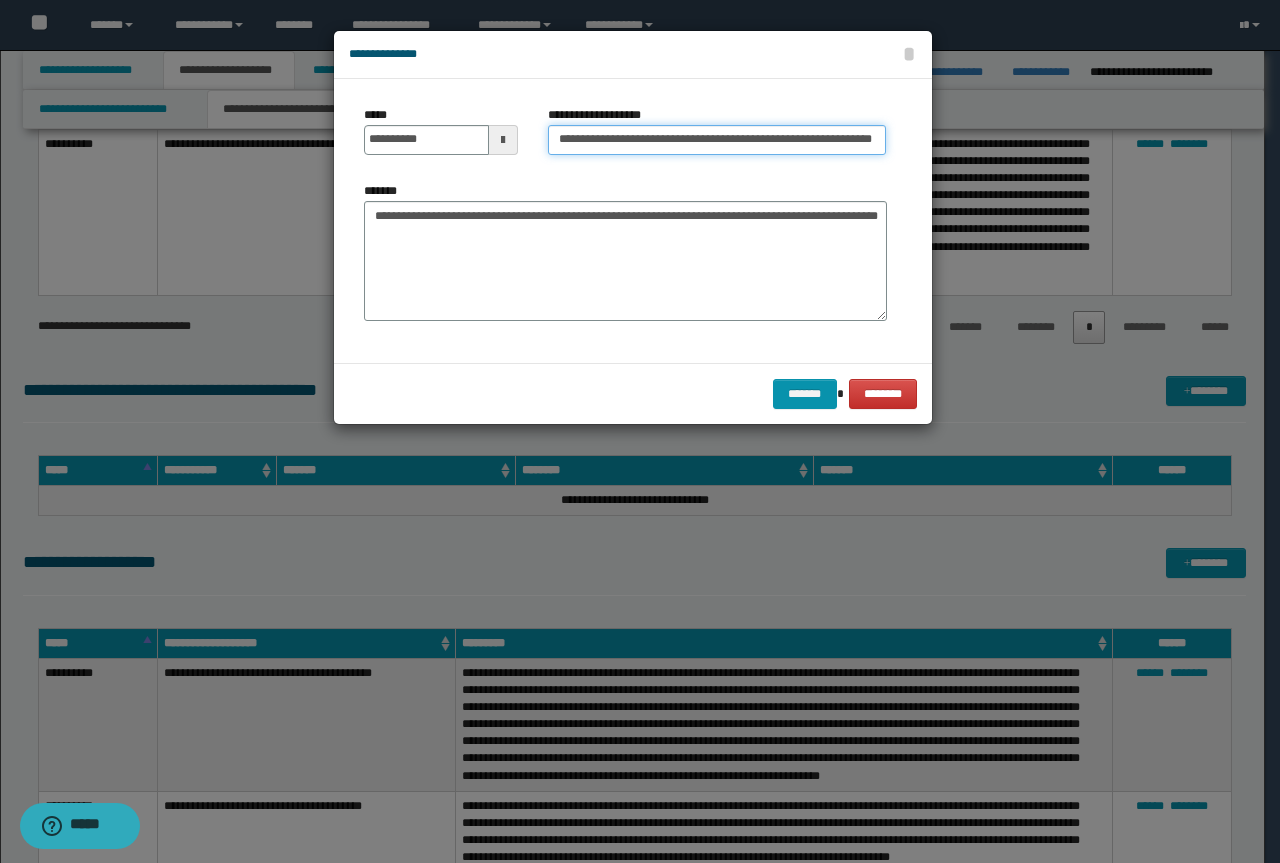 scroll, scrollTop: 0, scrollLeft: 0, axis: both 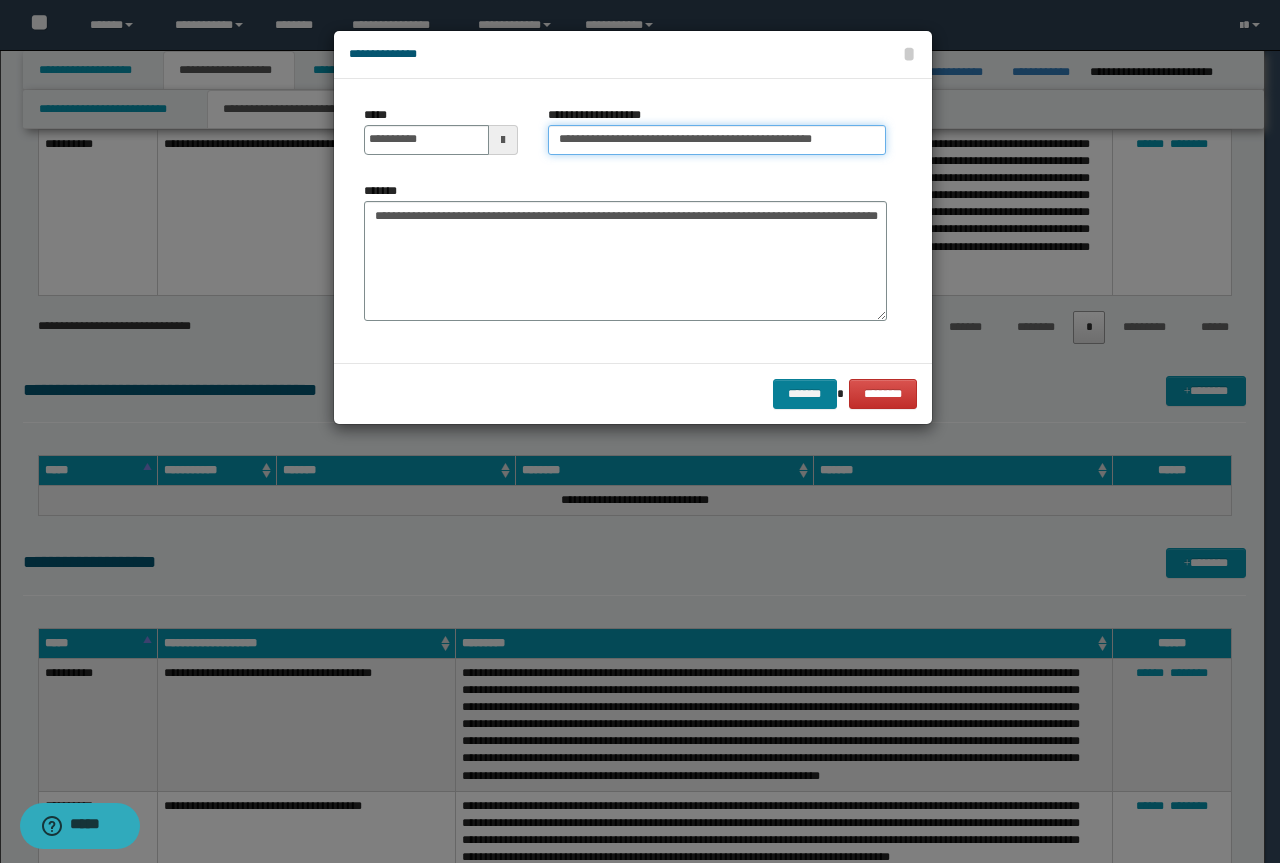 type on "**********" 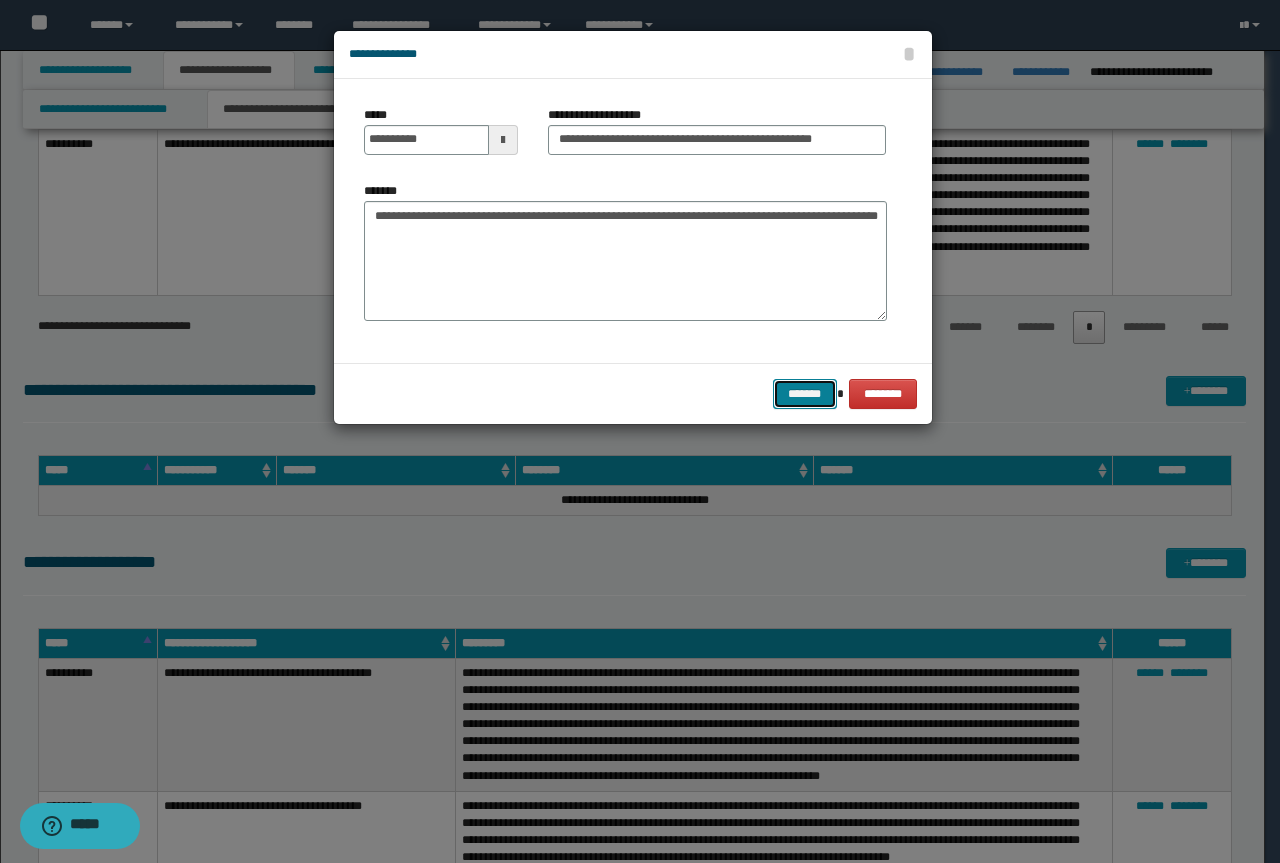 click on "*******" at bounding box center [805, 394] 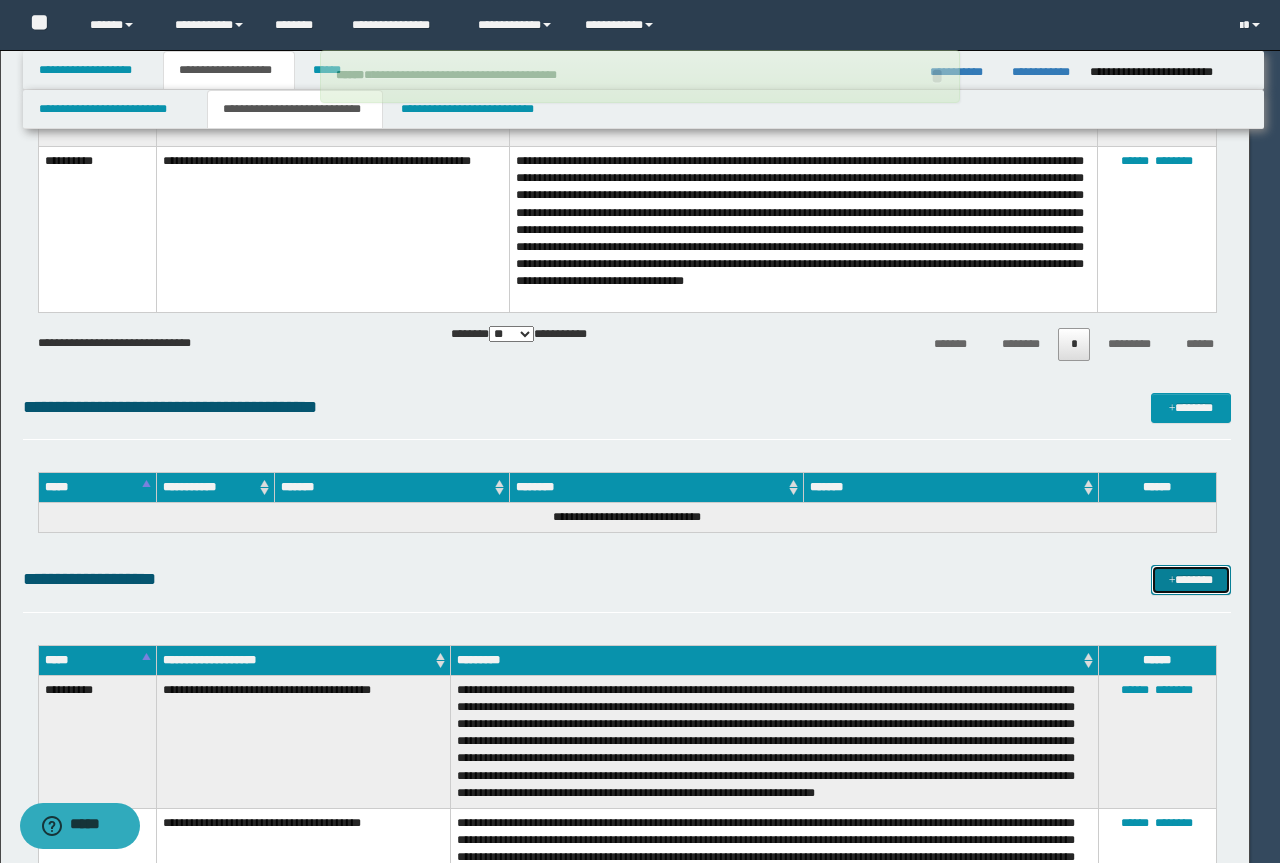 type 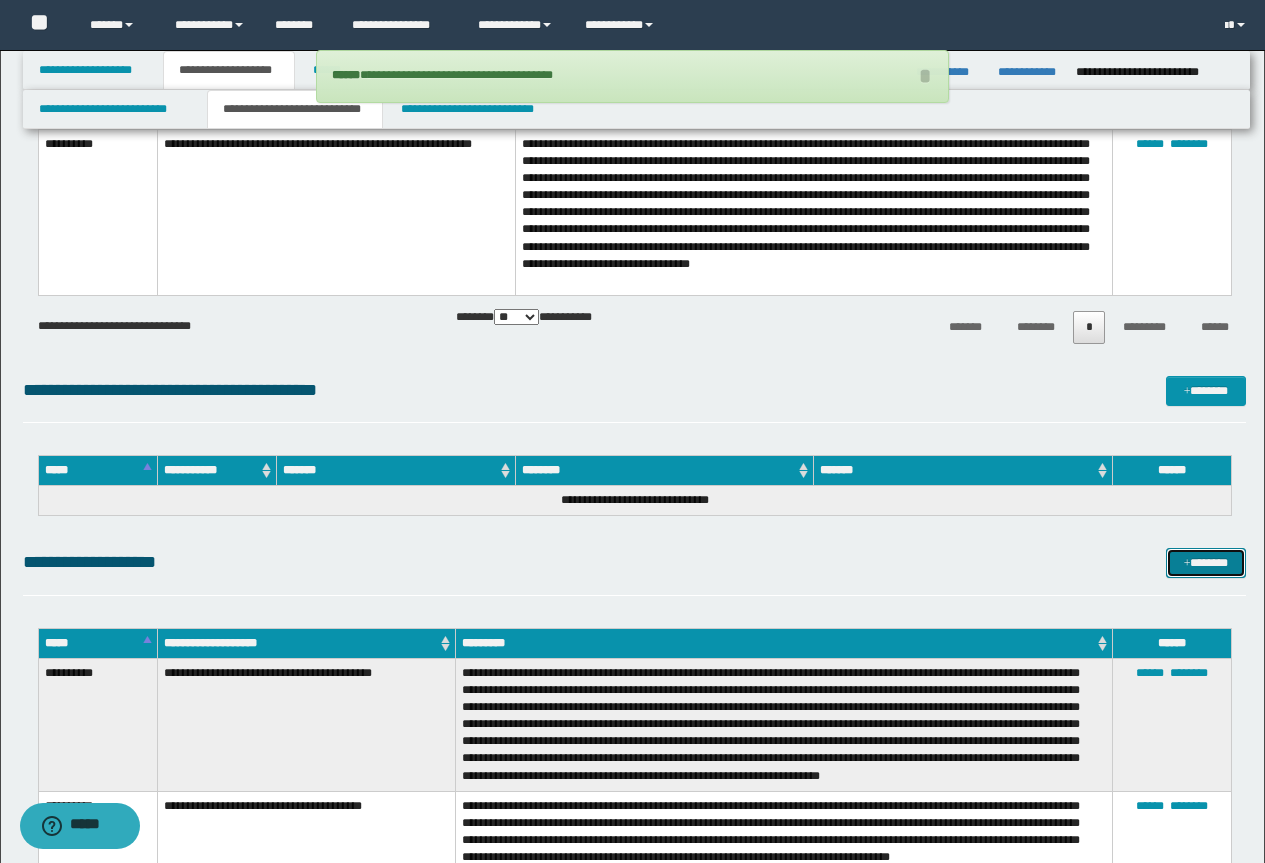 click on "*******" at bounding box center (1206, 563) 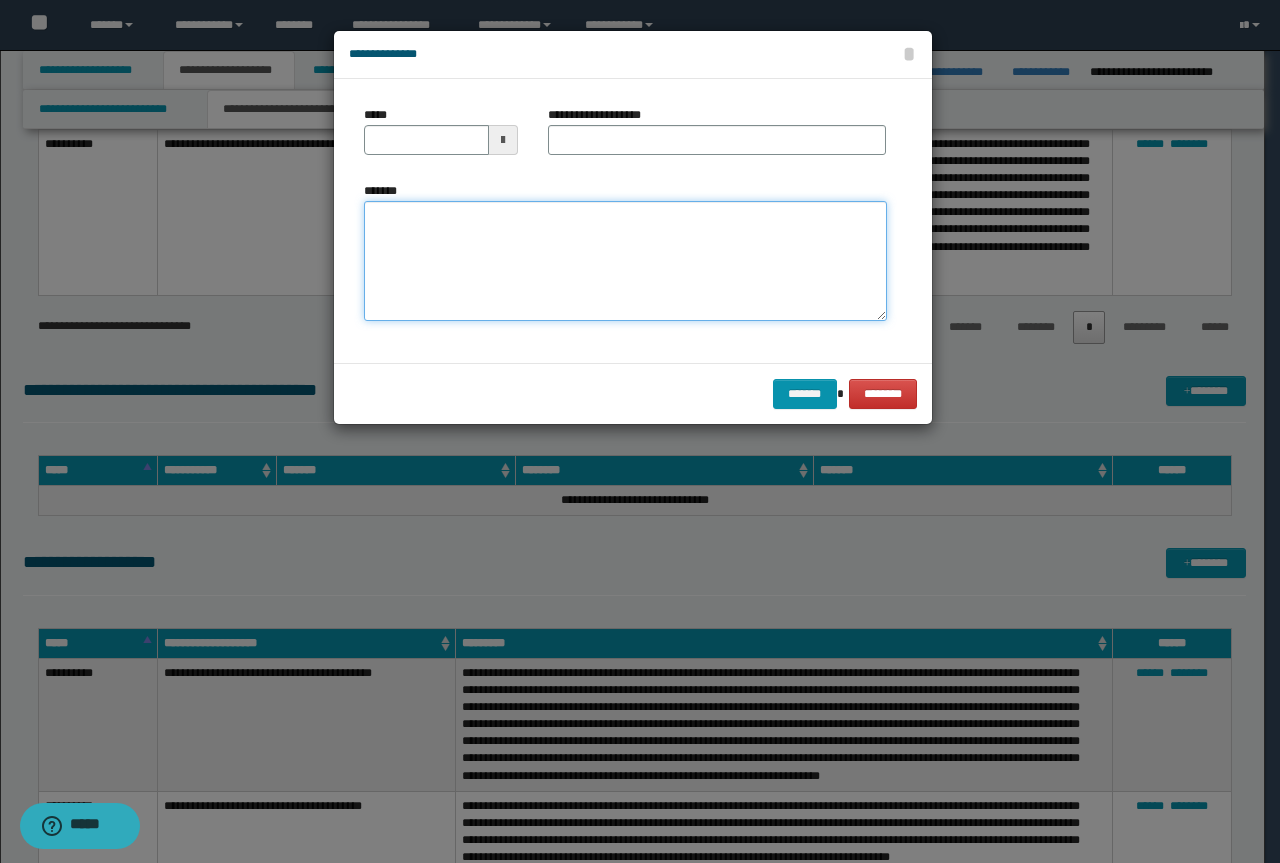 click on "*******" at bounding box center (625, 261) 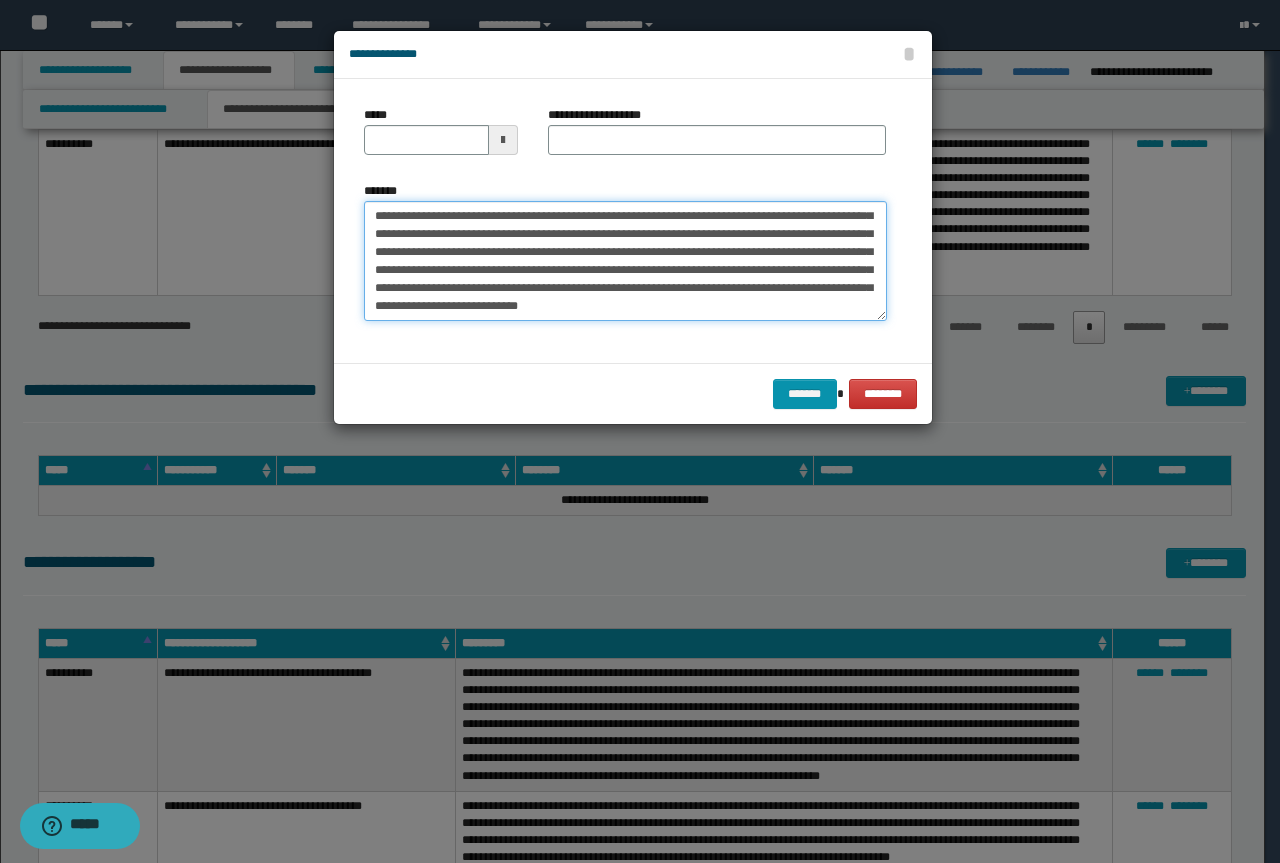 scroll, scrollTop: 0, scrollLeft: 0, axis: both 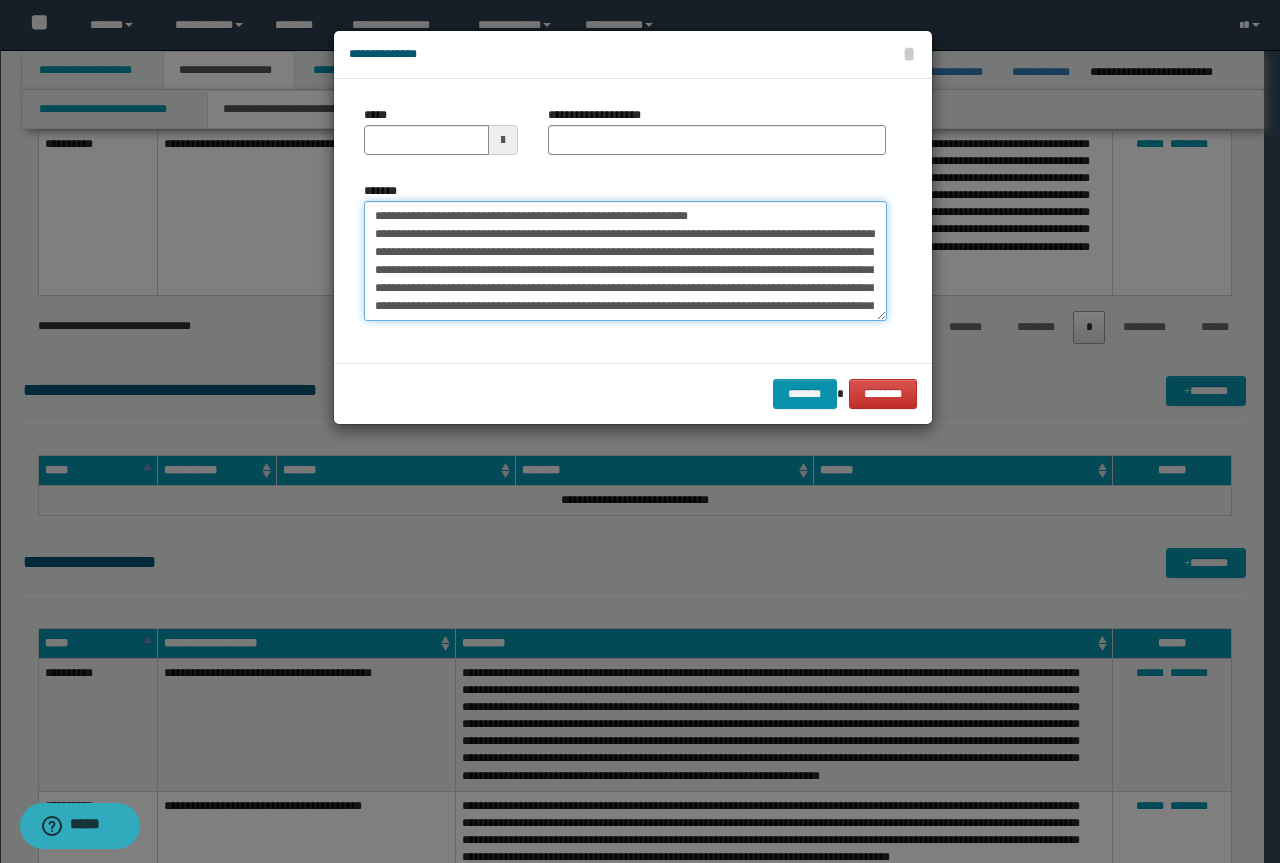 drag, startPoint x: 694, startPoint y: 223, endPoint x: 334, endPoint y: 204, distance: 360.50104 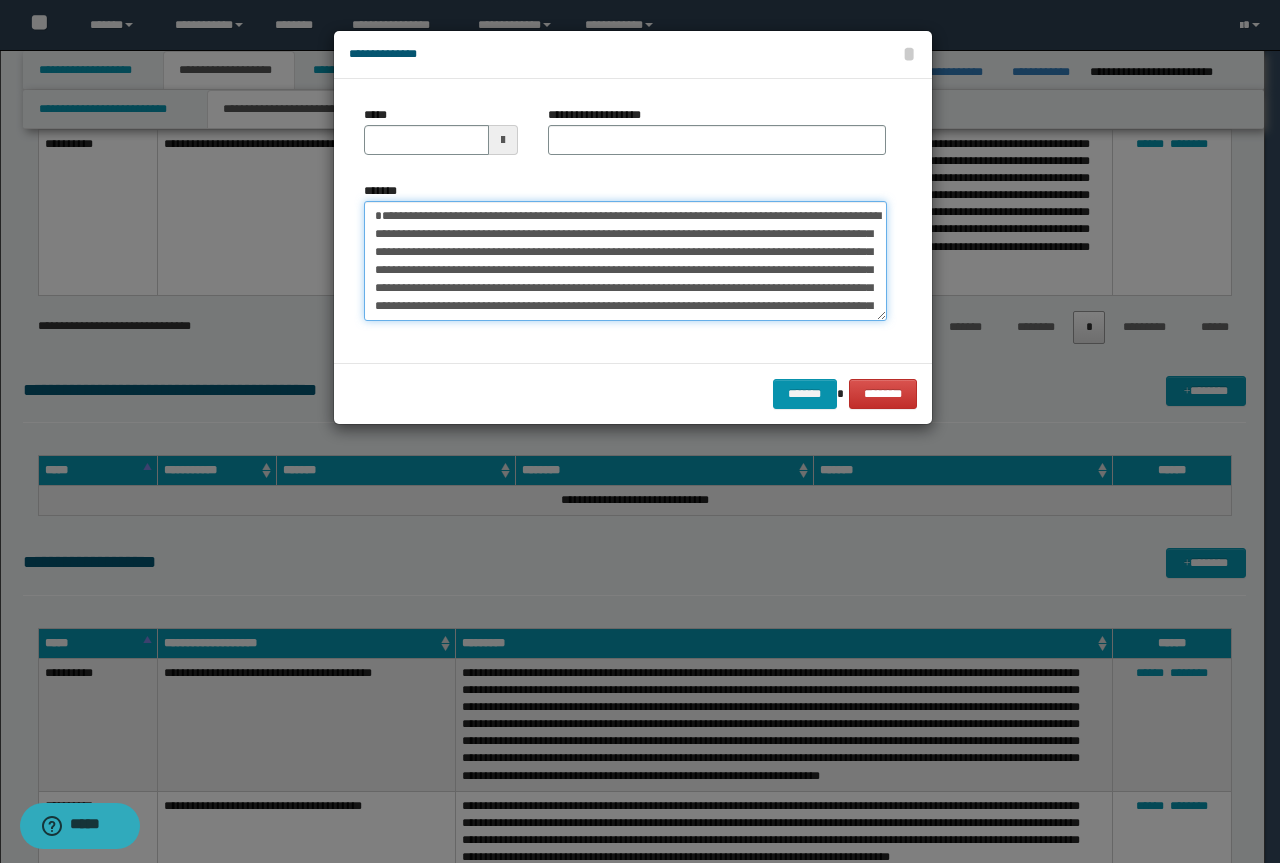 type on "**********" 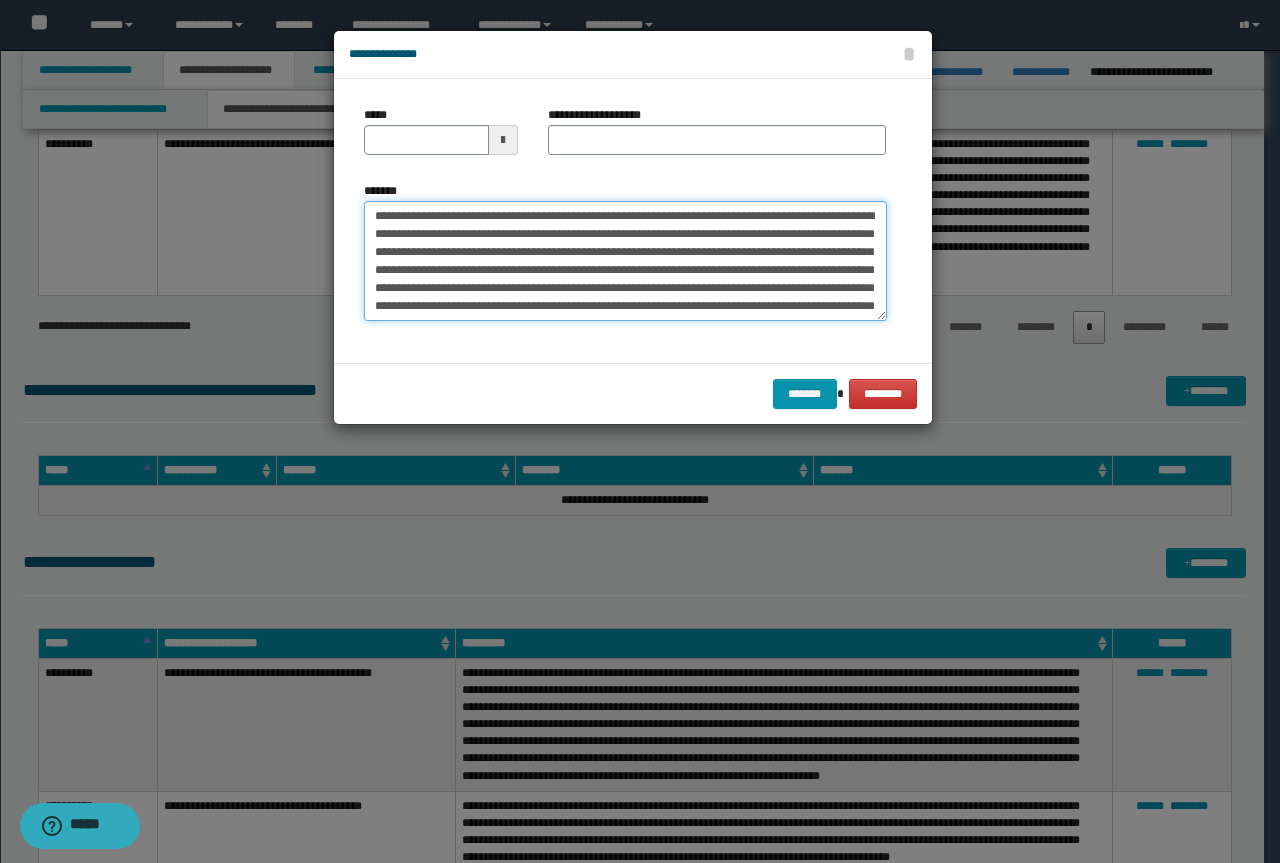 type 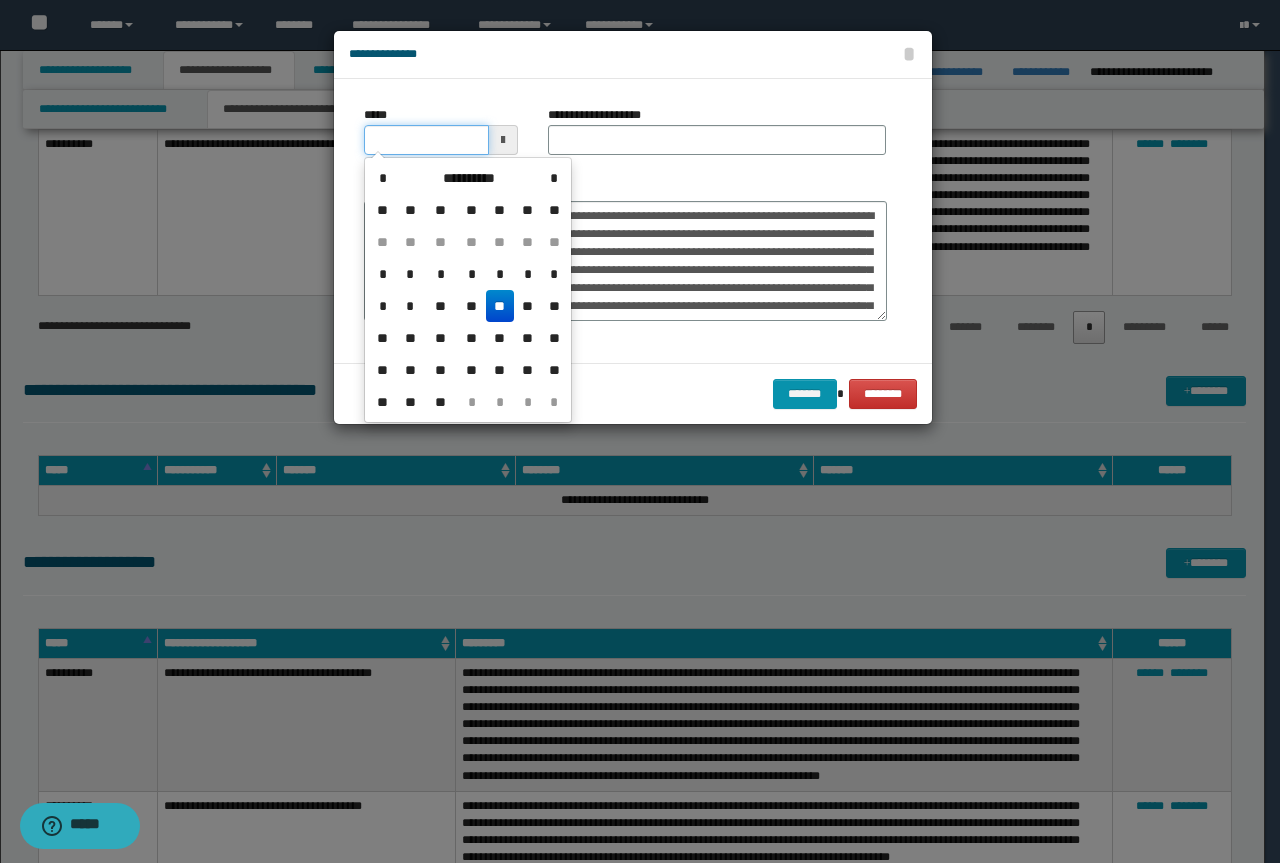 click on "*****" at bounding box center (426, 140) 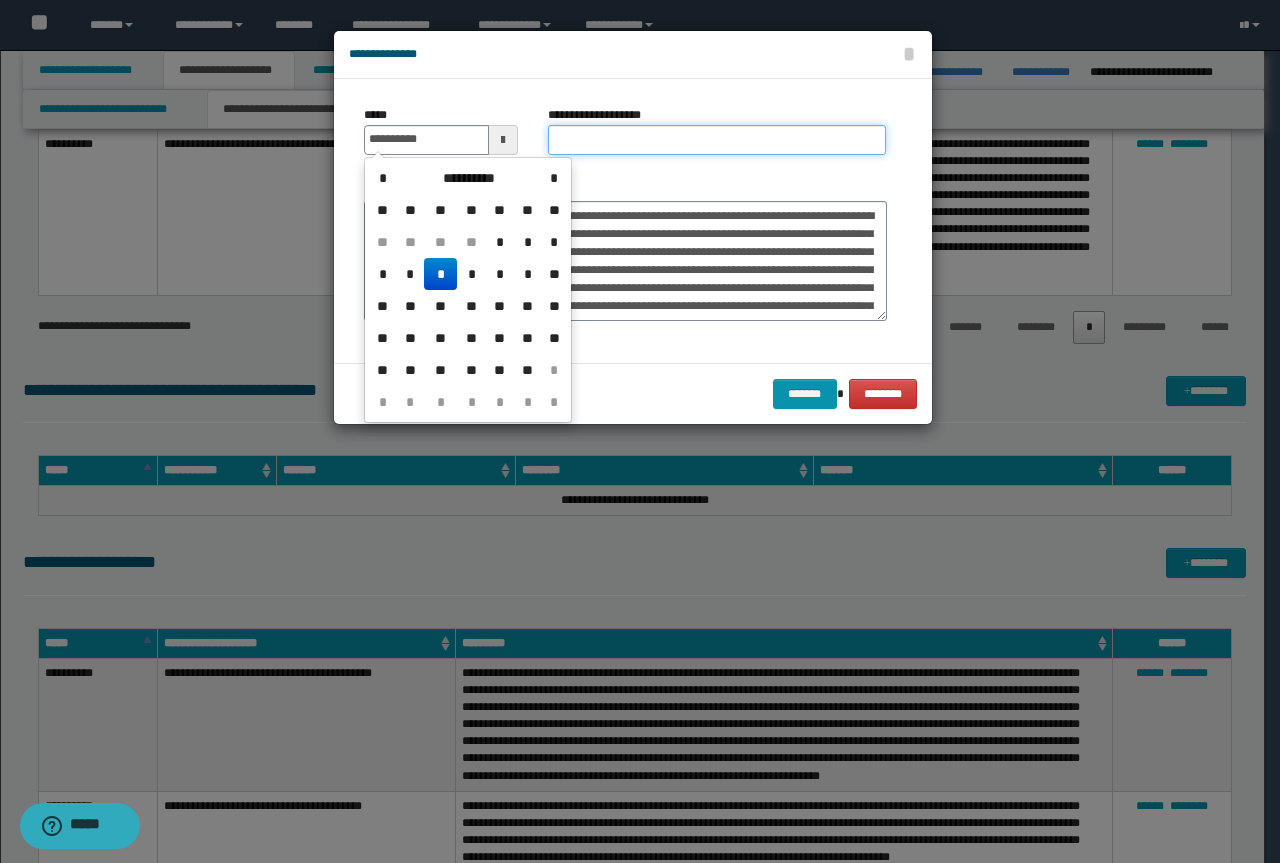 type on "**********" 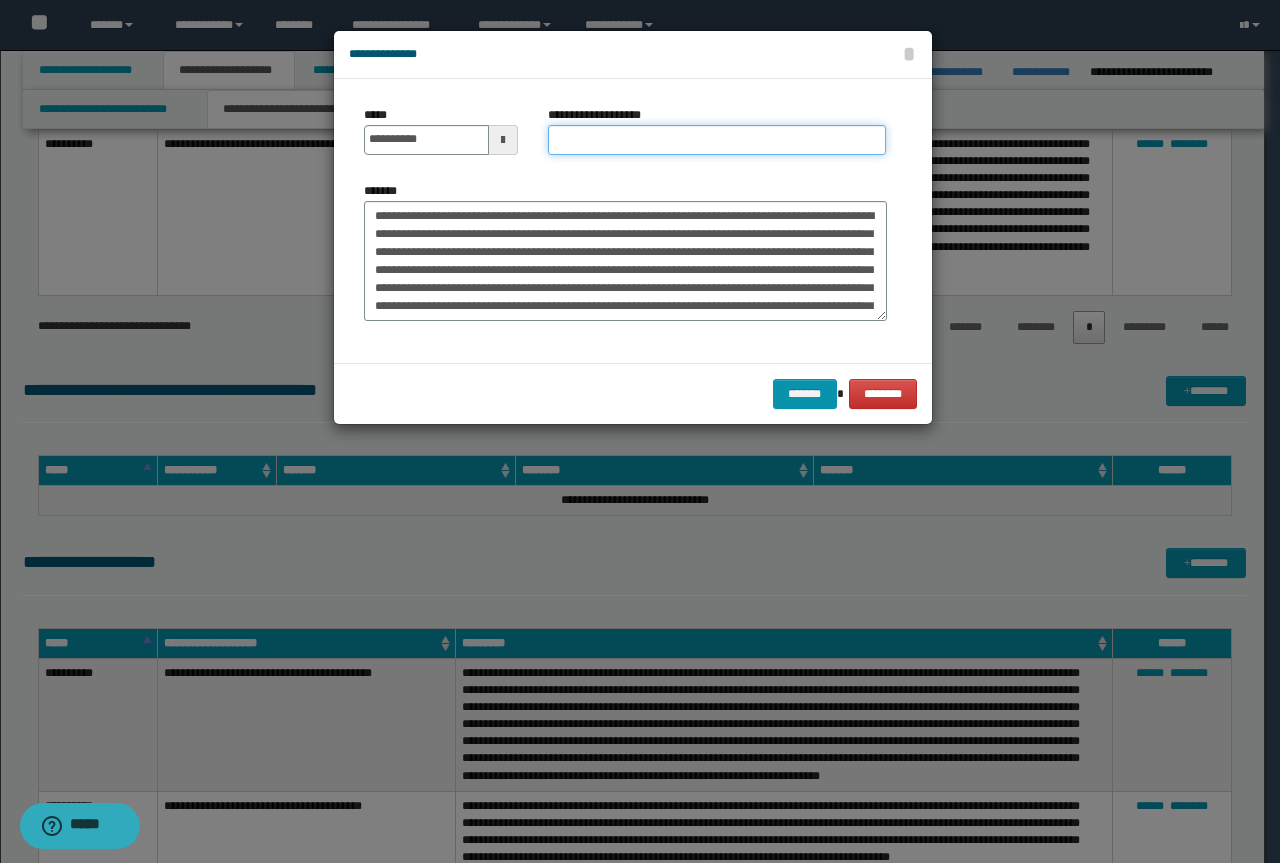 click on "**********" at bounding box center [717, 140] 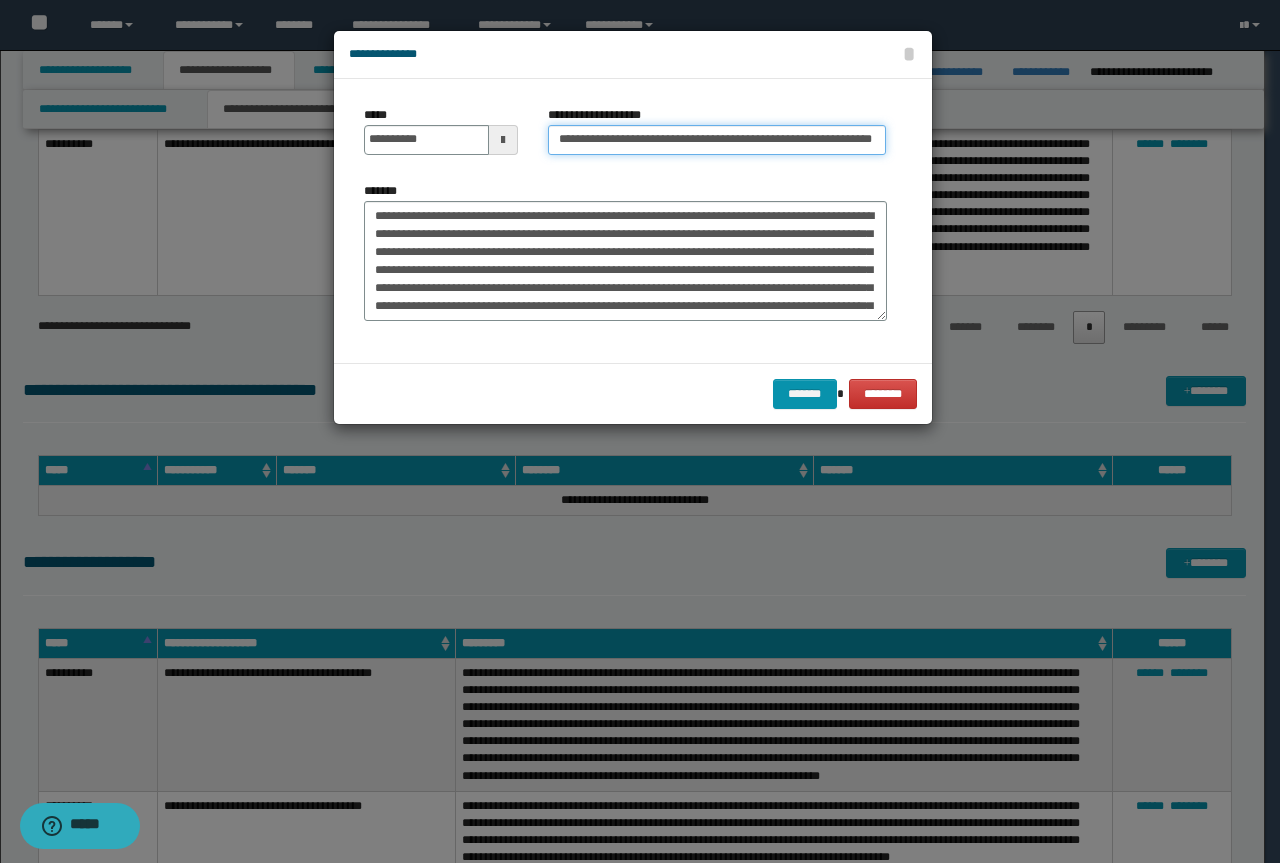 scroll, scrollTop: 0, scrollLeft: 0, axis: both 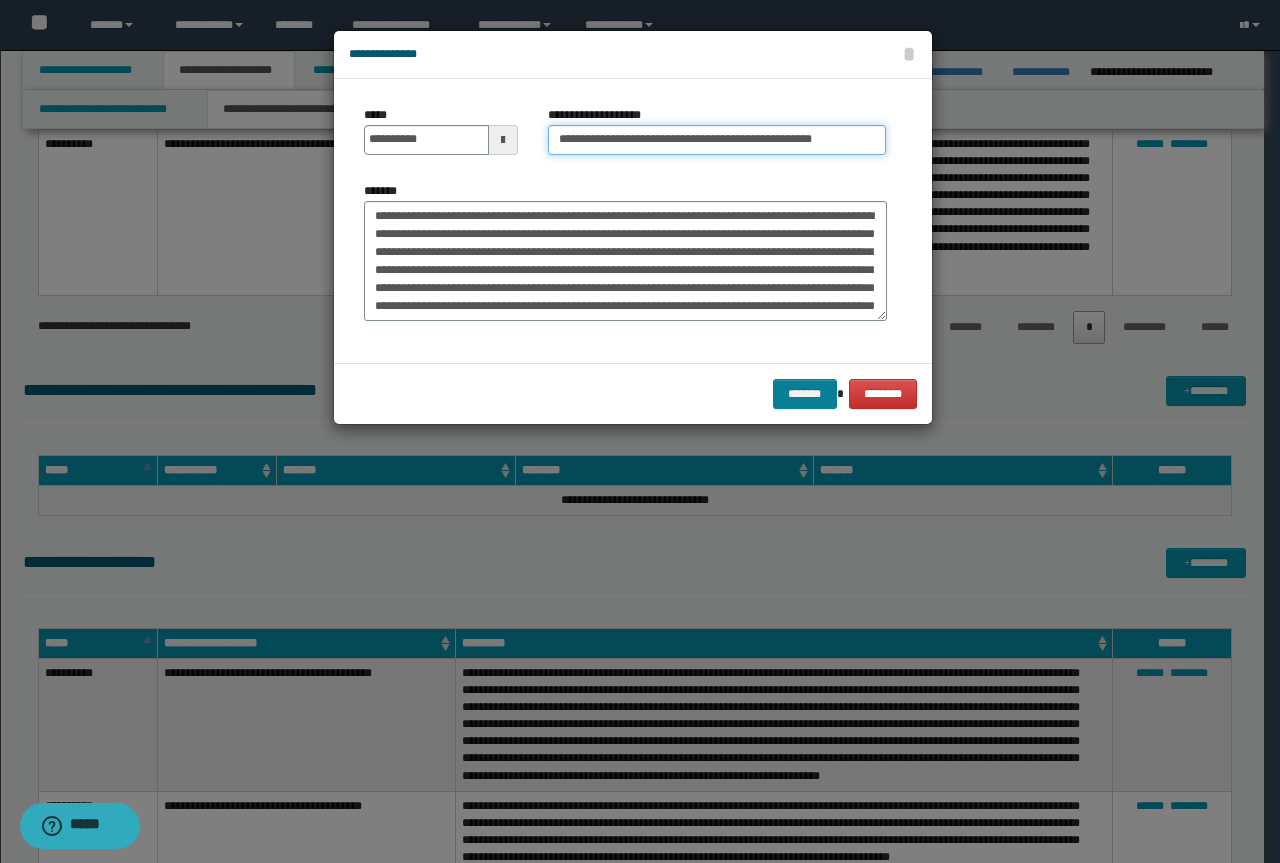 type on "**********" 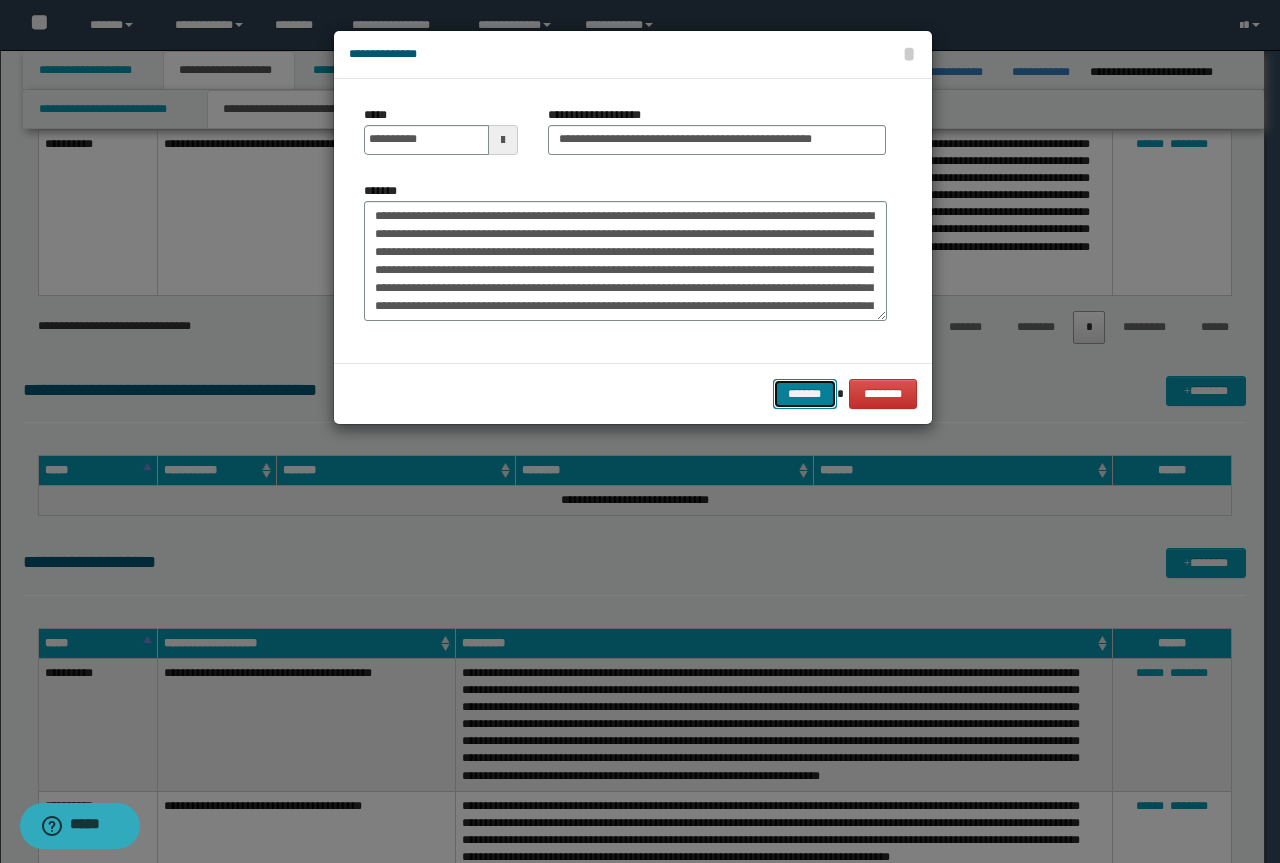 click on "*******" at bounding box center [805, 394] 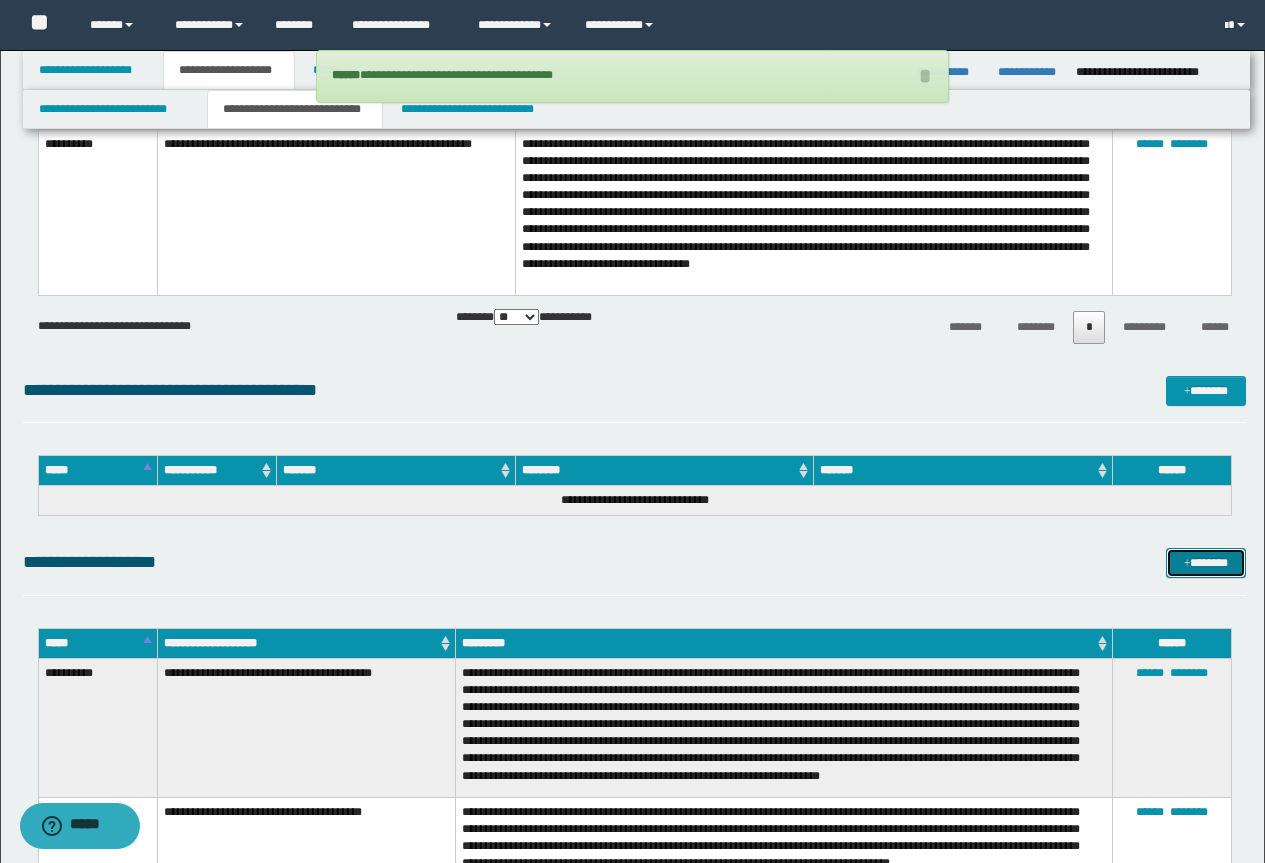 click on "*******" at bounding box center [1206, 563] 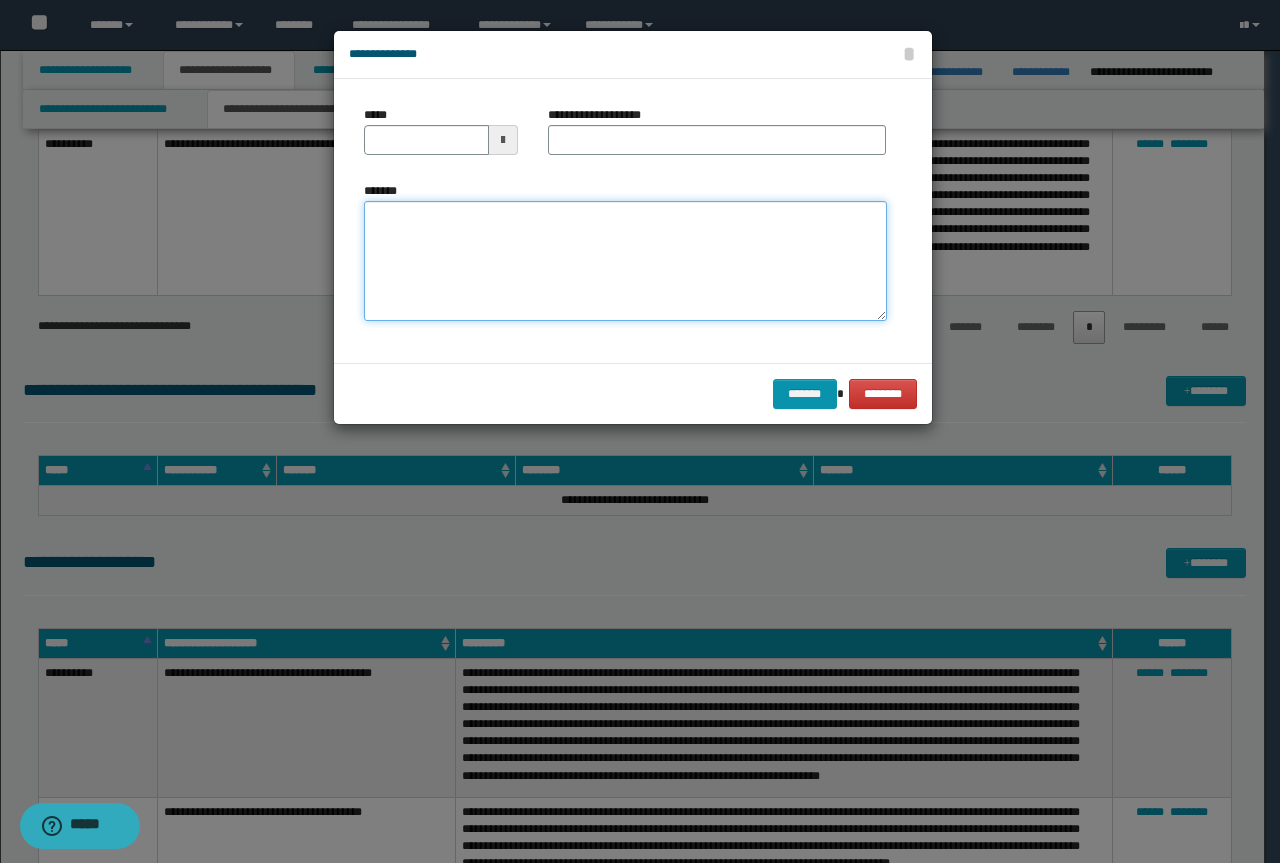 click on "*******" at bounding box center [625, 261] 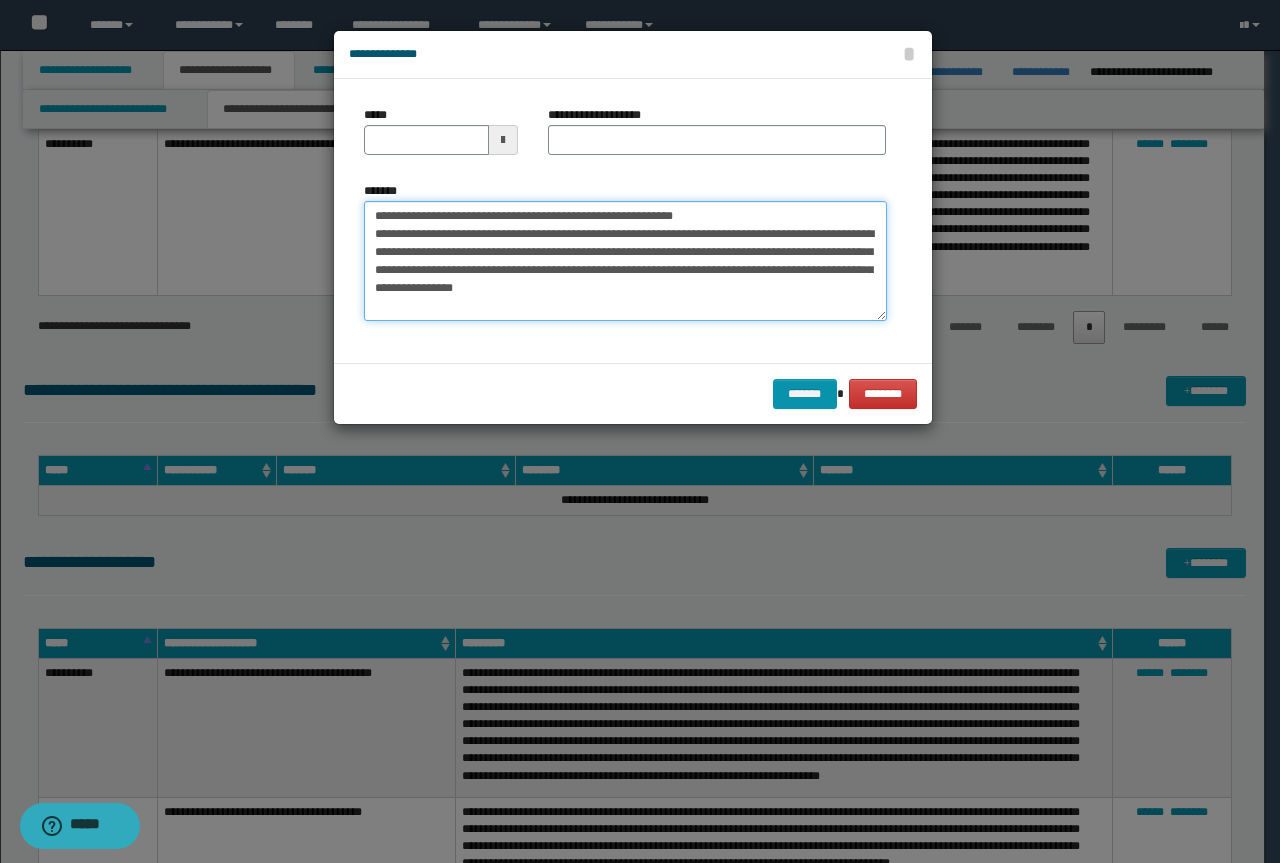 drag, startPoint x: 699, startPoint y: 219, endPoint x: 375, endPoint y: 211, distance: 324.09875 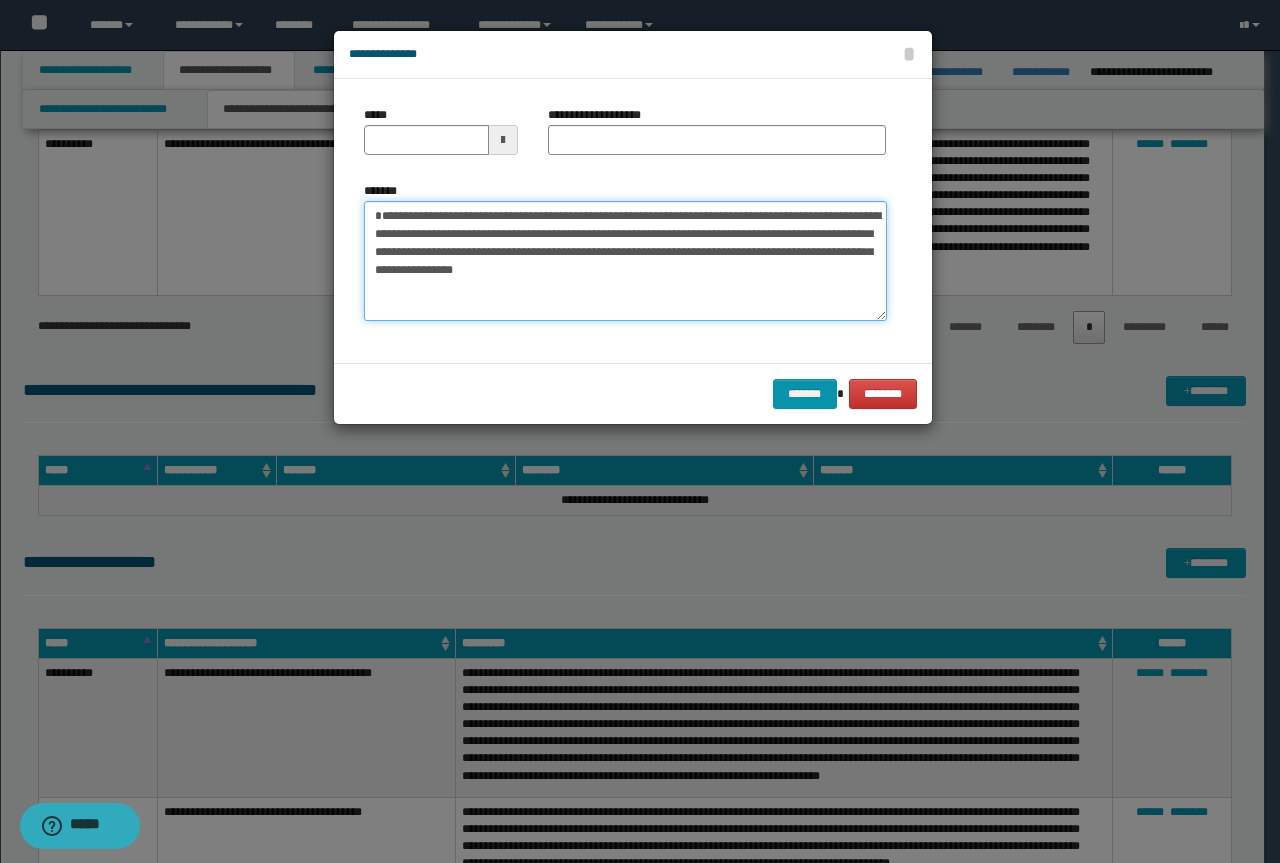 type on "**********" 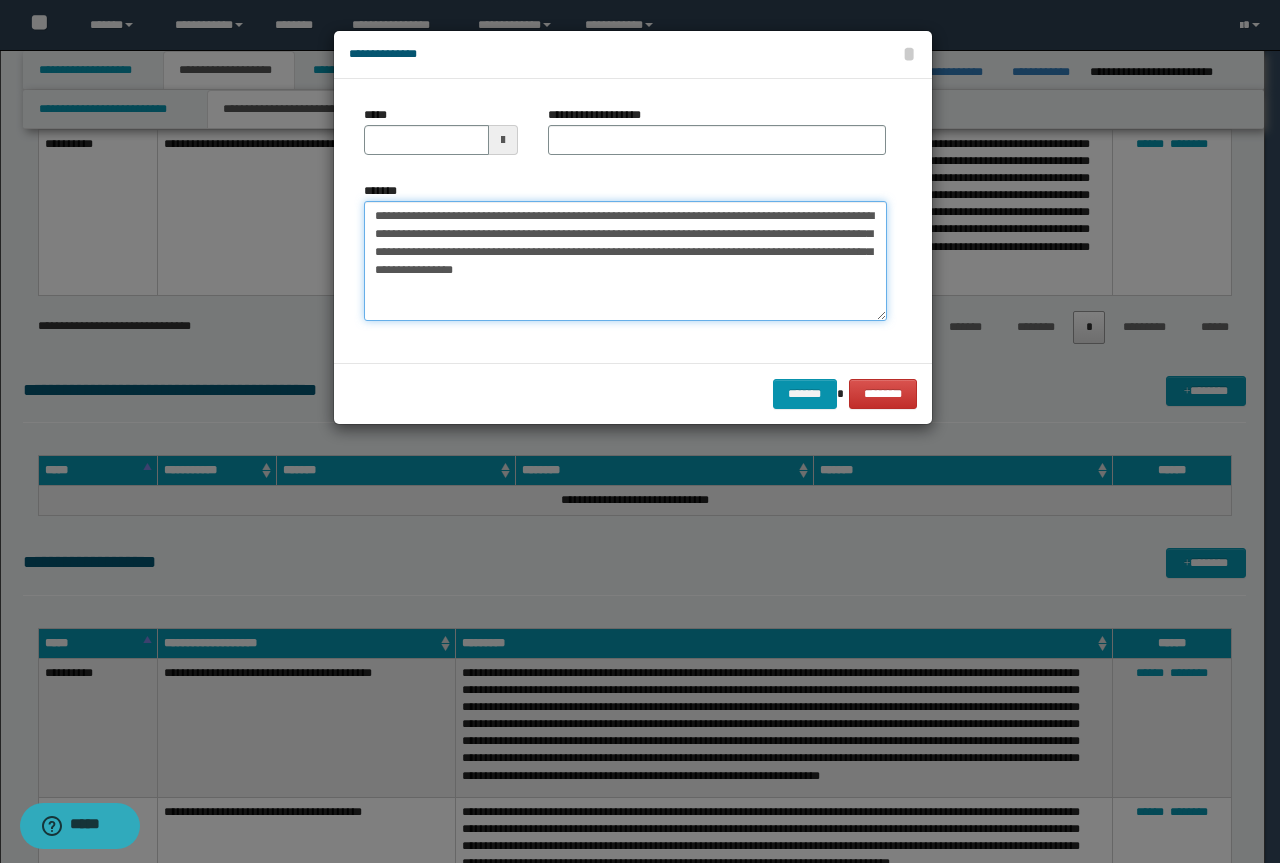 type 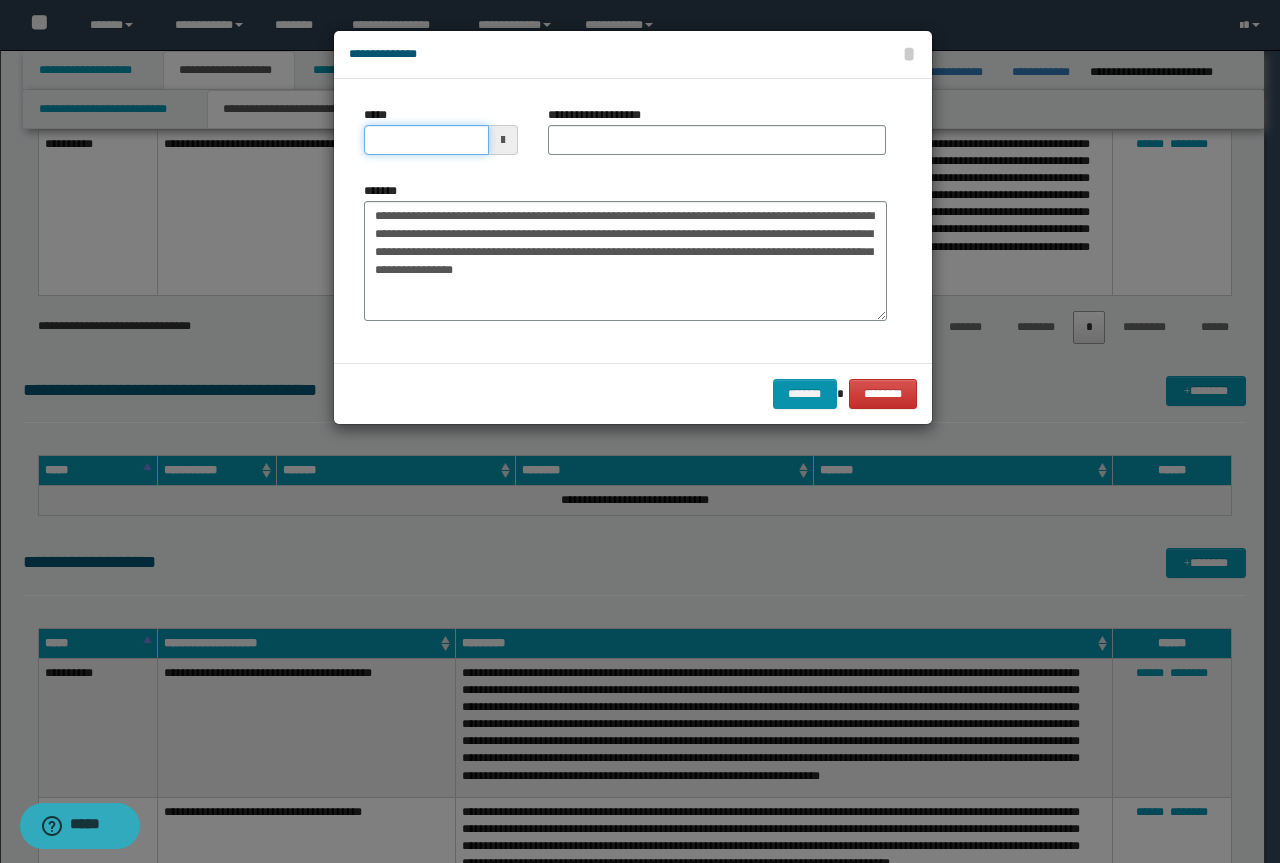 click on "*****" at bounding box center (426, 140) 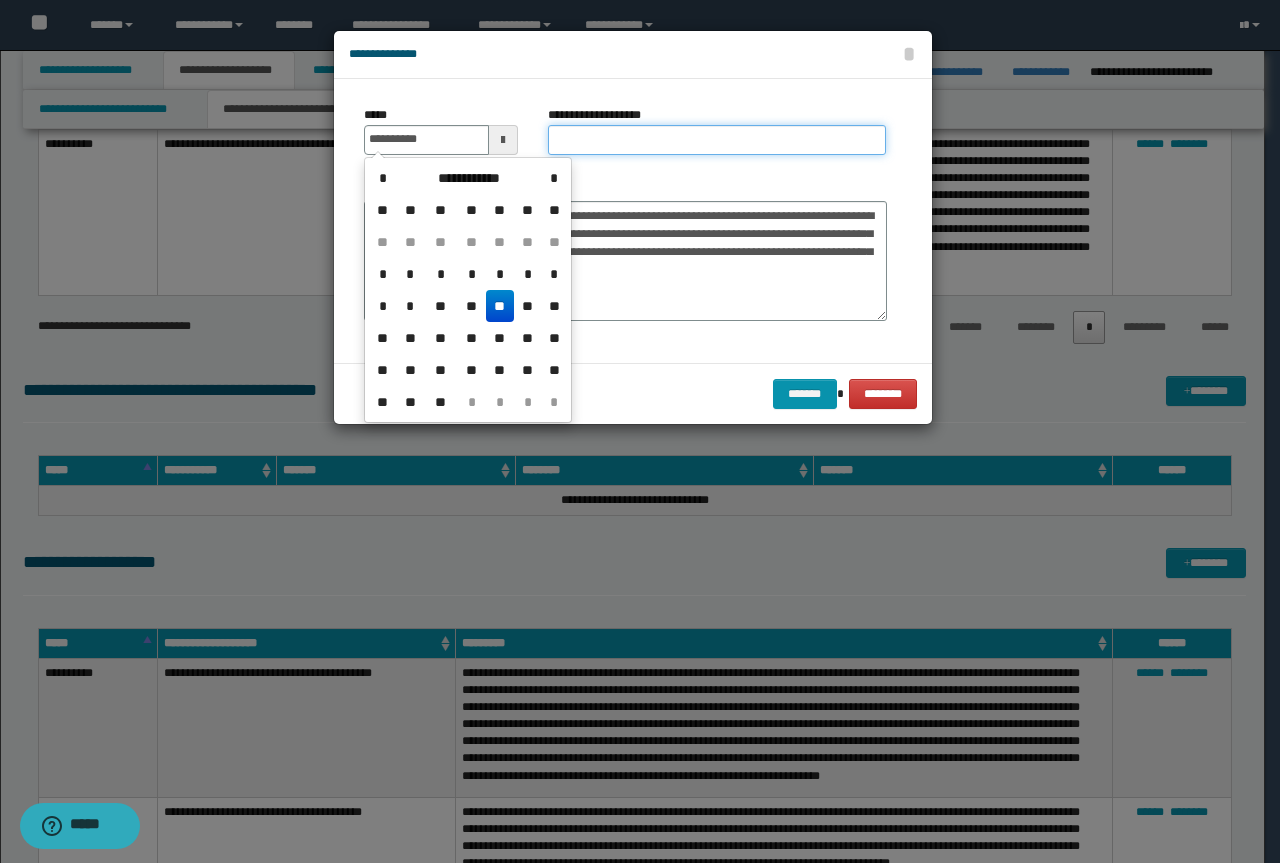 type on "**********" 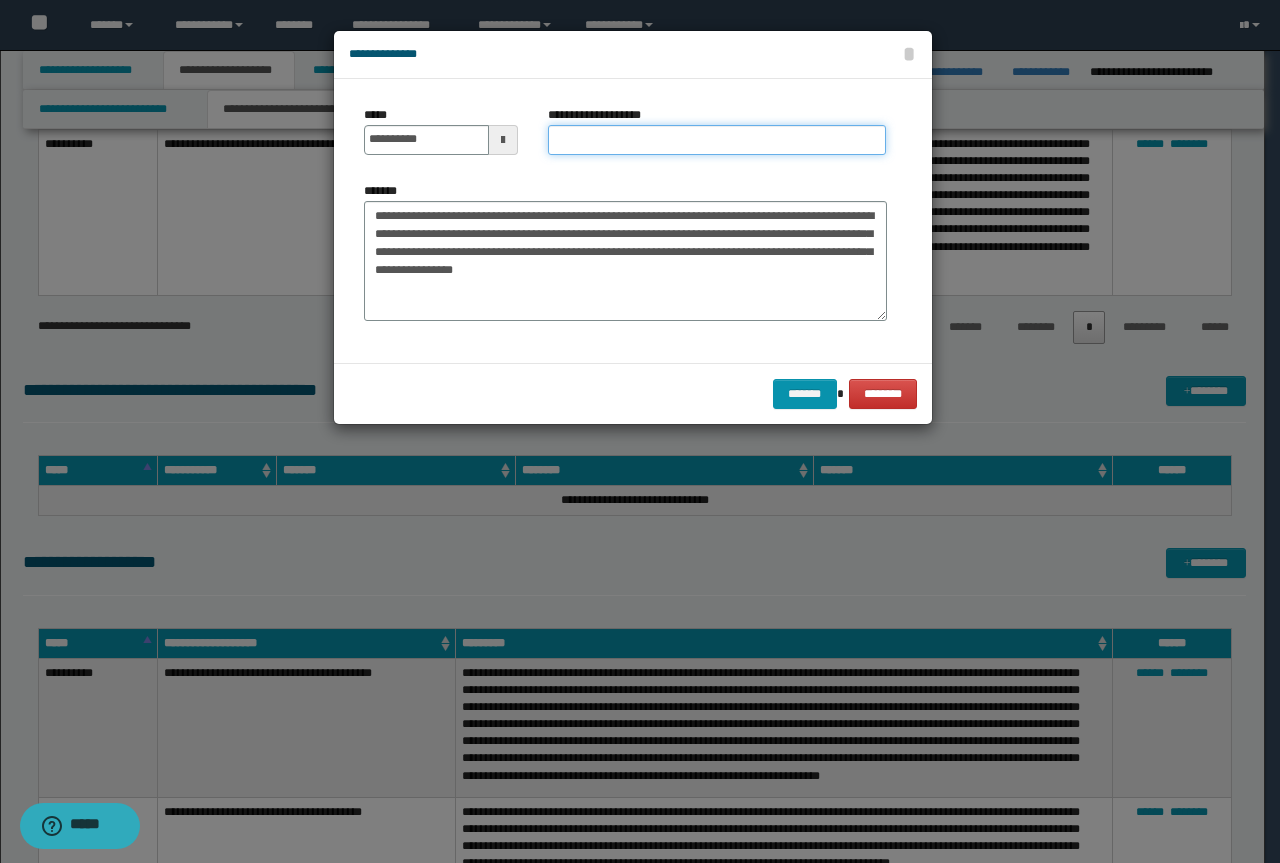 click on "**********" at bounding box center [717, 140] 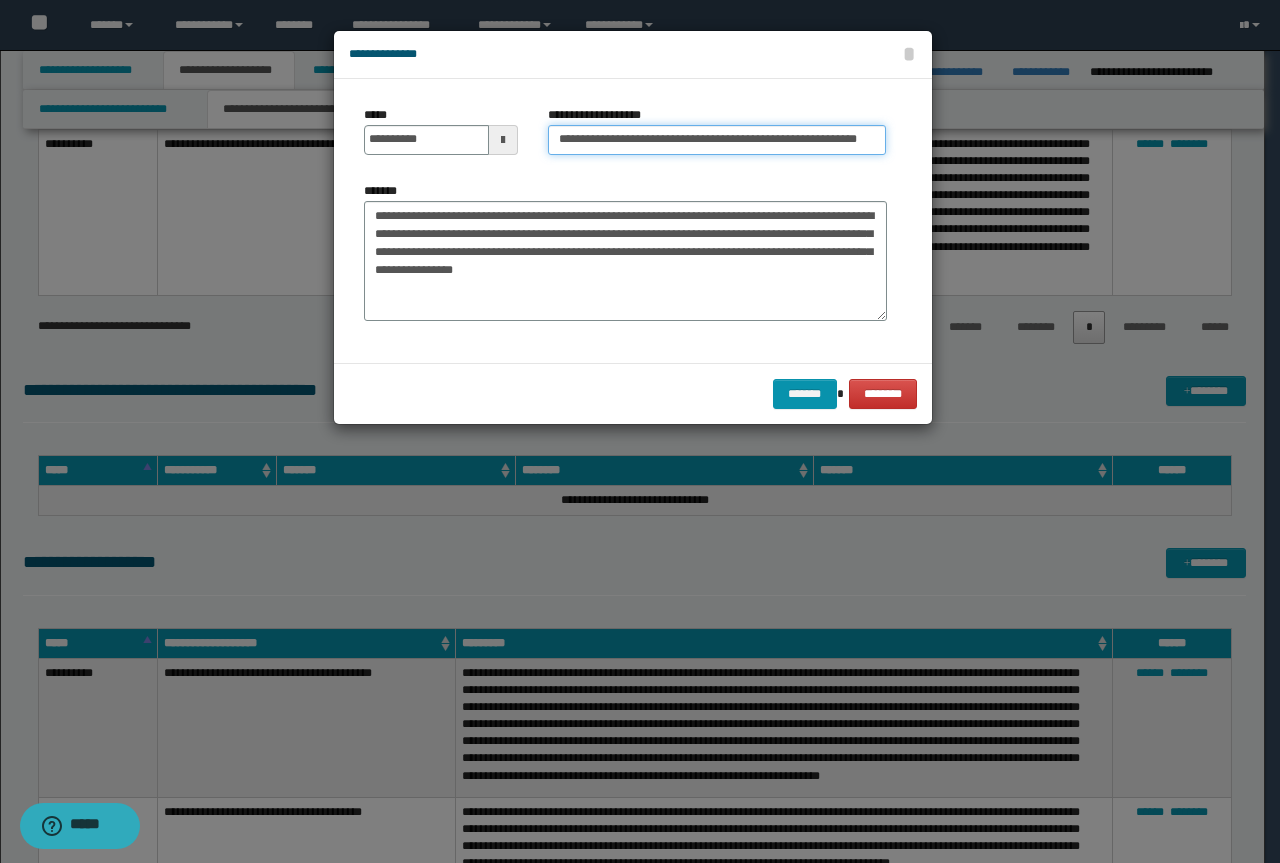 drag, startPoint x: 622, startPoint y: 141, endPoint x: 398, endPoint y: 122, distance: 224.80435 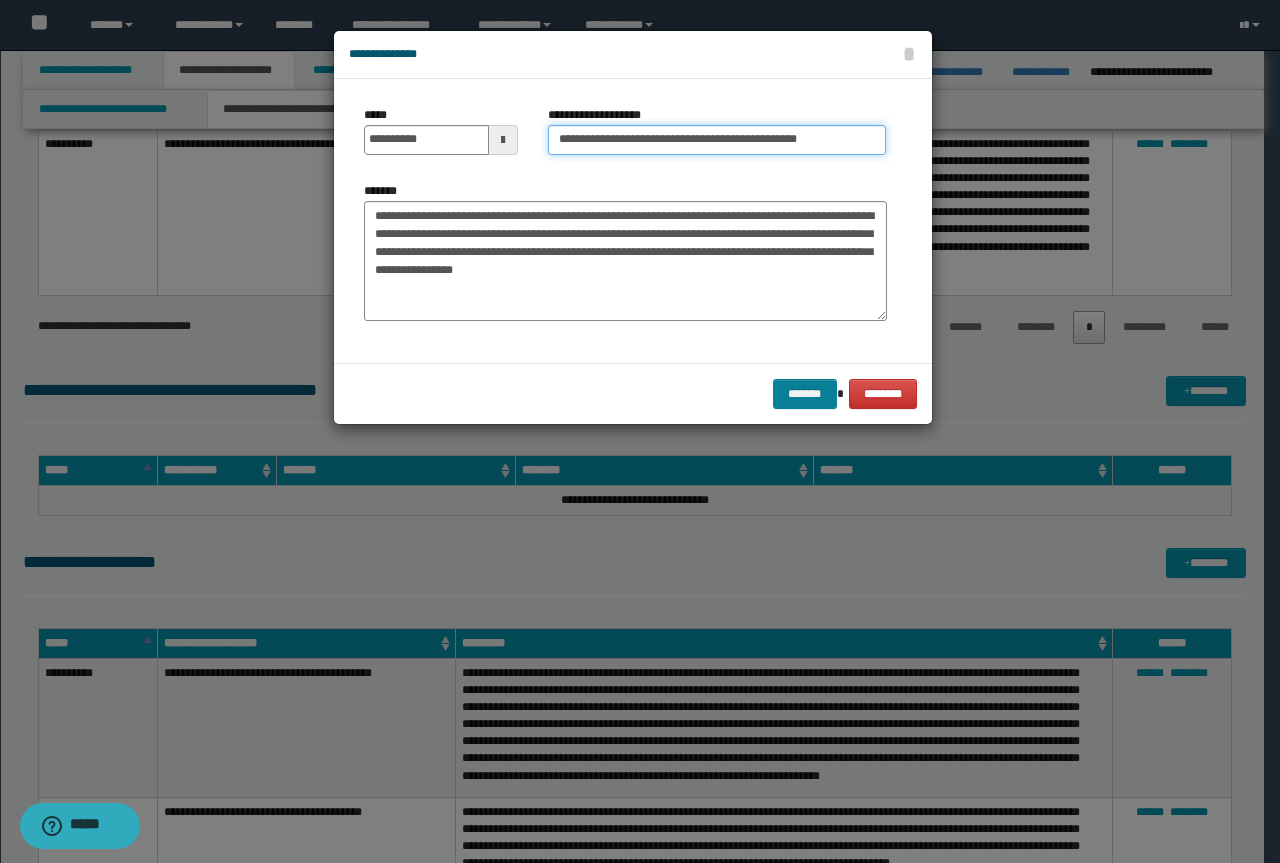 type on "**********" 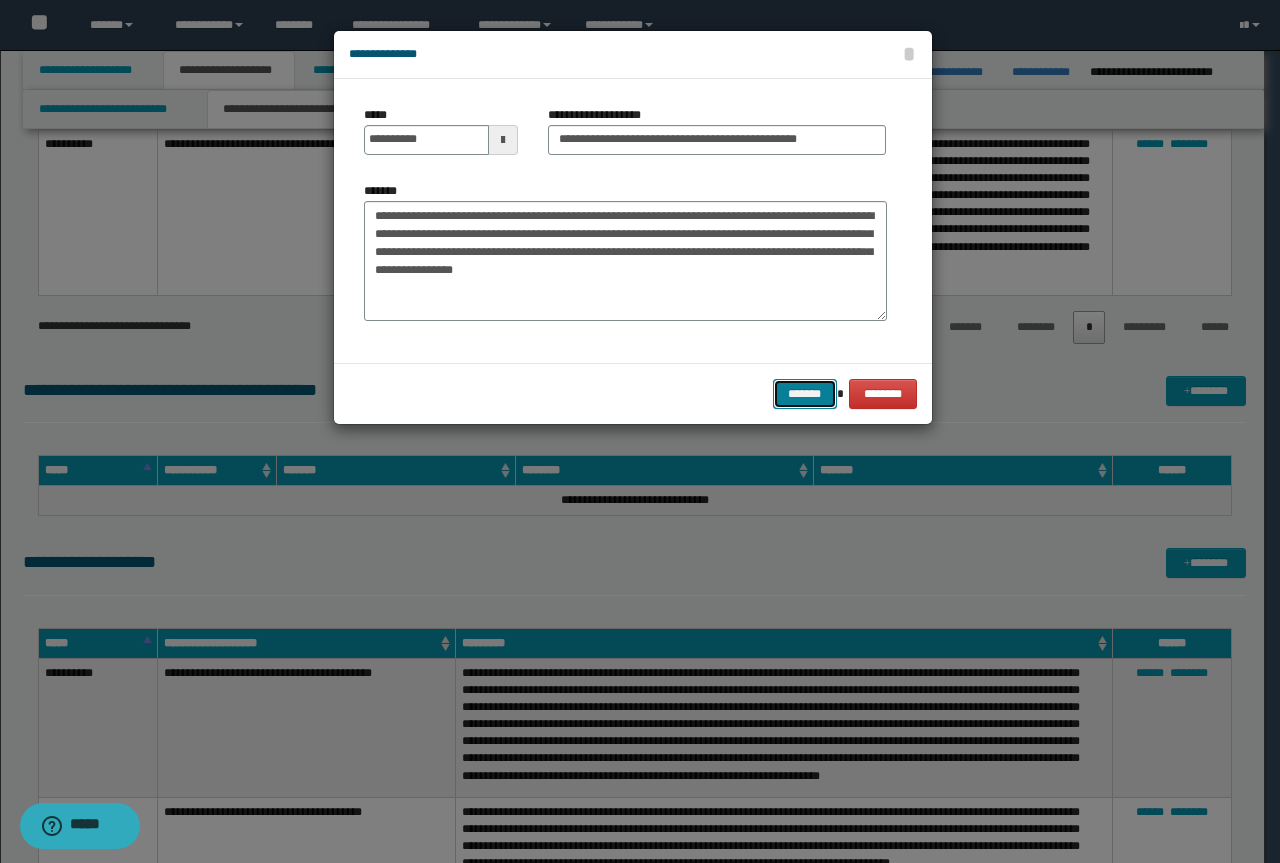 click on "*******" at bounding box center [805, 394] 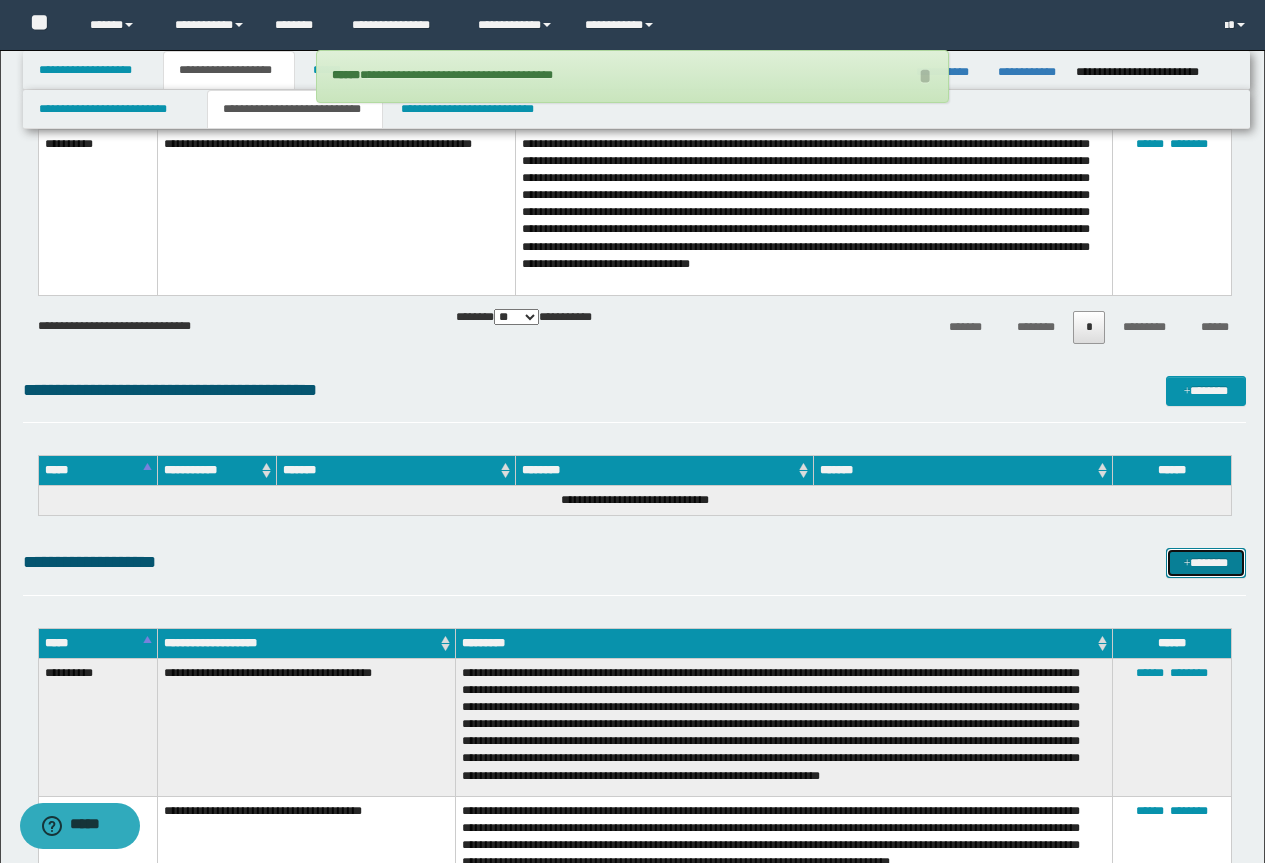 click on "*******" at bounding box center (1206, 563) 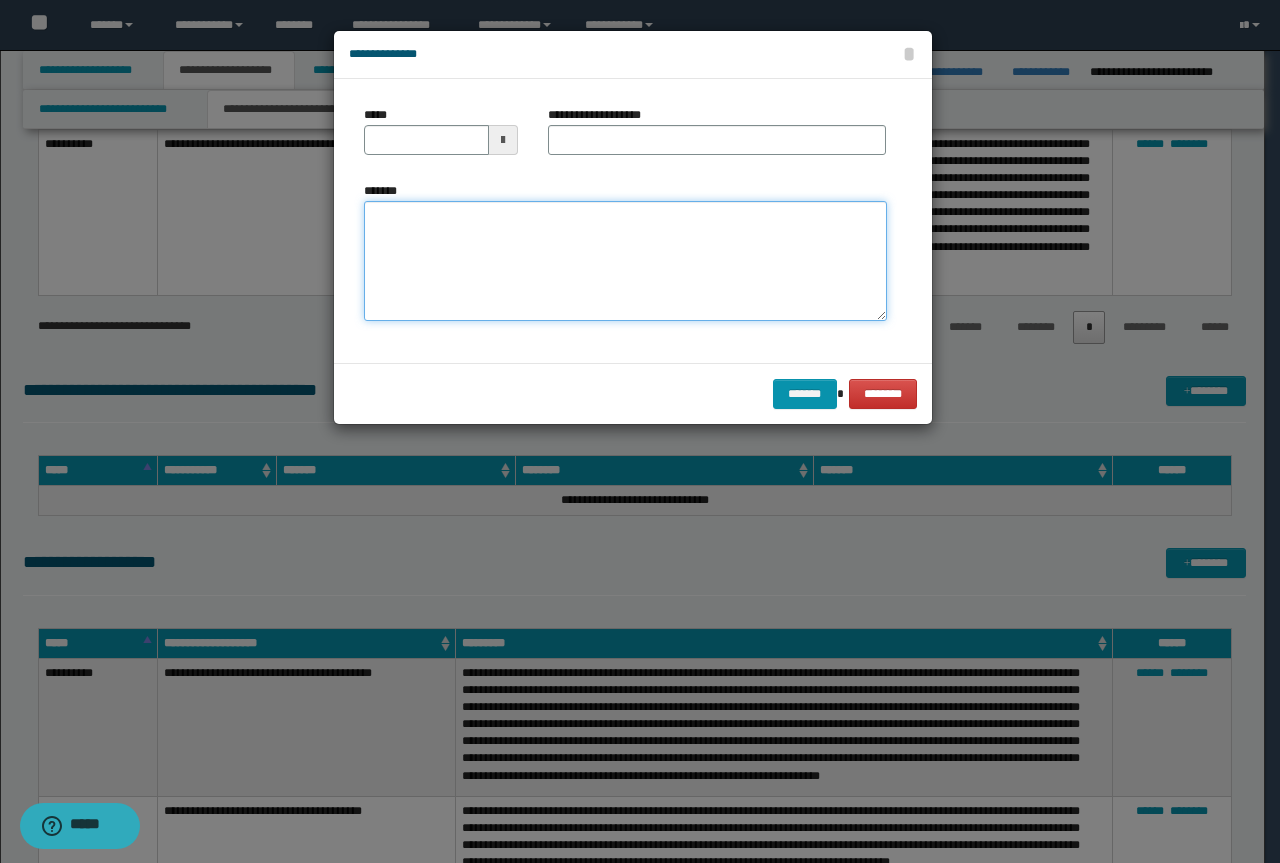 click on "*******" at bounding box center [625, 261] 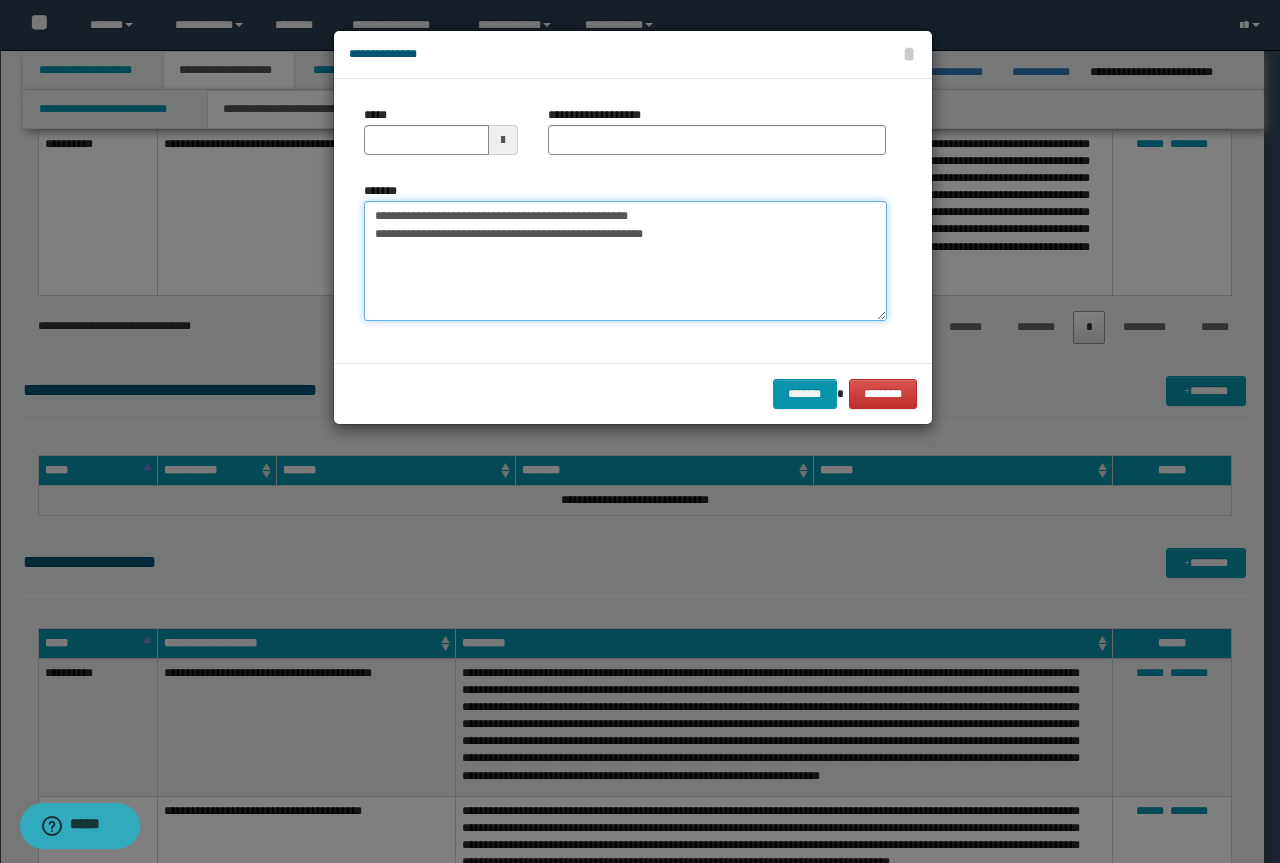 drag, startPoint x: 666, startPoint y: 209, endPoint x: 393, endPoint y: 221, distance: 273.2636 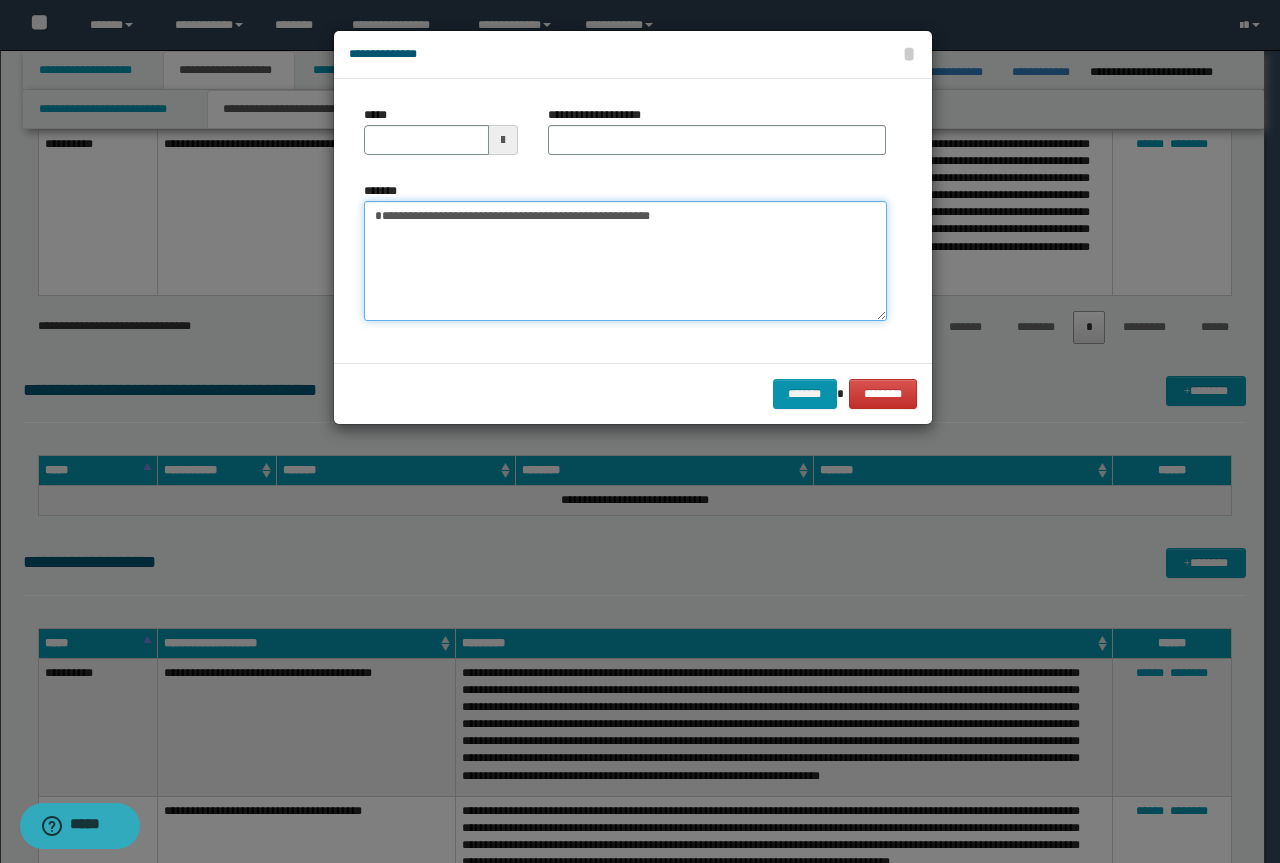 type on "**********" 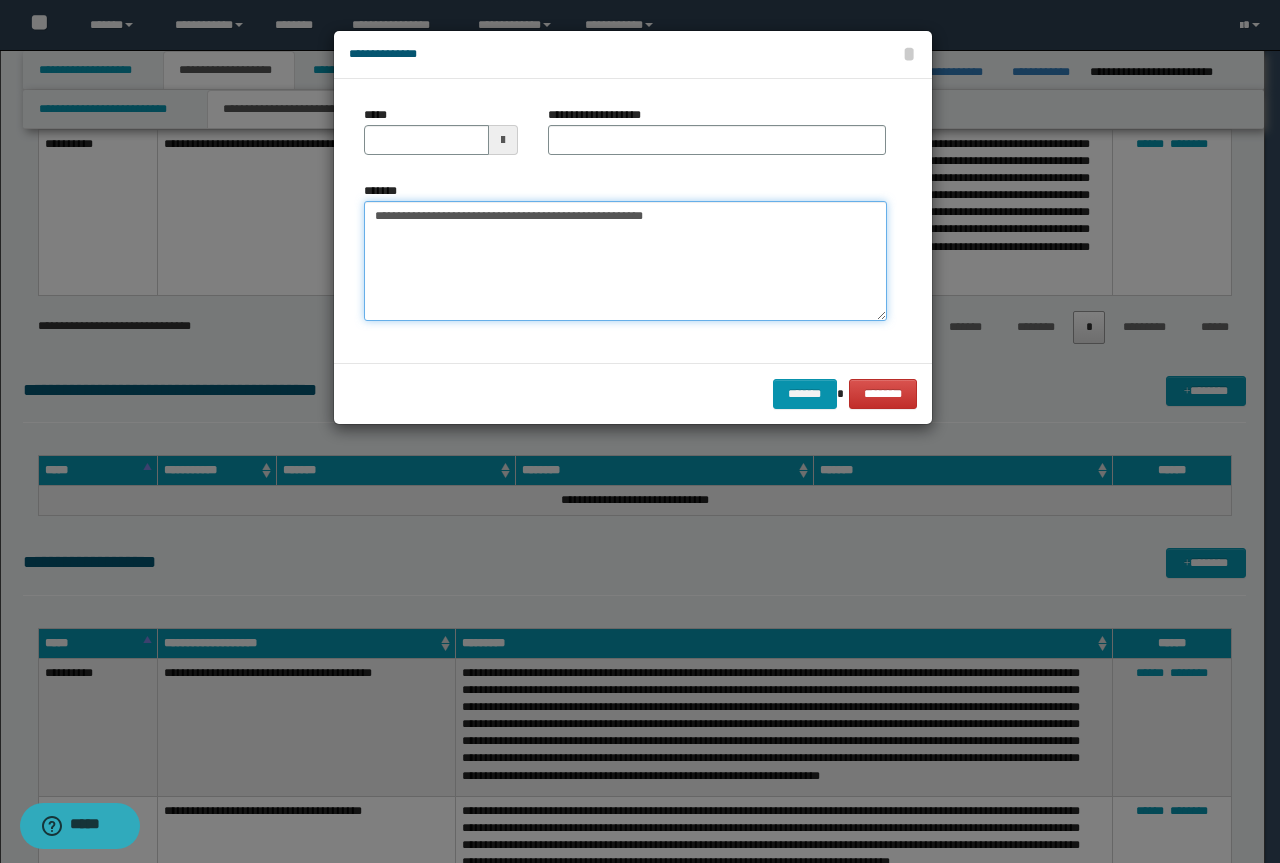 type 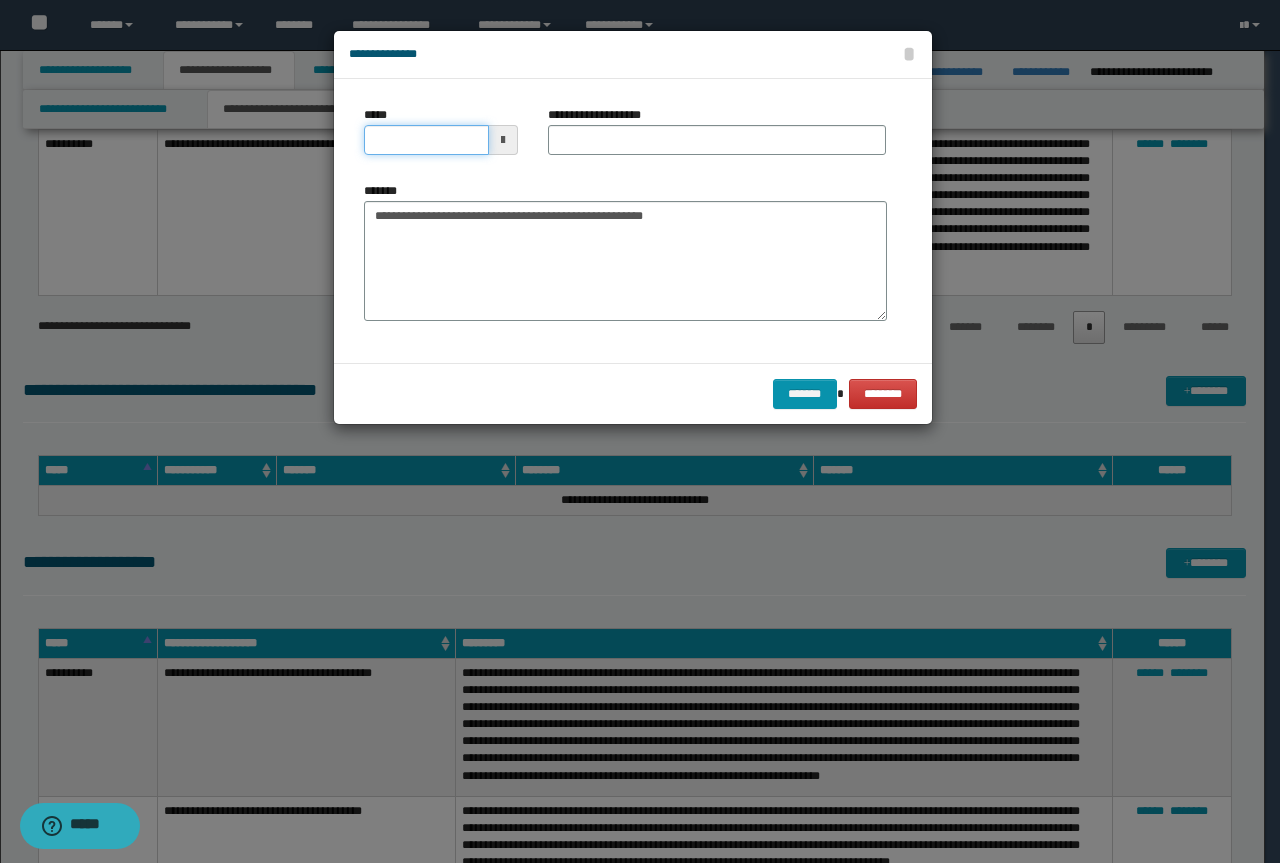 click on "*****" at bounding box center [426, 140] 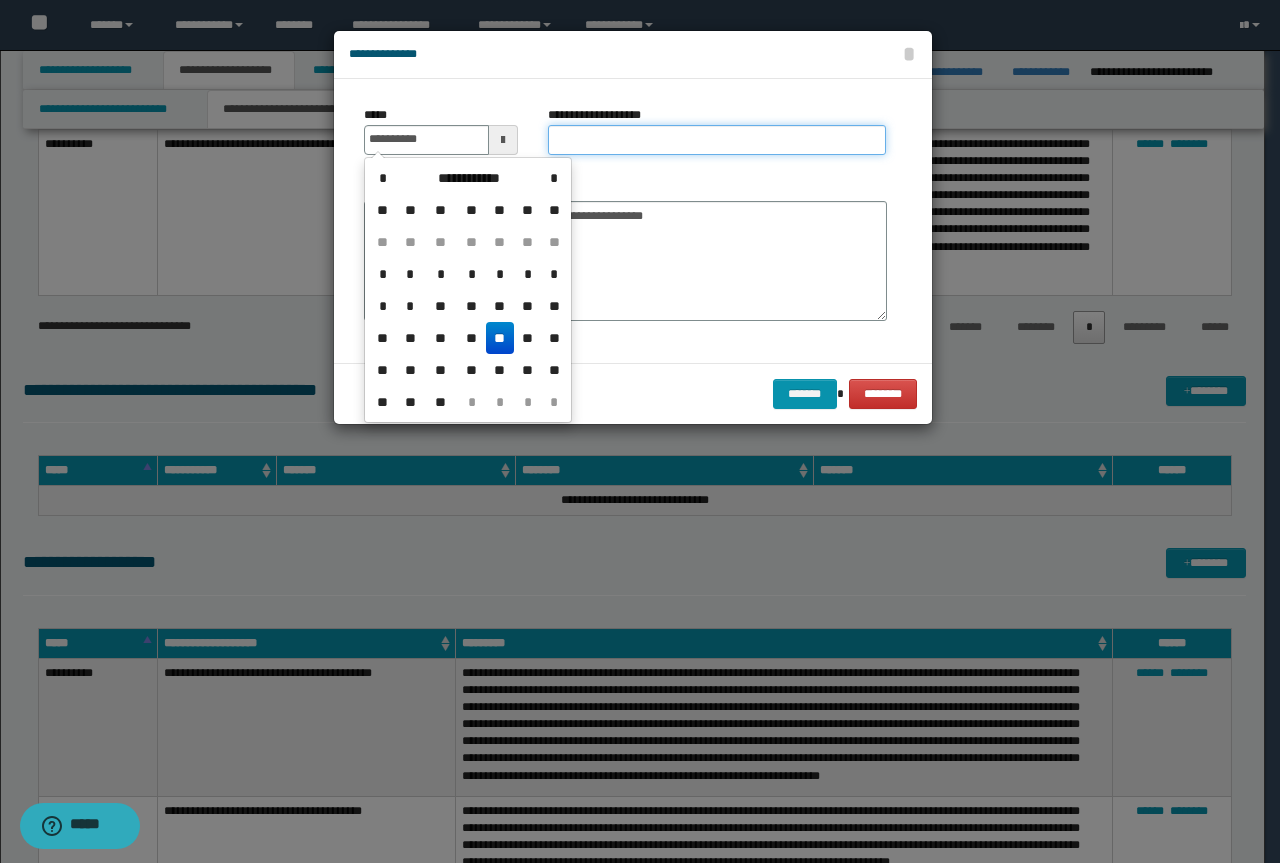 type on "**********" 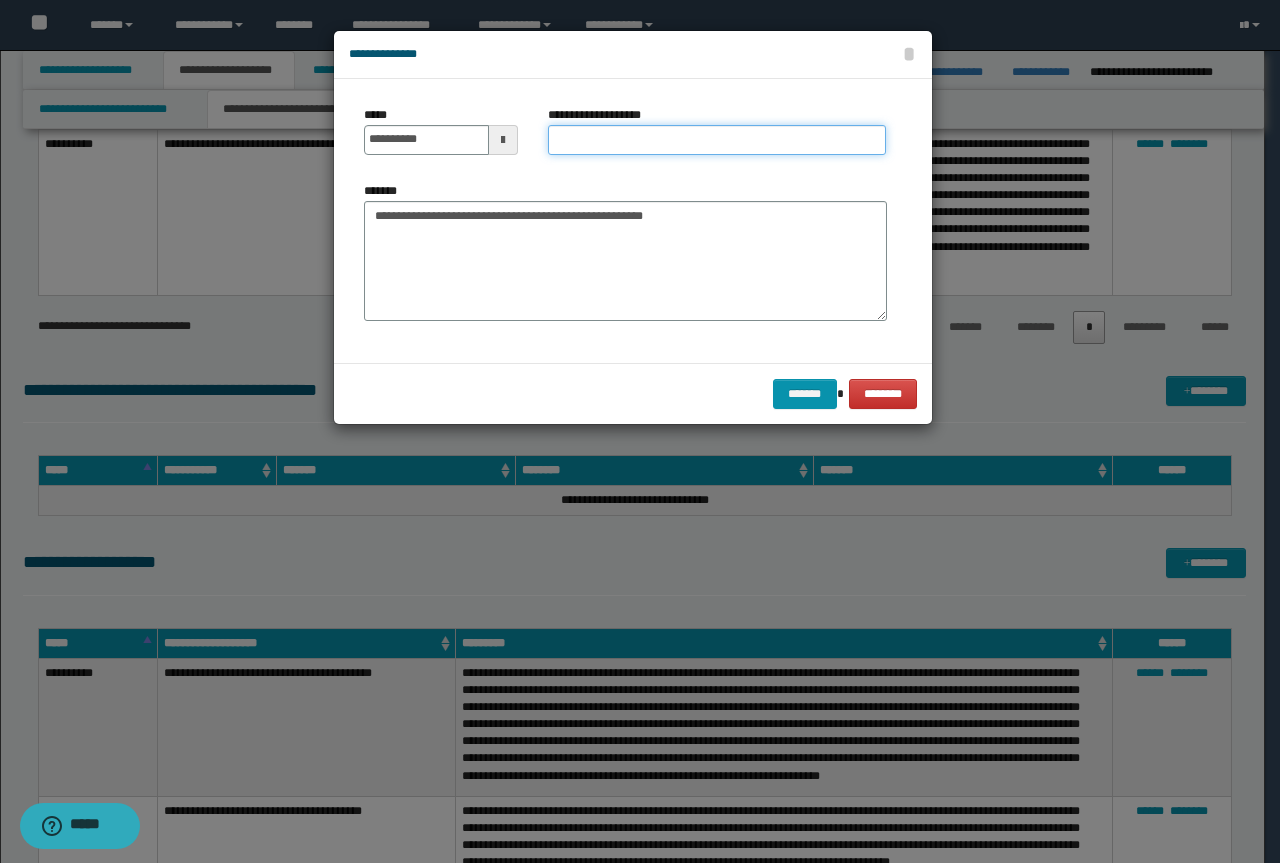 paste on "**********" 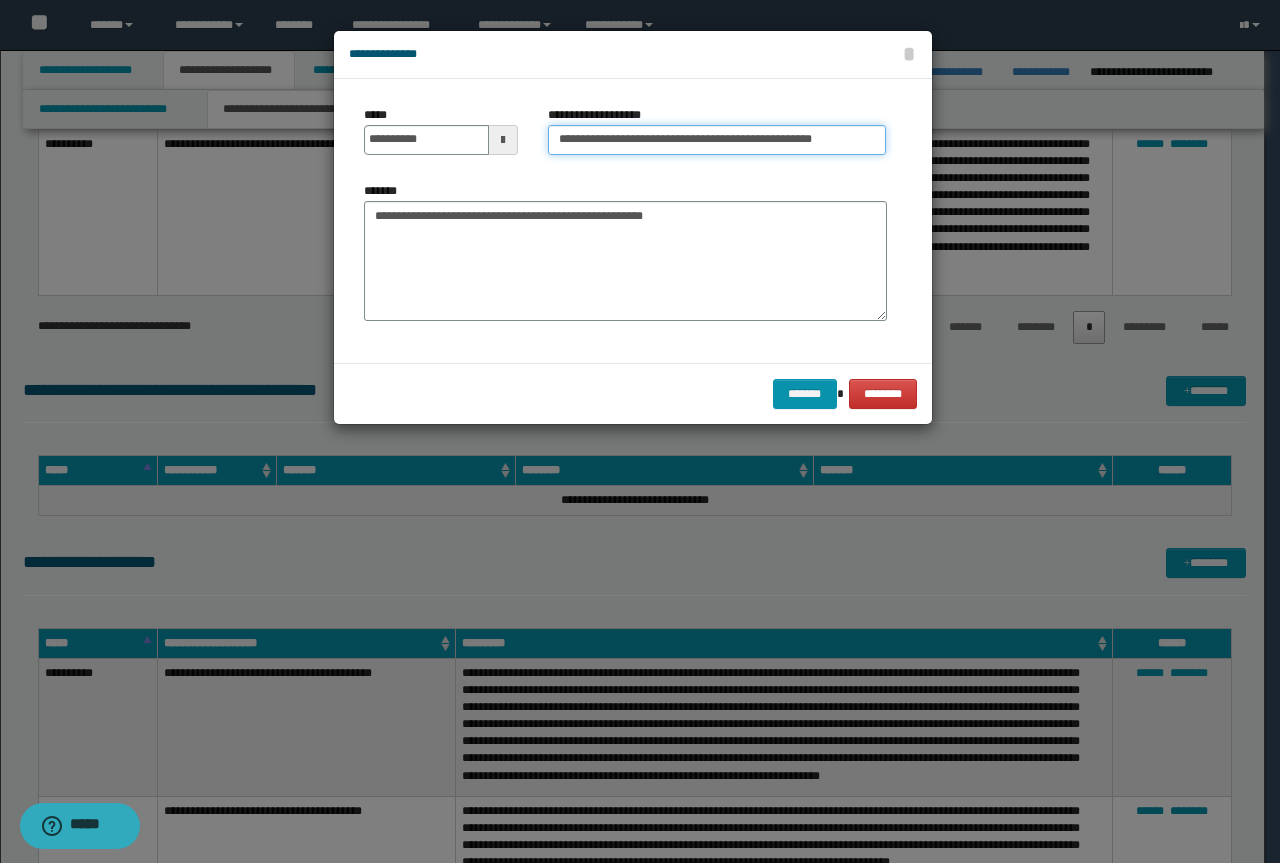 drag, startPoint x: 624, startPoint y: 137, endPoint x: 0, endPoint y: 148, distance: 624.0969 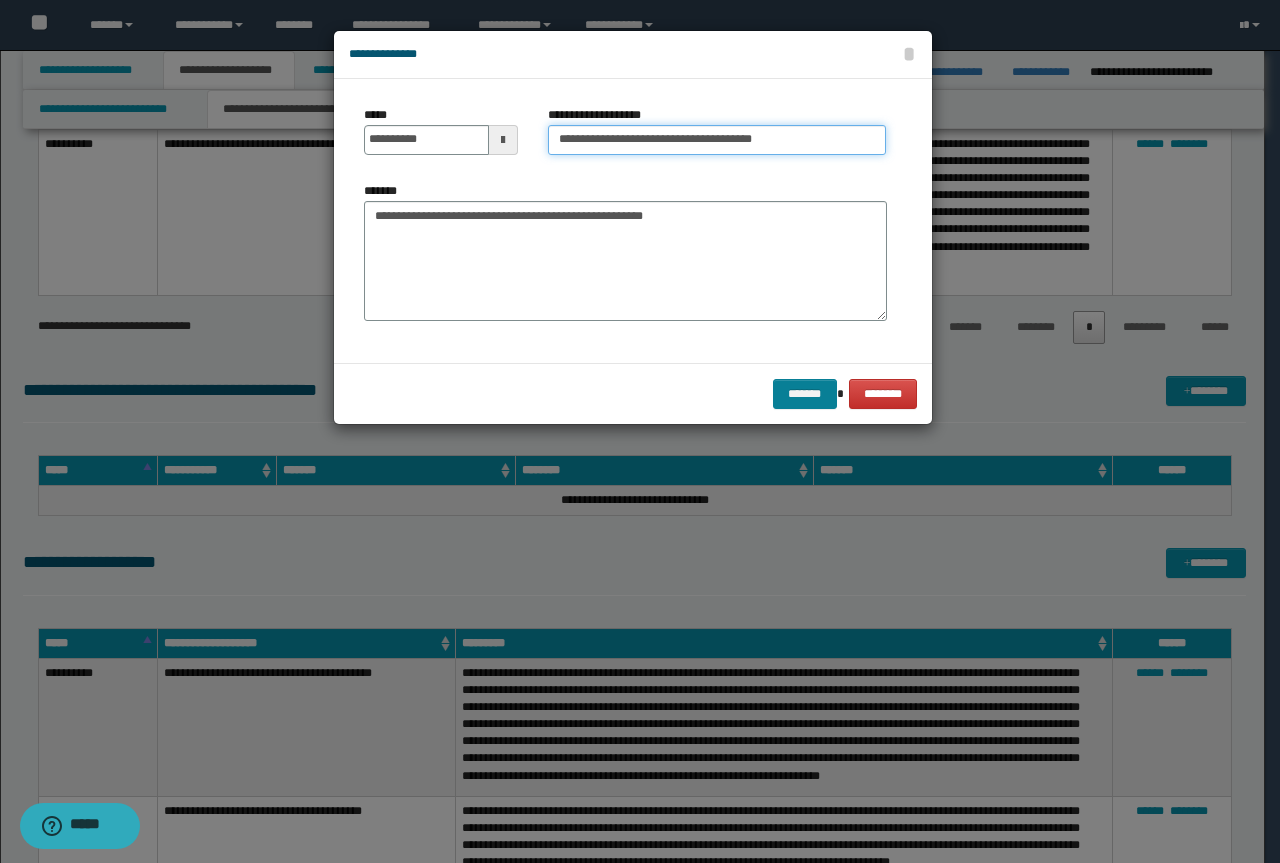 type on "**********" 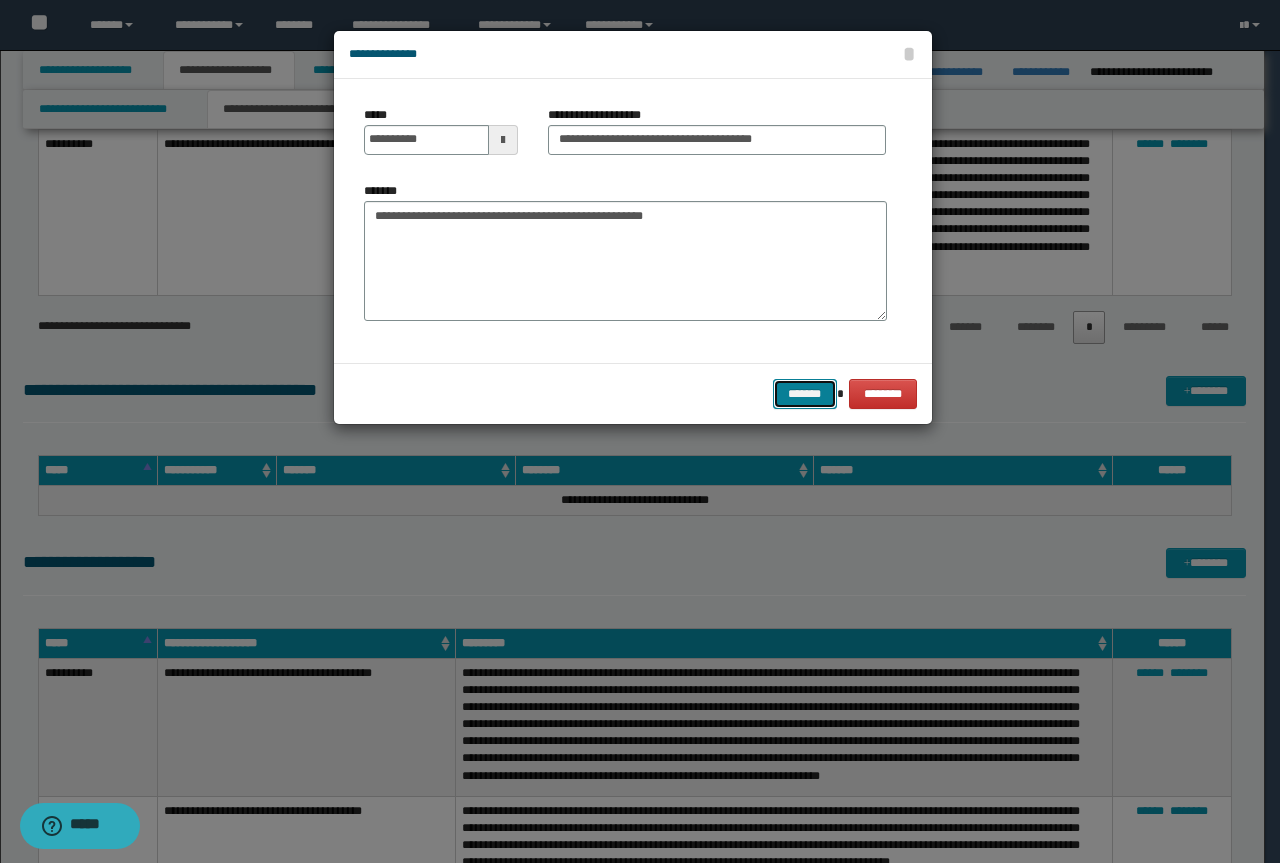 click on "*******" at bounding box center (805, 394) 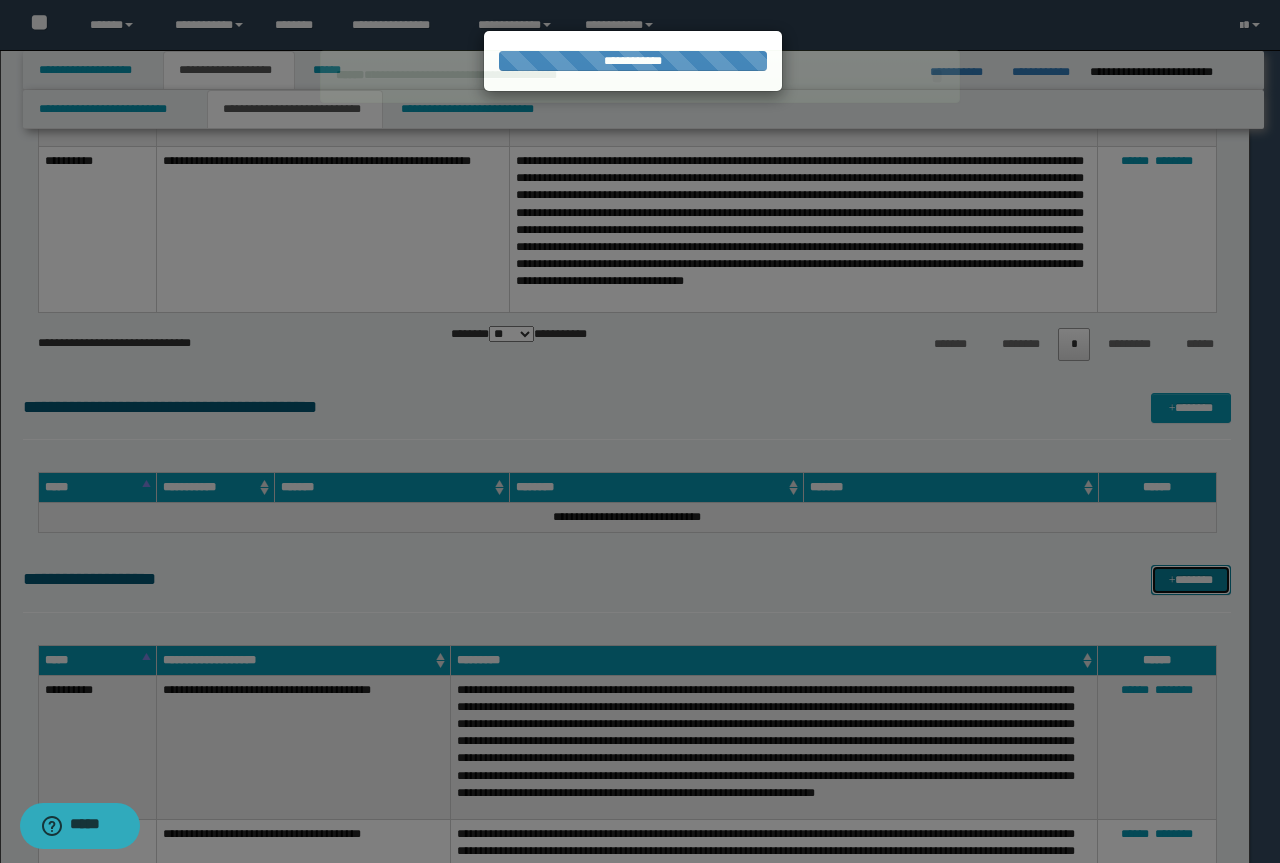 type 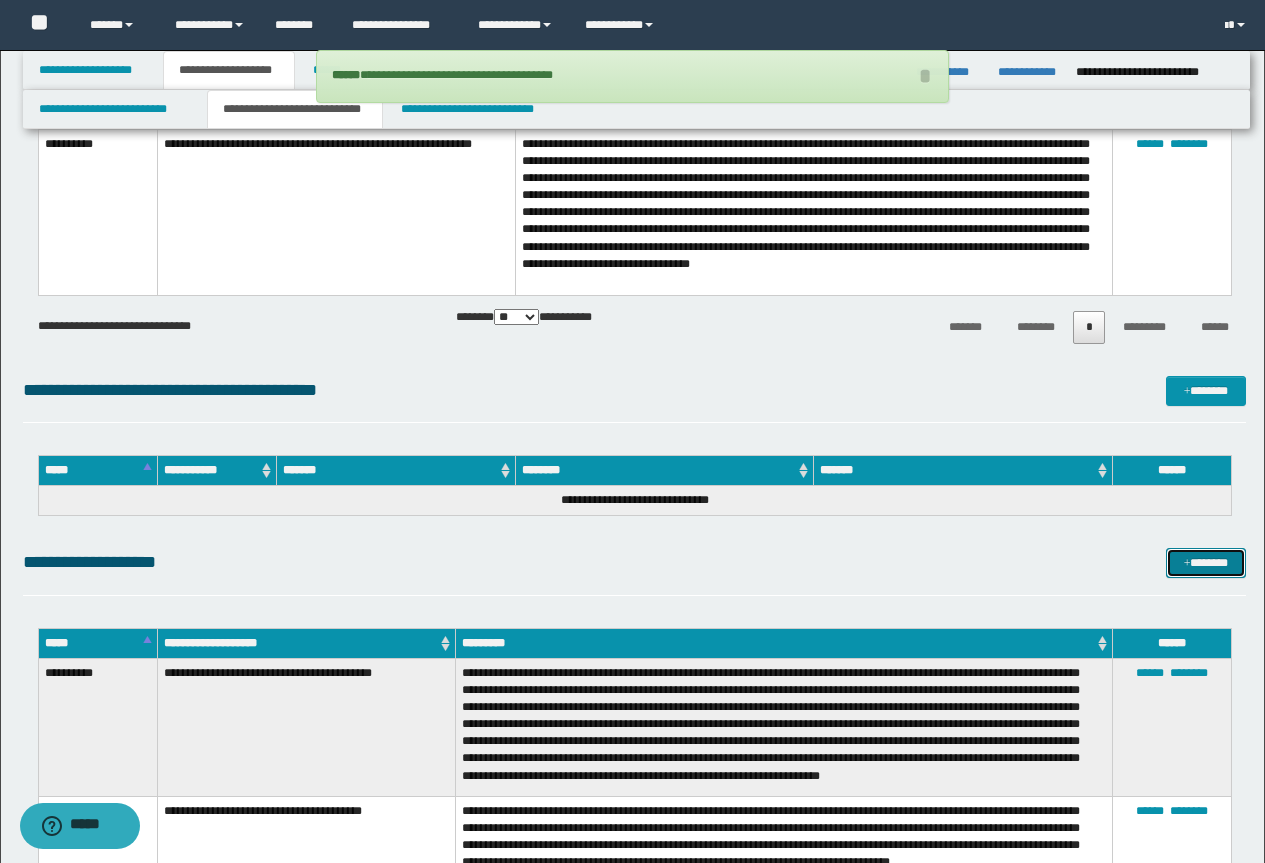 click on "*******" at bounding box center (1206, 563) 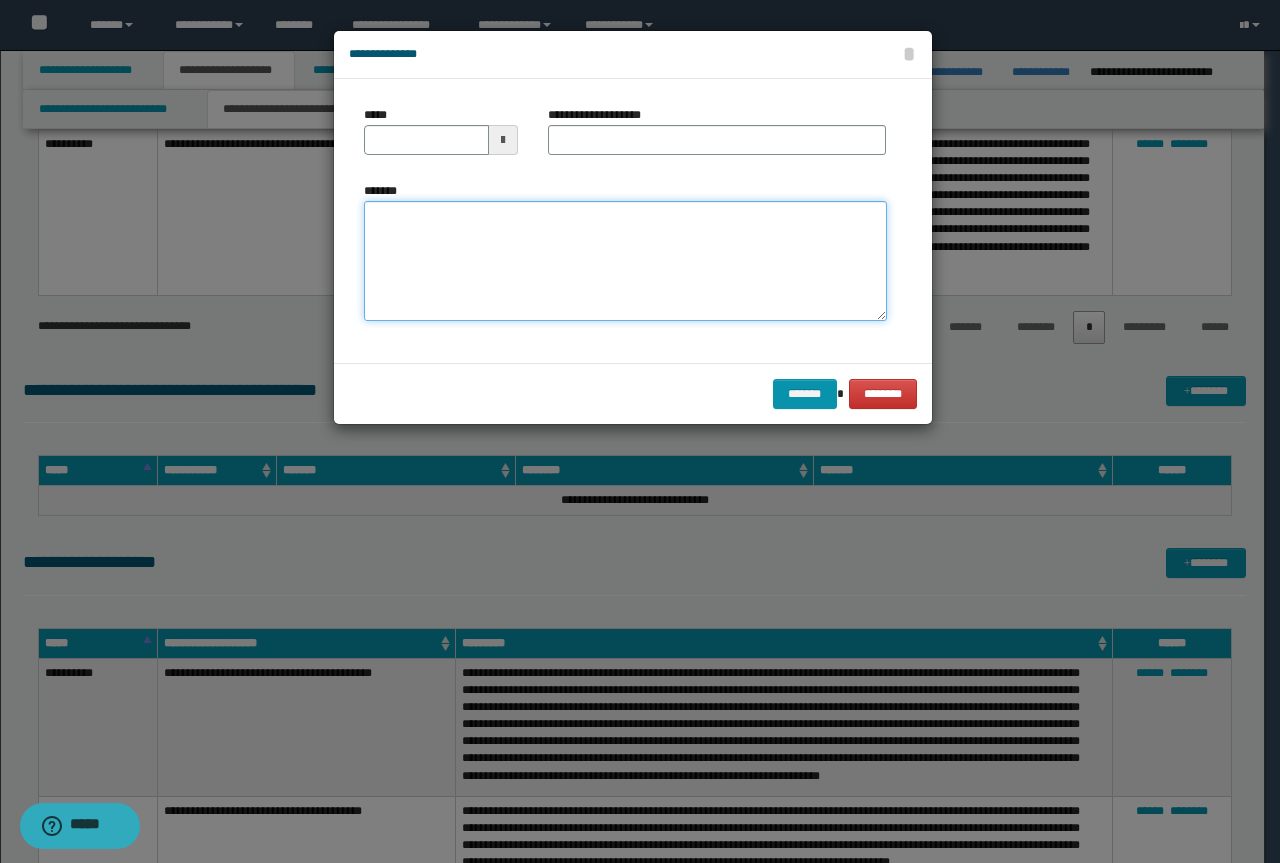 click on "*******" at bounding box center [625, 261] 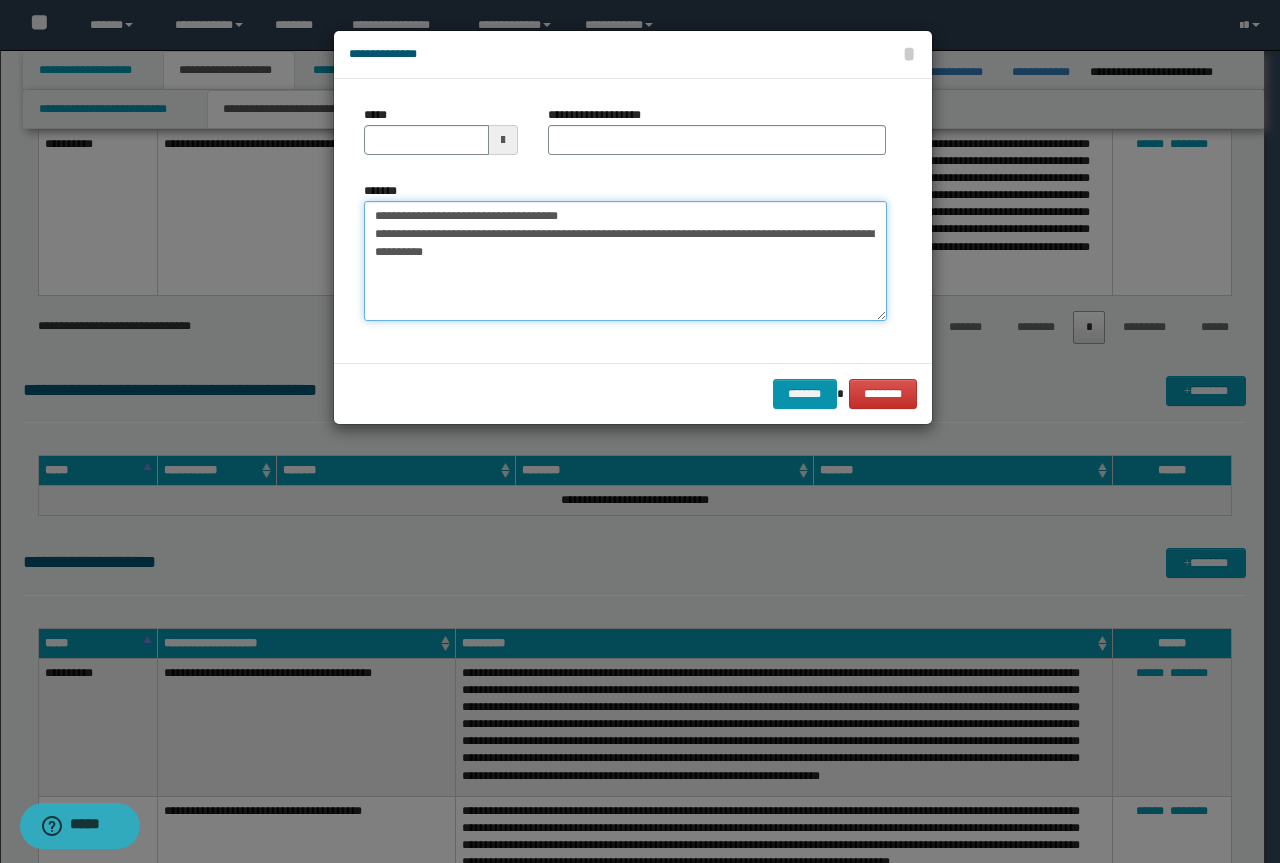 drag, startPoint x: 586, startPoint y: 218, endPoint x: 300, endPoint y: 214, distance: 286.02798 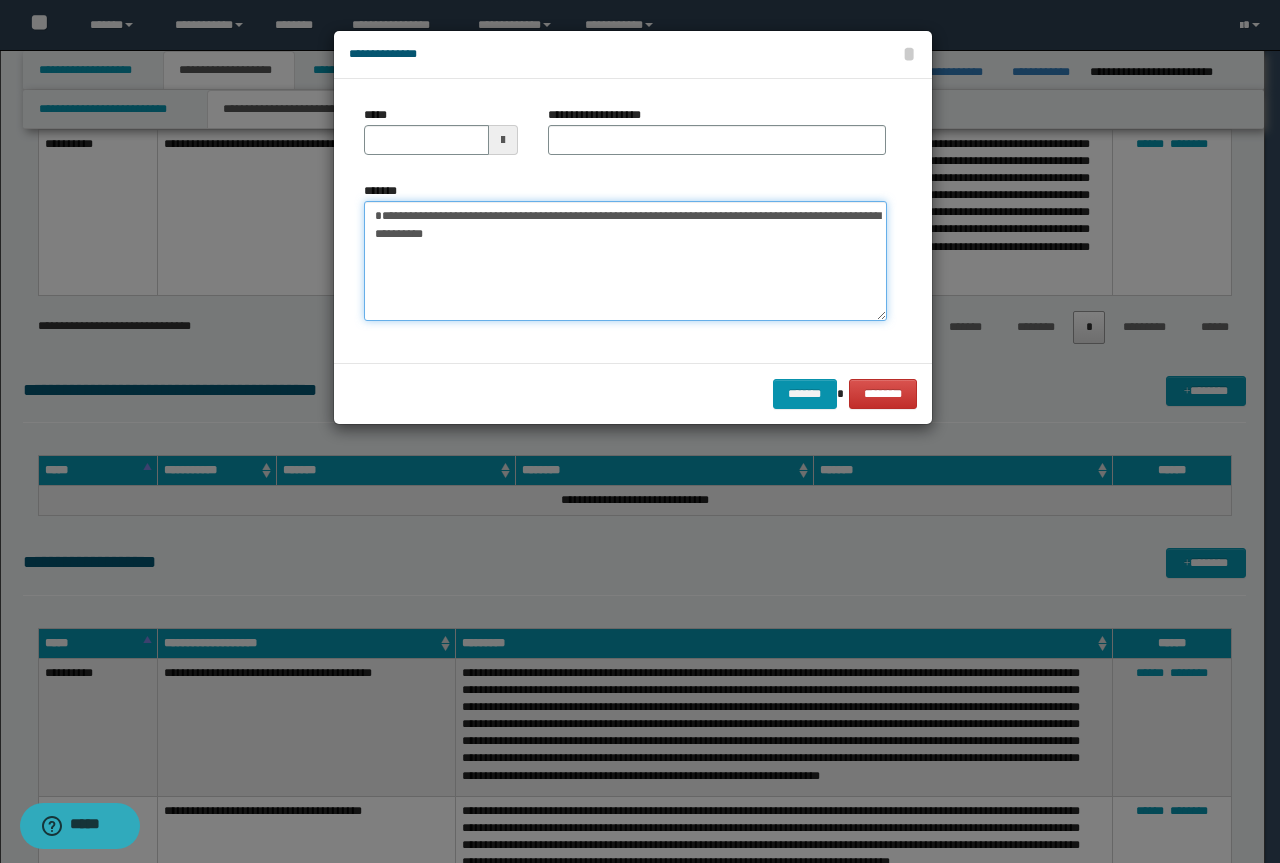 type on "**********" 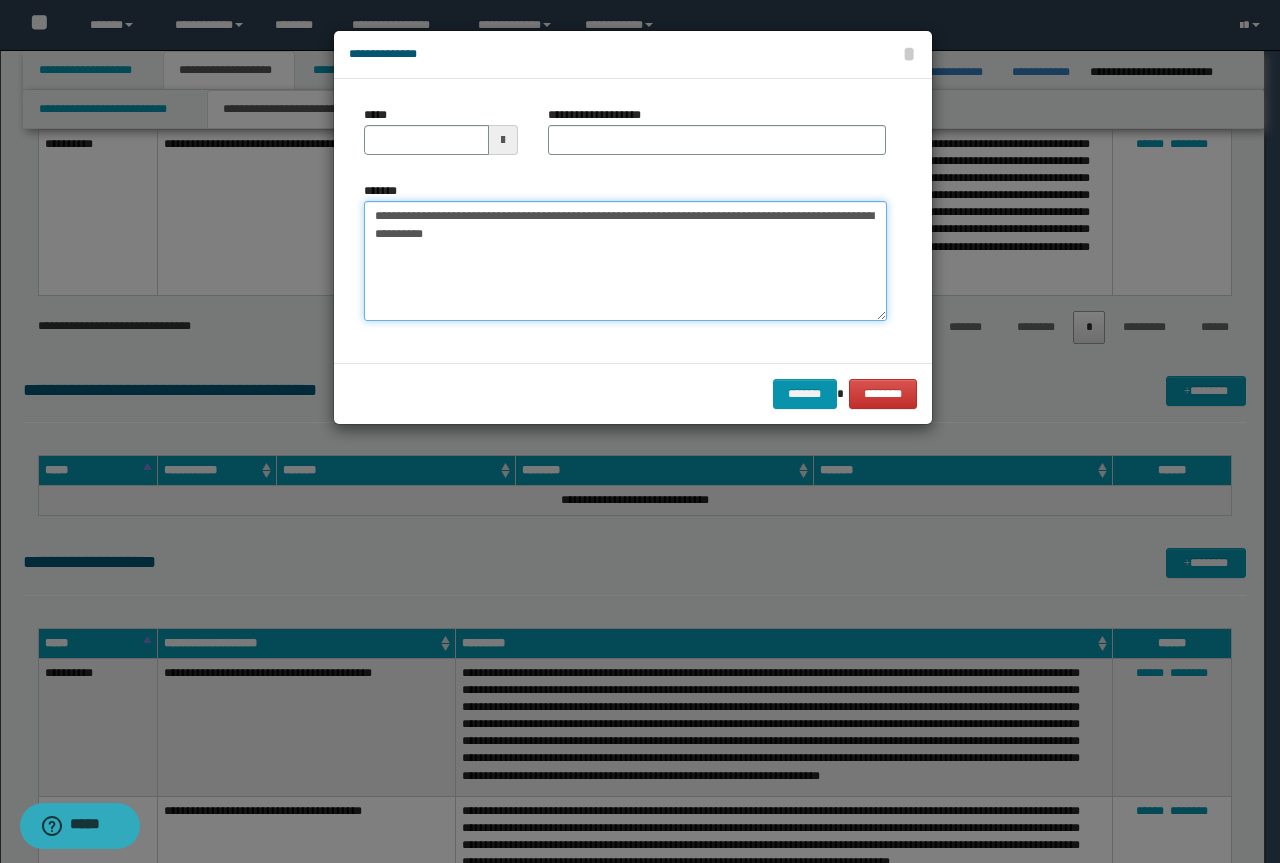 type 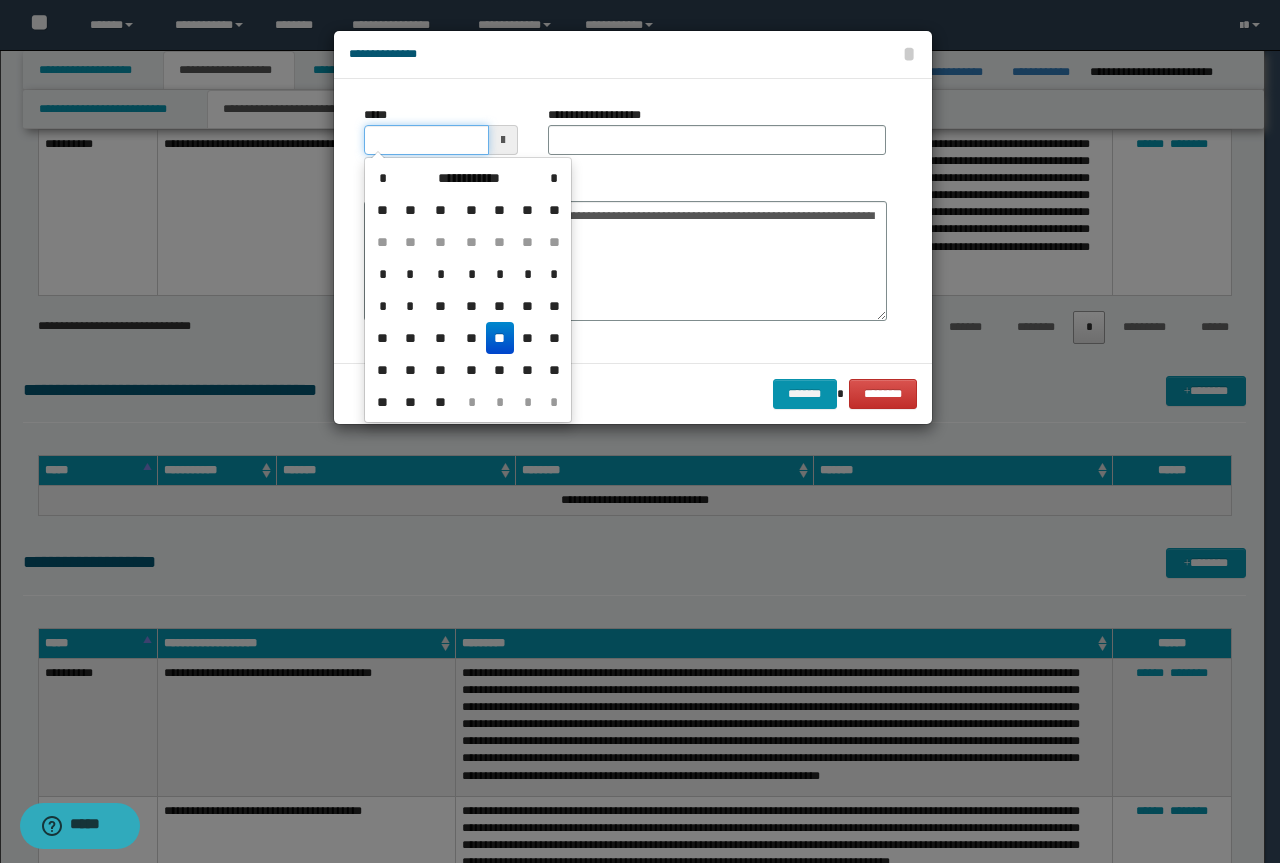 click on "*****" at bounding box center [426, 140] 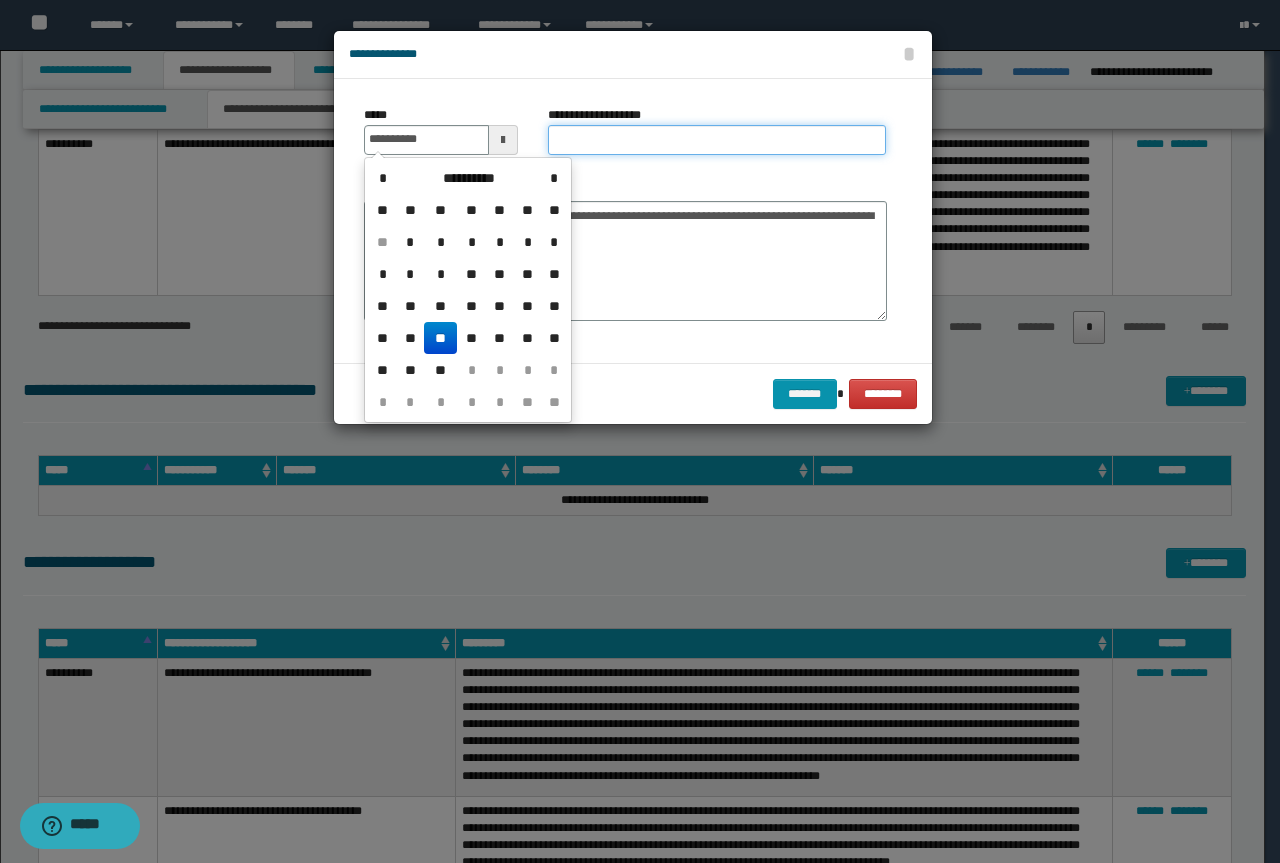 type on "**********" 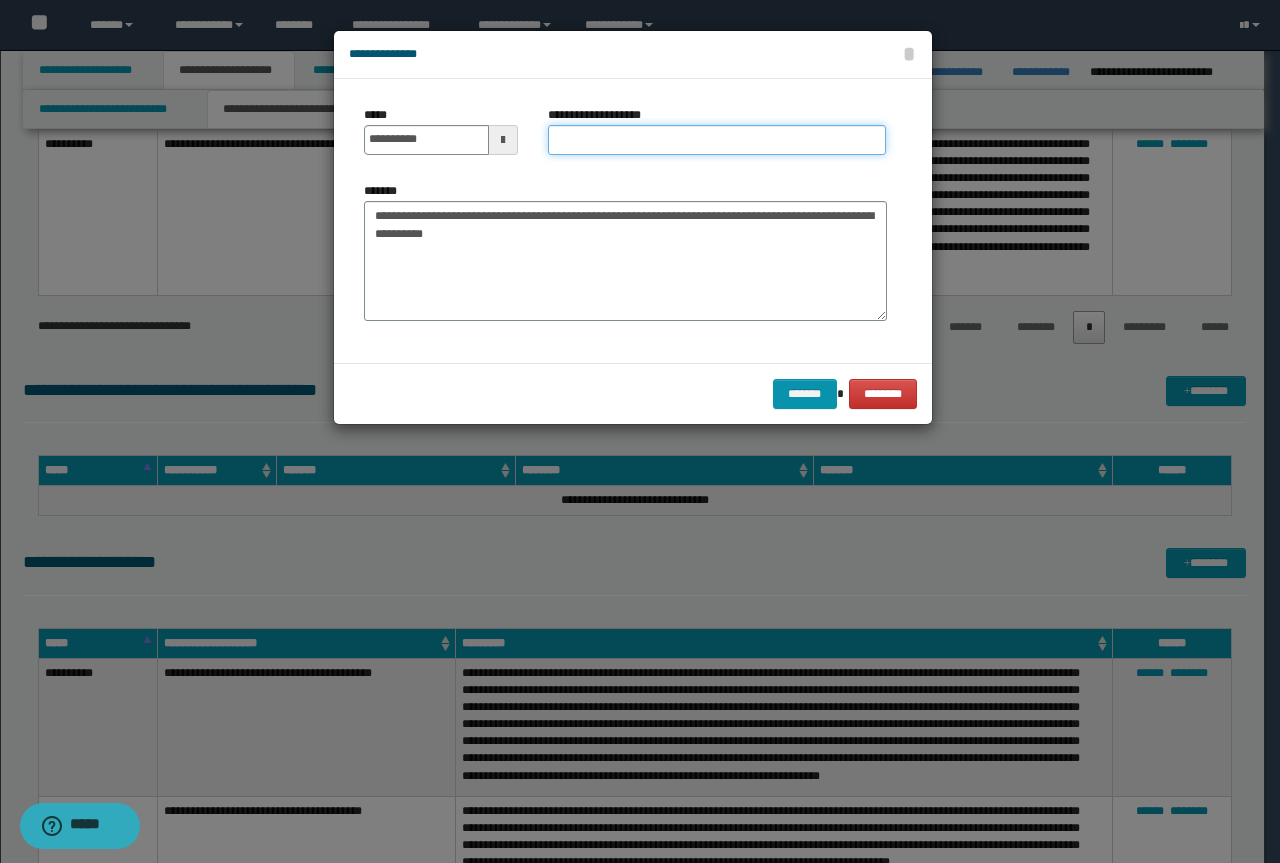 click on "**********" at bounding box center [717, 140] 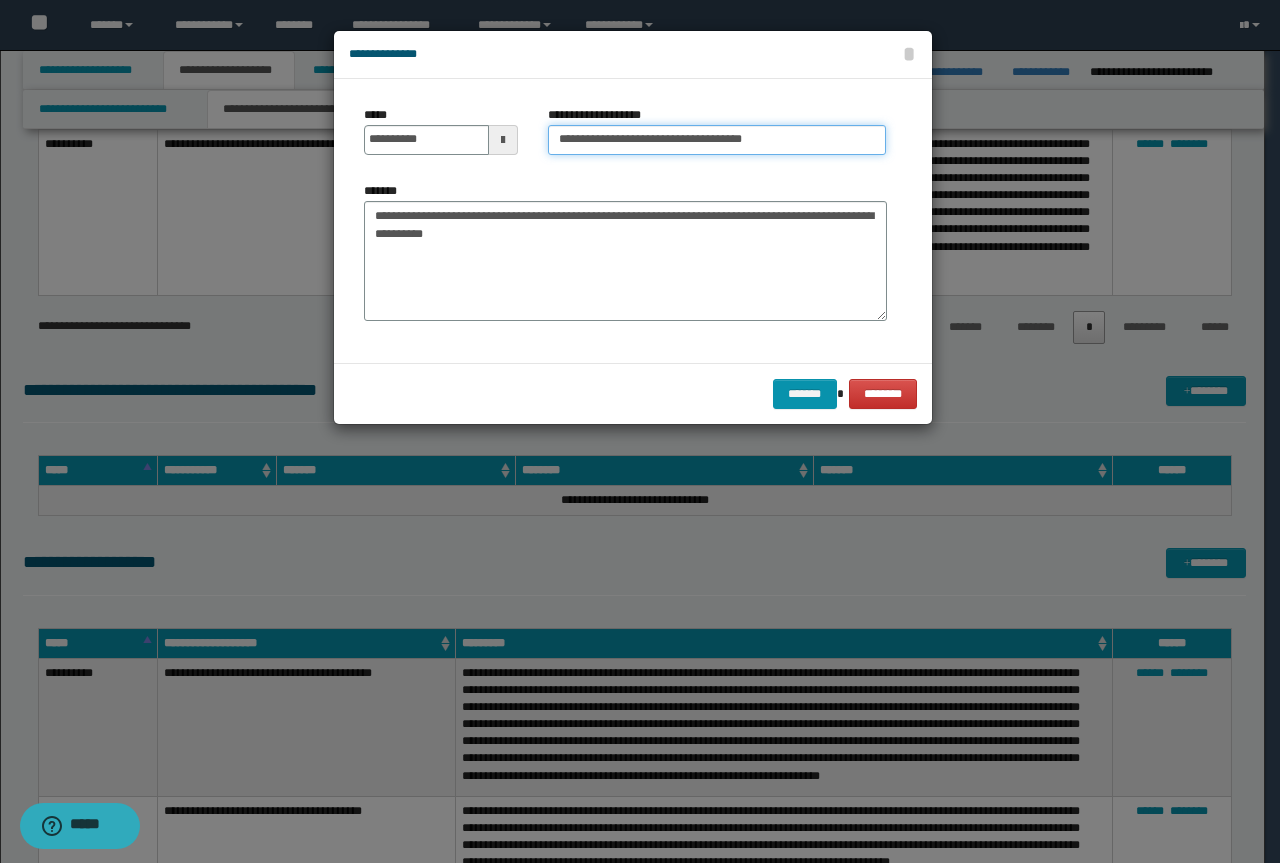 drag, startPoint x: 579, startPoint y: 142, endPoint x: 0, endPoint y: 65, distance: 584.0976 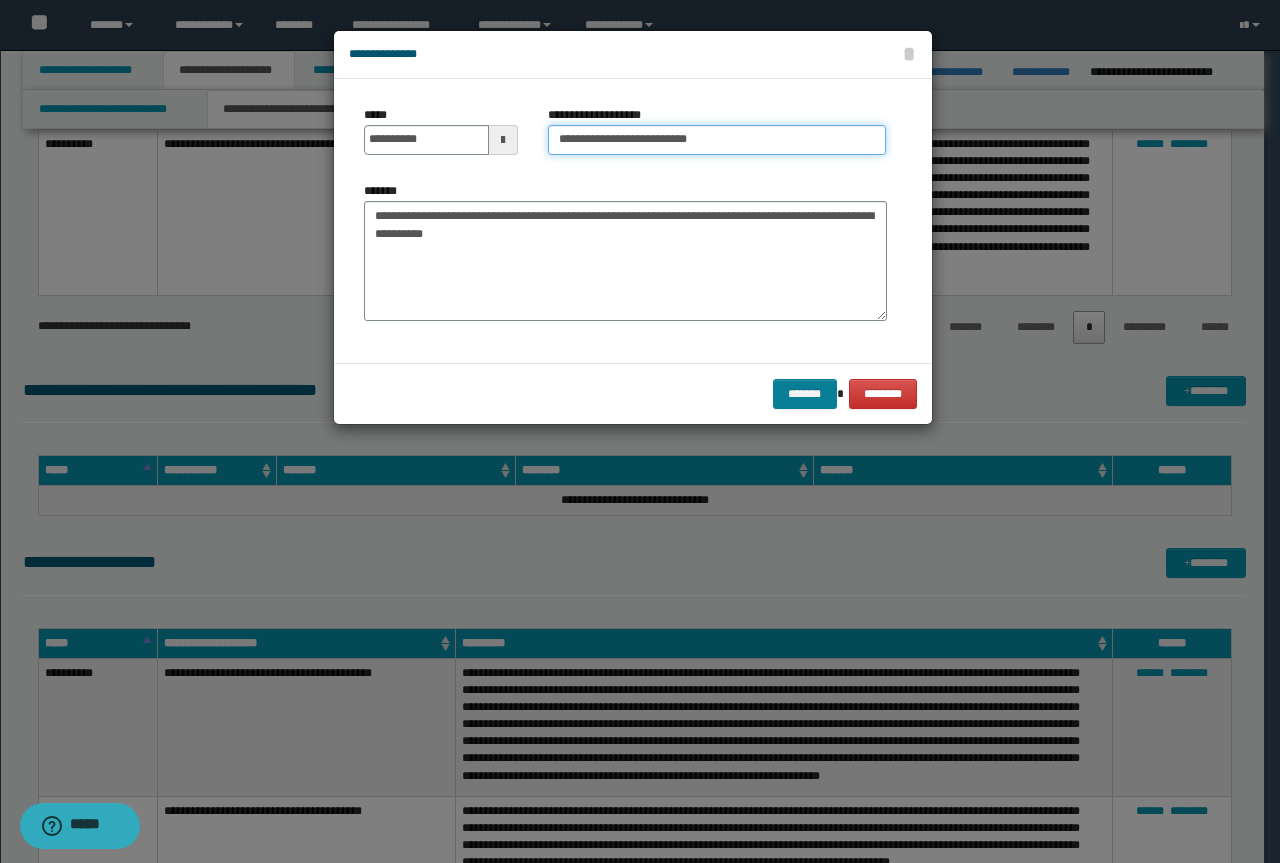 type on "**********" 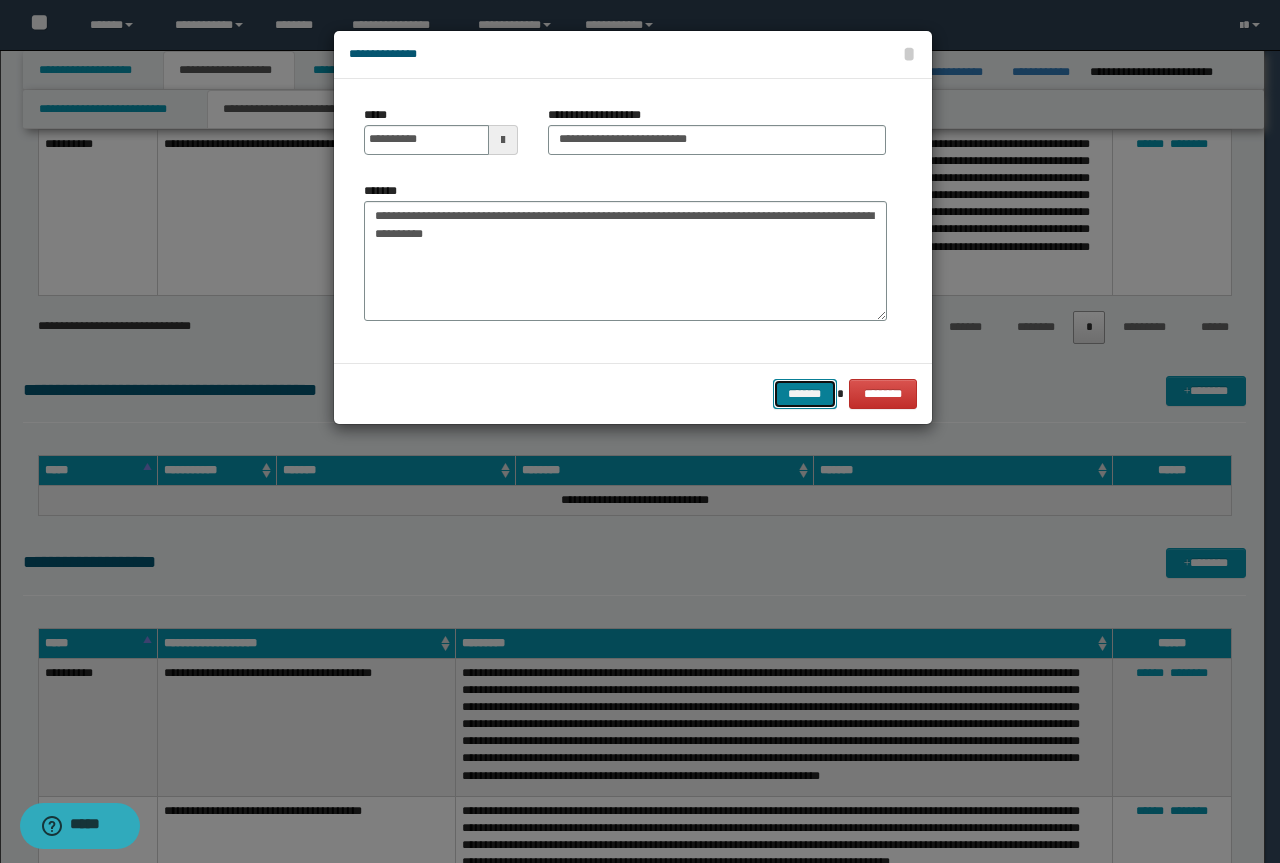 click on "*******" at bounding box center [805, 394] 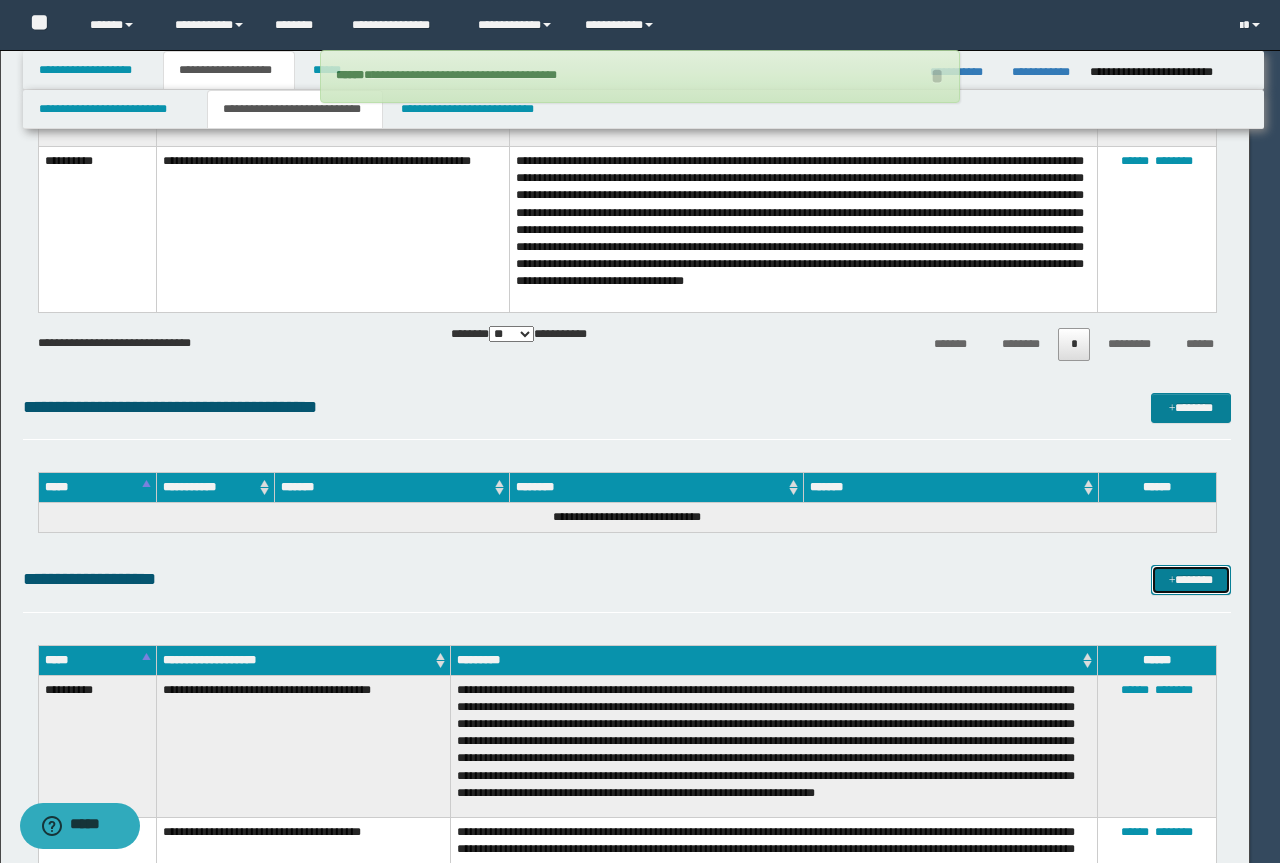 type 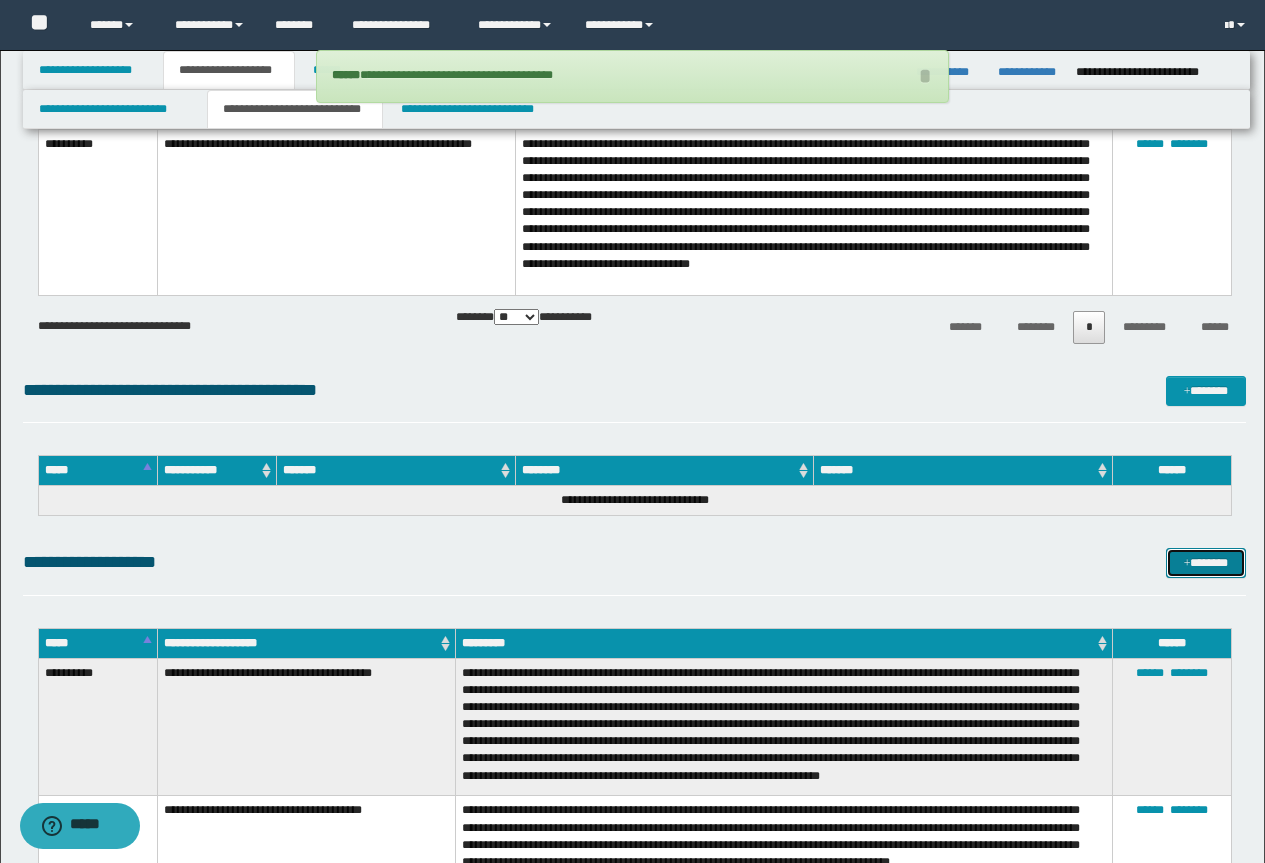 click on "*******" at bounding box center (1206, 563) 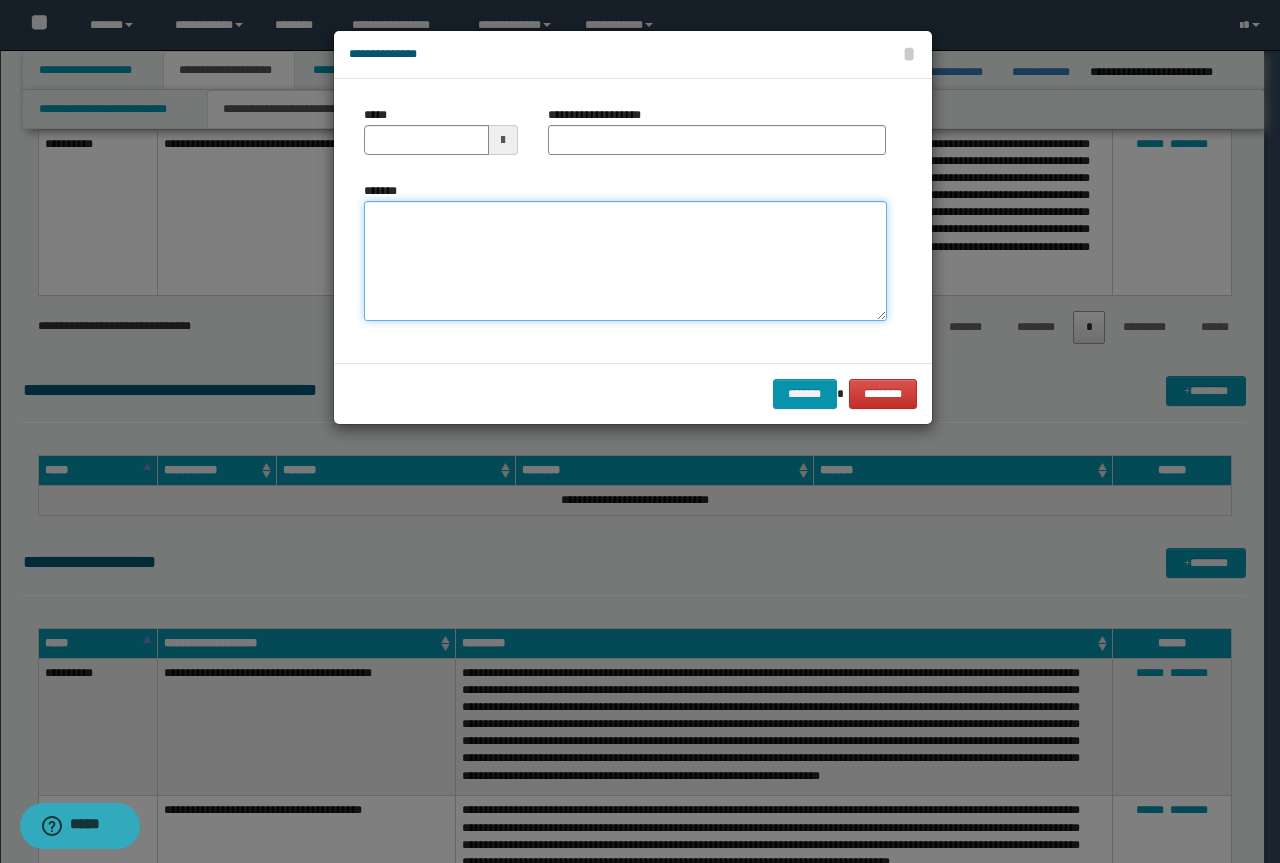 click on "*******" at bounding box center [625, 261] 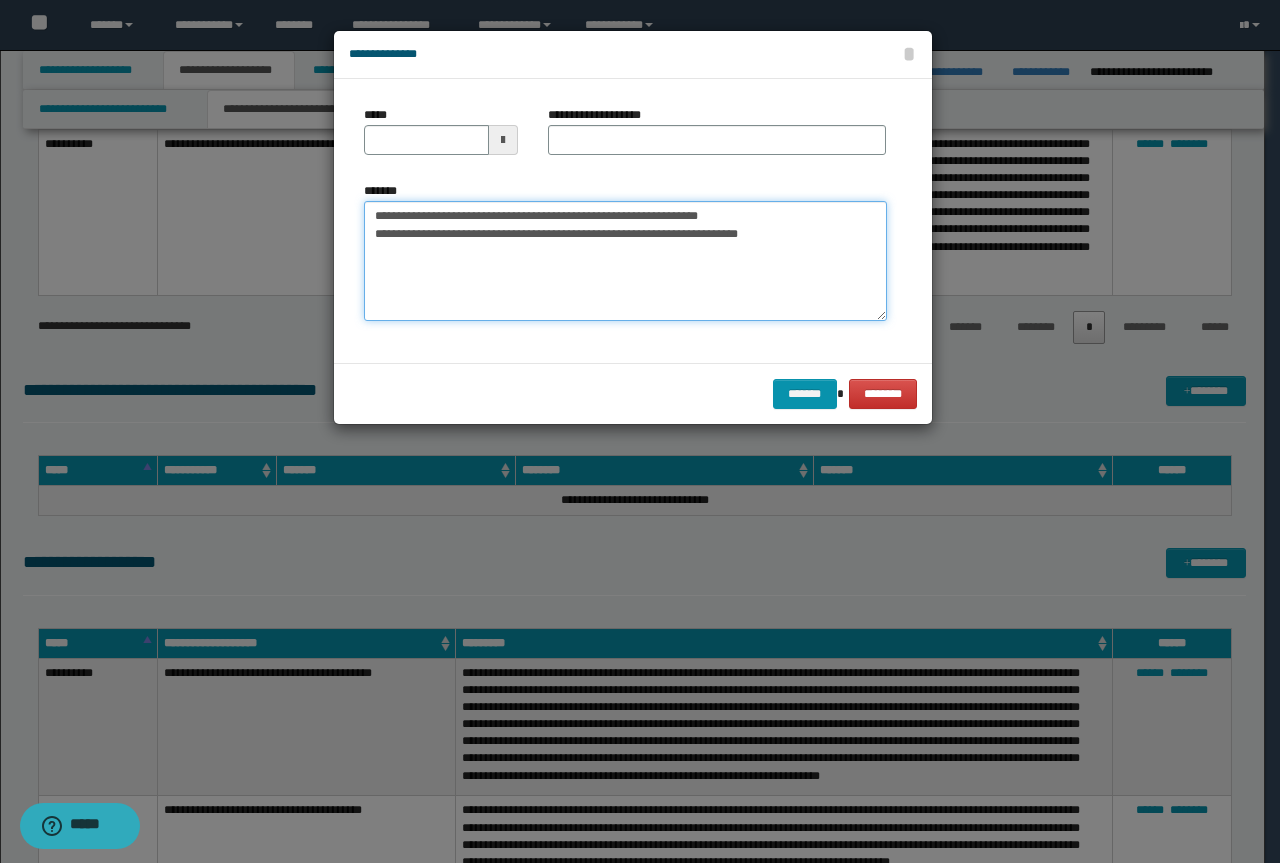 drag, startPoint x: 753, startPoint y: 211, endPoint x: 282, endPoint y: 208, distance: 471.00955 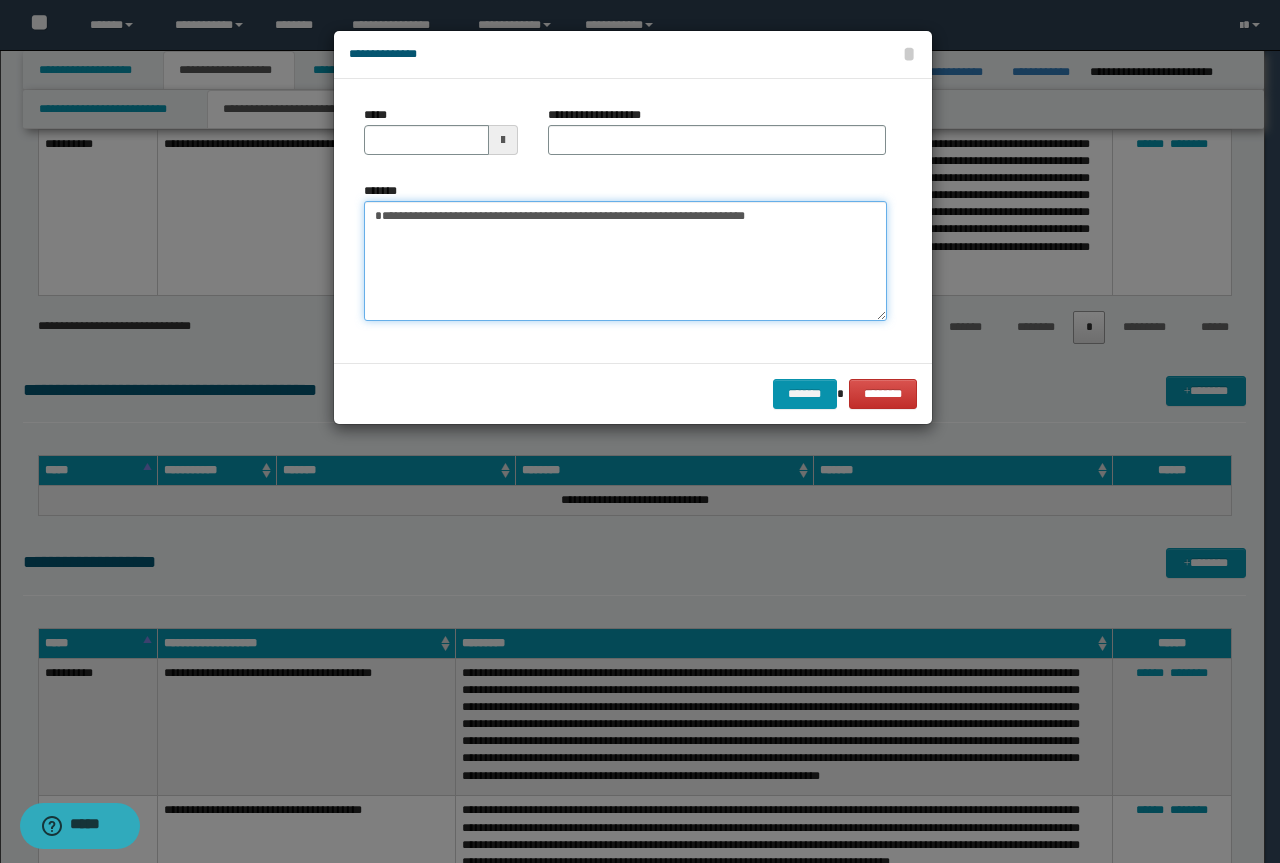 type on "**********" 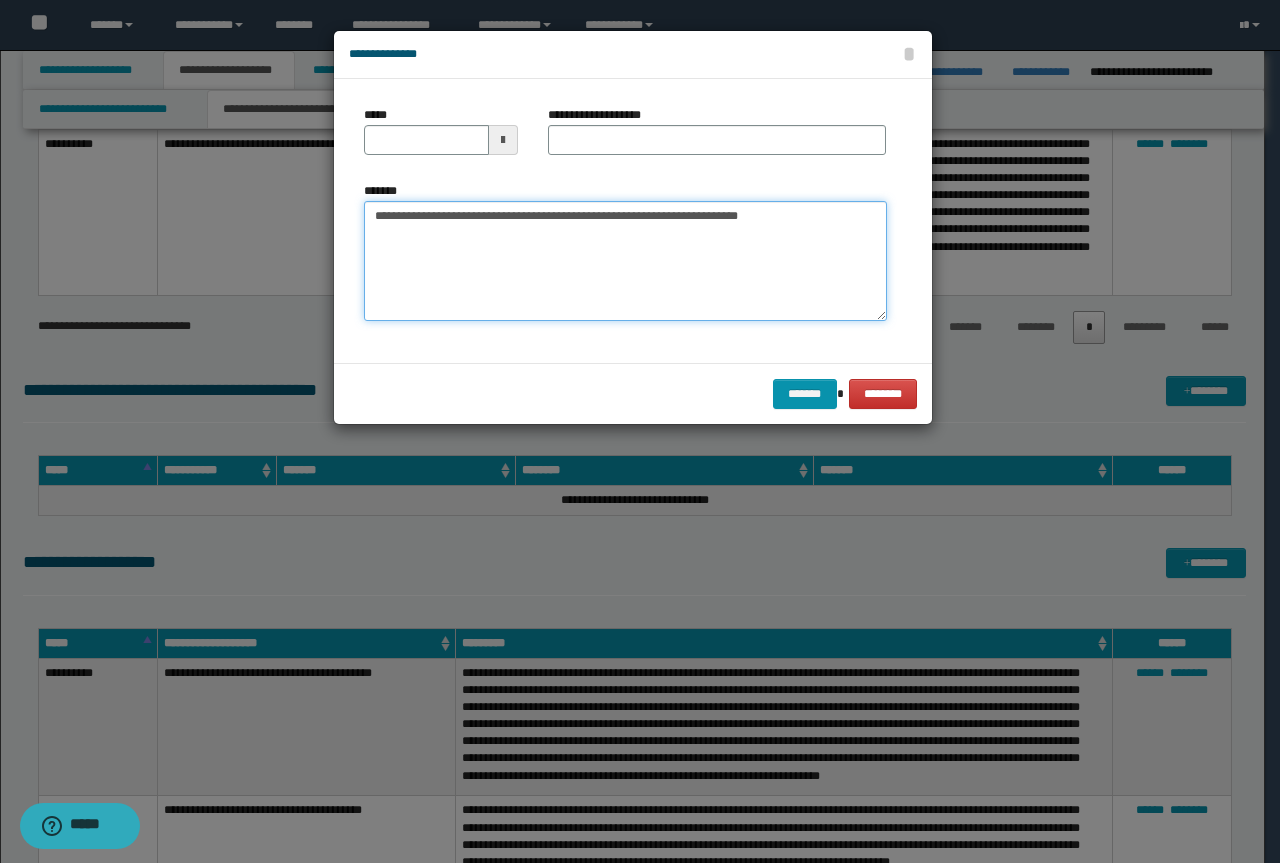 type 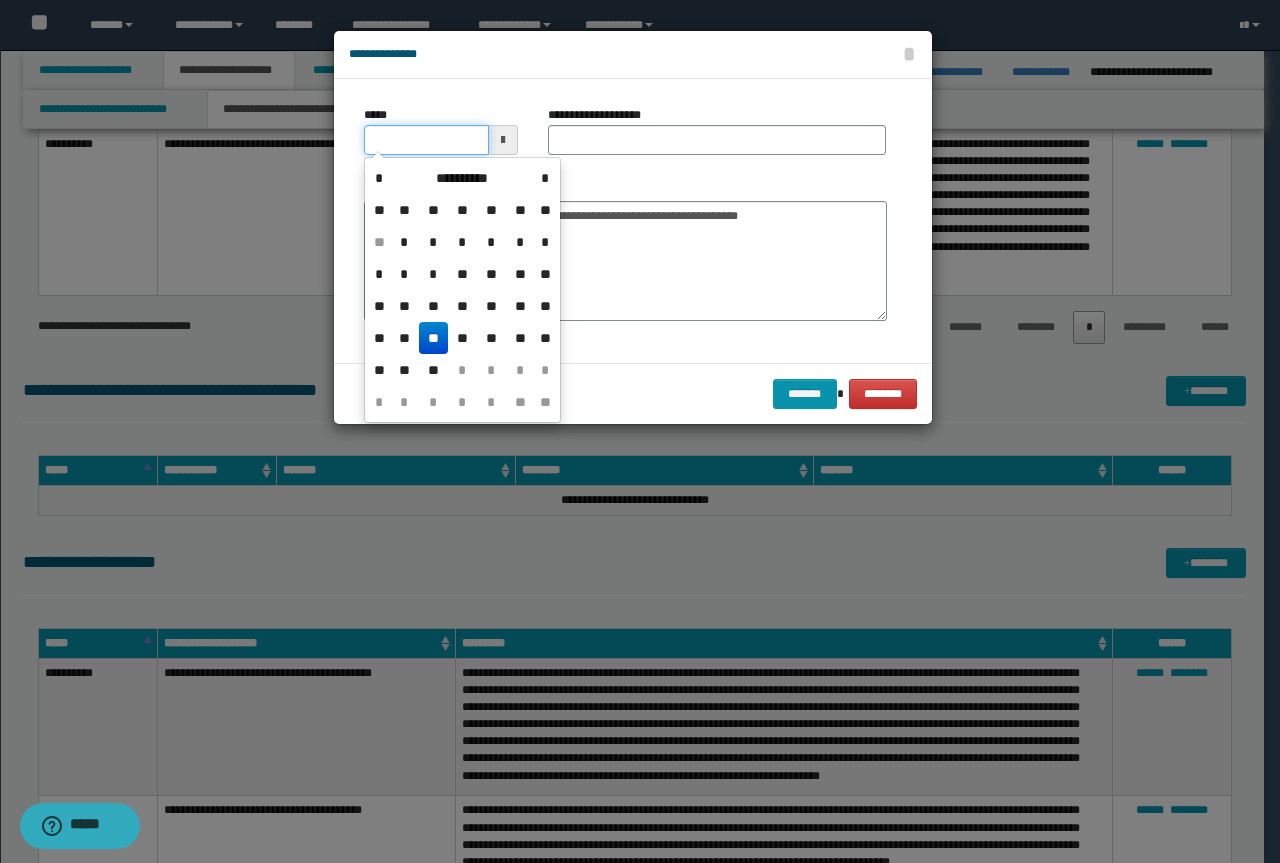 click on "*****" at bounding box center (426, 140) 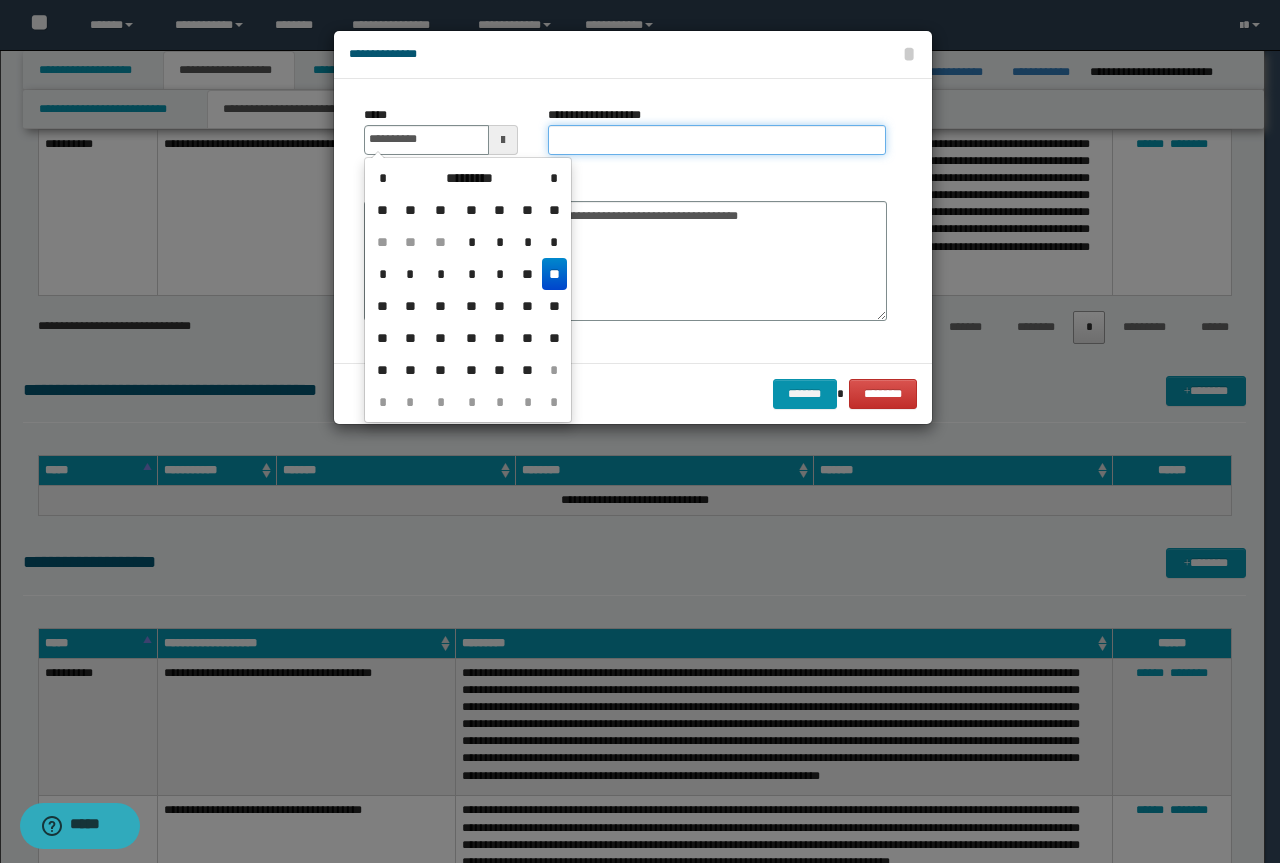 type on "**********" 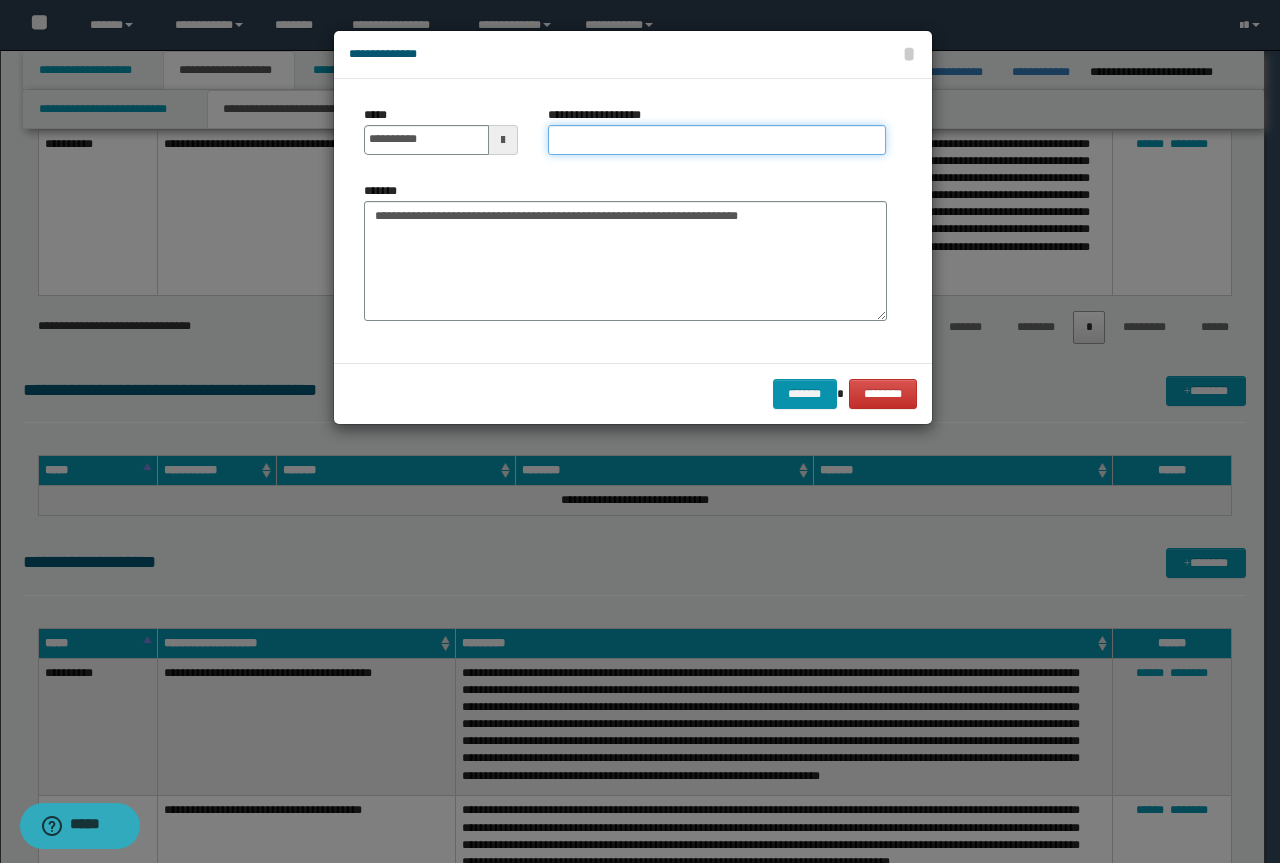 click on "**********" at bounding box center [717, 140] 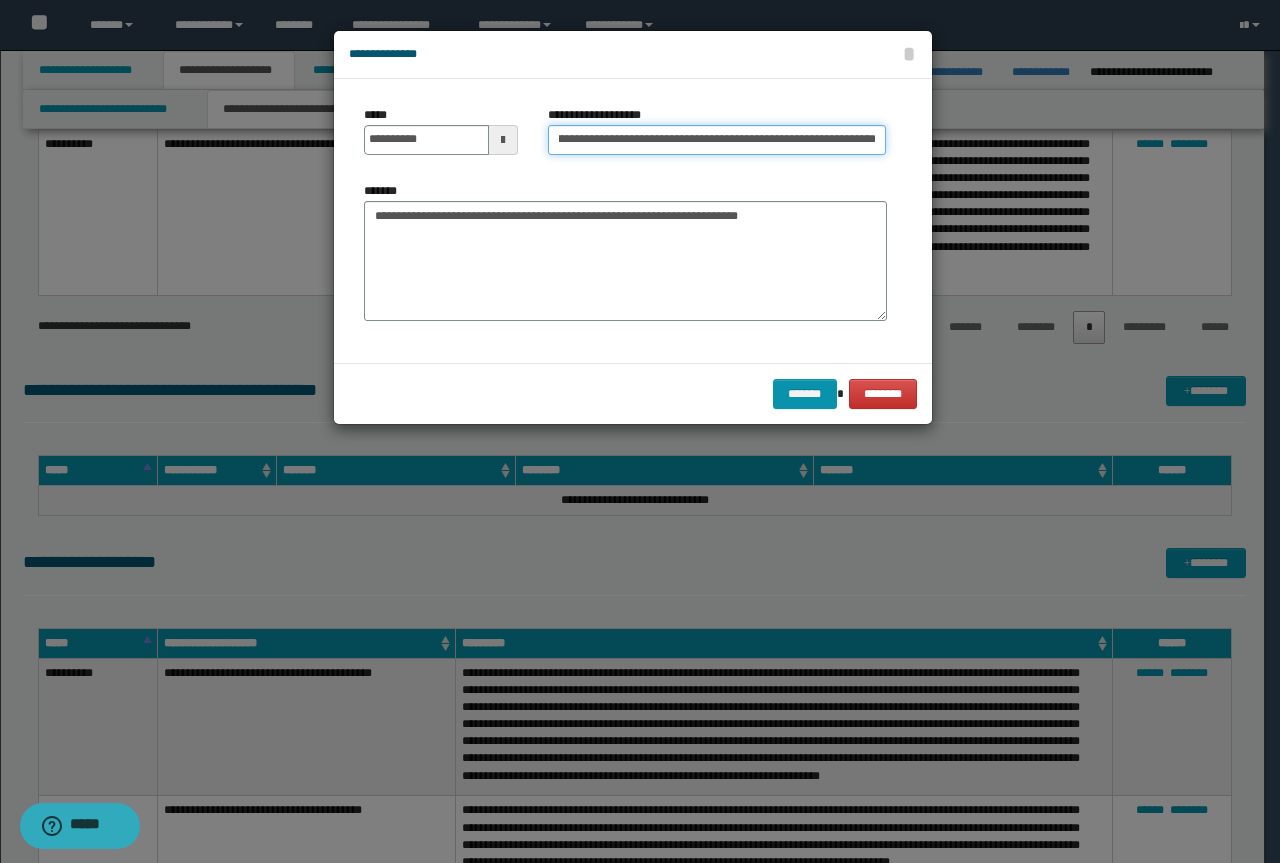 scroll, scrollTop: 0, scrollLeft: 0, axis: both 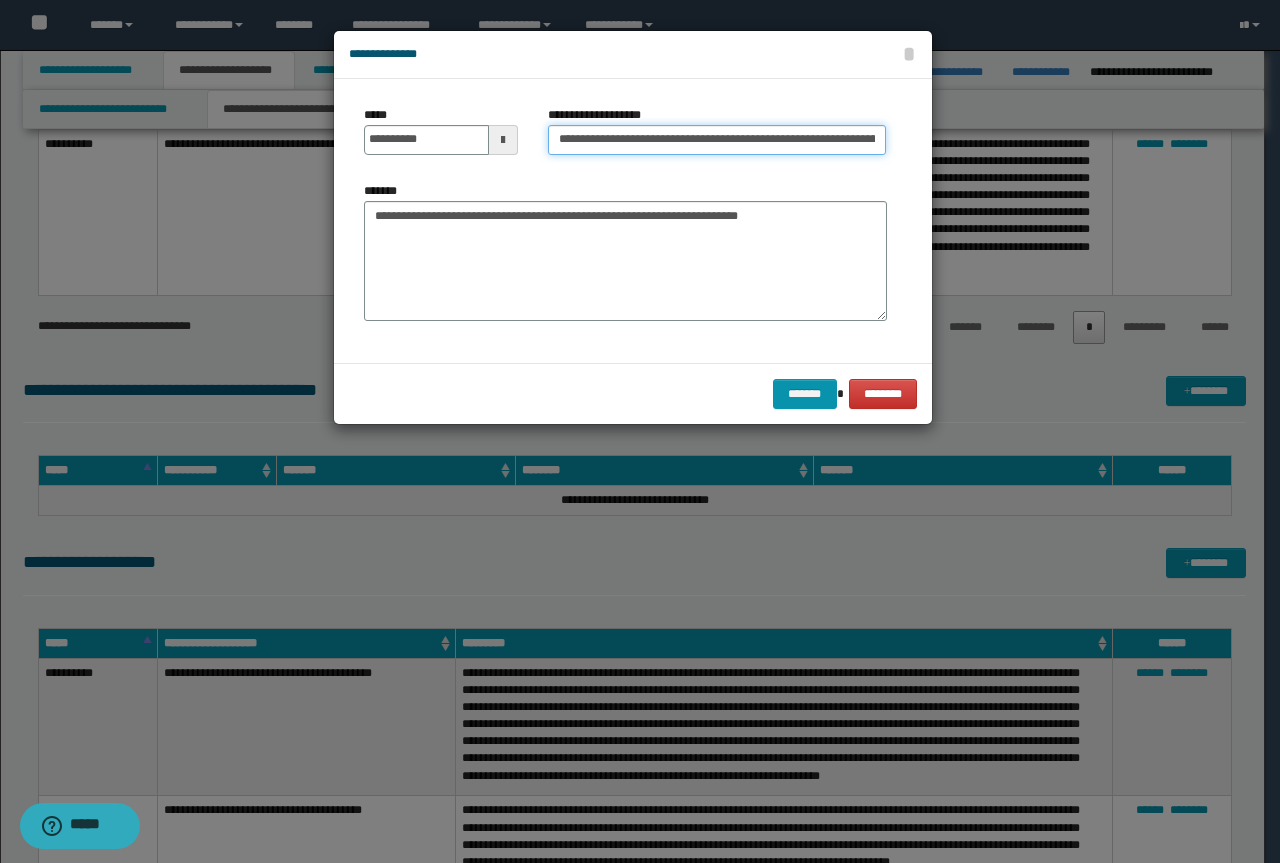 drag, startPoint x: 571, startPoint y: 144, endPoint x: 0, endPoint y: 147, distance: 571.0079 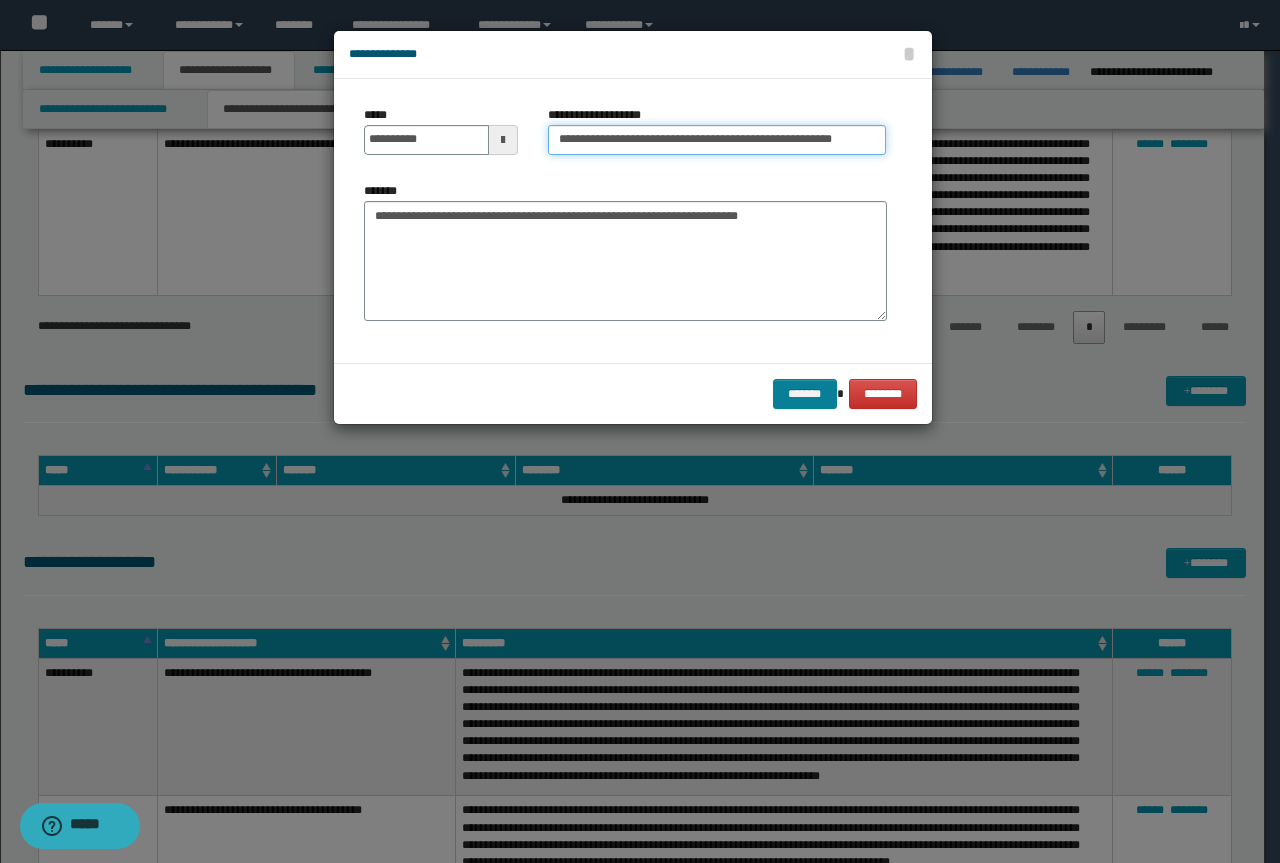 type on "**********" 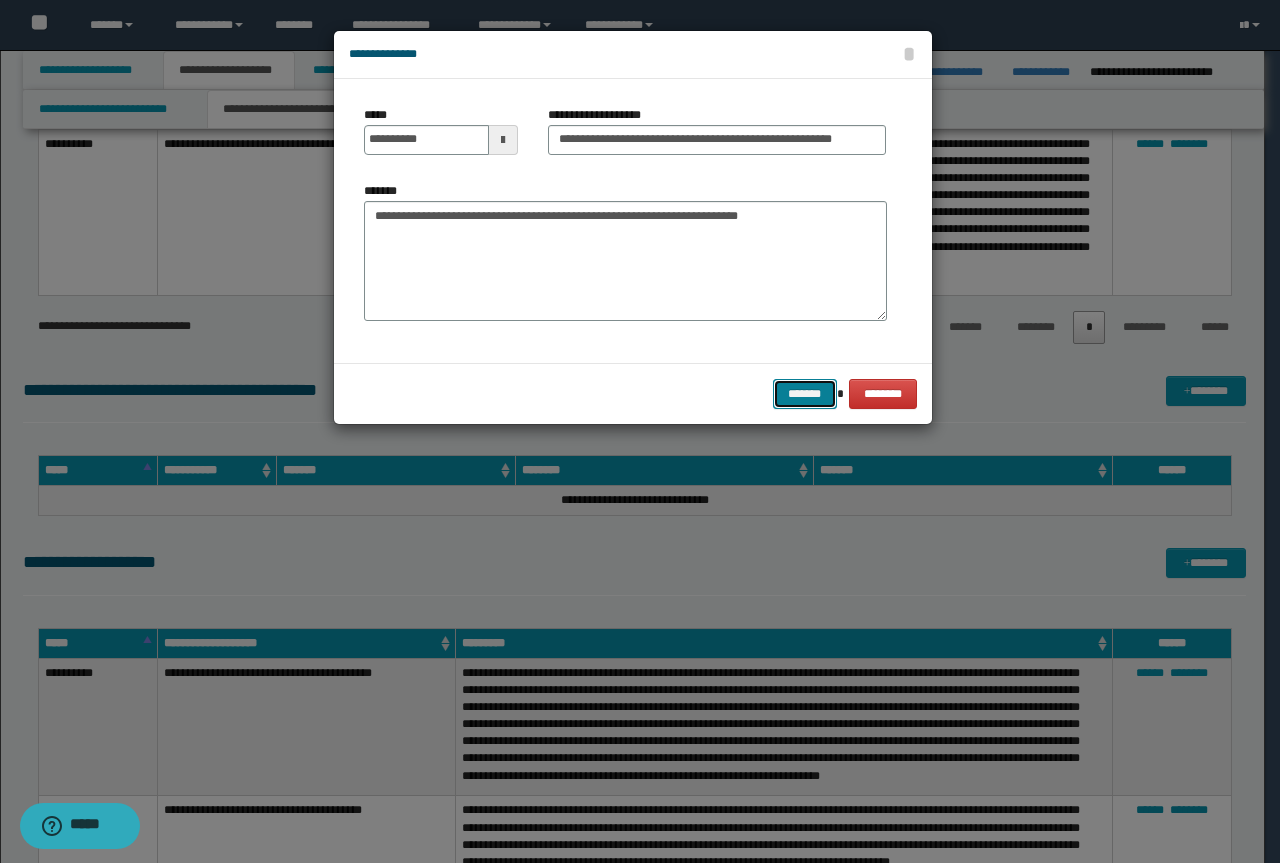 click on "*******" at bounding box center [805, 394] 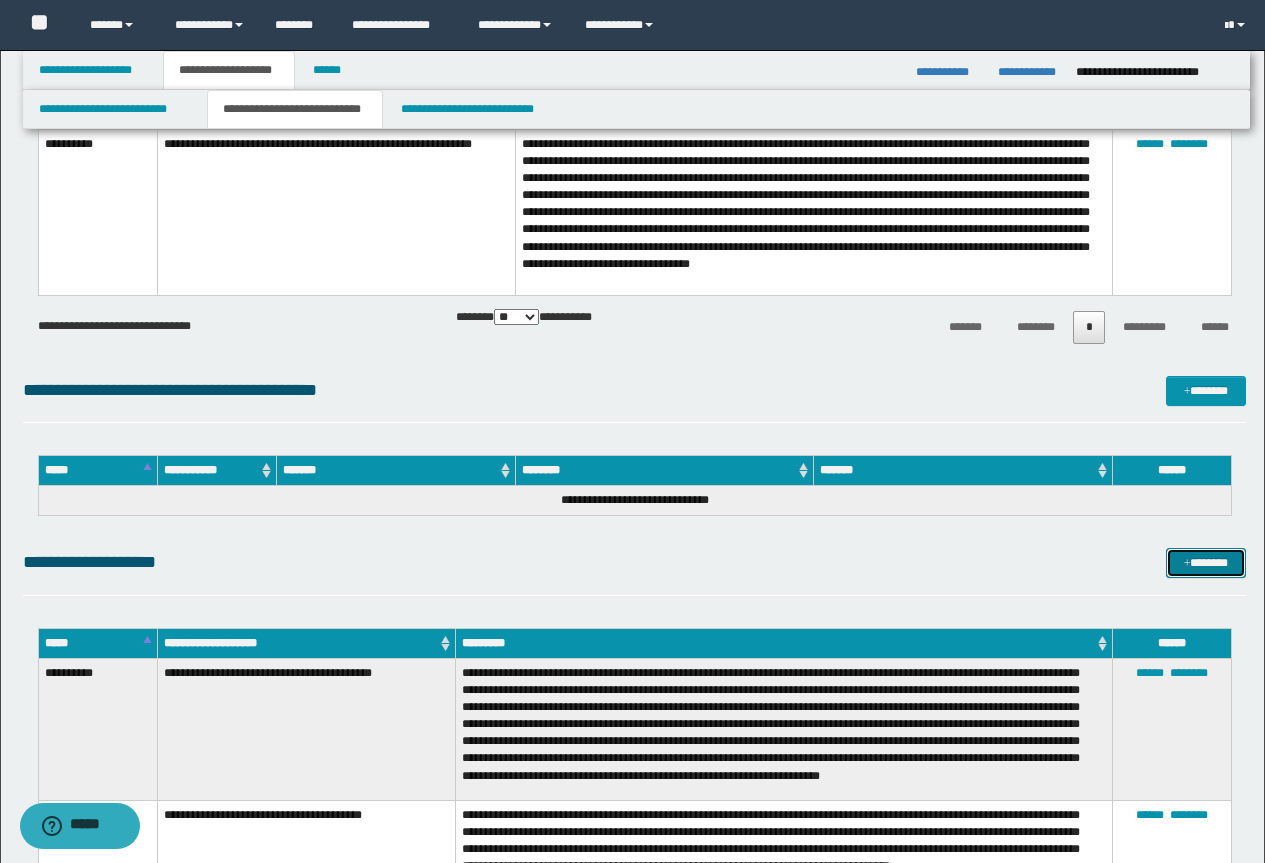 click on "*******" at bounding box center [1206, 563] 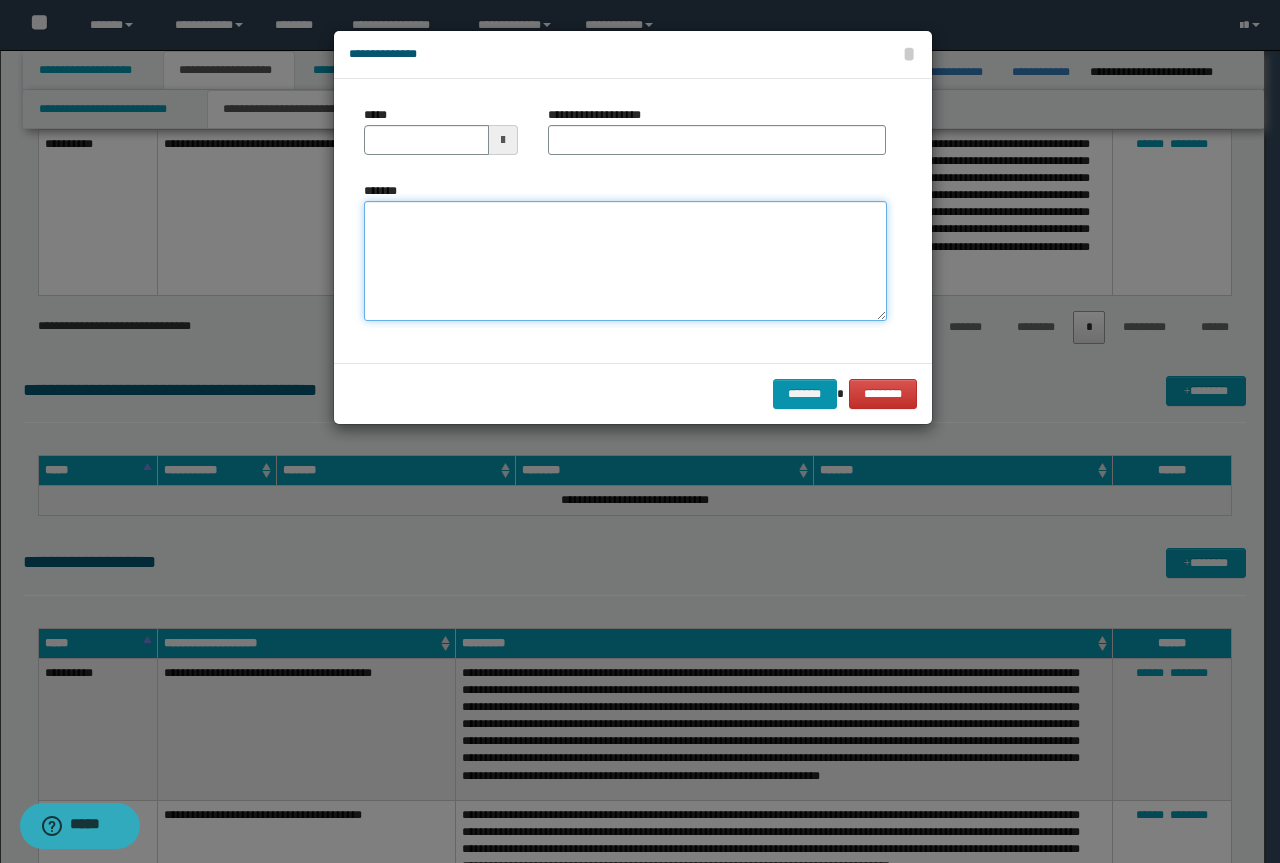 click on "*******" at bounding box center (625, 261) 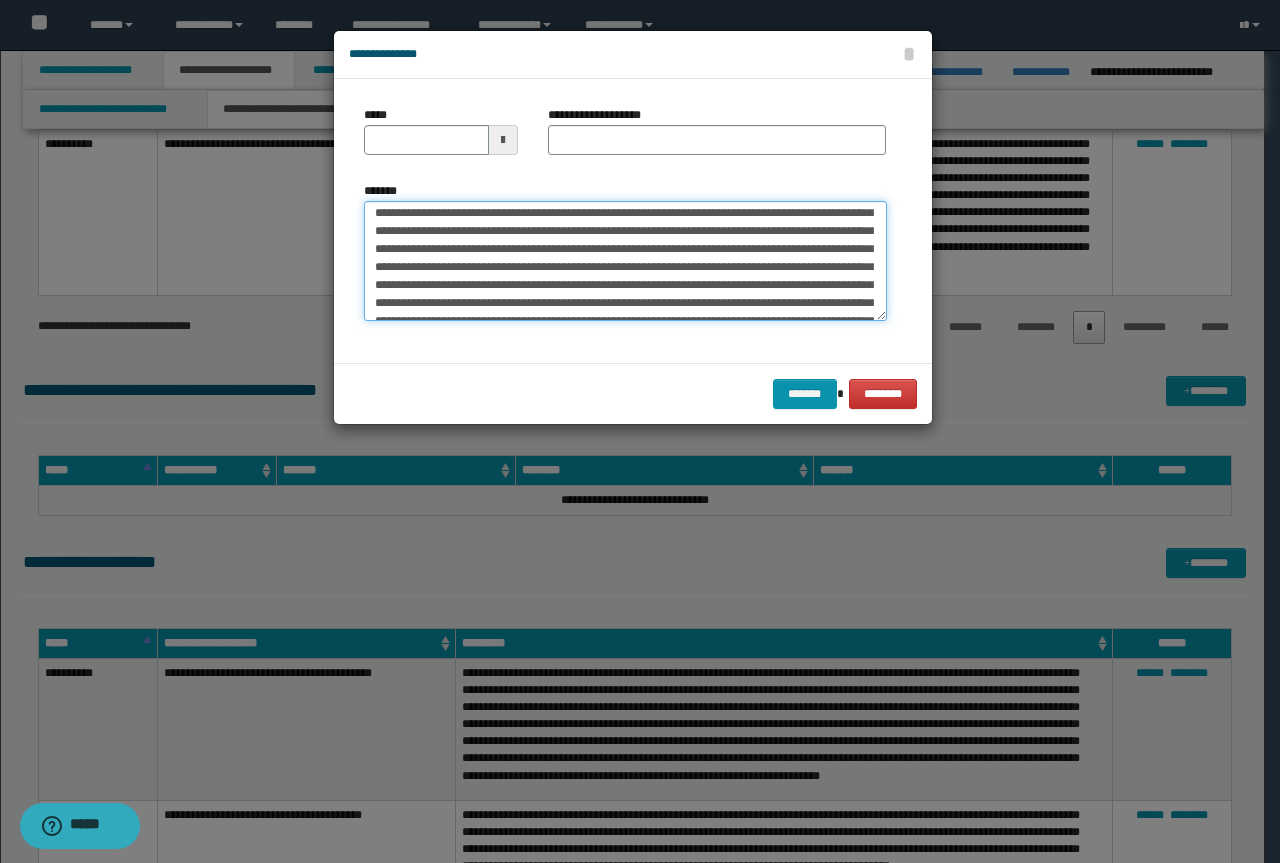 scroll, scrollTop: 0, scrollLeft: 0, axis: both 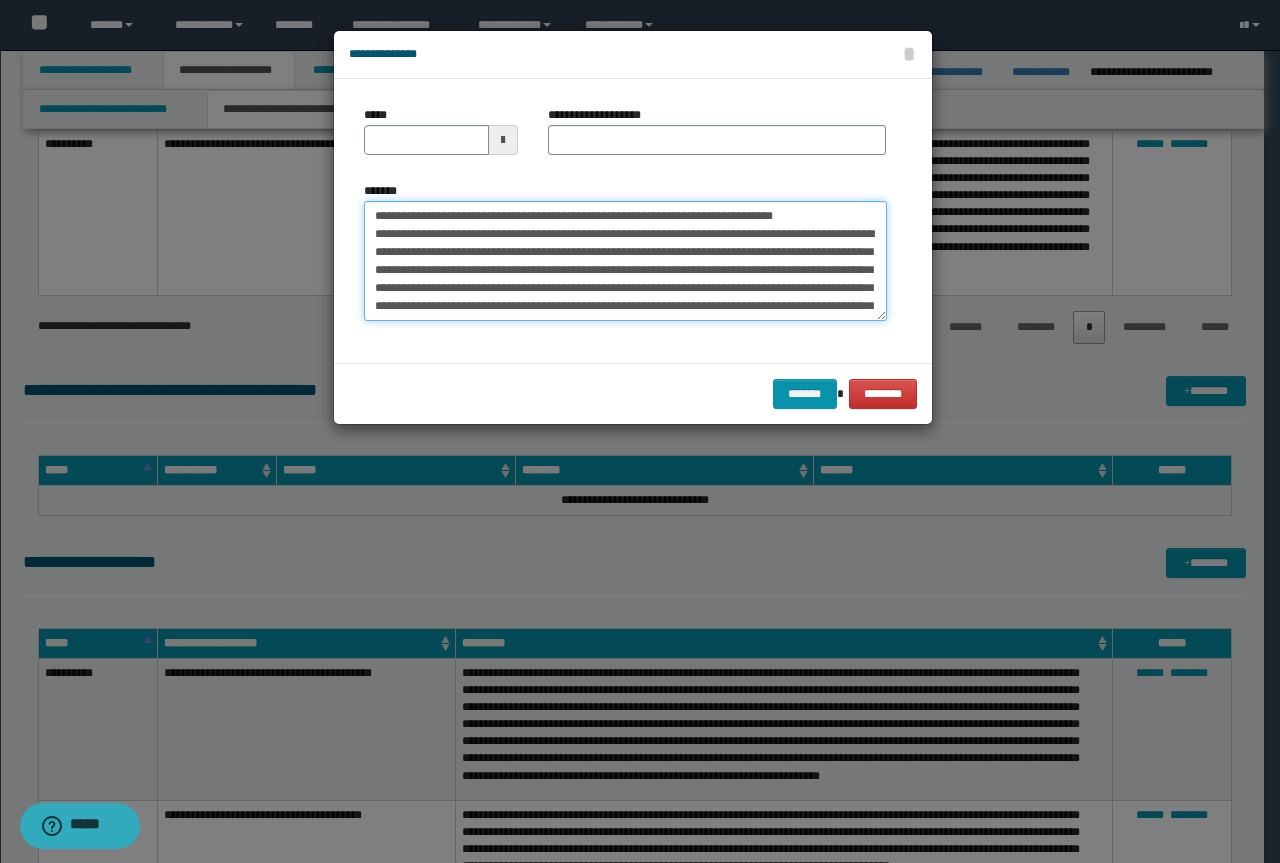 drag, startPoint x: 803, startPoint y: 214, endPoint x: 213, endPoint y: 205, distance: 590.06866 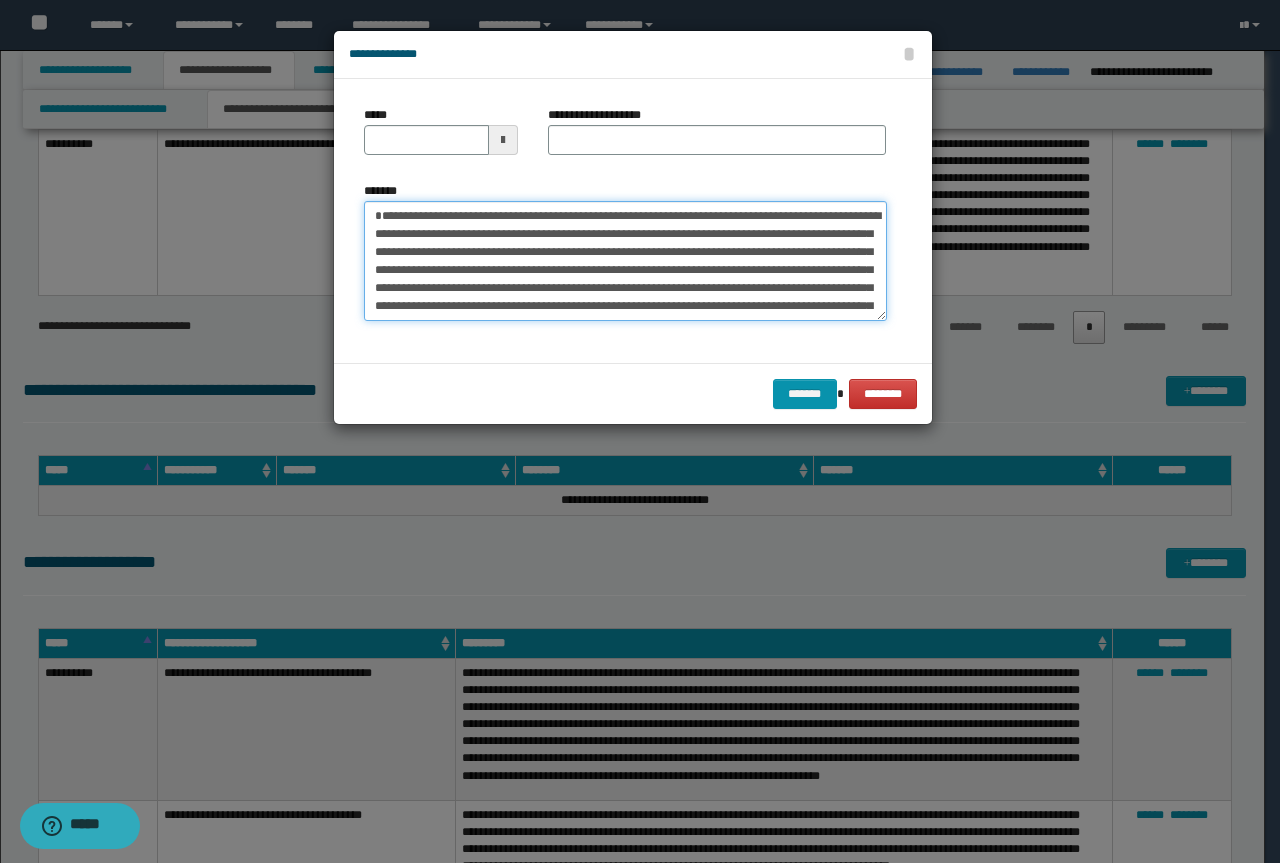 type on "**********" 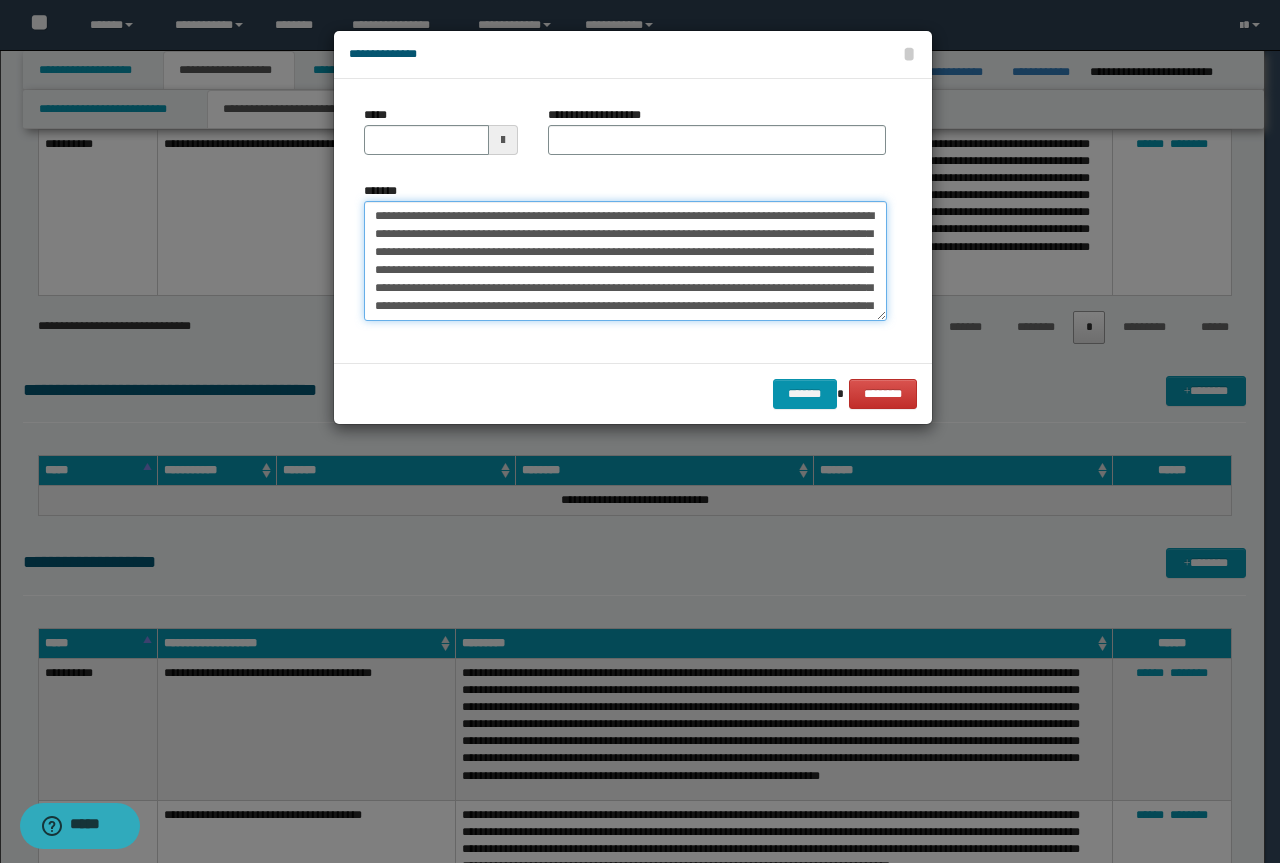 type 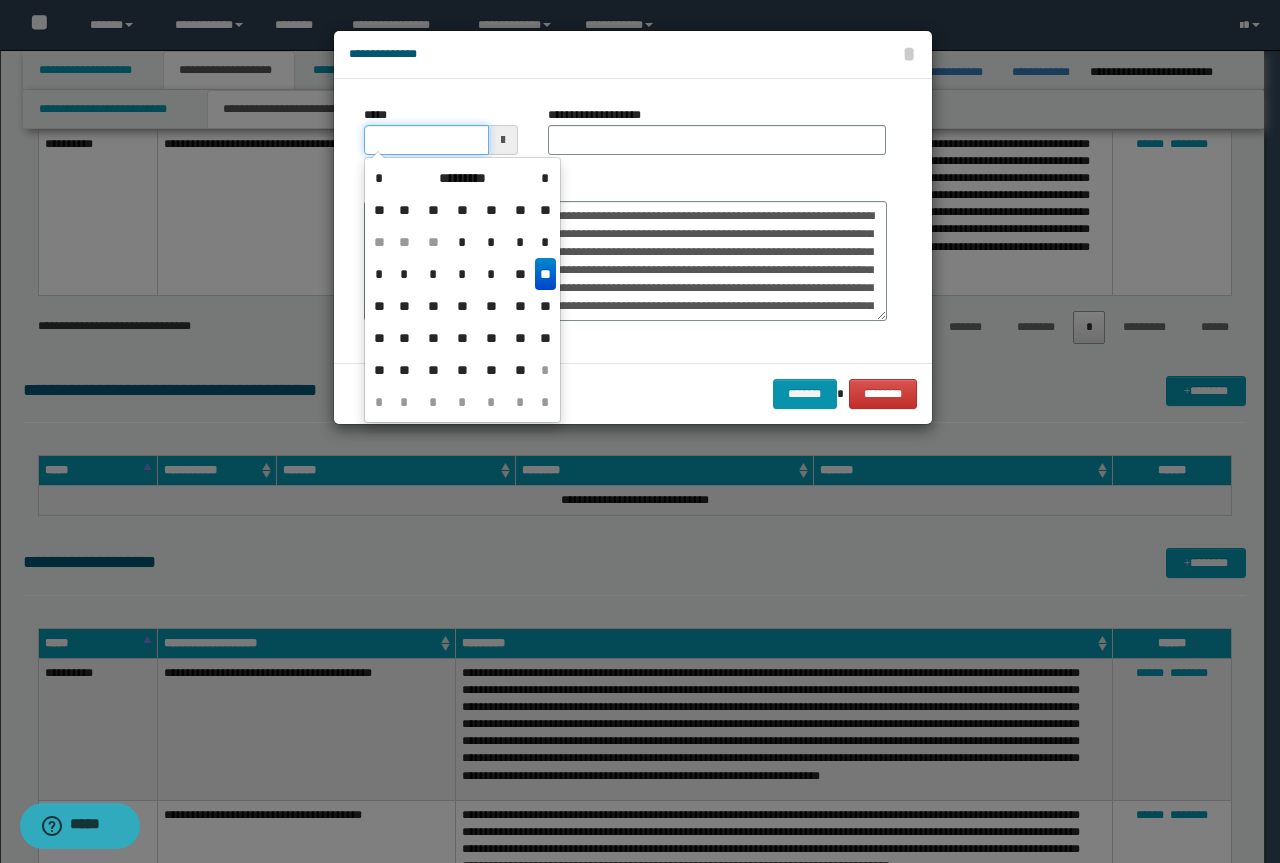 click on "*****" at bounding box center (426, 140) 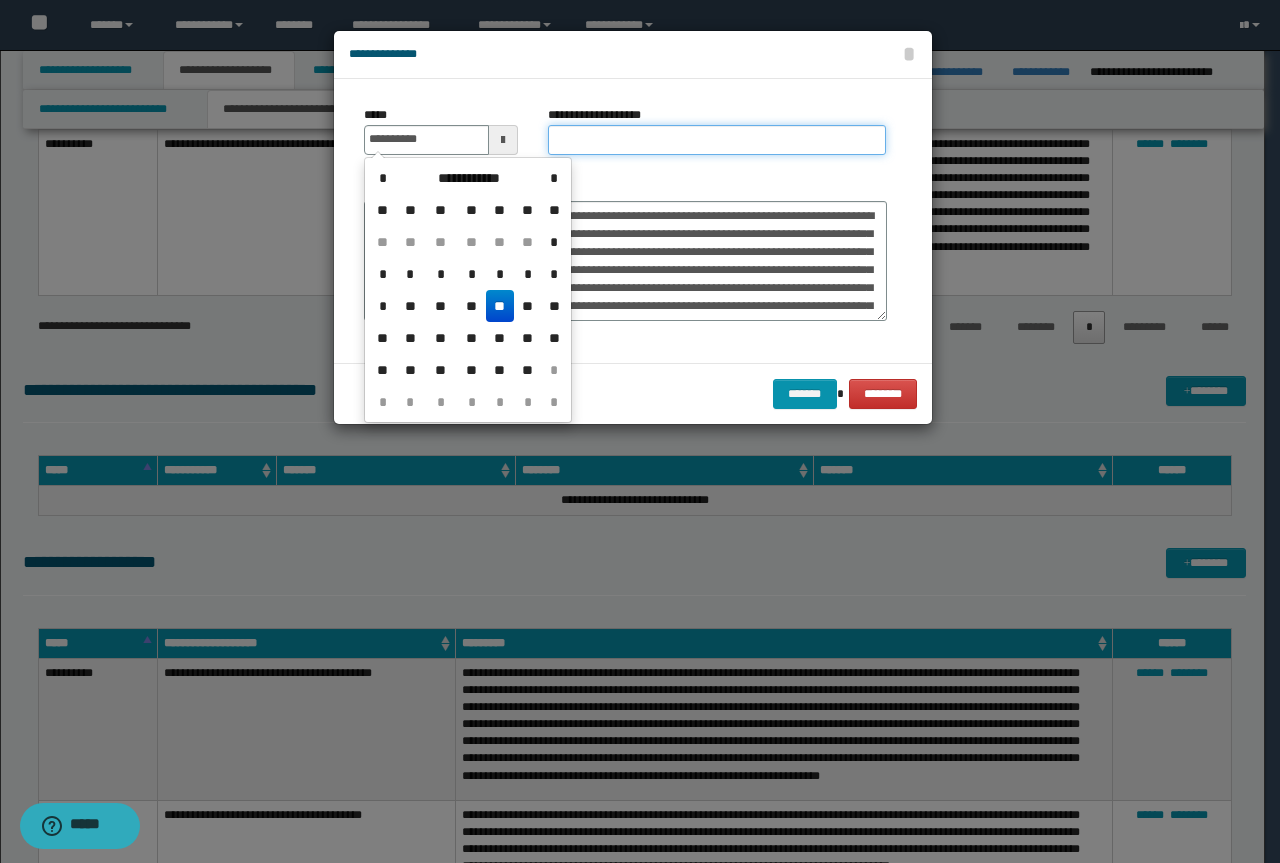 type on "**********" 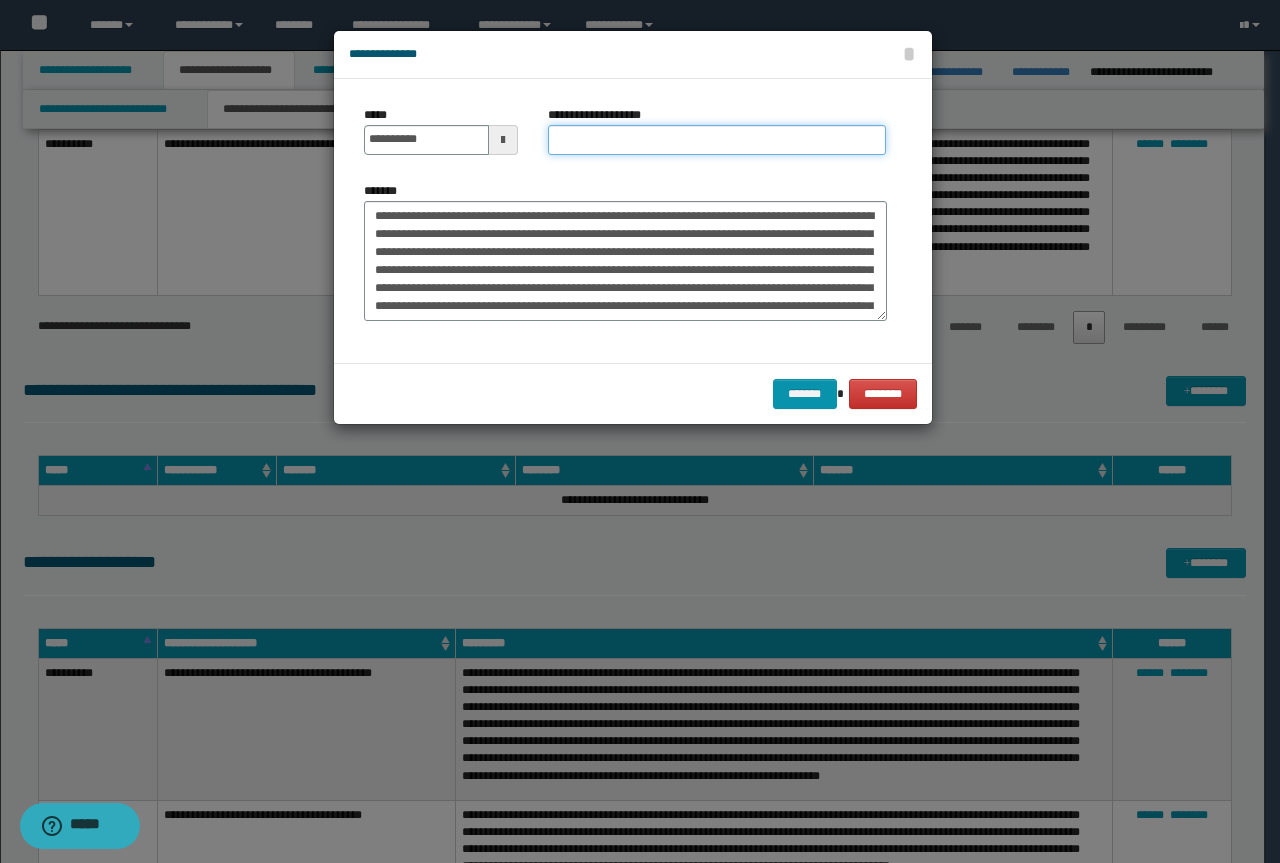 paste on "**********" 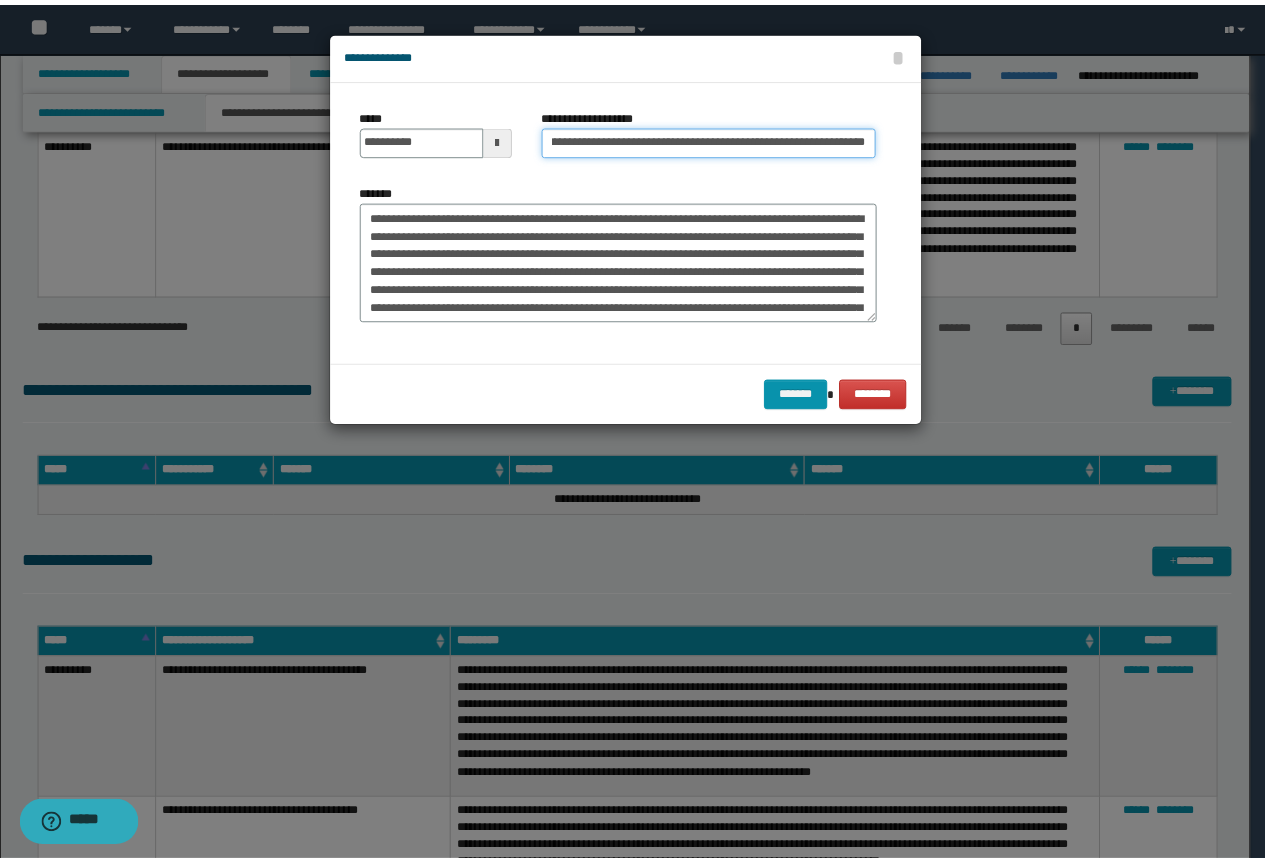 scroll, scrollTop: 0, scrollLeft: 0, axis: both 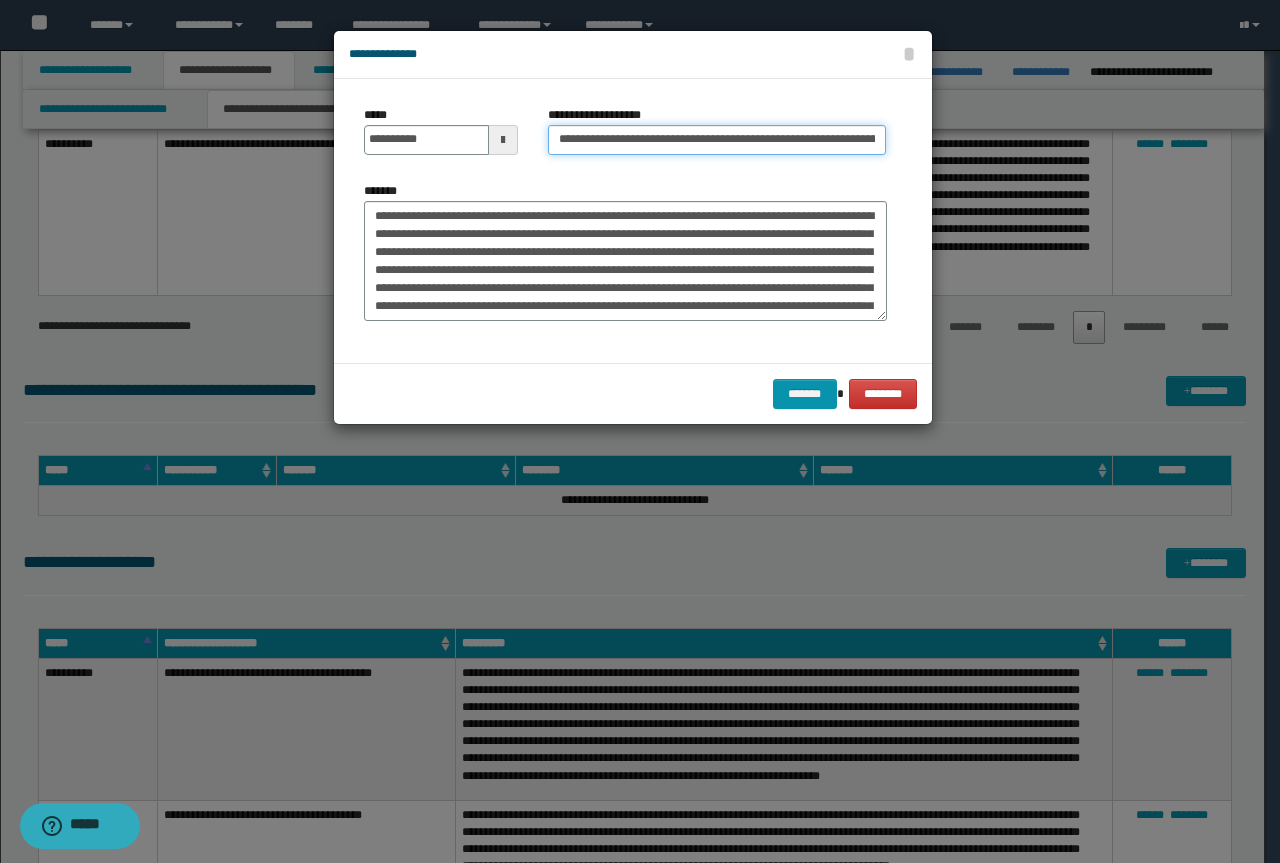 drag, startPoint x: 622, startPoint y: 137, endPoint x: 0, endPoint y: 115, distance: 622.3889 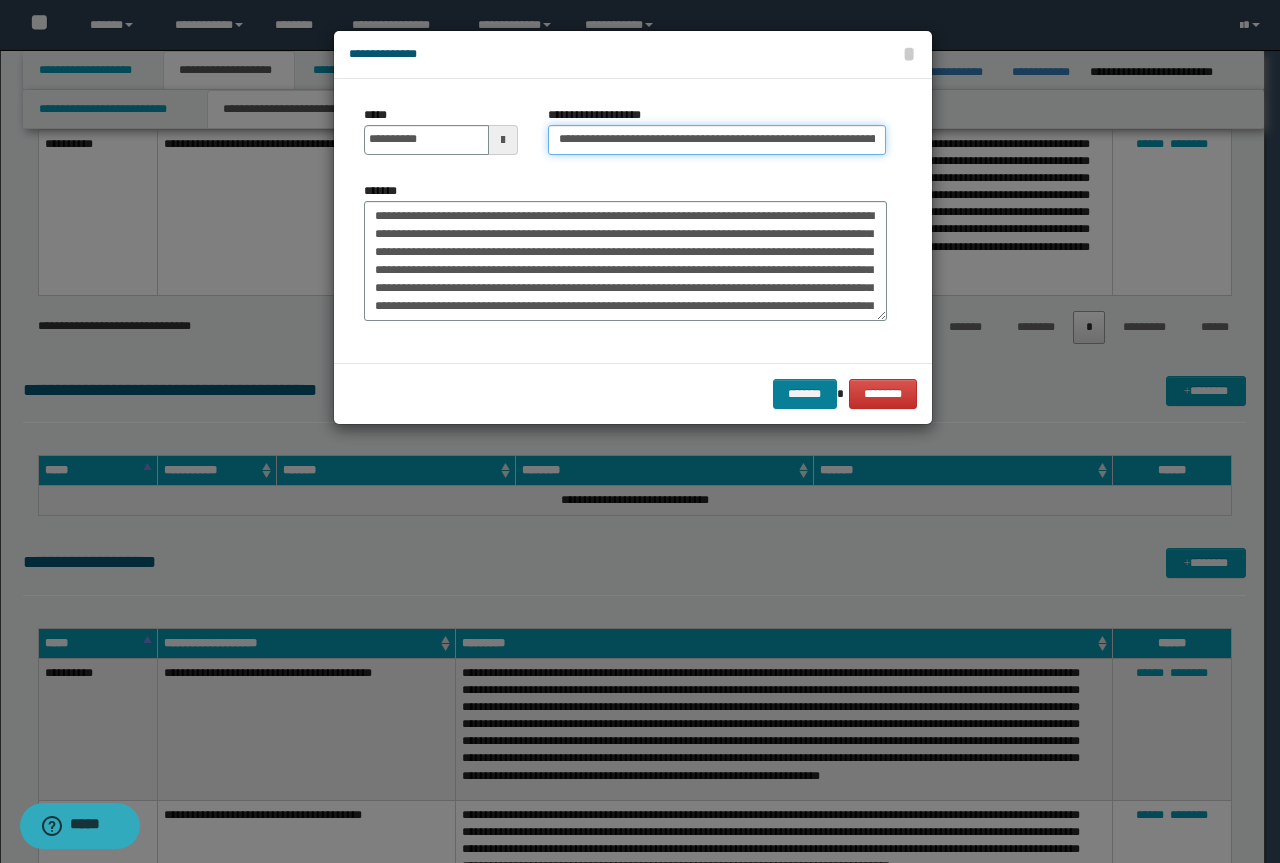 type on "**********" 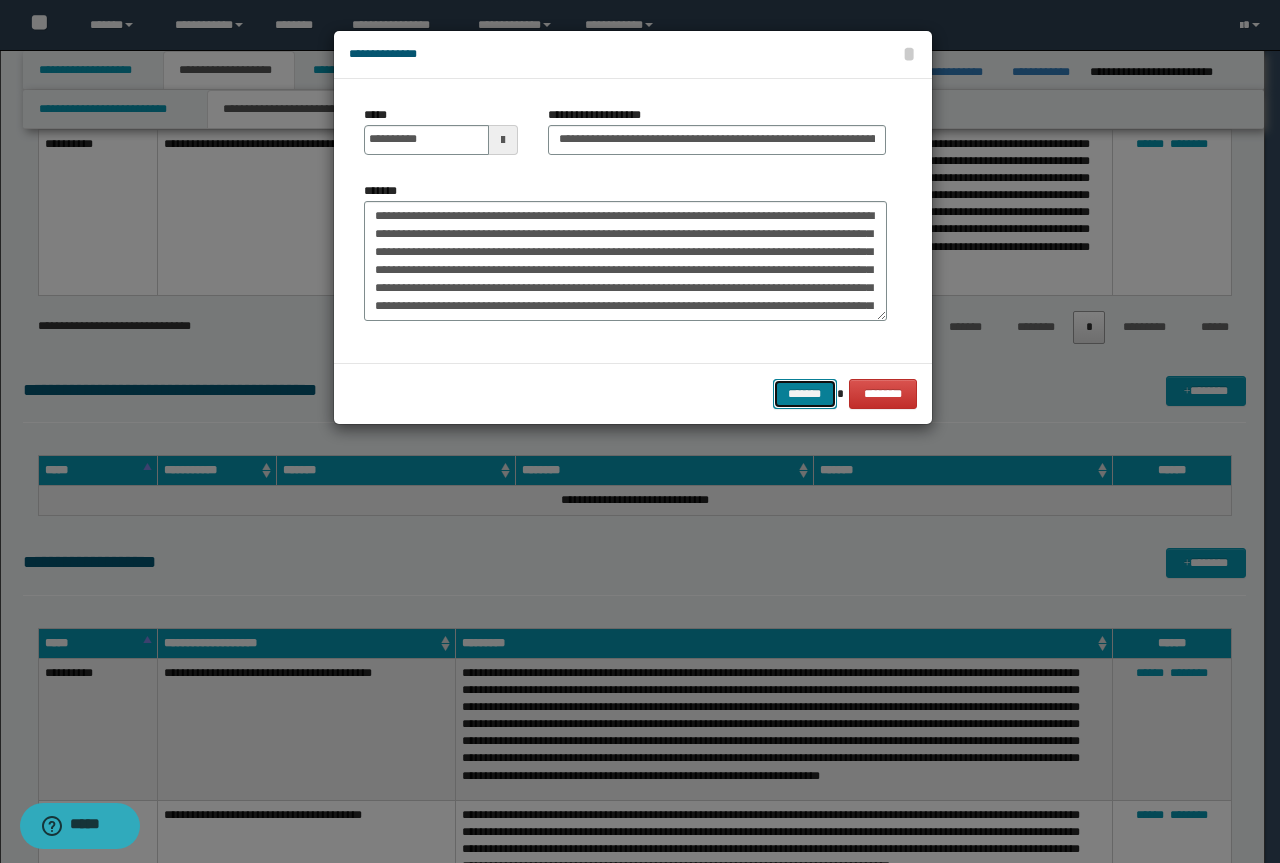 click on "*******" at bounding box center (805, 394) 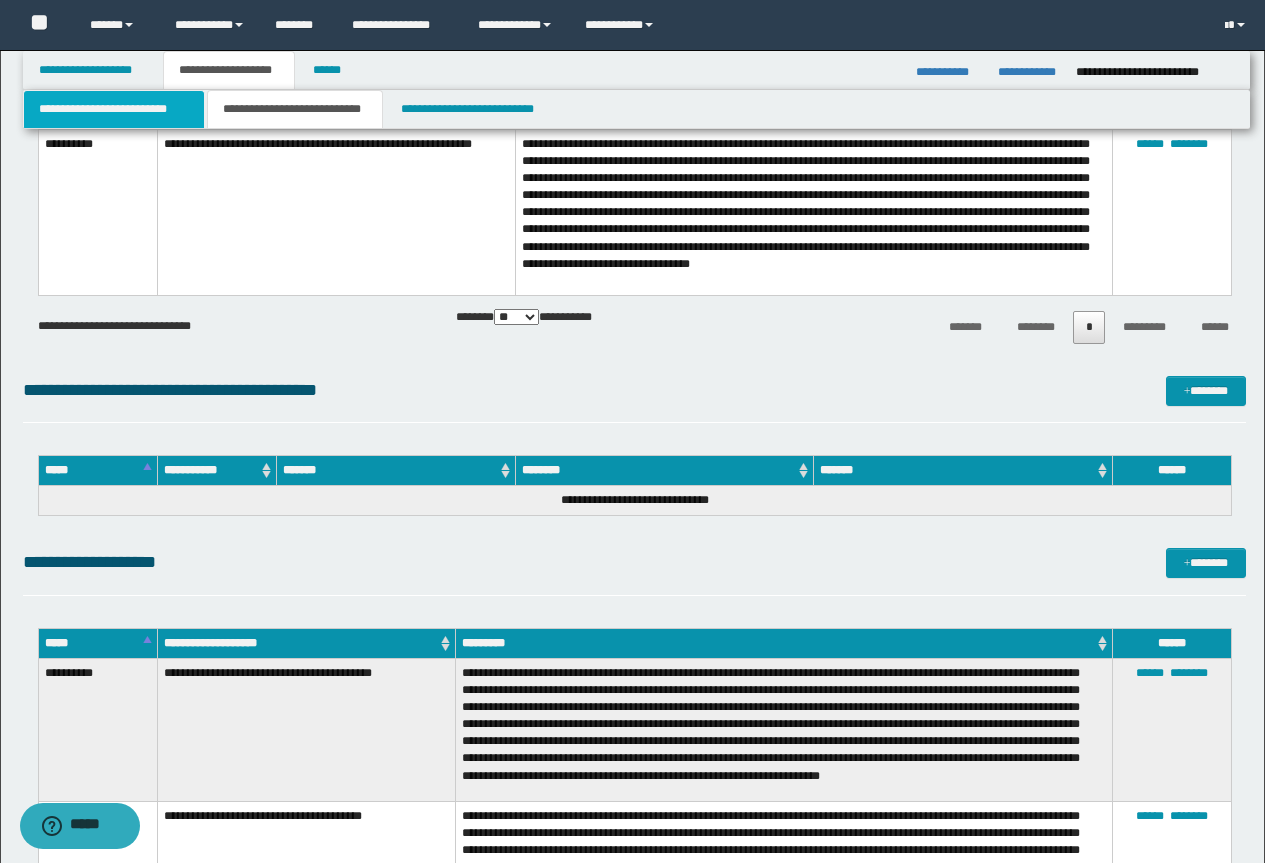 drag, startPoint x: 102, startPoint y: 114, endPoint x: 122, endPoint y: 16, distance: 100.02 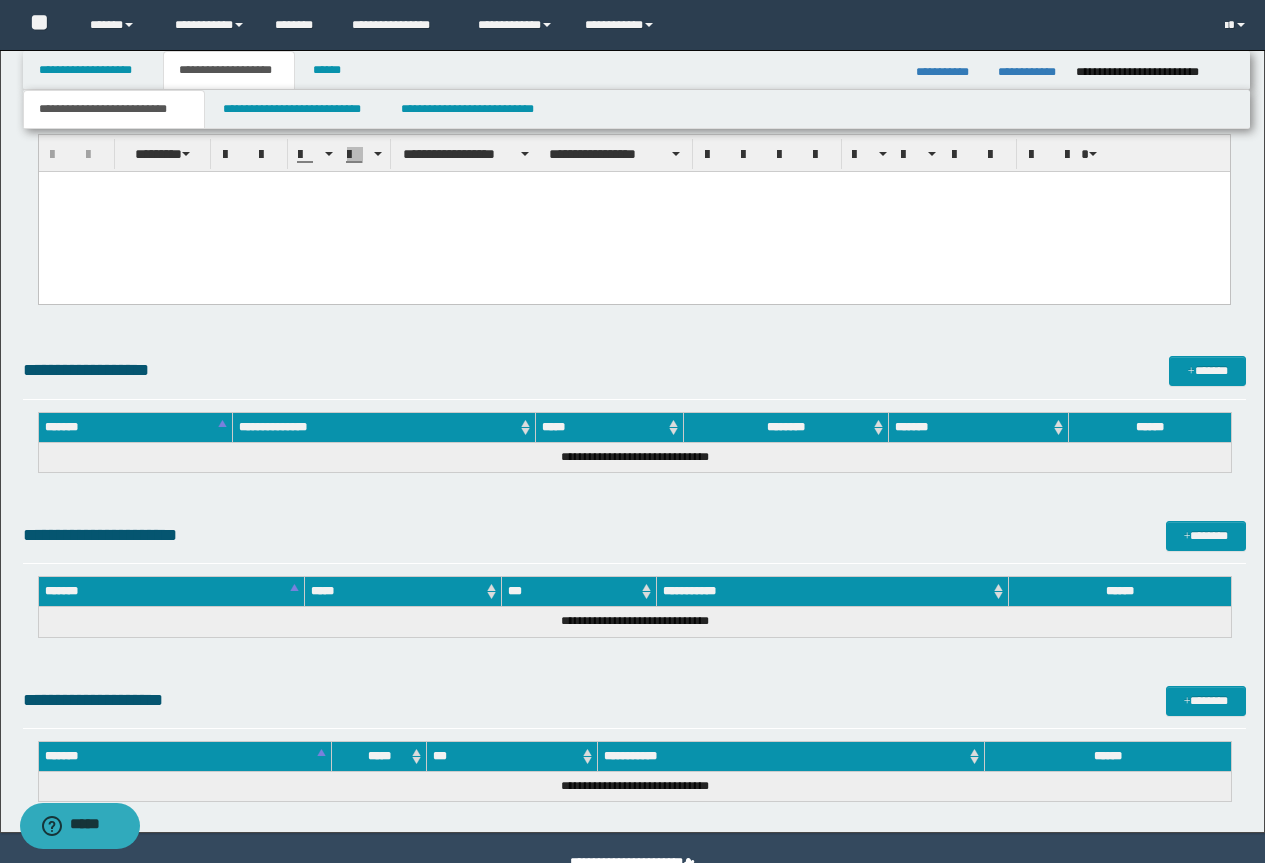 click at bounding box center [633, 212] 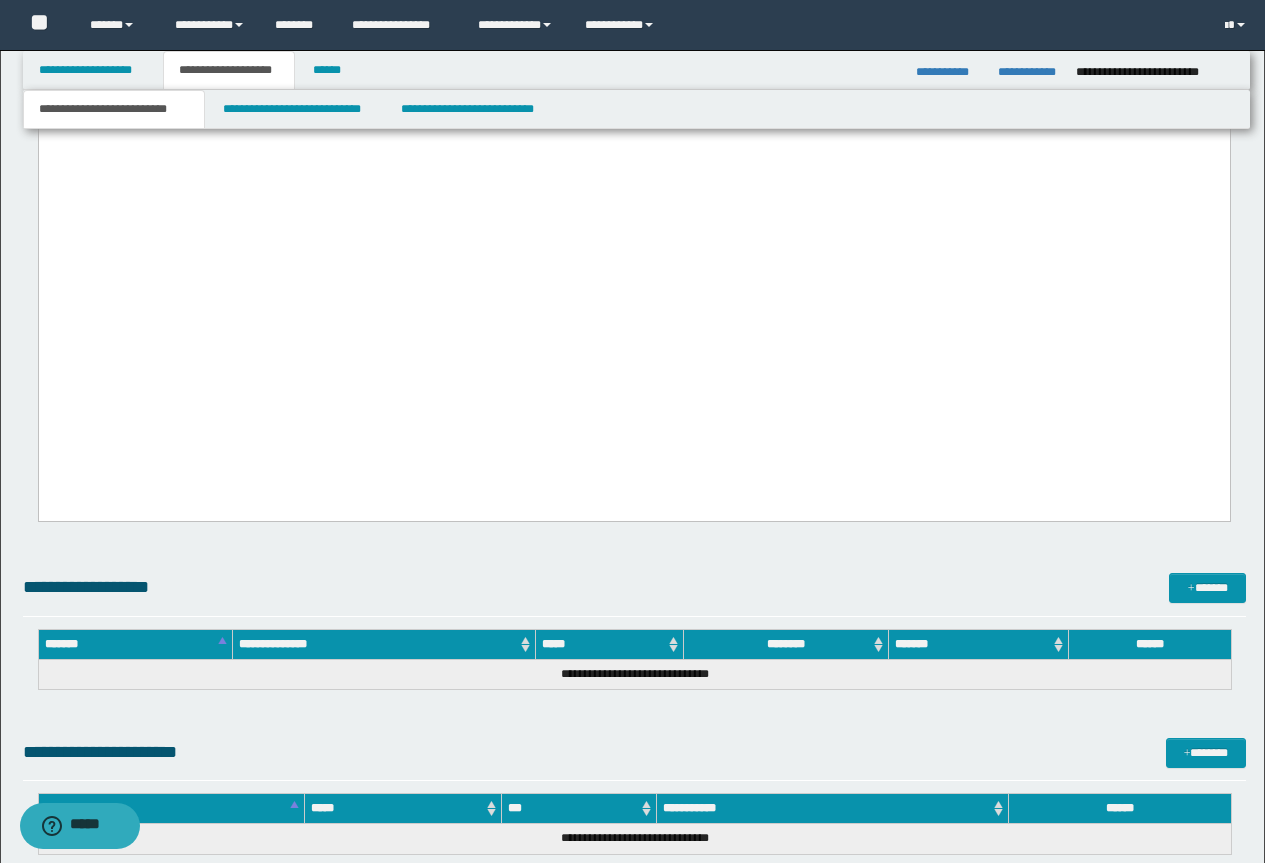 scroll, scrollTop: 5173, scrollLeft: 0, axis: vertical 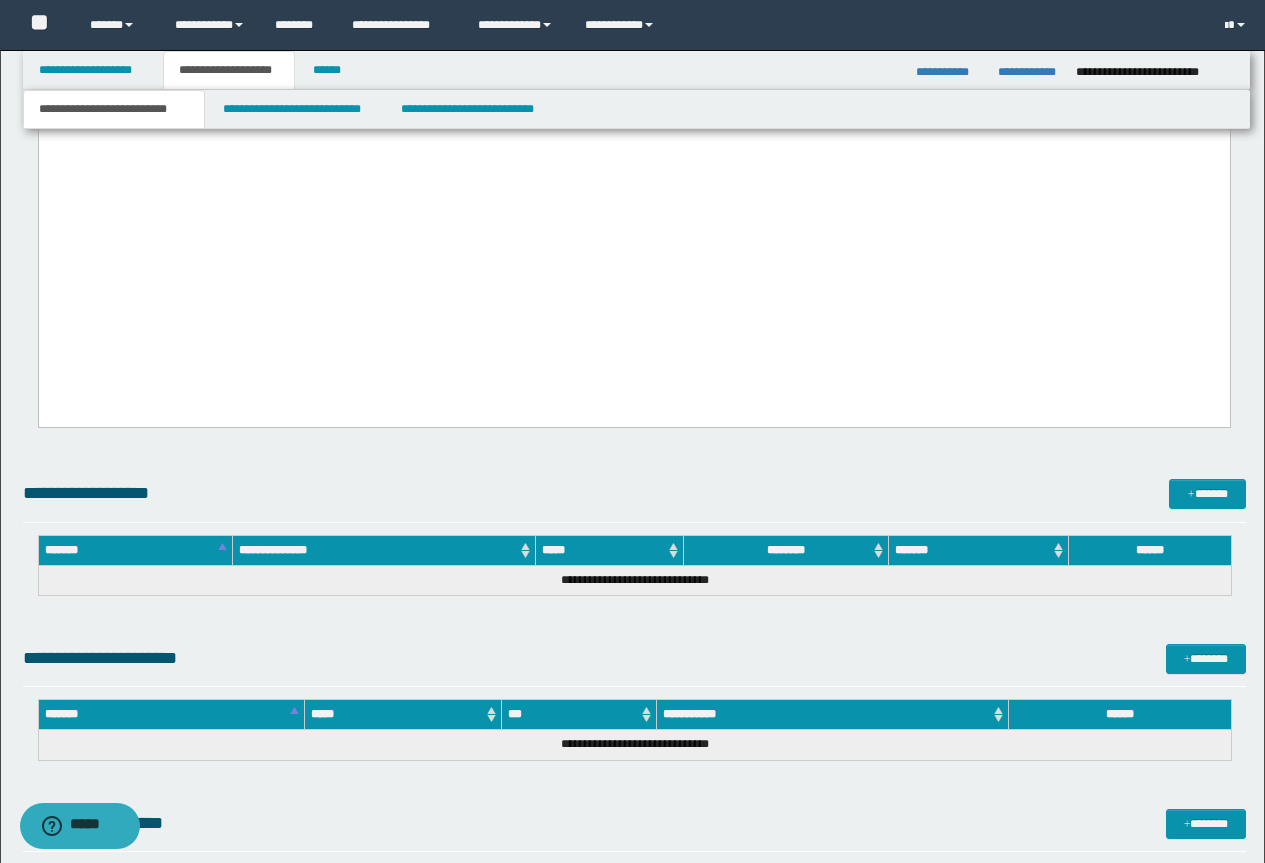 drag, startPoint x: 47, startPoint y: -4011, endPoint x: 468, endPoint y: -1100, distance: 2941.286 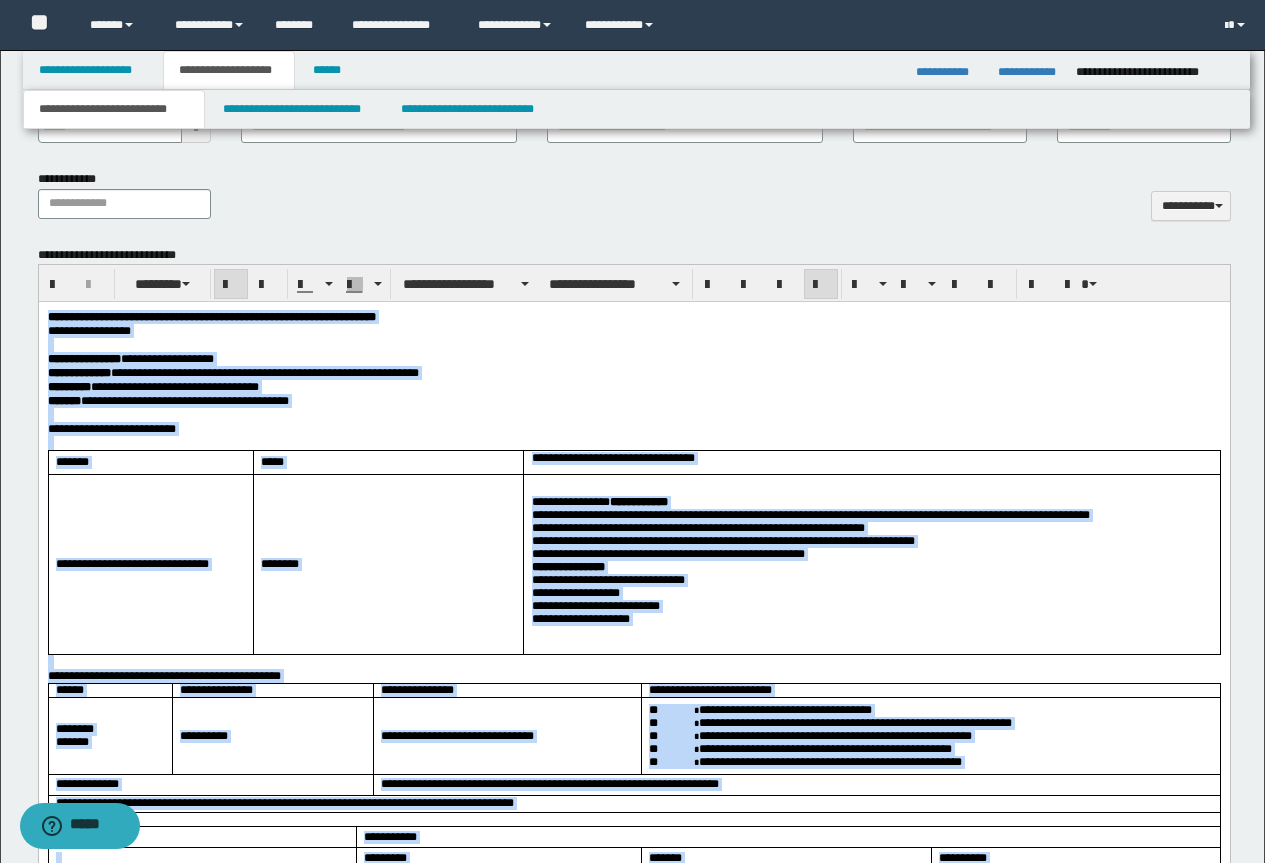 scroll, scrollTop: 873, scrollLeft: 0, axis: vertical 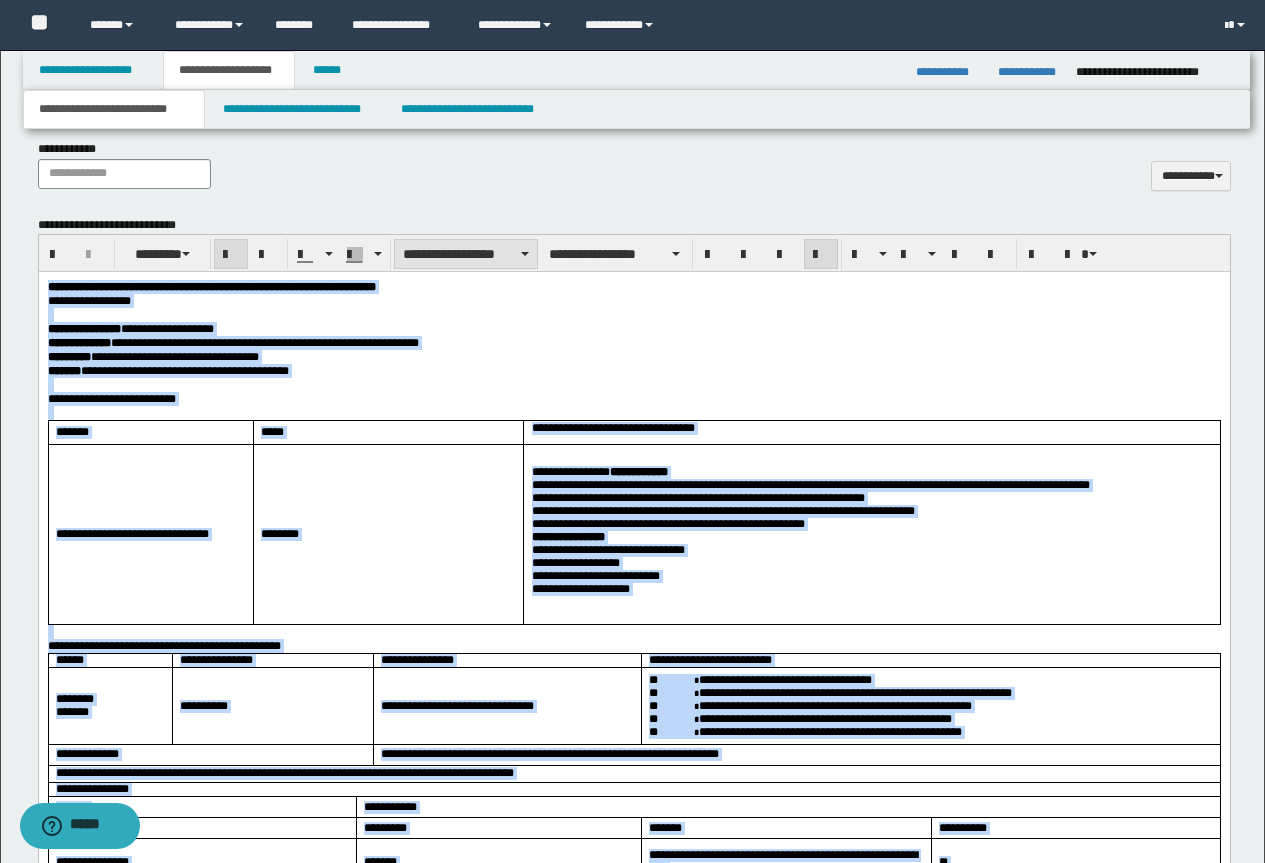 click on "**********" at bounding box center (466, 254) 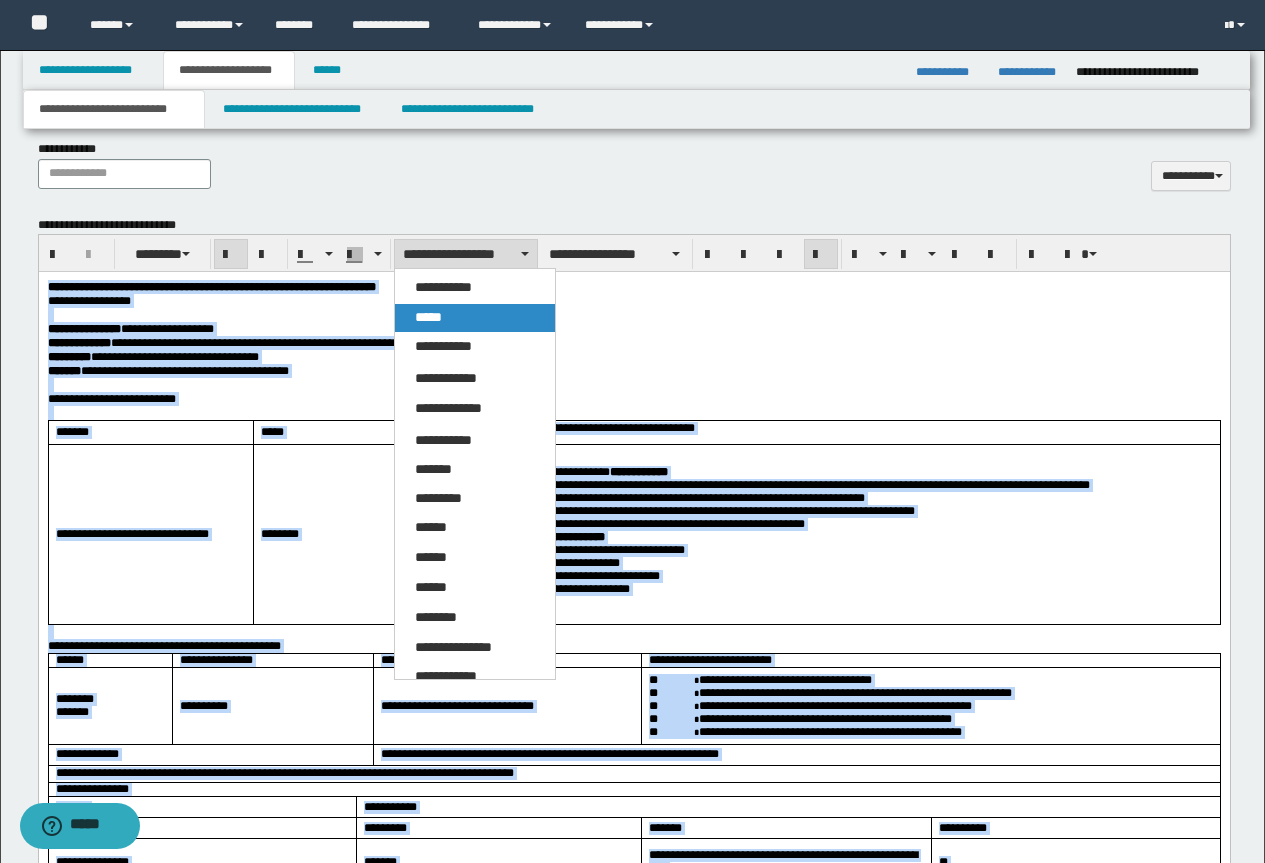 drag, startPoint x: 430, startPoint y: 319, endPoint x: 469, endPoint y: 11, distance: 310.45935 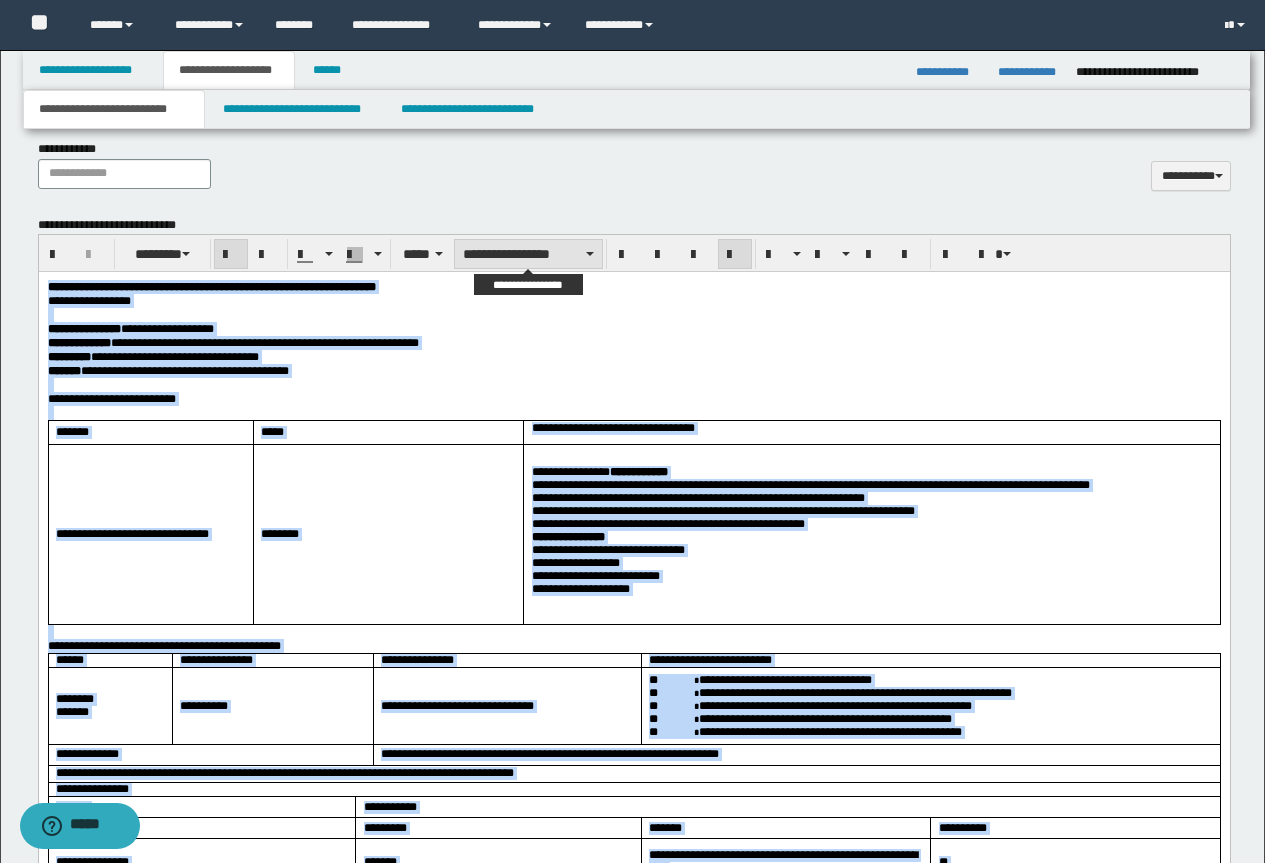click on "**********" at bounding box center (528, 254) 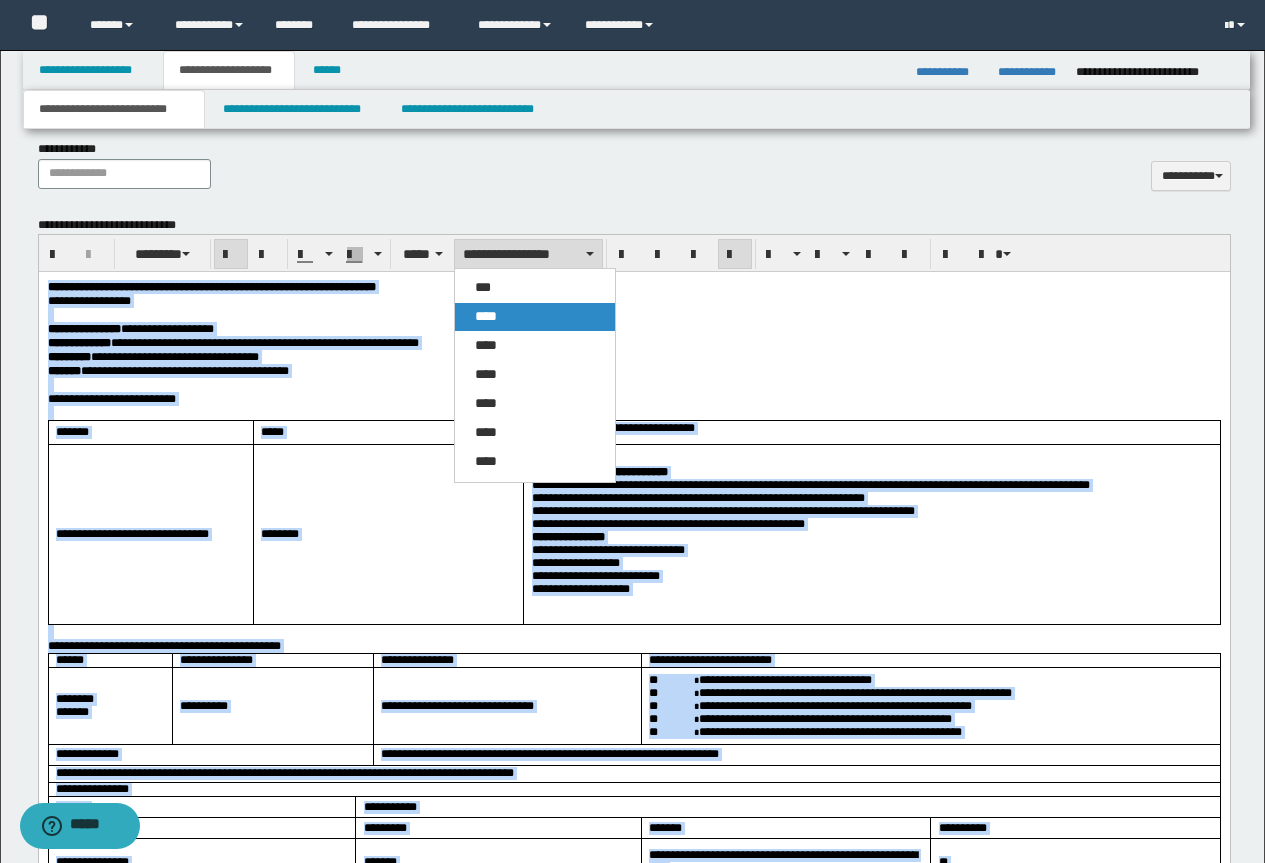 drag, startPoint x: 525, startPoint y: 321, endPoint x: 537, endPoint y: 16, distance: 305.23596 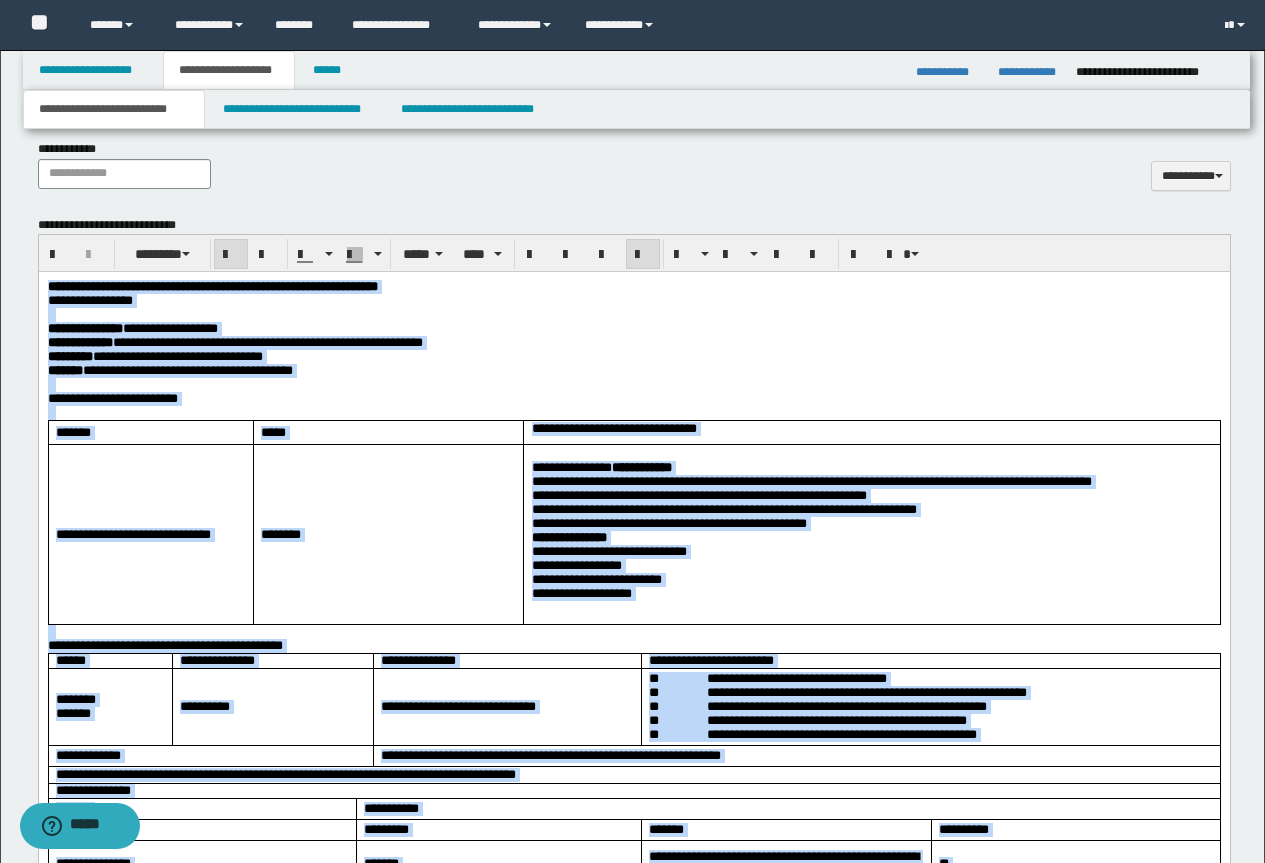 click at bounding box center (643, 255) 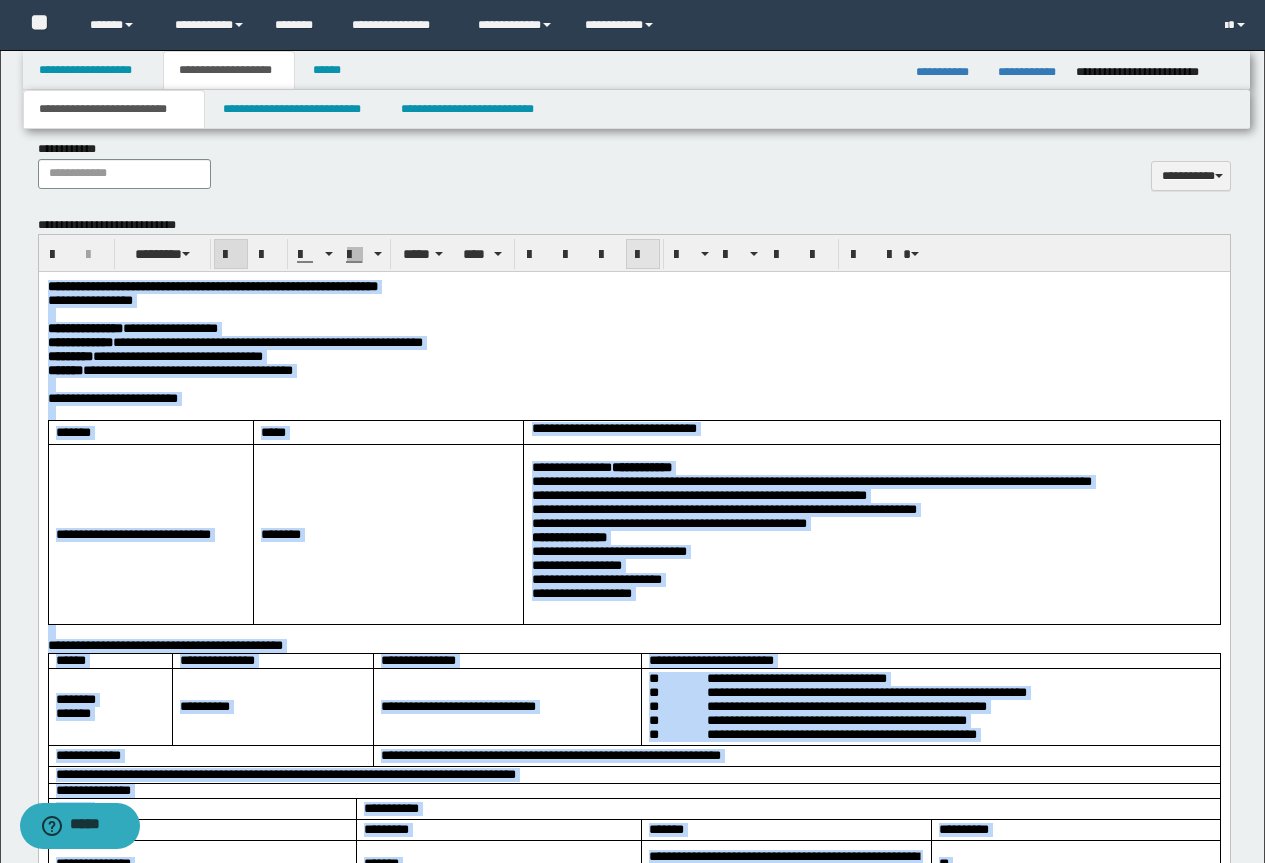 click at bounding box center (643, 255) 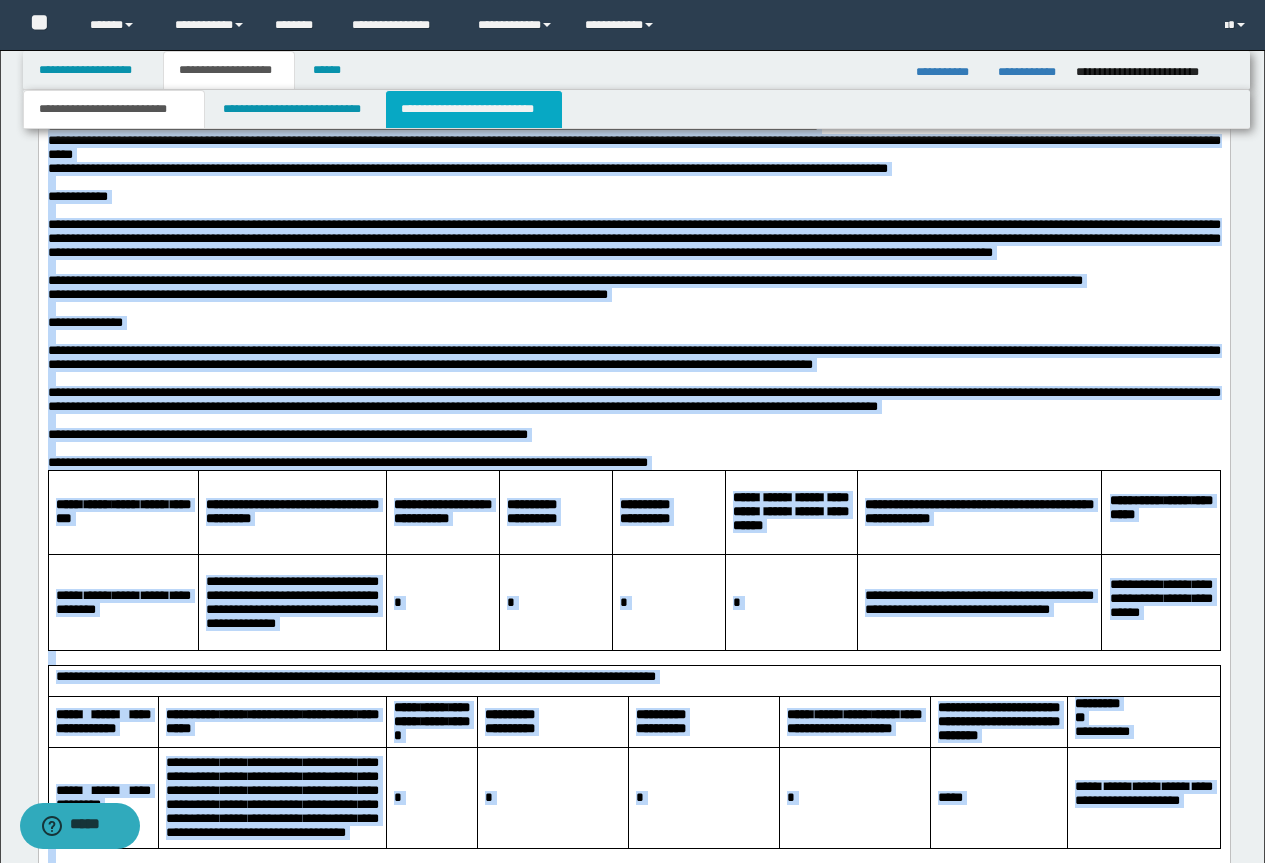 scroll, scrollTop: 4273, scrollLeft: 0, axis: vertical 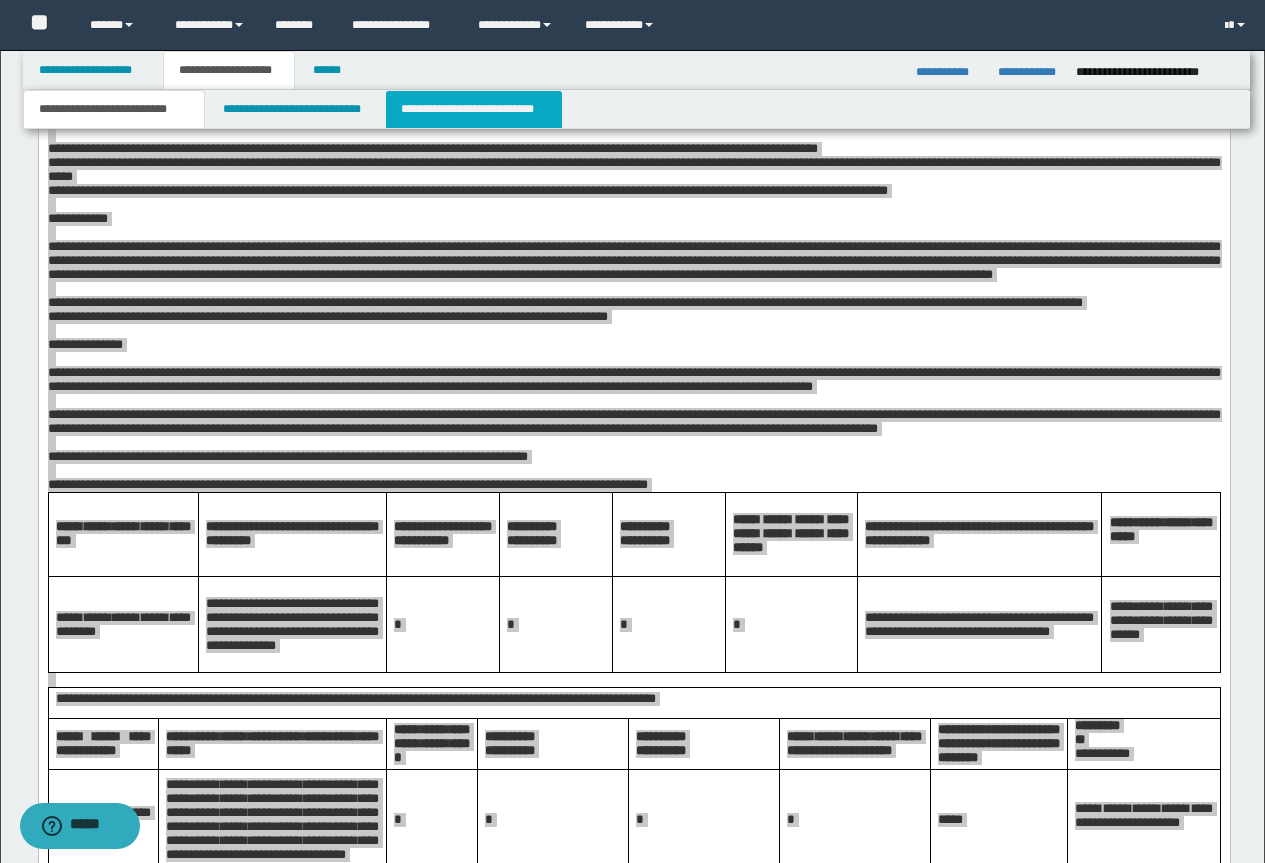 click on "**********" at bounding box center (474, 109) 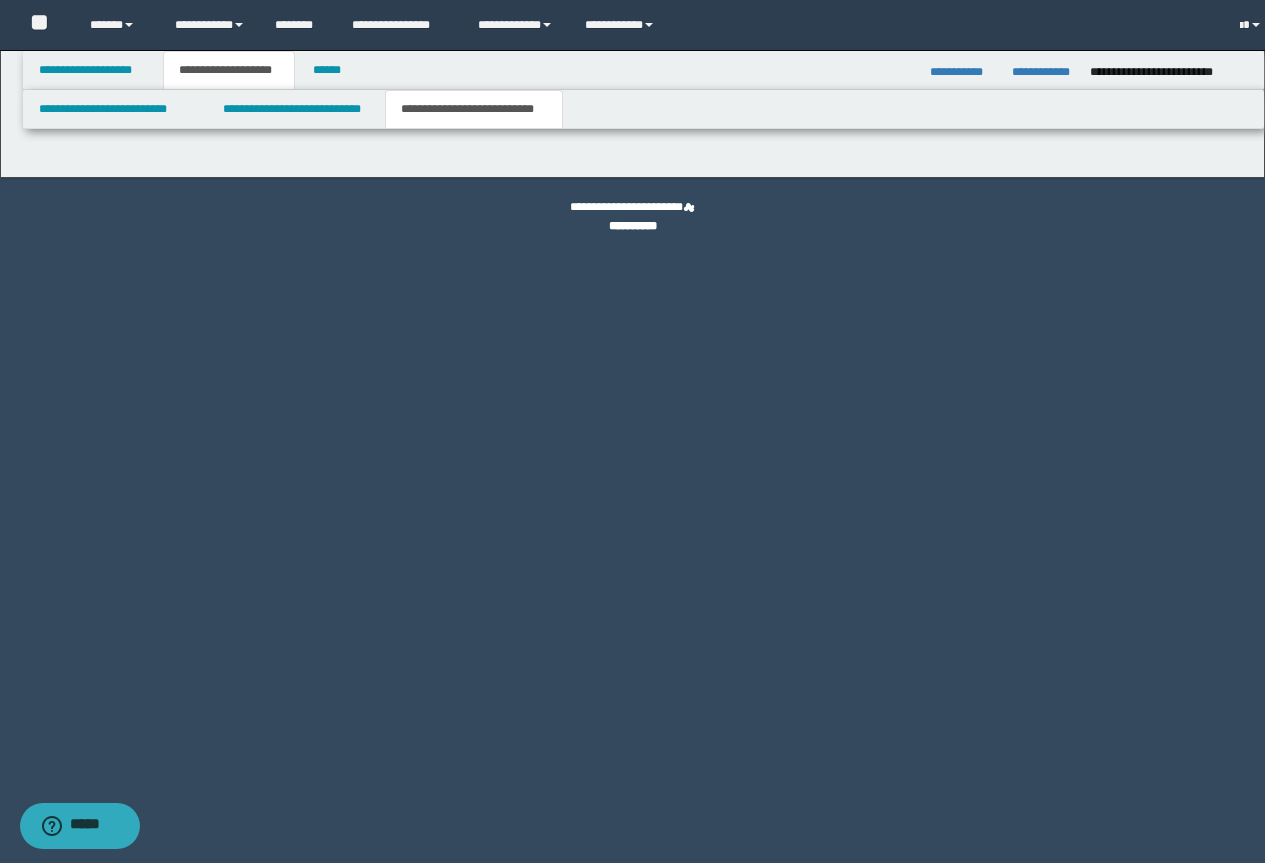 scroll, scrollTop: 0, scrollLeft: 0, axis: both 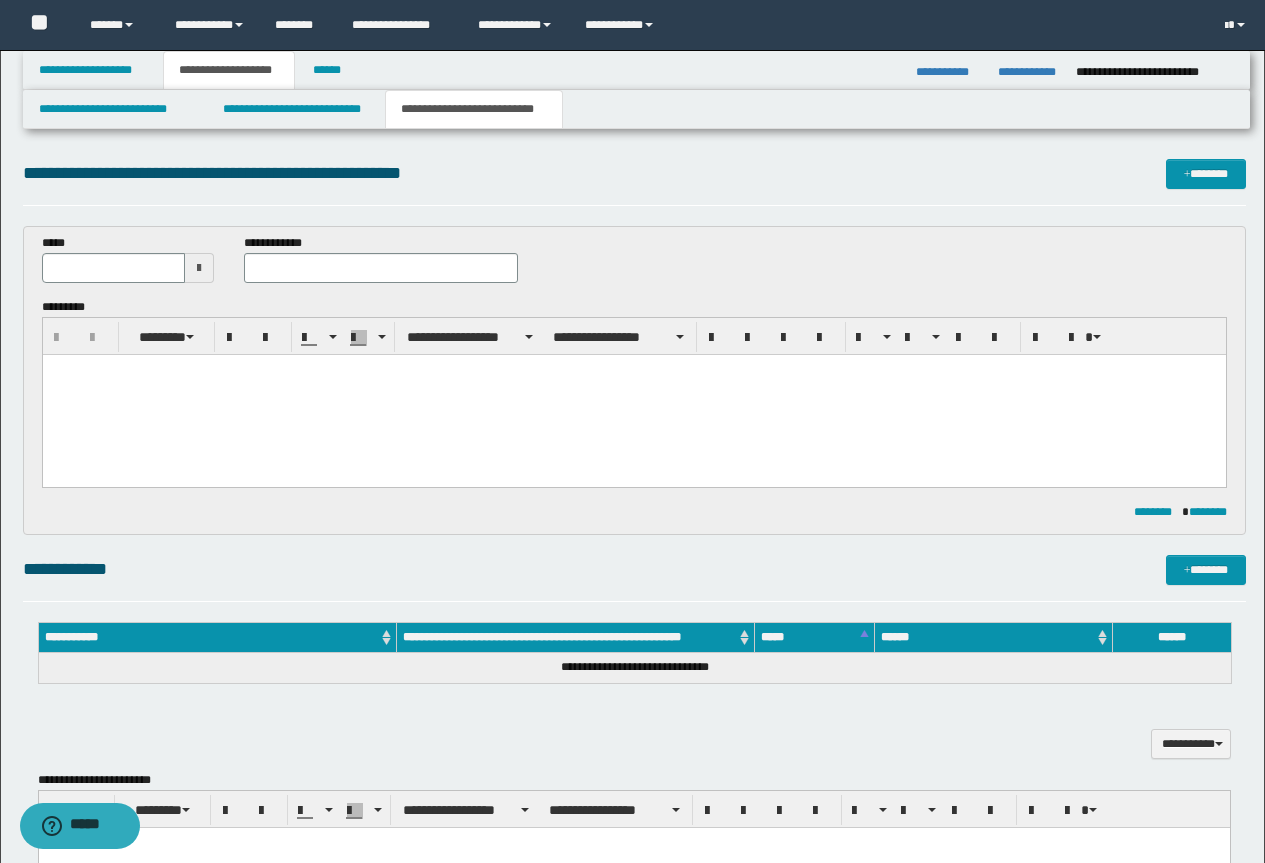 click at bounding box center (633, 395) 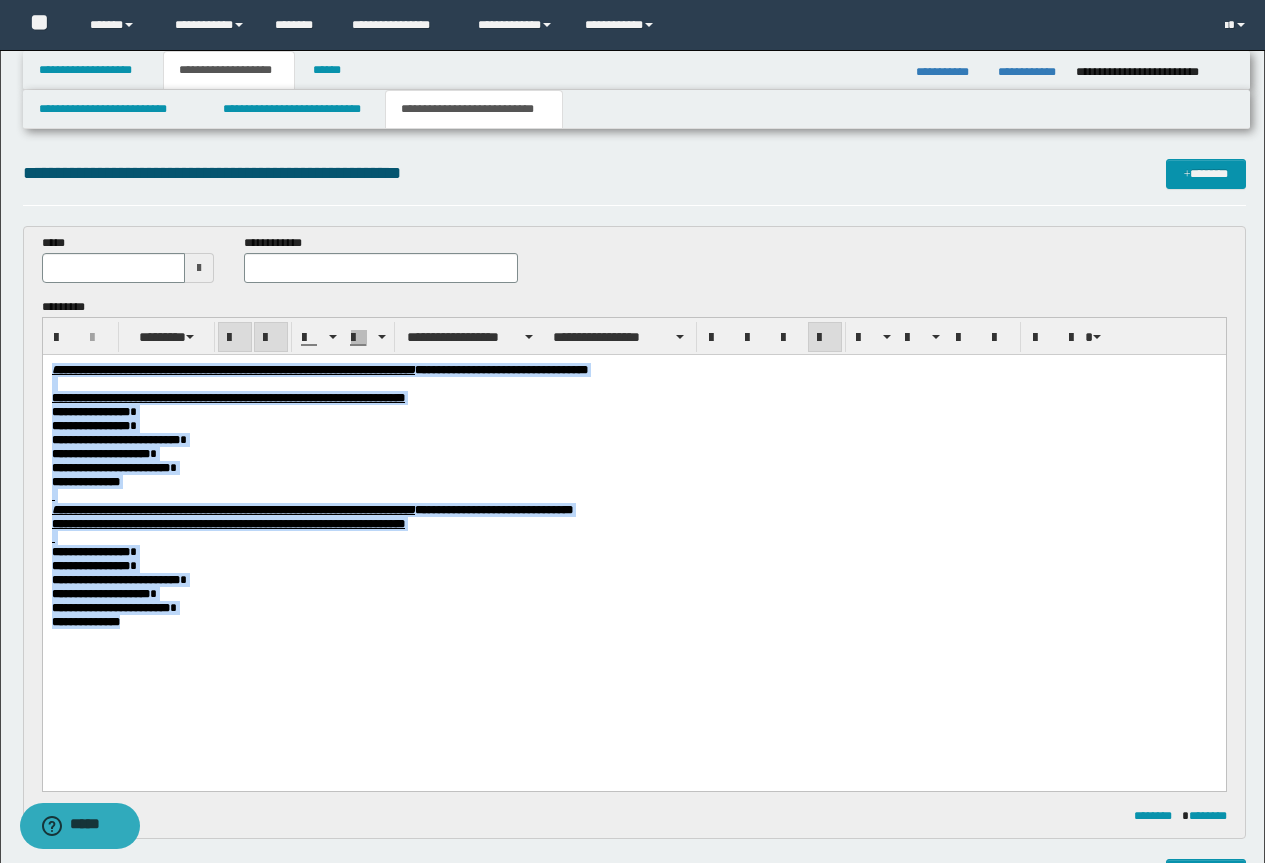 drag, startPoint x: 155, startPoint y: 665, endPoint x: 44, endPoint y: 671, distance: 111.16204 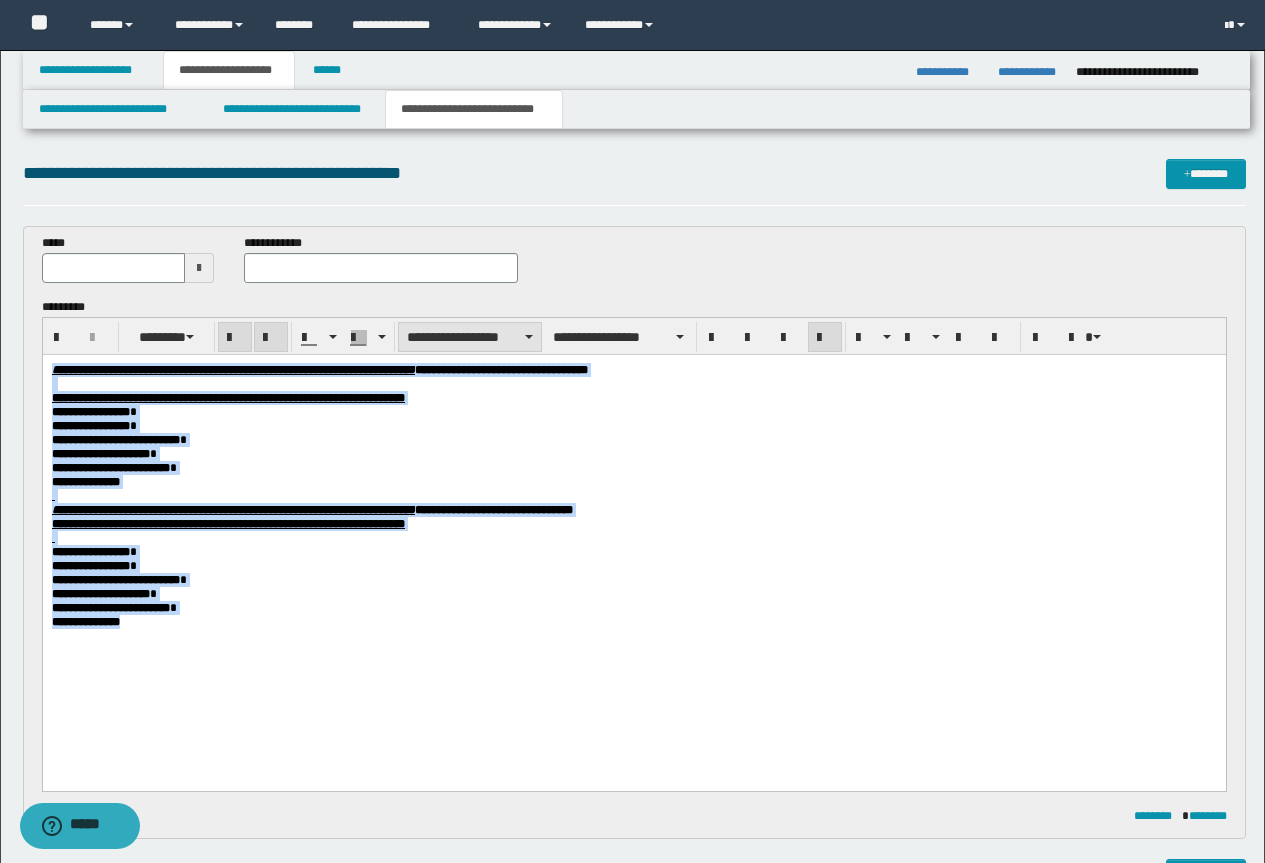 click on "**********" at bounding box center (470, 337) 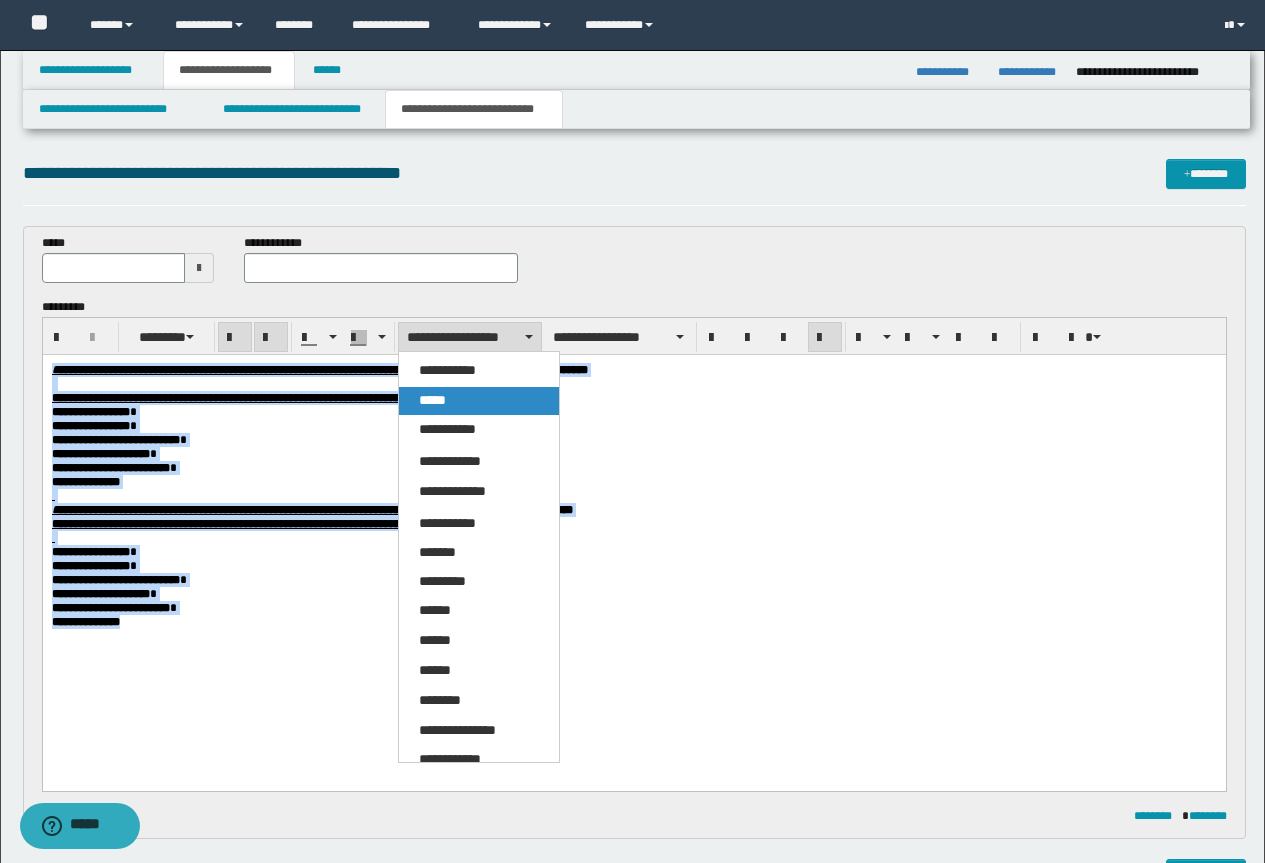 click on "*****" at bounding box center (432, 400) 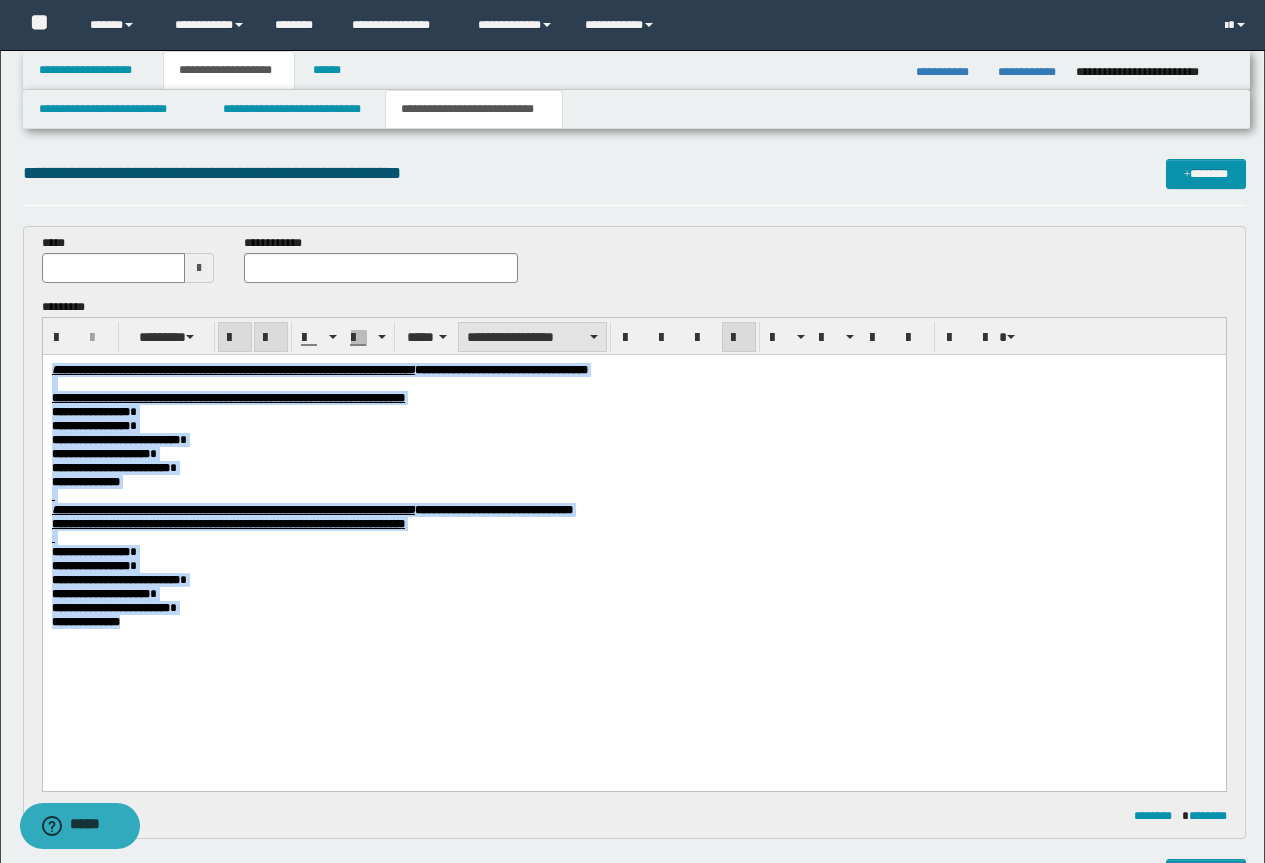 click on "**********" at bounding box center (532, 337) 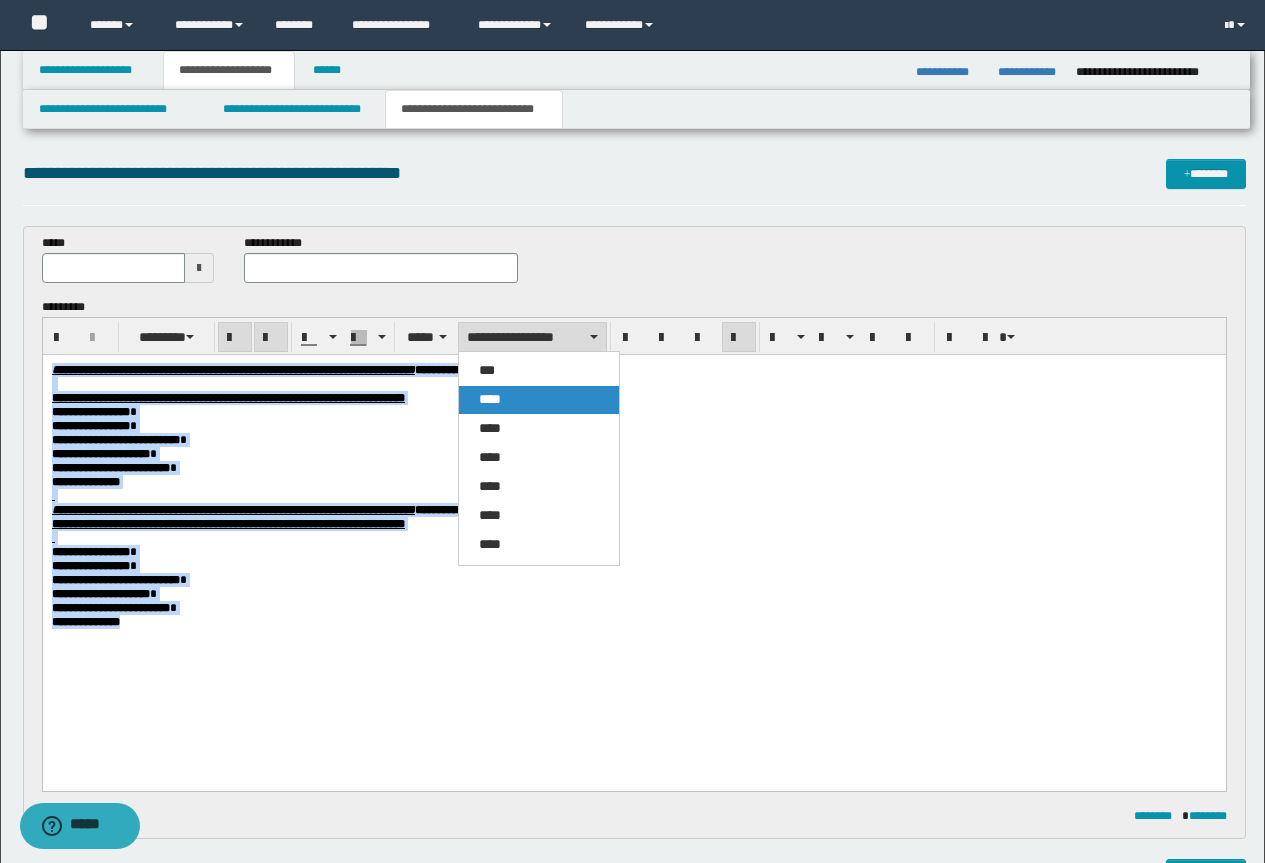 click on "****" at bounding box center (539, 400) 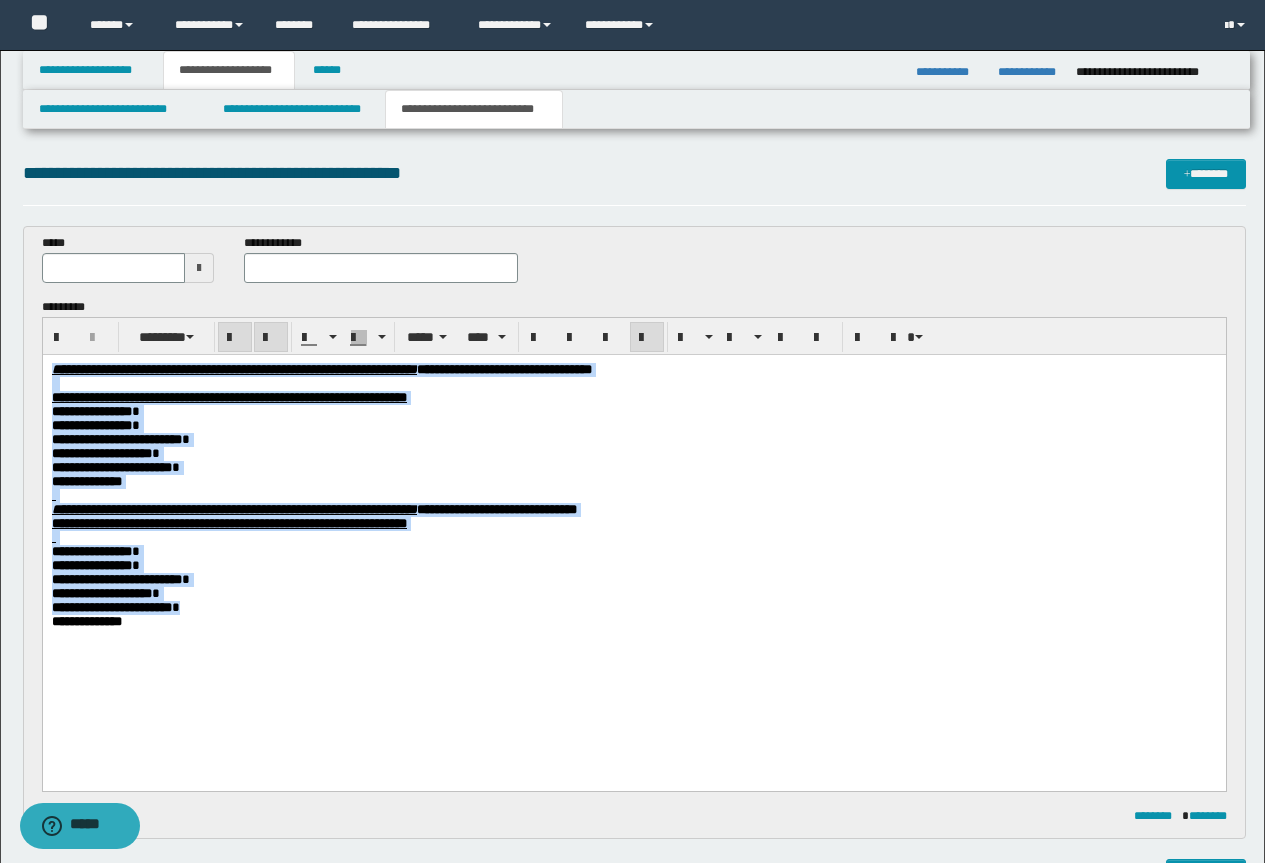 click on "**********" at bounding box center [503, 369] 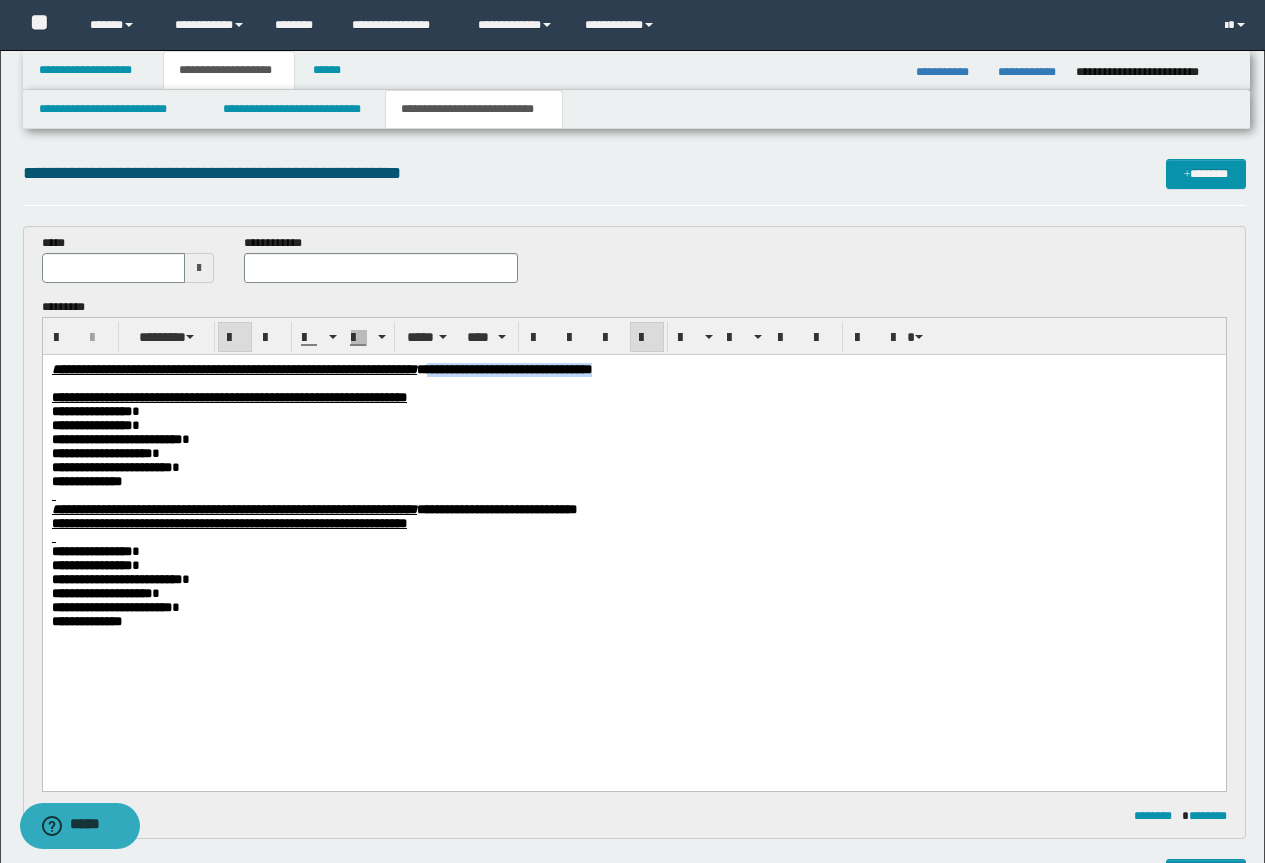drag, startPoint x: 865, startPoint y: 369, endPoint x: 624, endPoint y: 371, distance: 241.0083 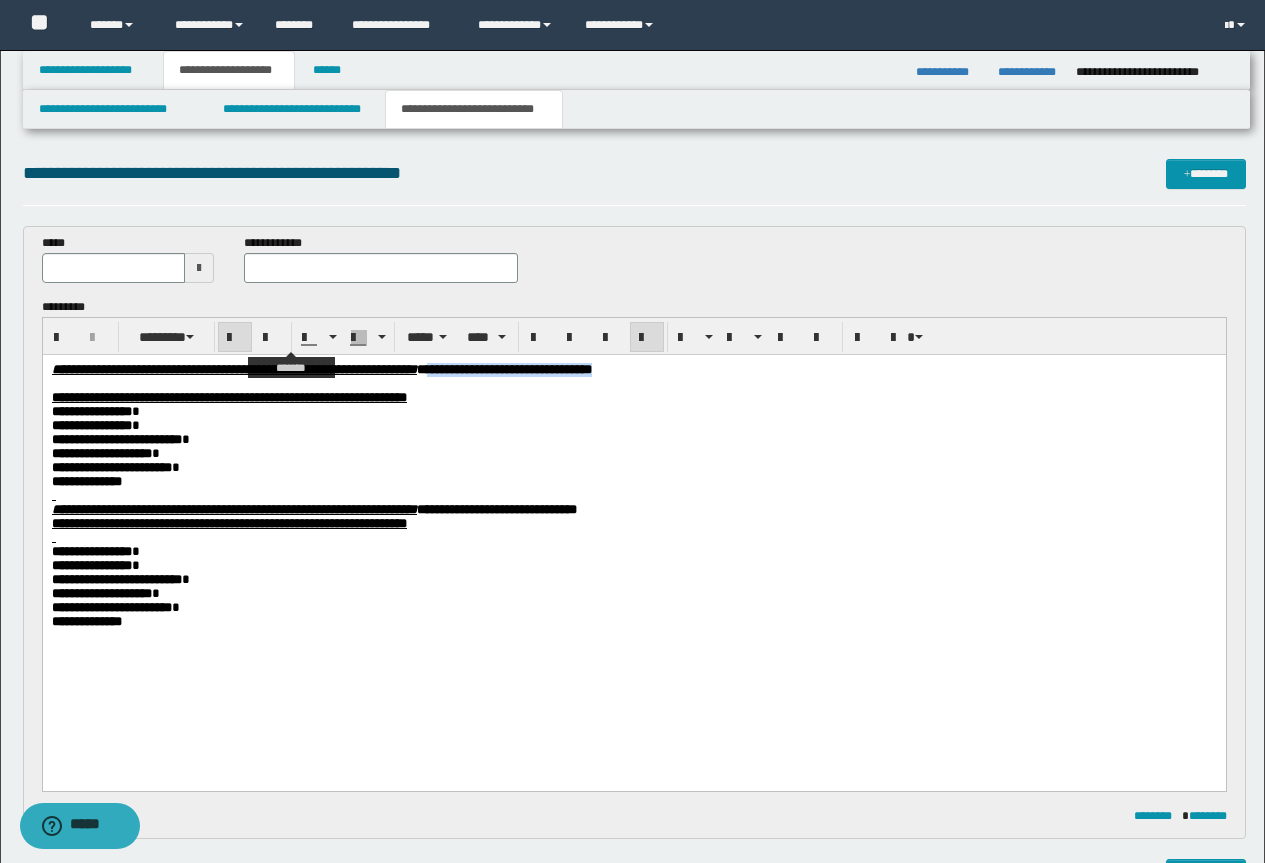 copy on "**********" 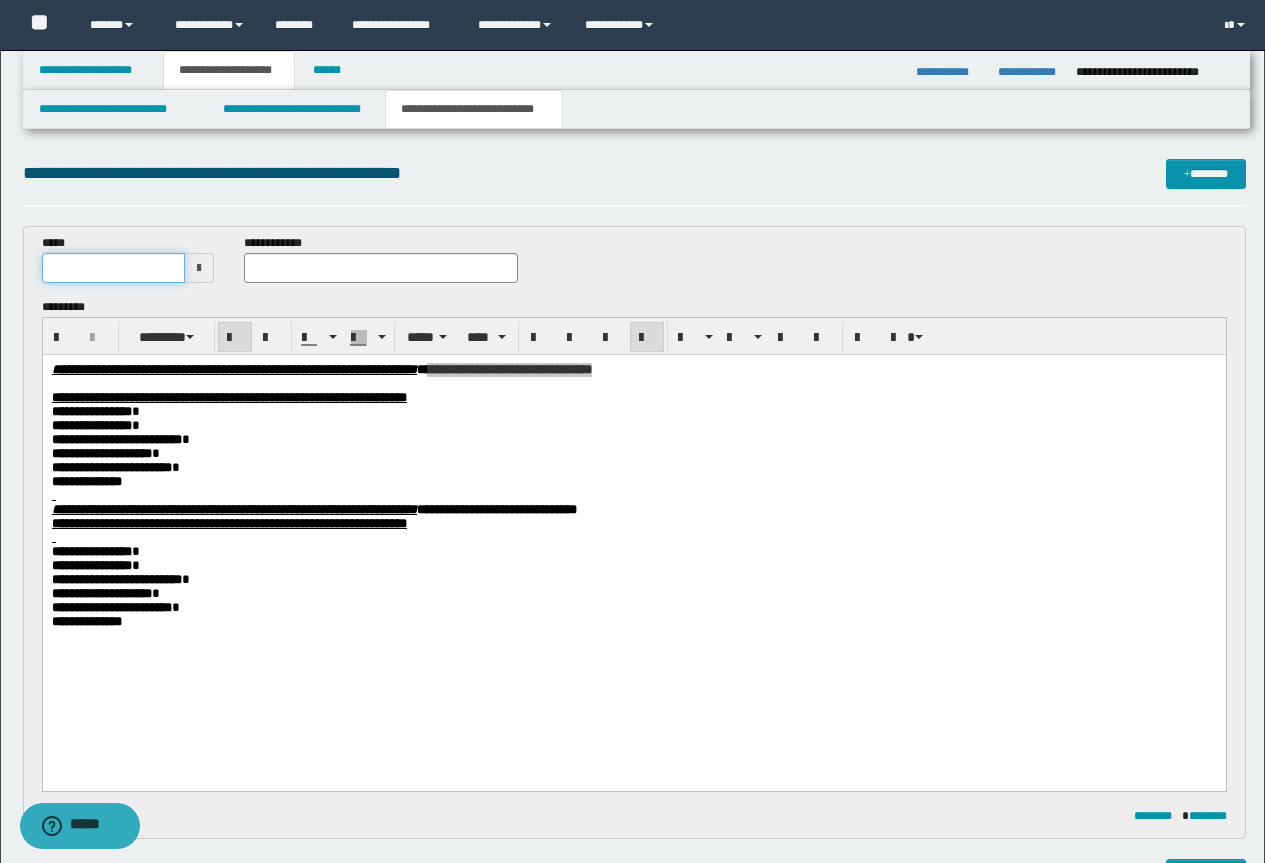 click at bounding box center [114, 268] 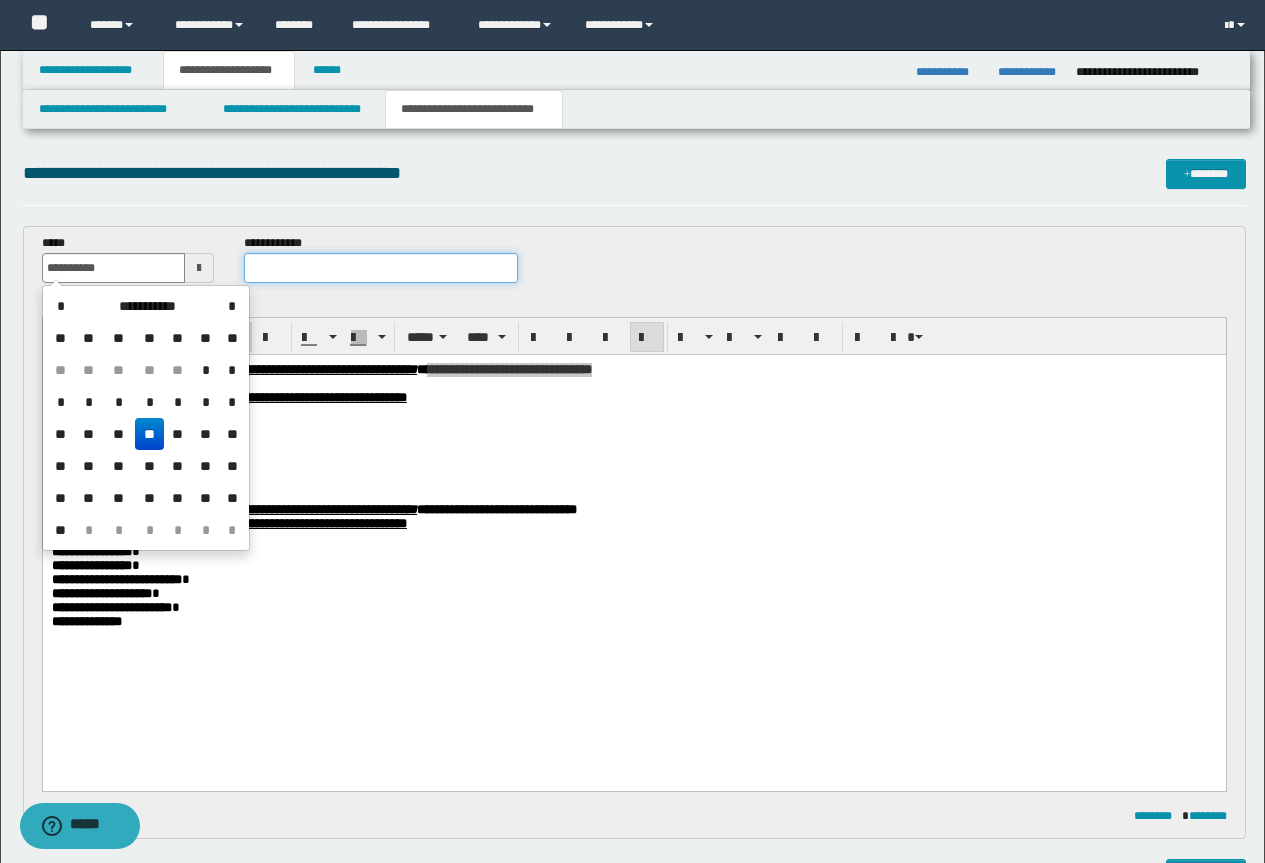 type on "**********" 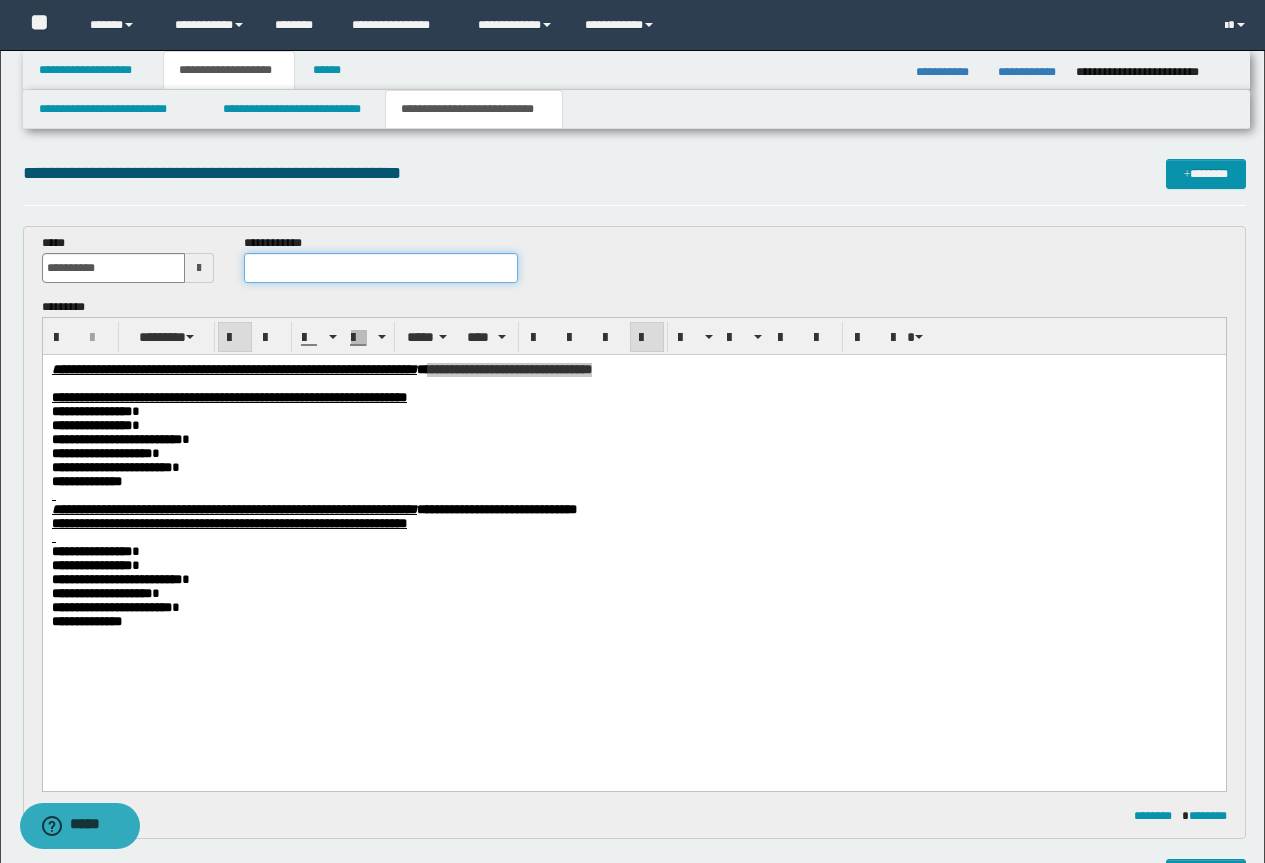 click at bounding box center (381, 268) 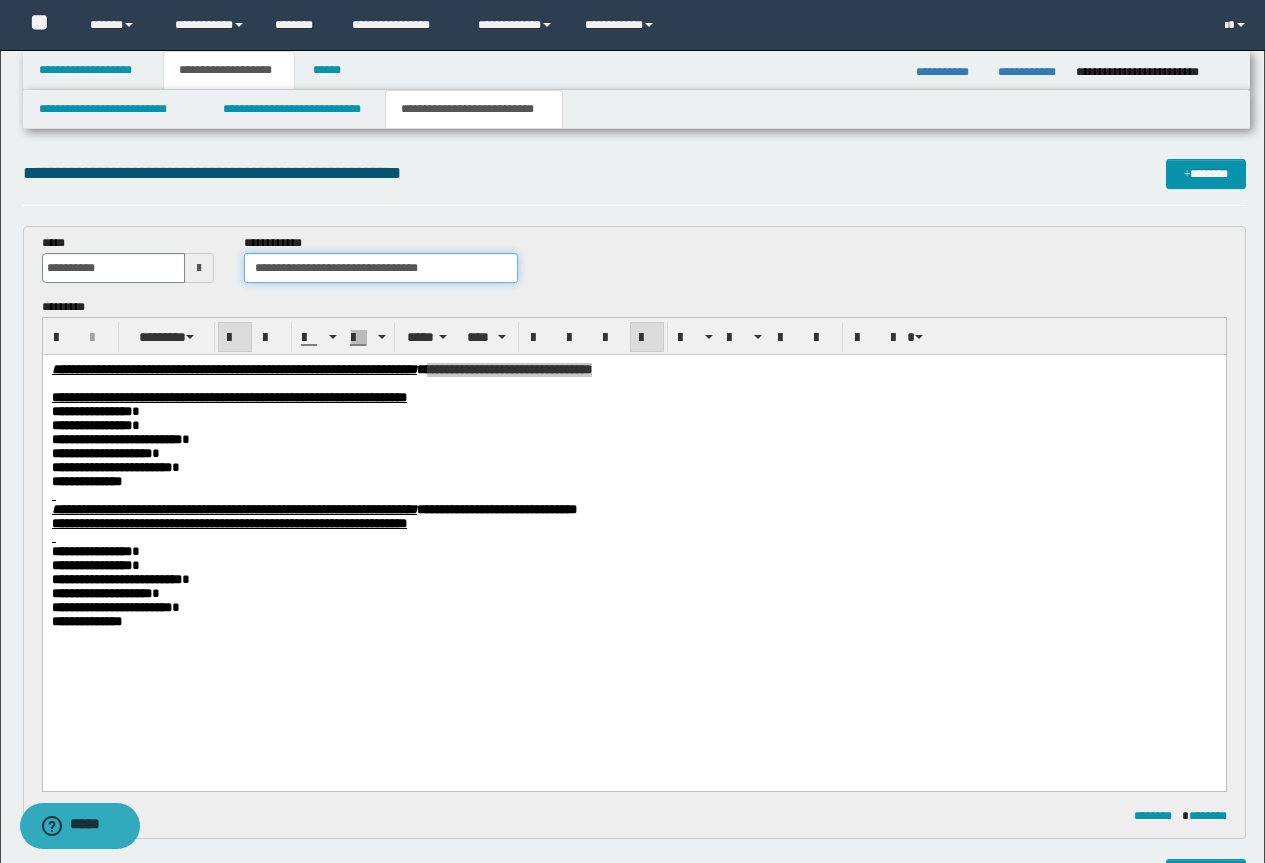 drag, startPoint x: 458, startPoint y: 262, endPoint x: 364, endPoint y: 272, distance: 94.53042 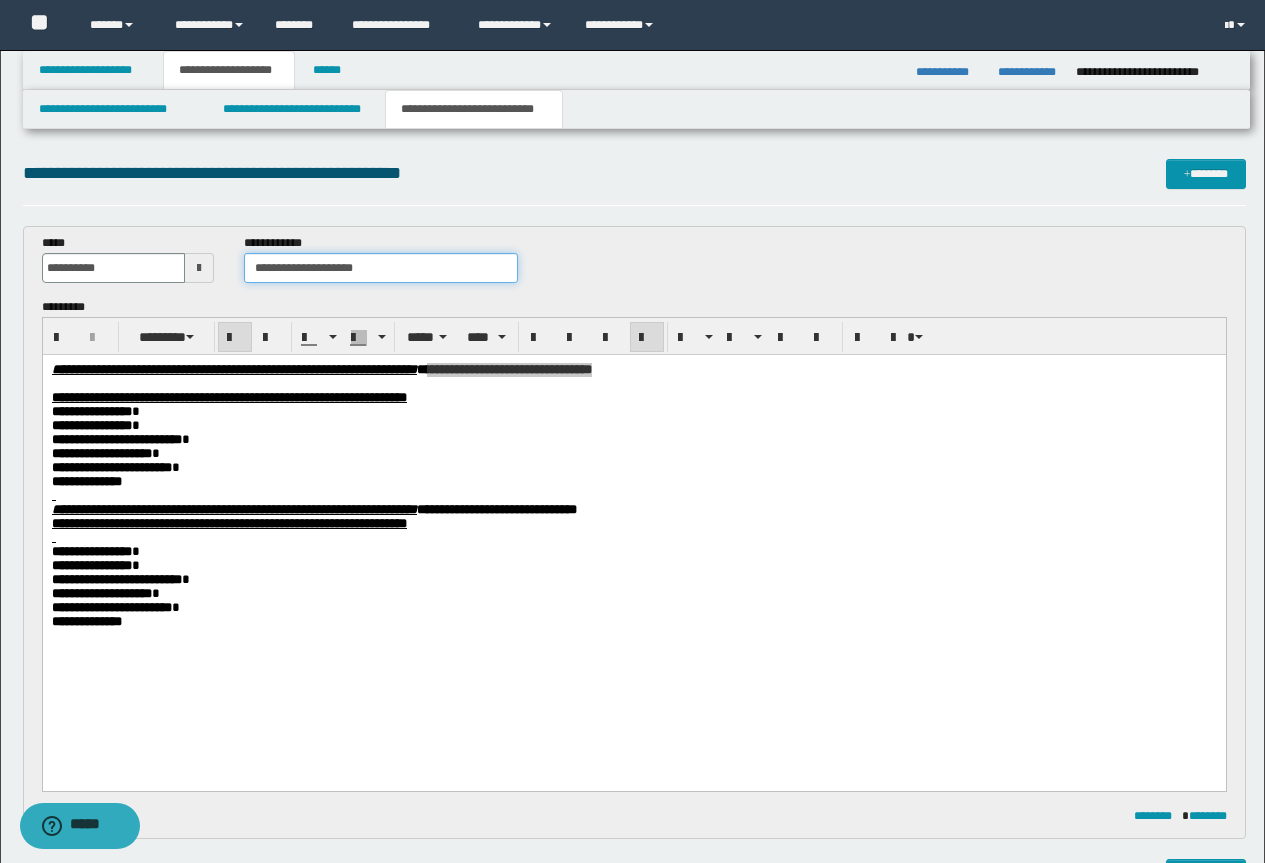 type on "**********" 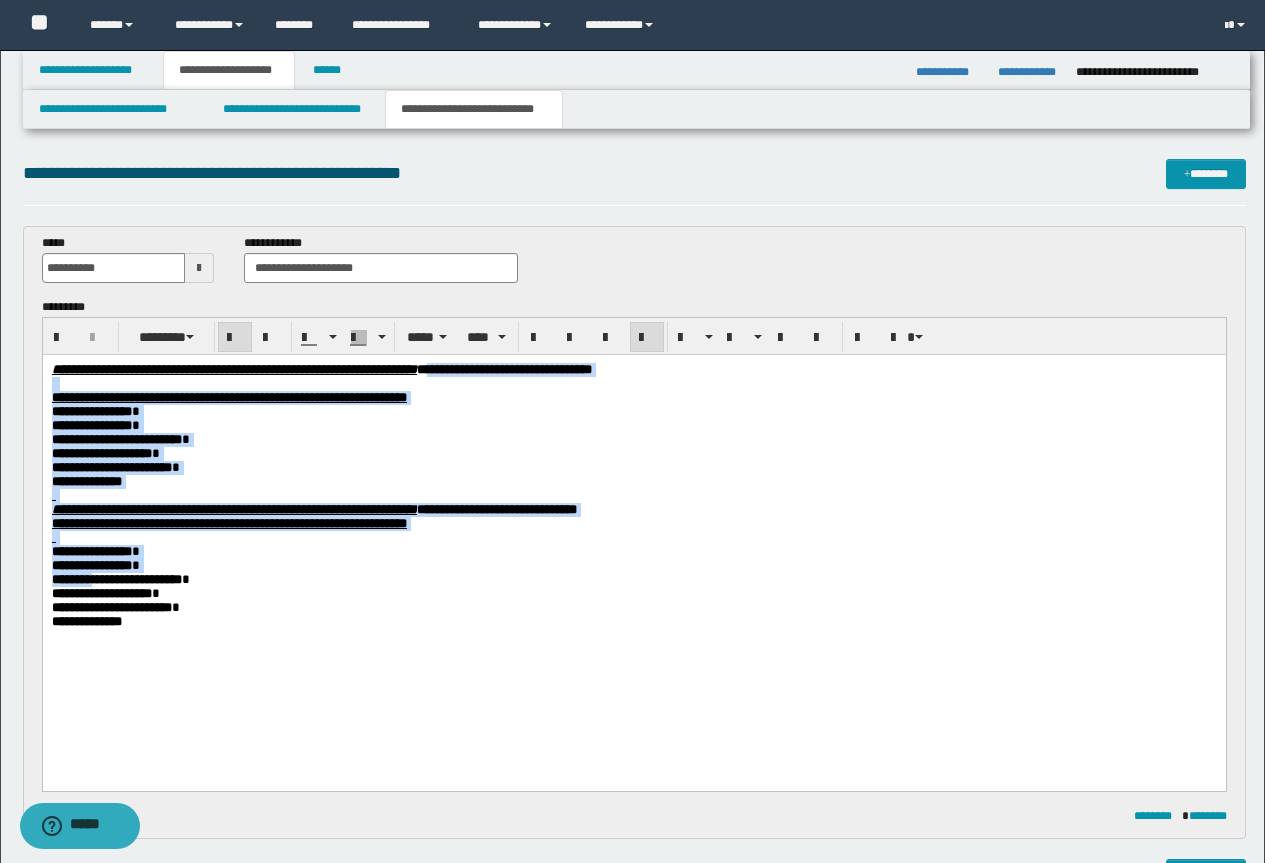 drag, startPoint x: 202, startPoint y: 682, endPoint x: 108, endPoint y: 610, distance: 118.40608 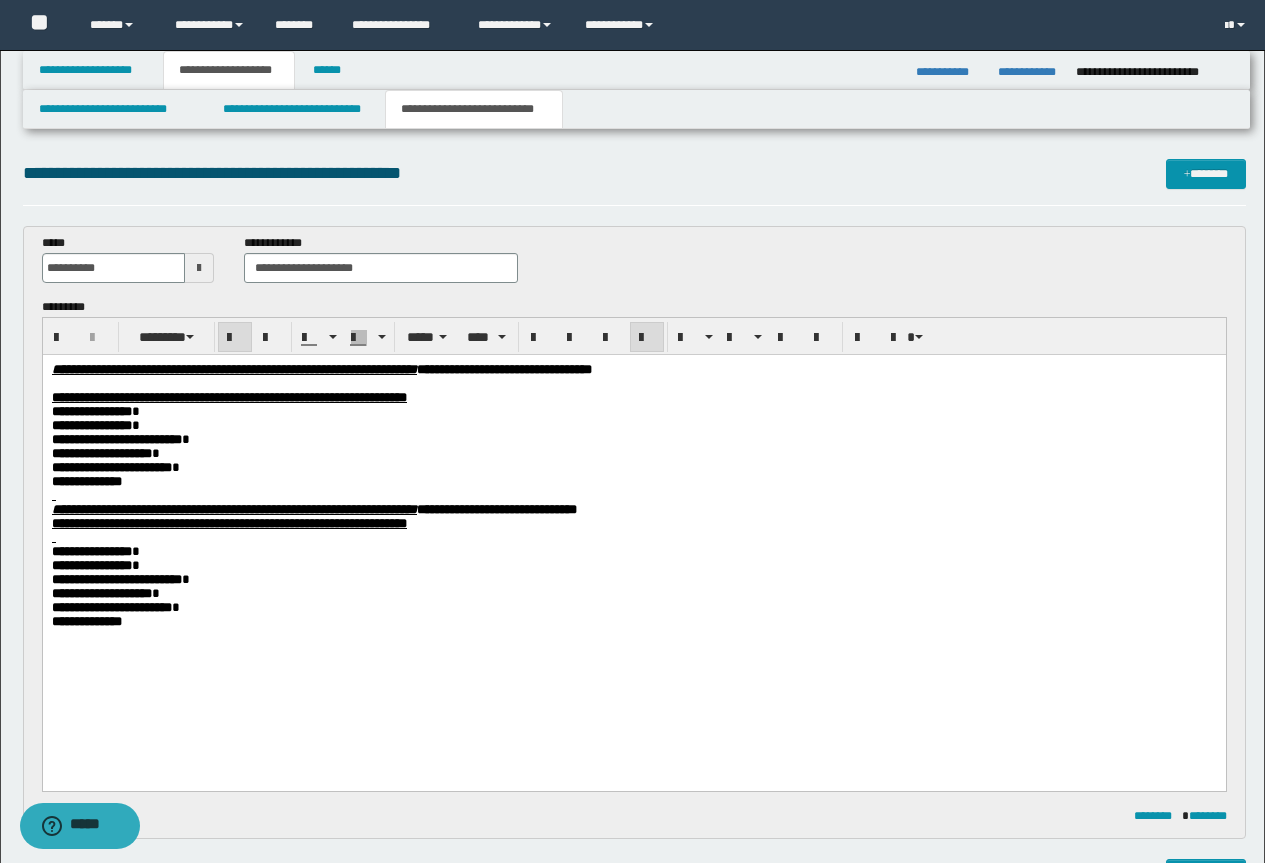 click on "**********" at bounding box center [111, 607] 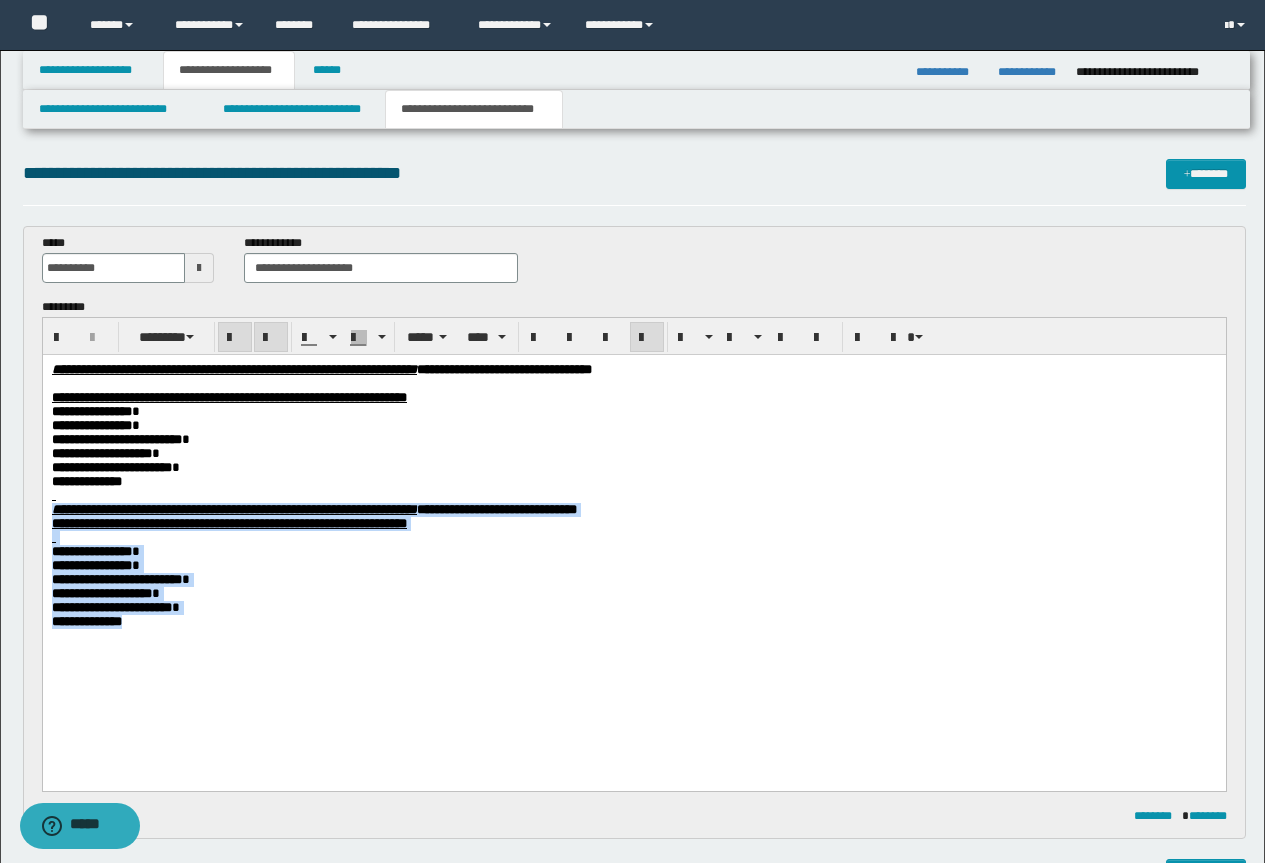 drag, startPoint x: 160, startPoint y: 662, endPoint x: 82, endPoint y: 541, distance: 143.9618 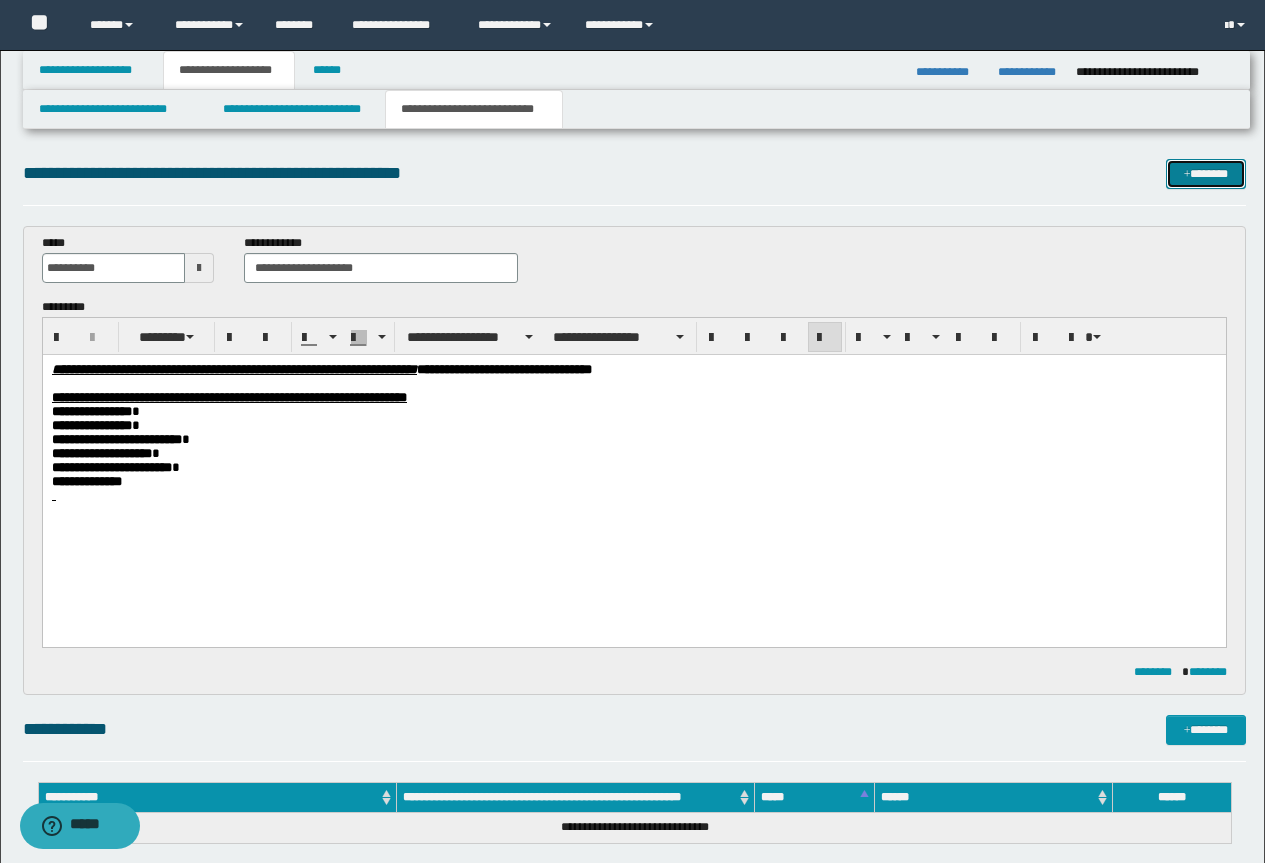 click on "*******" at bounding box center [1206, 174] 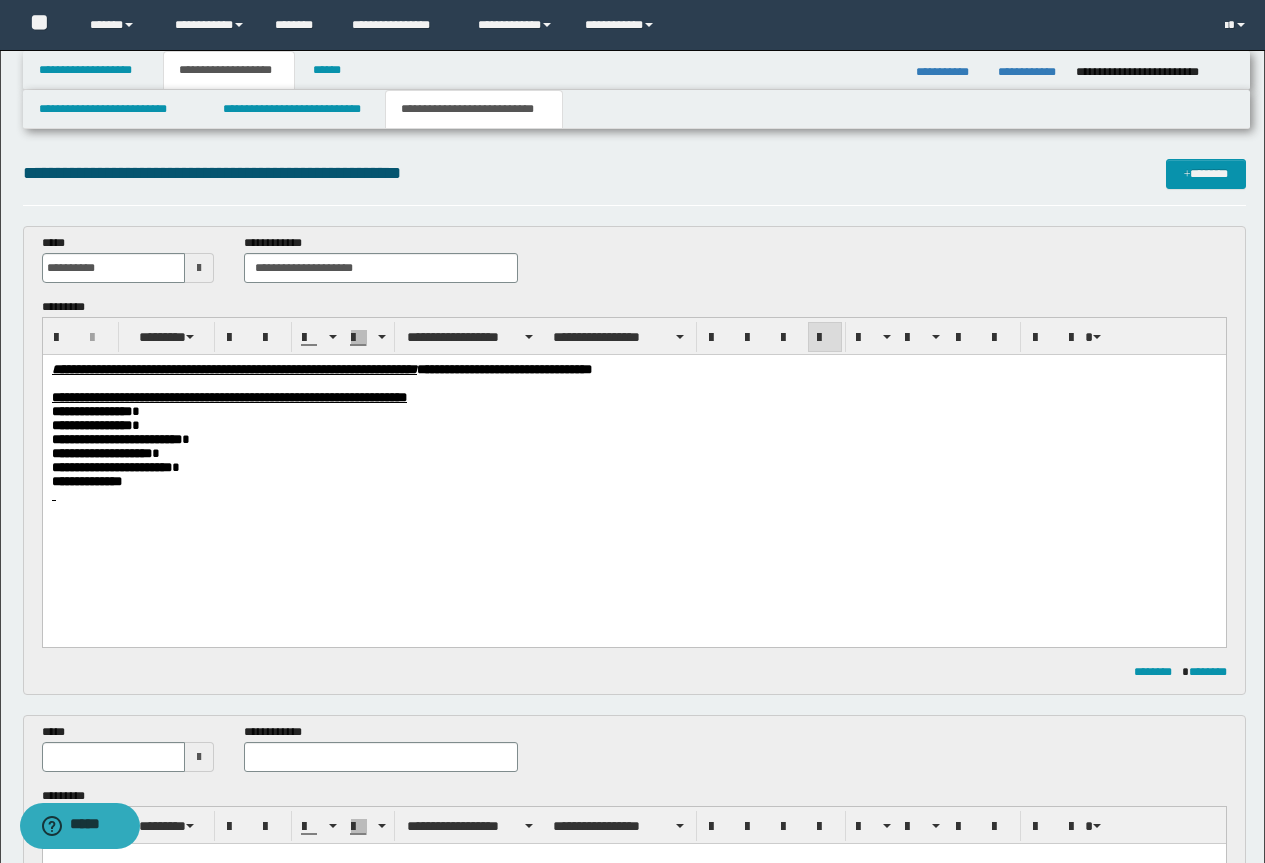 scroll, scrollTop: 500, scrollLeft: 0, axis: vertical 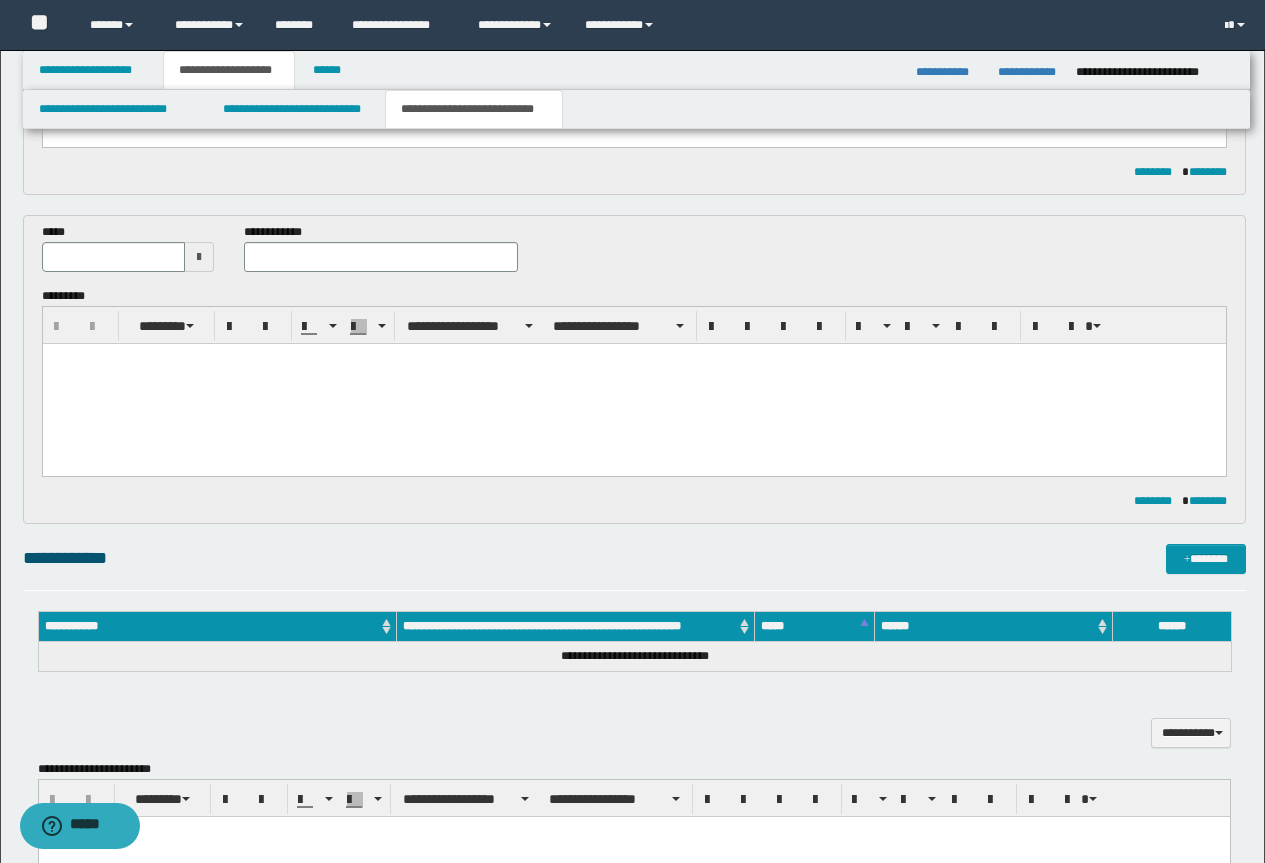 type 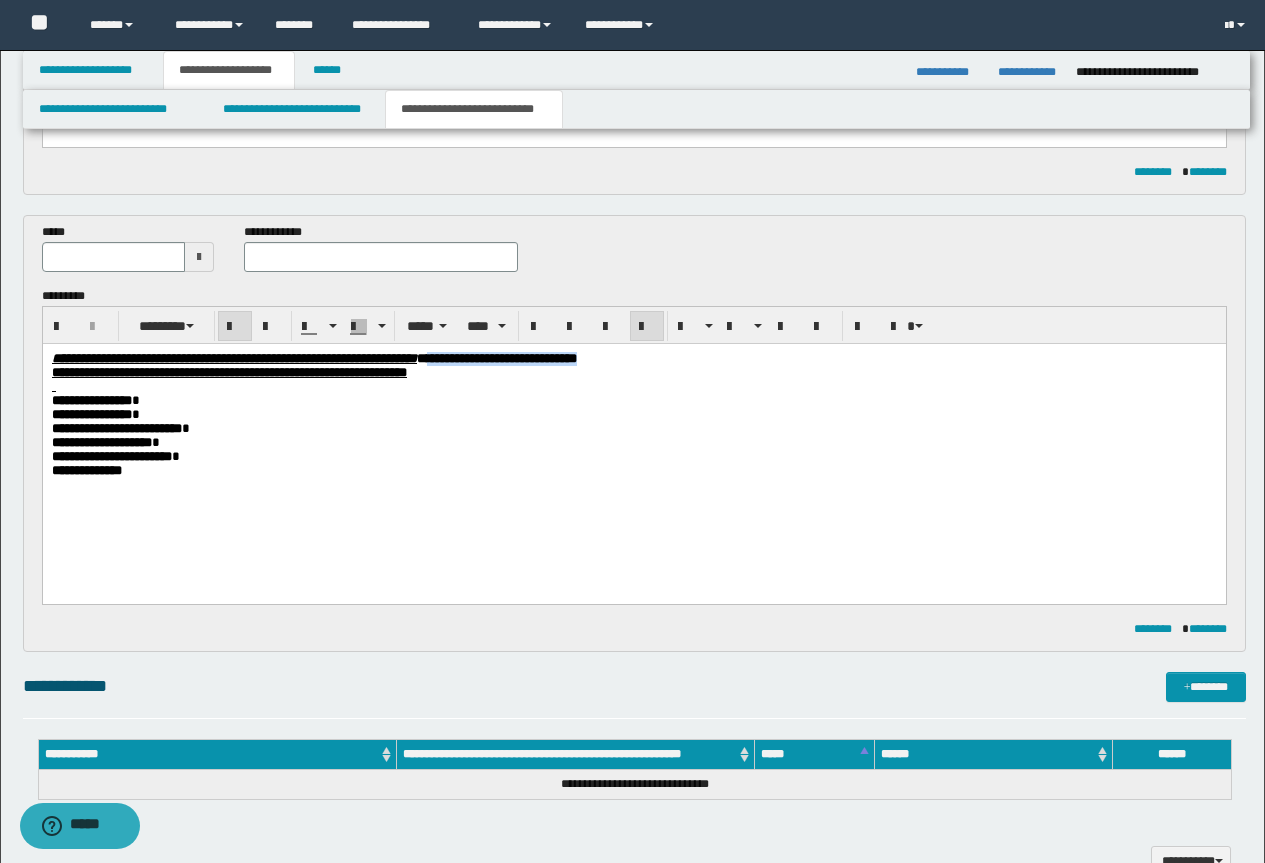 drag, startPoint x: 836, startPoint y: 353, endPoint x: 625, endPoint y: 351, distance: 211.00948 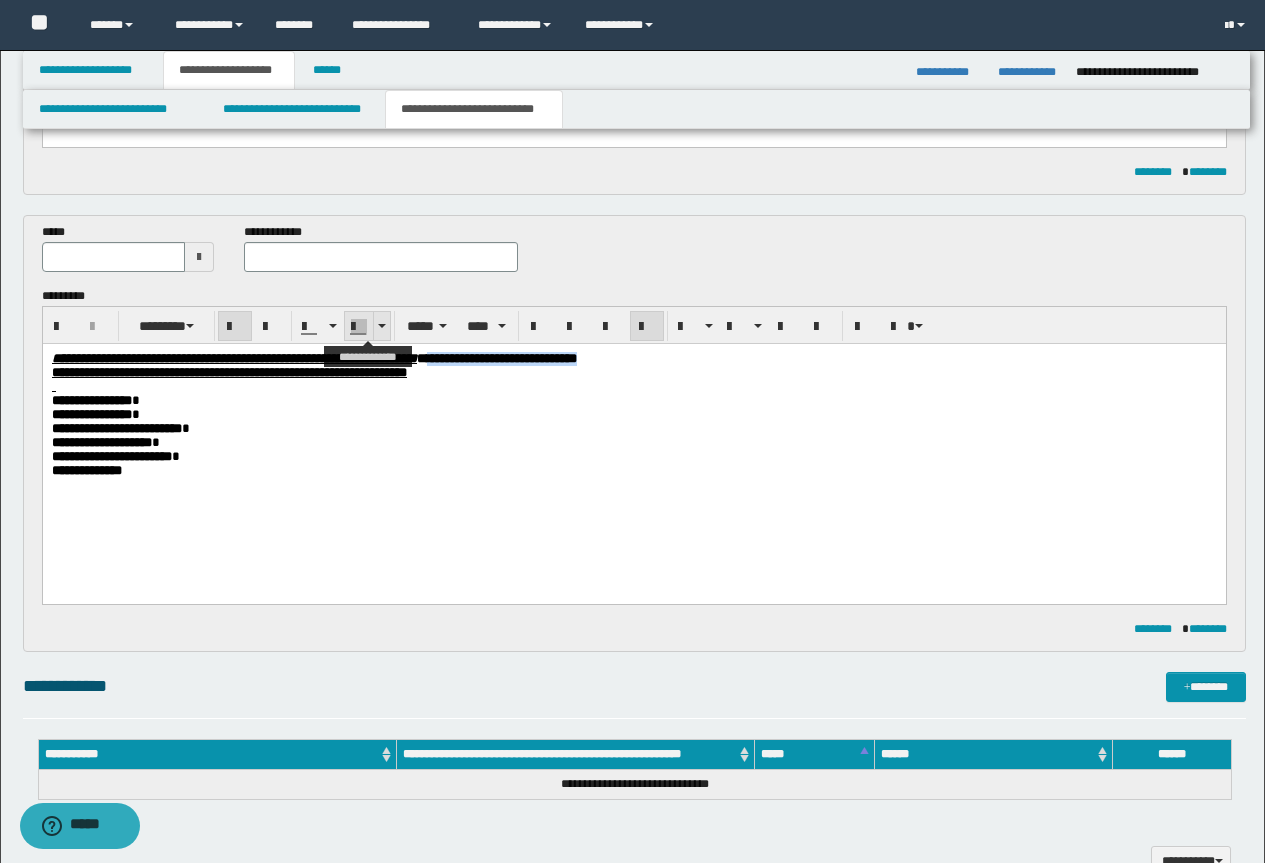 copy on "**********" 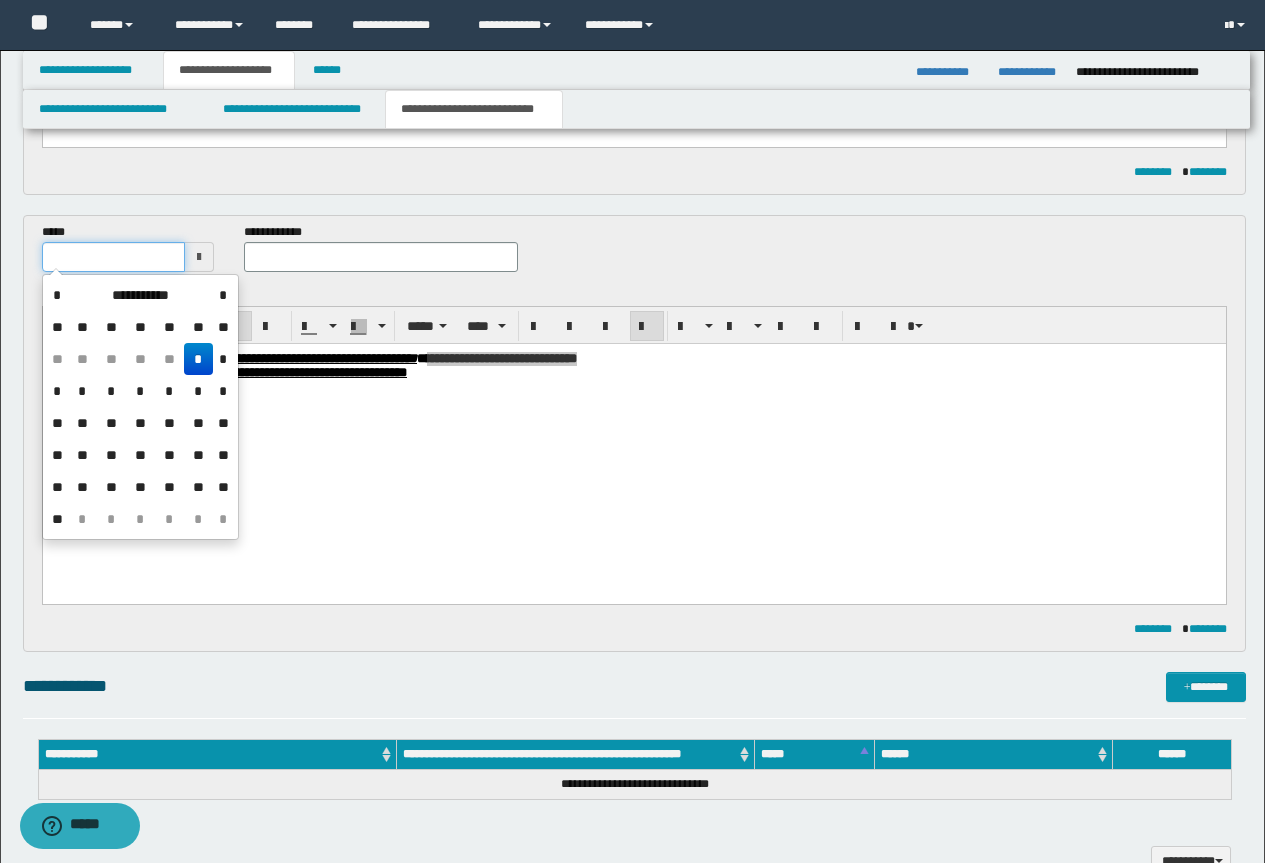 click at bounding box center (114, 257) 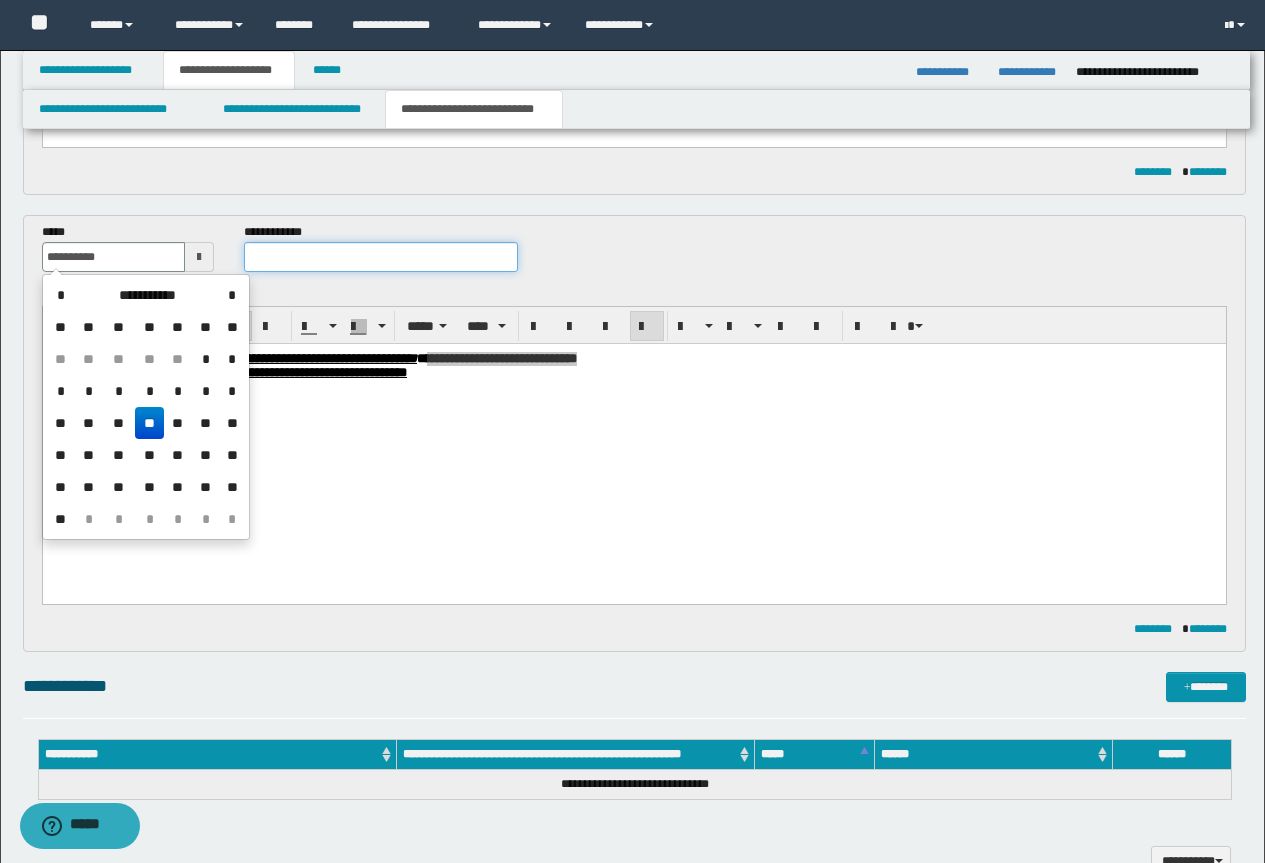 type on "**********" 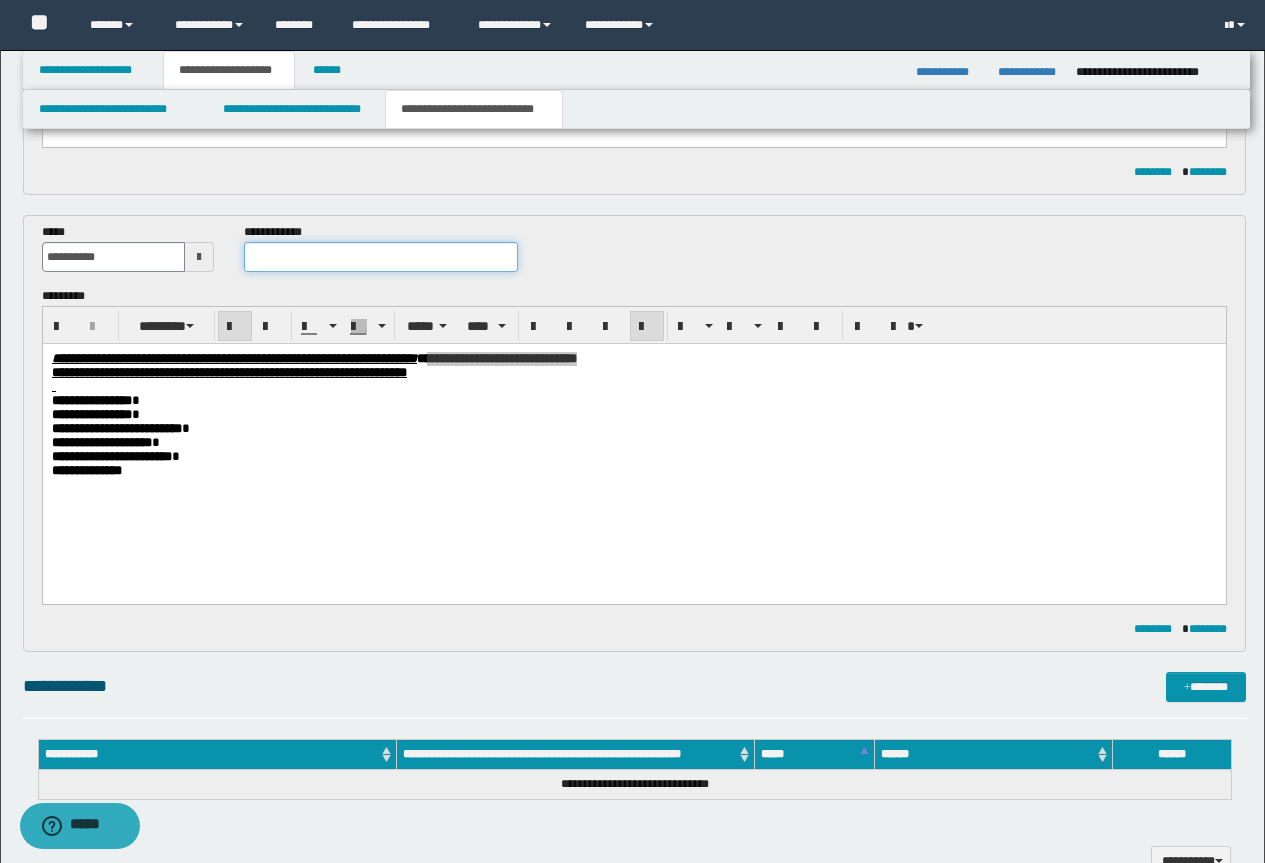 click at bounding box center (381, 257) 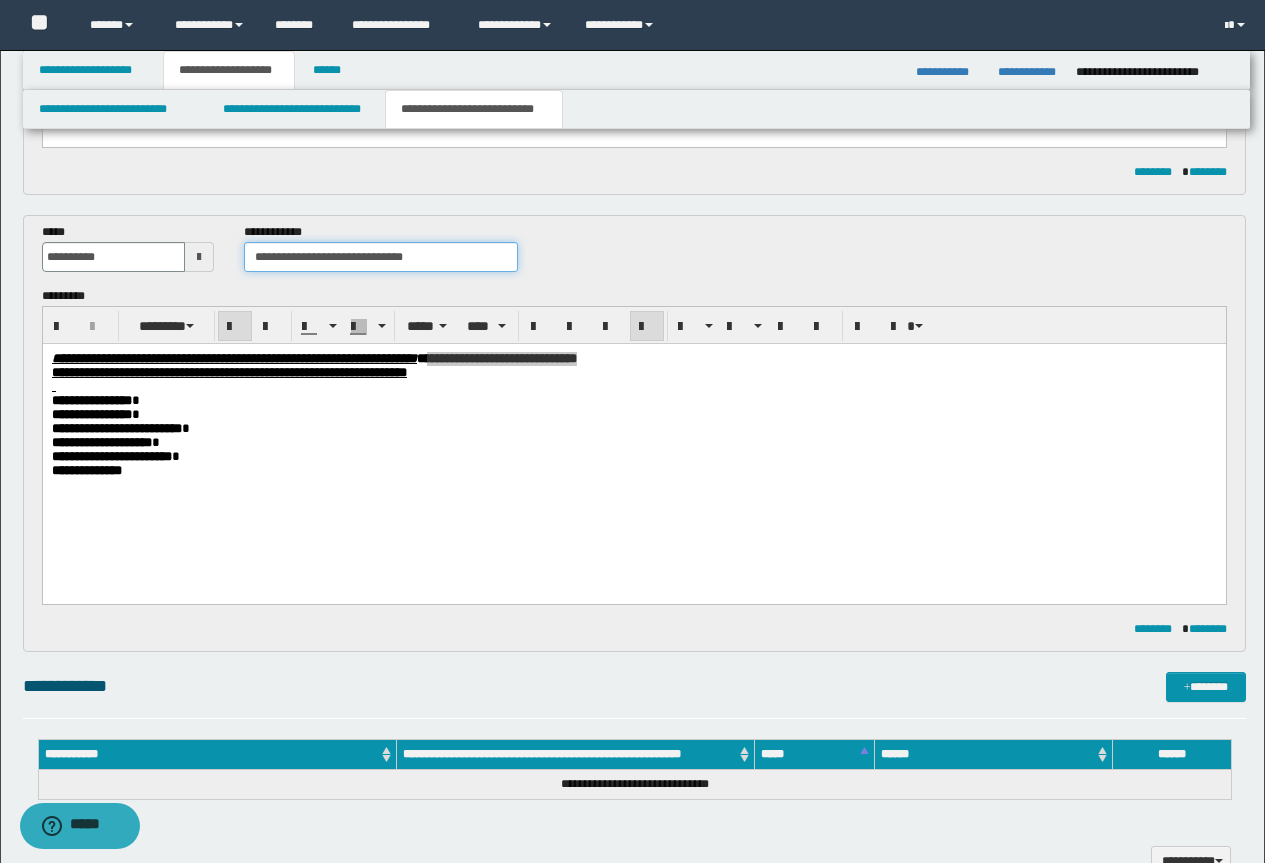 drag, startPoint x: 419, startPoint y: 251, endPoint x: 345, endPoint y: 259, distance: 74.431175 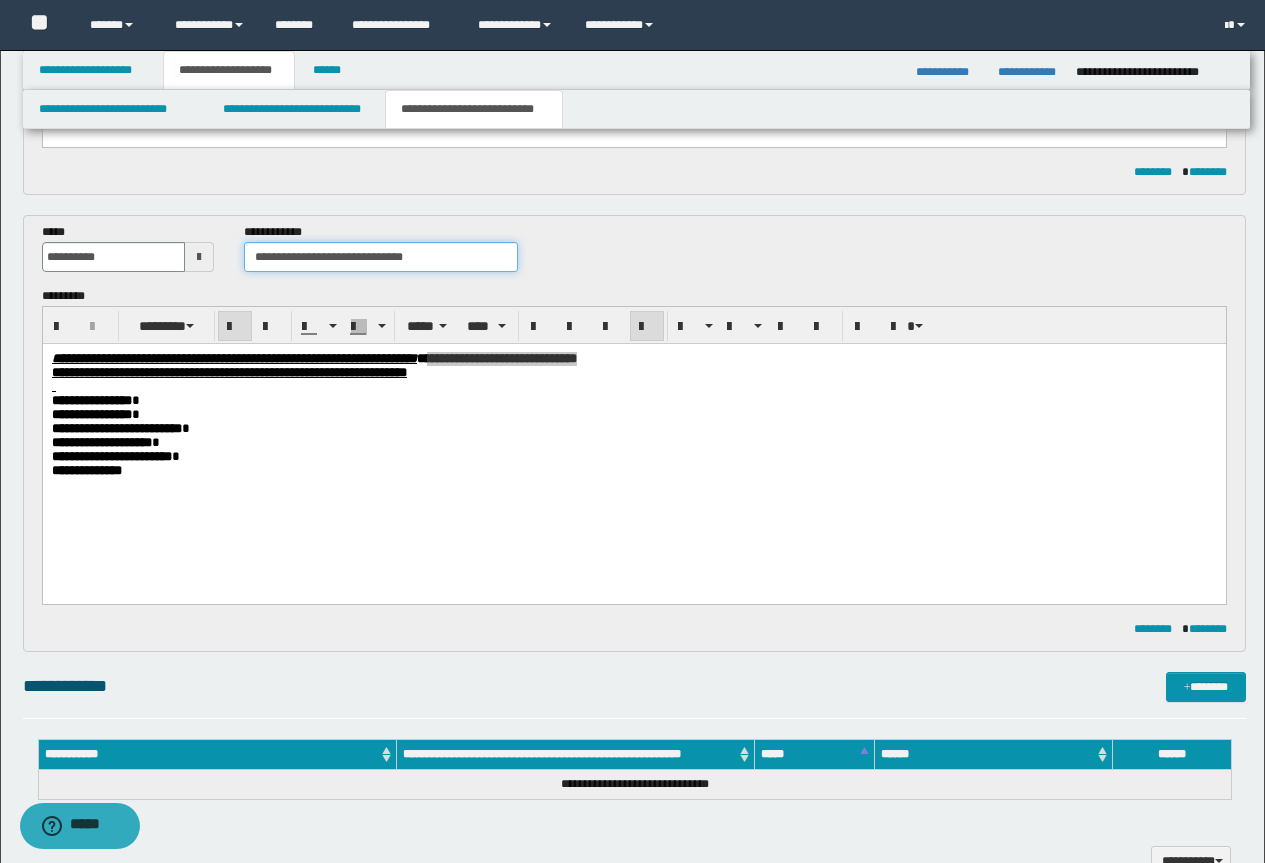 click on "**********" at bounding box center (381, 257) 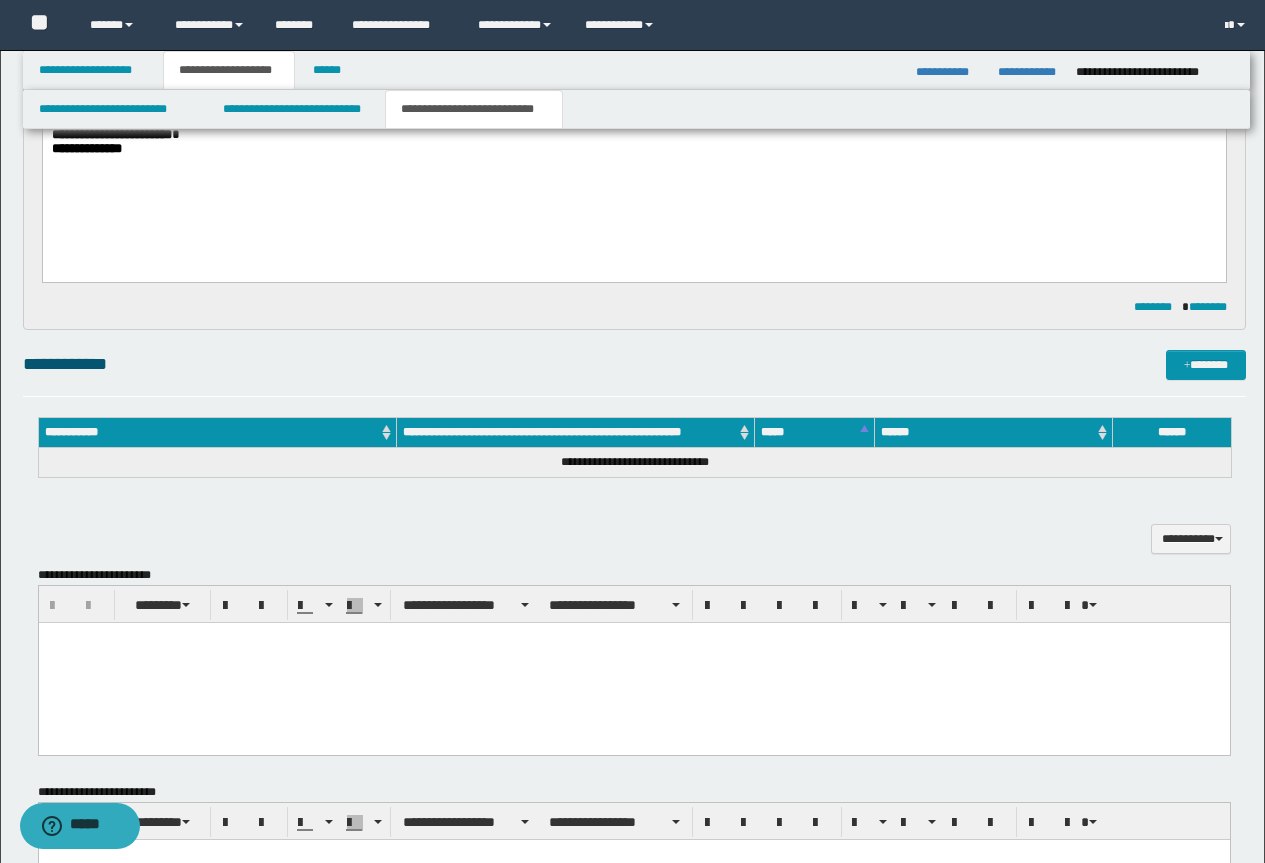 scroll, scrollTop: 900, scrollLeft: 0, axis: vertical 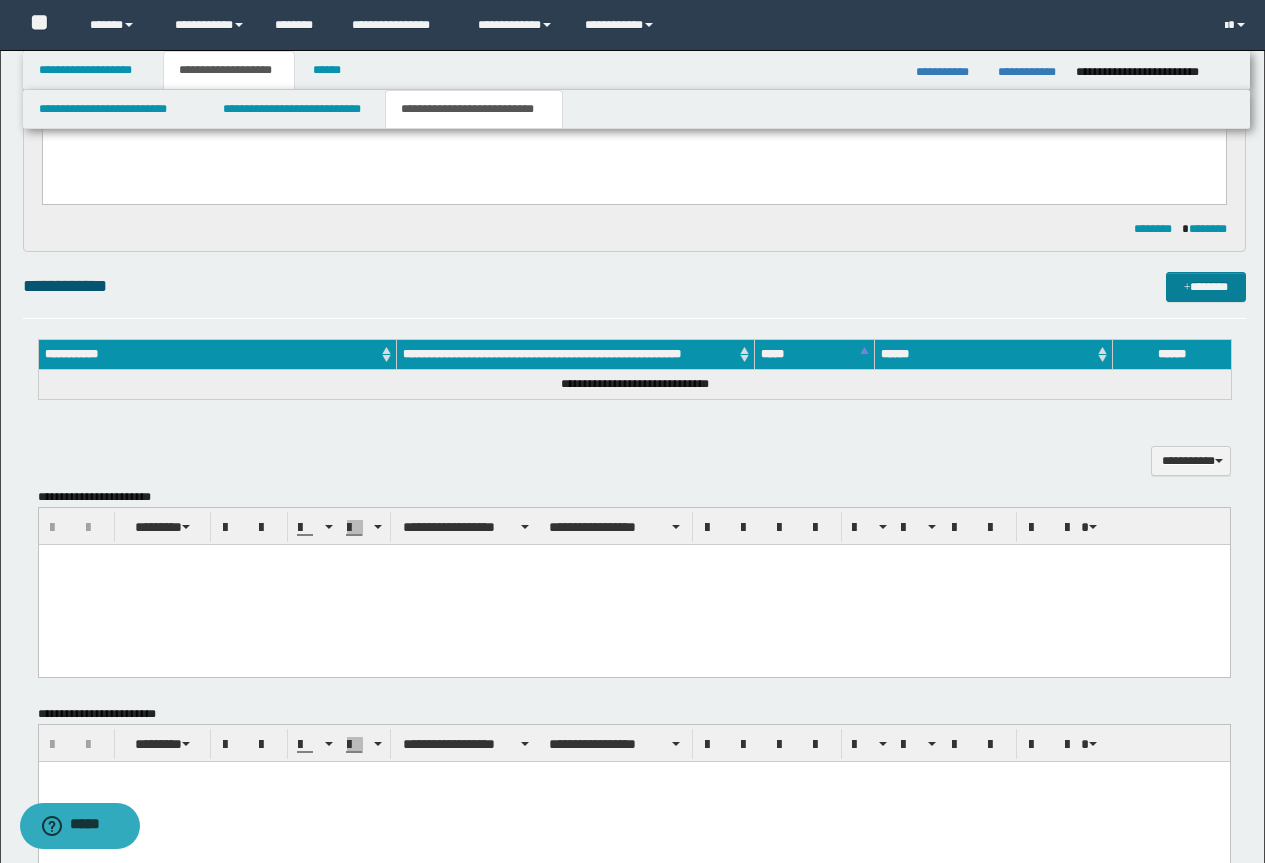 type on "**********" 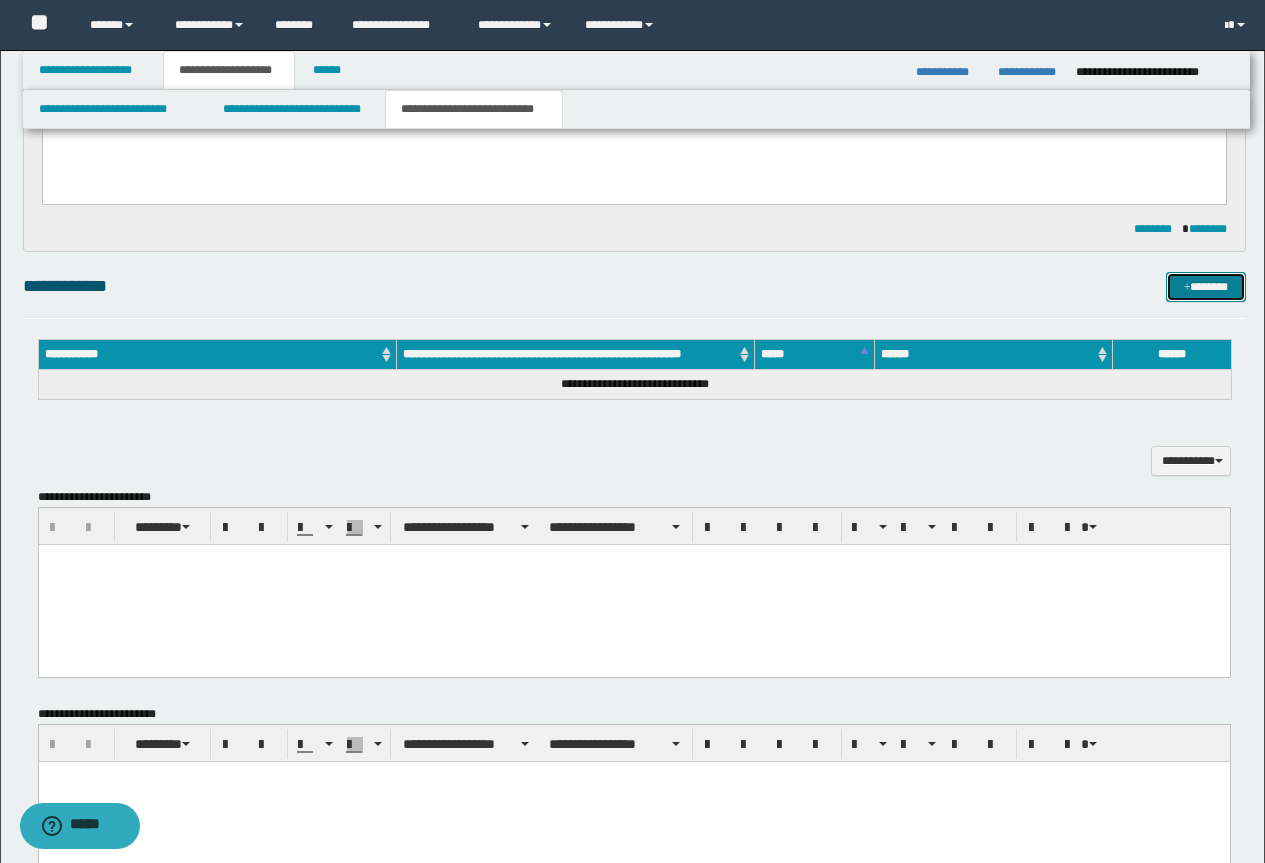 click at bounding box center (1187, 288) 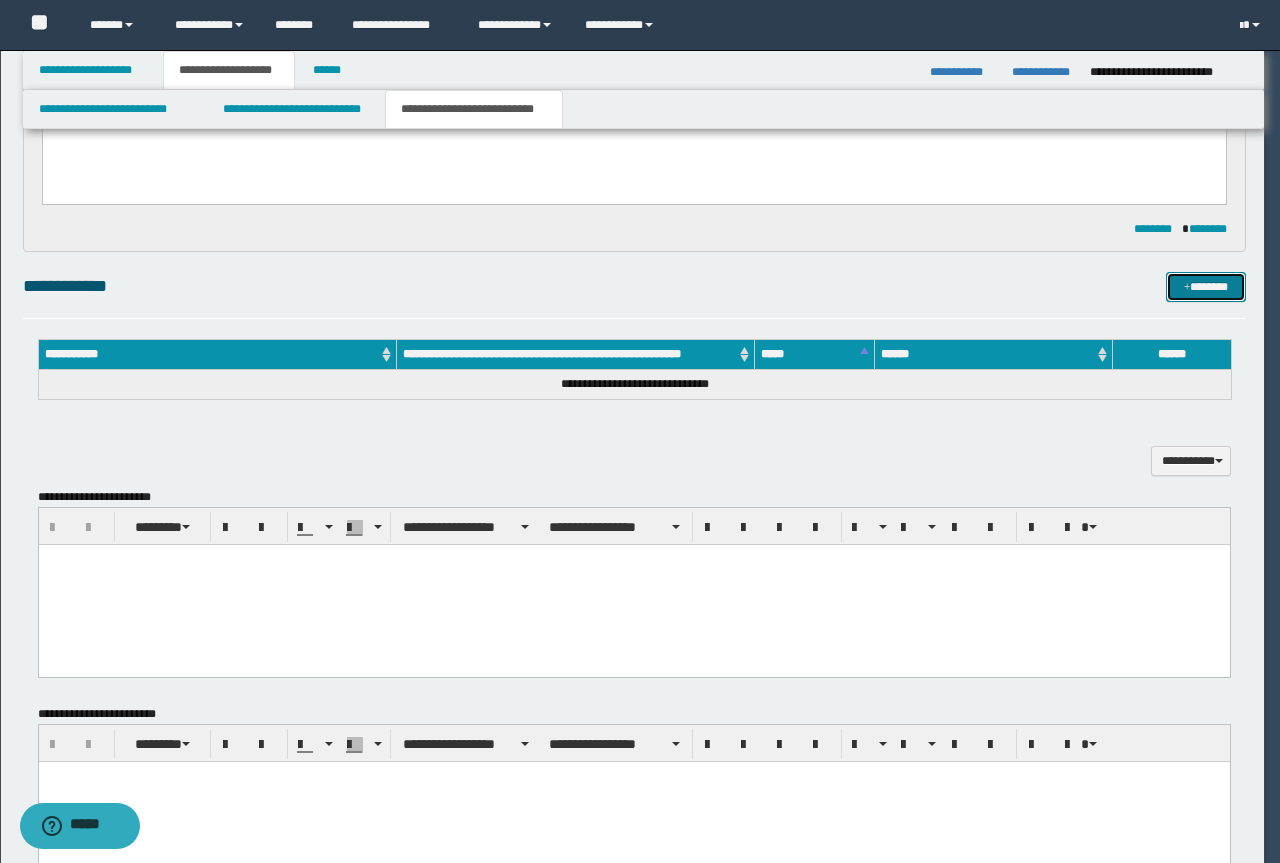type 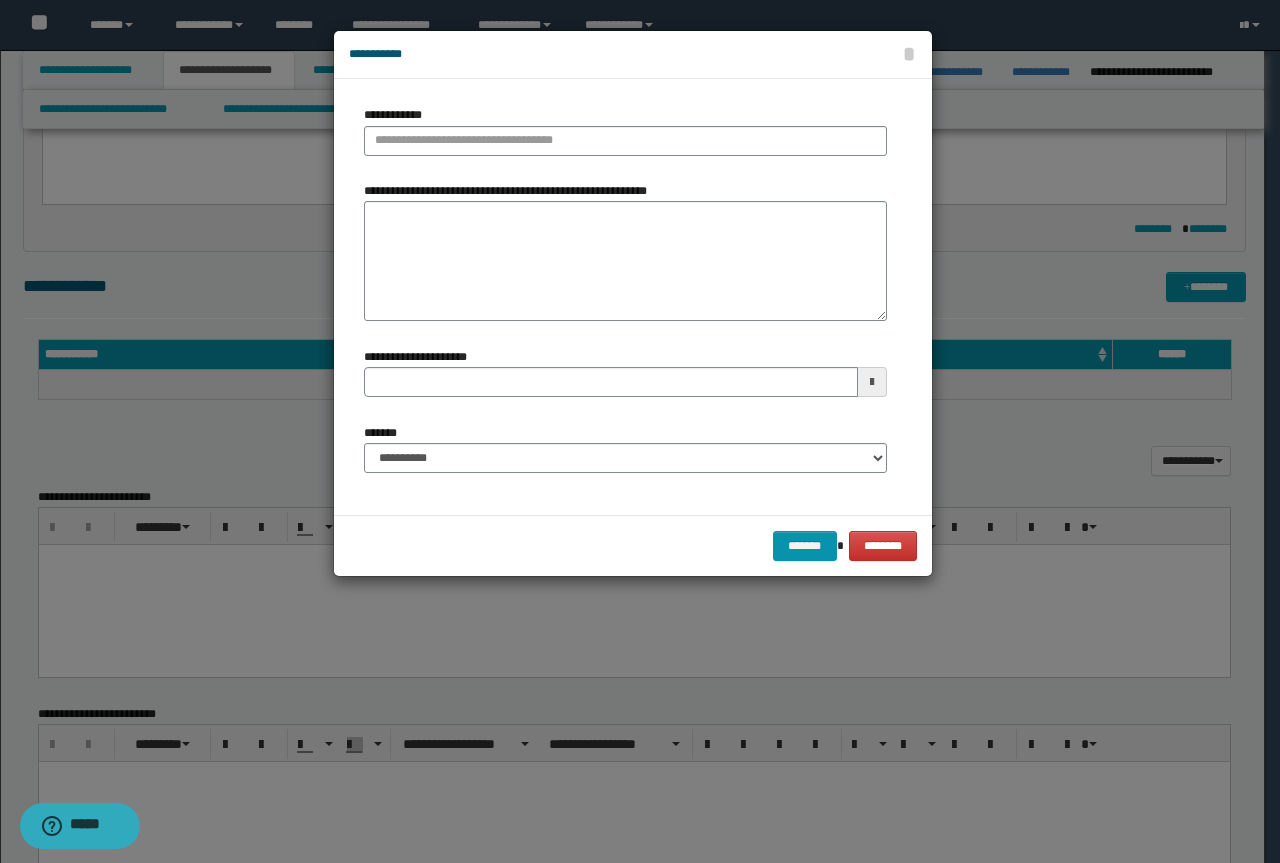 type 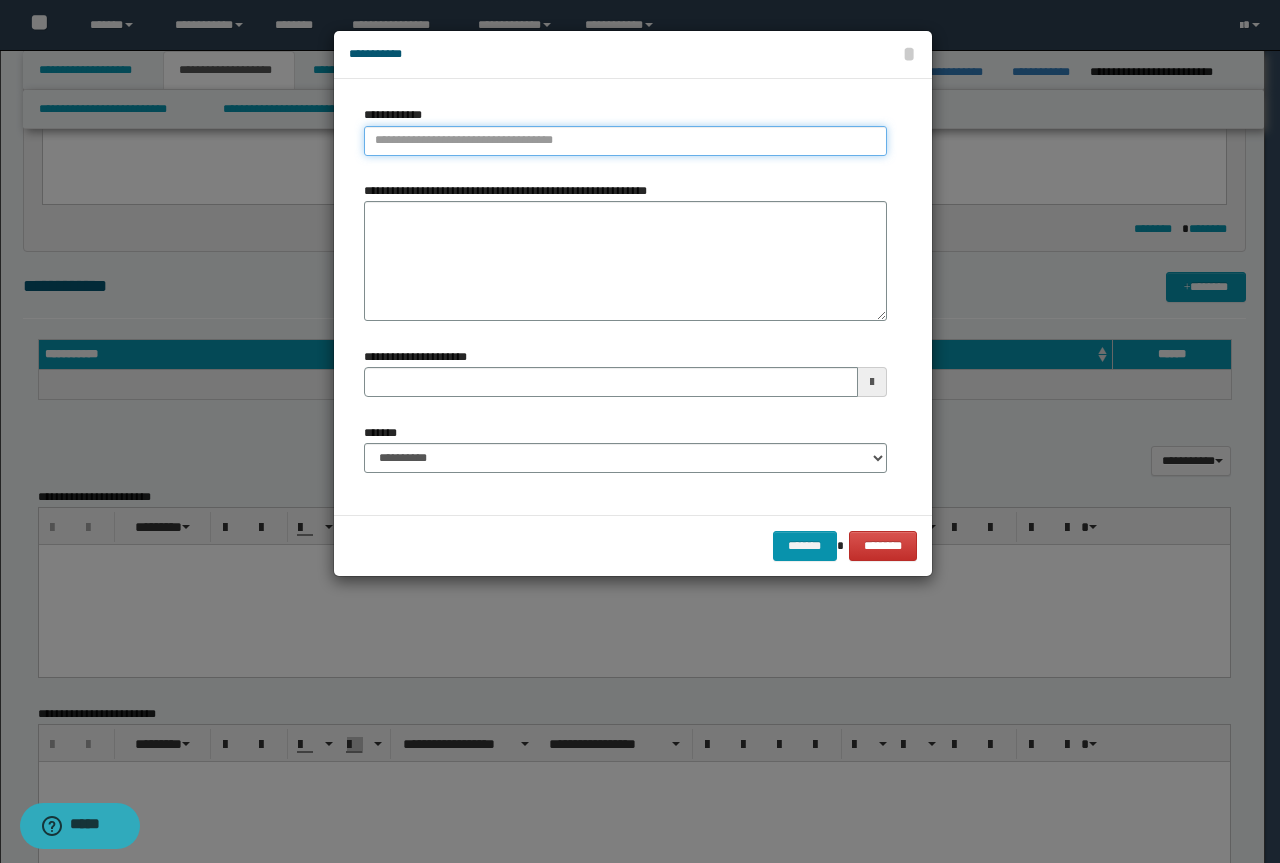 click on "**********" at bounding box center [625, 141] 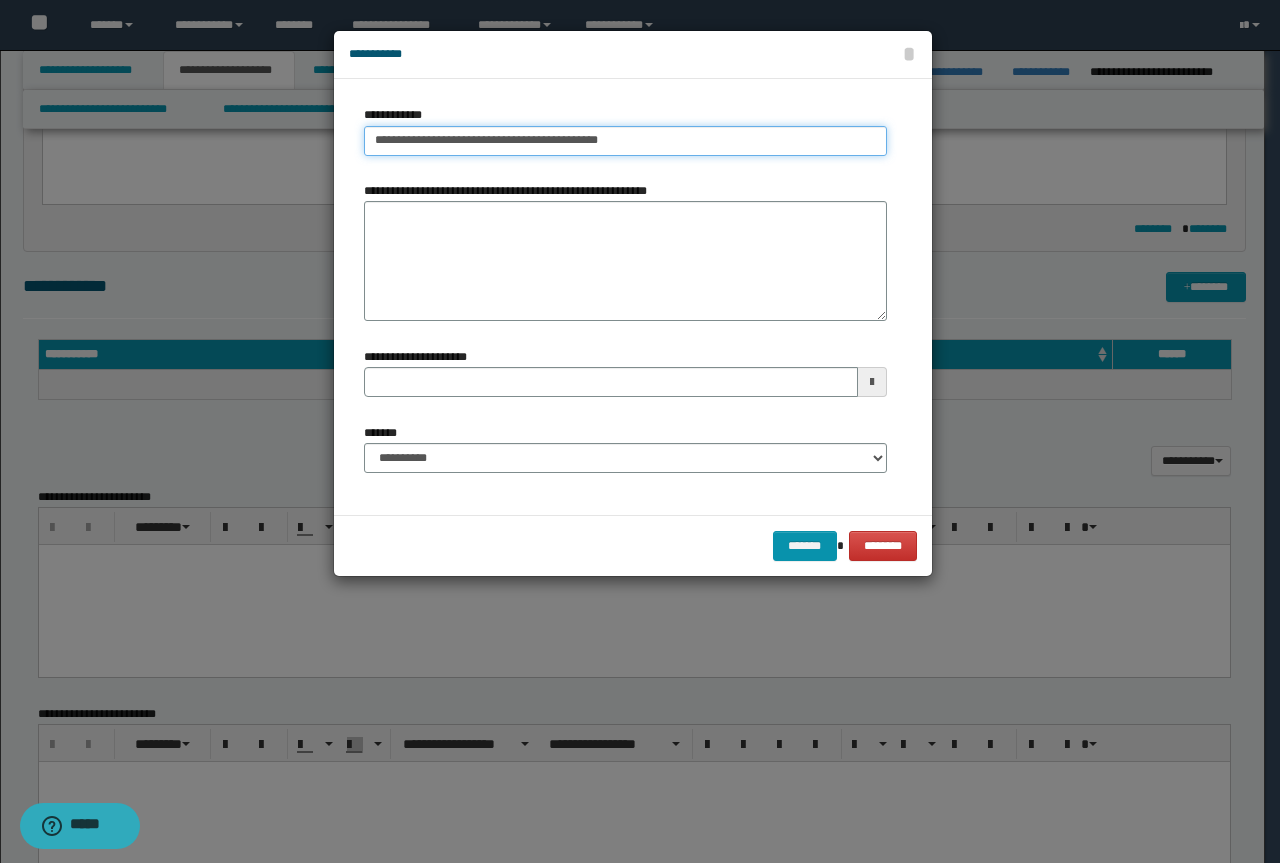 drag, startPoint x: 642, startPoint y: 143, endPoint x: 531, endPoint y: 137, distance: 111.16204 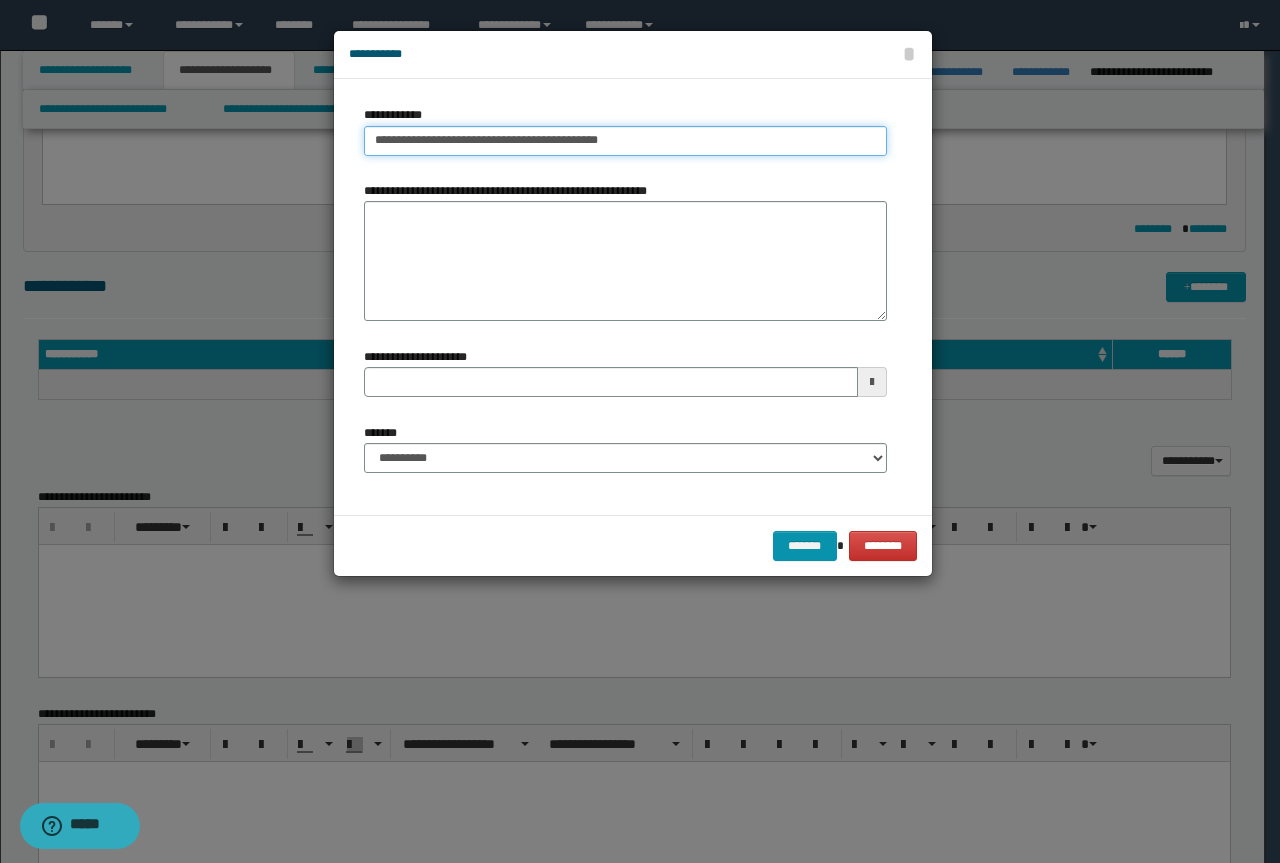 type on "**********" 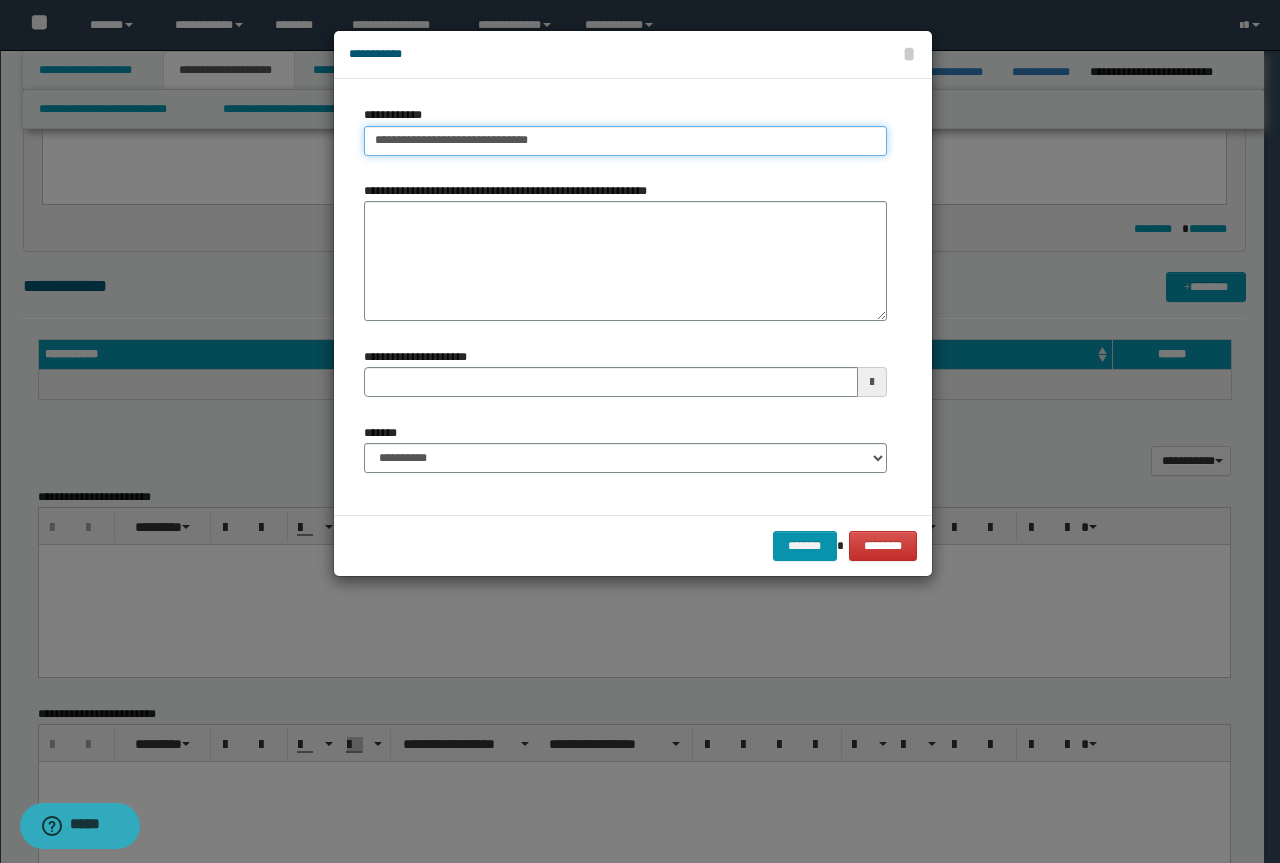 type on "**********" 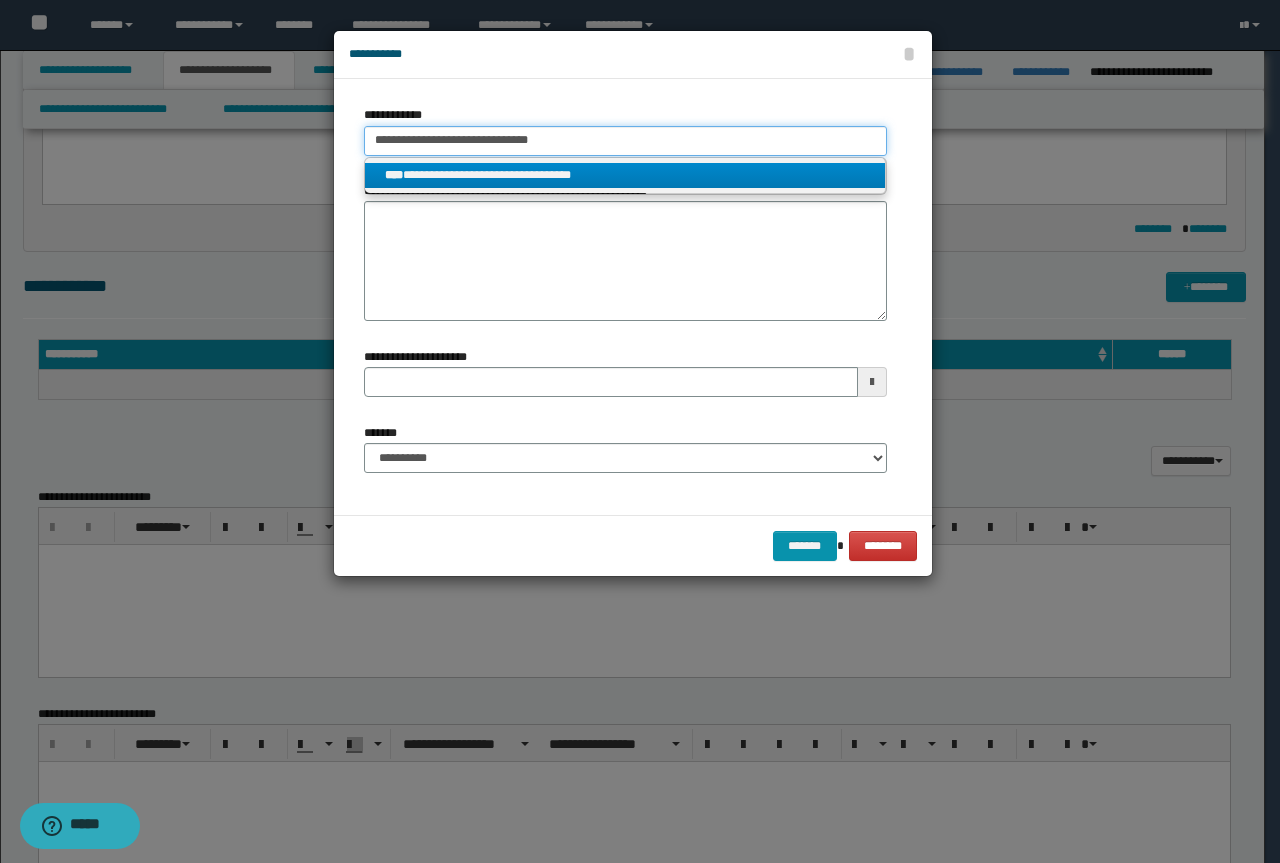 type on "**********" 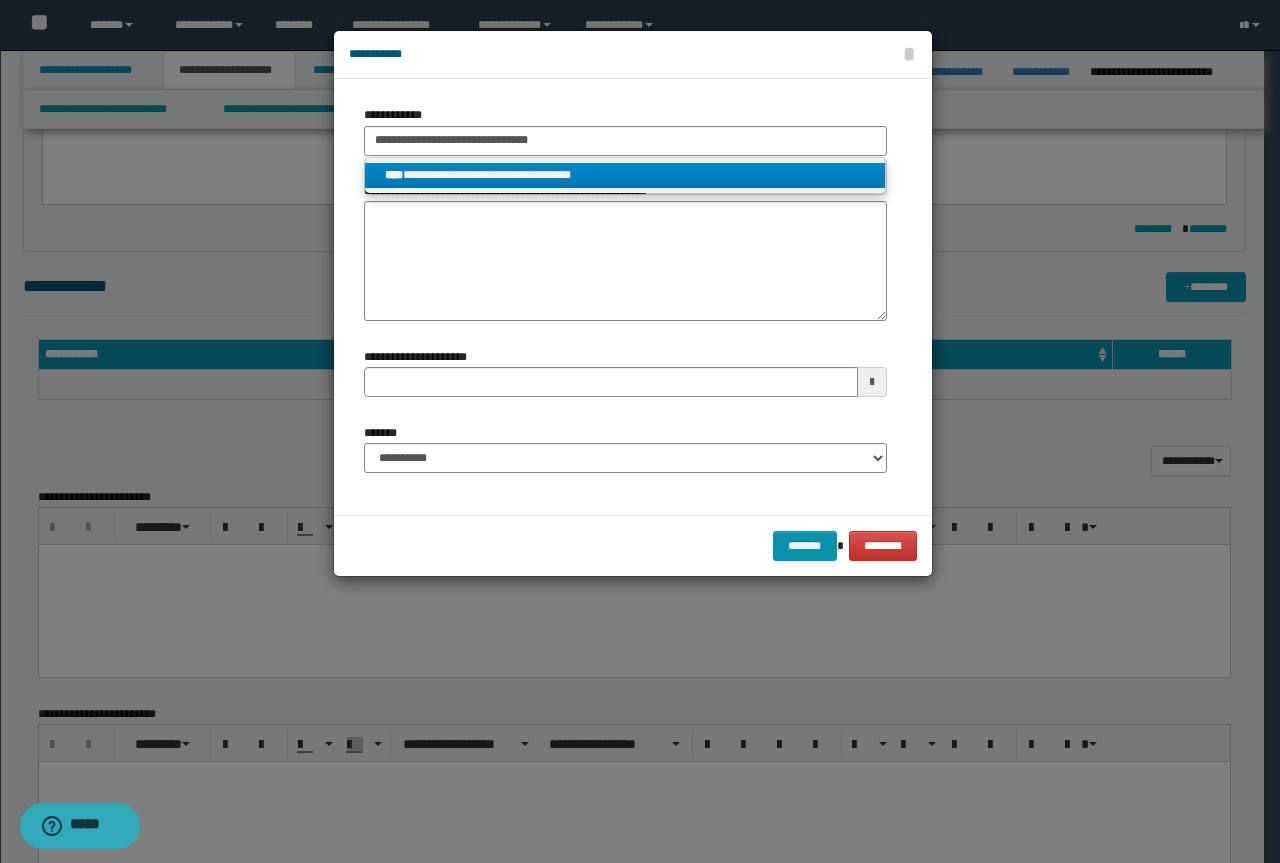 click on "**********" at bounding box center [625, 175] 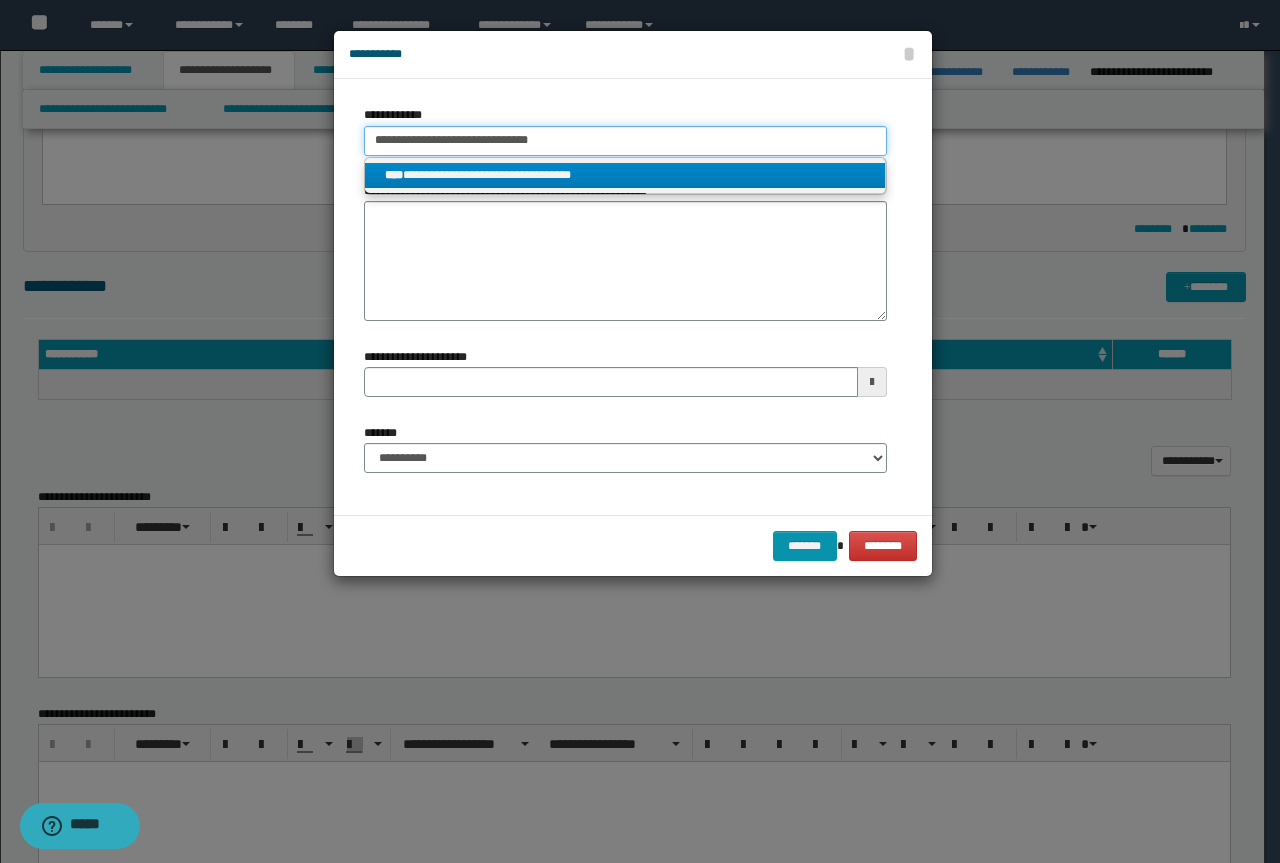 type 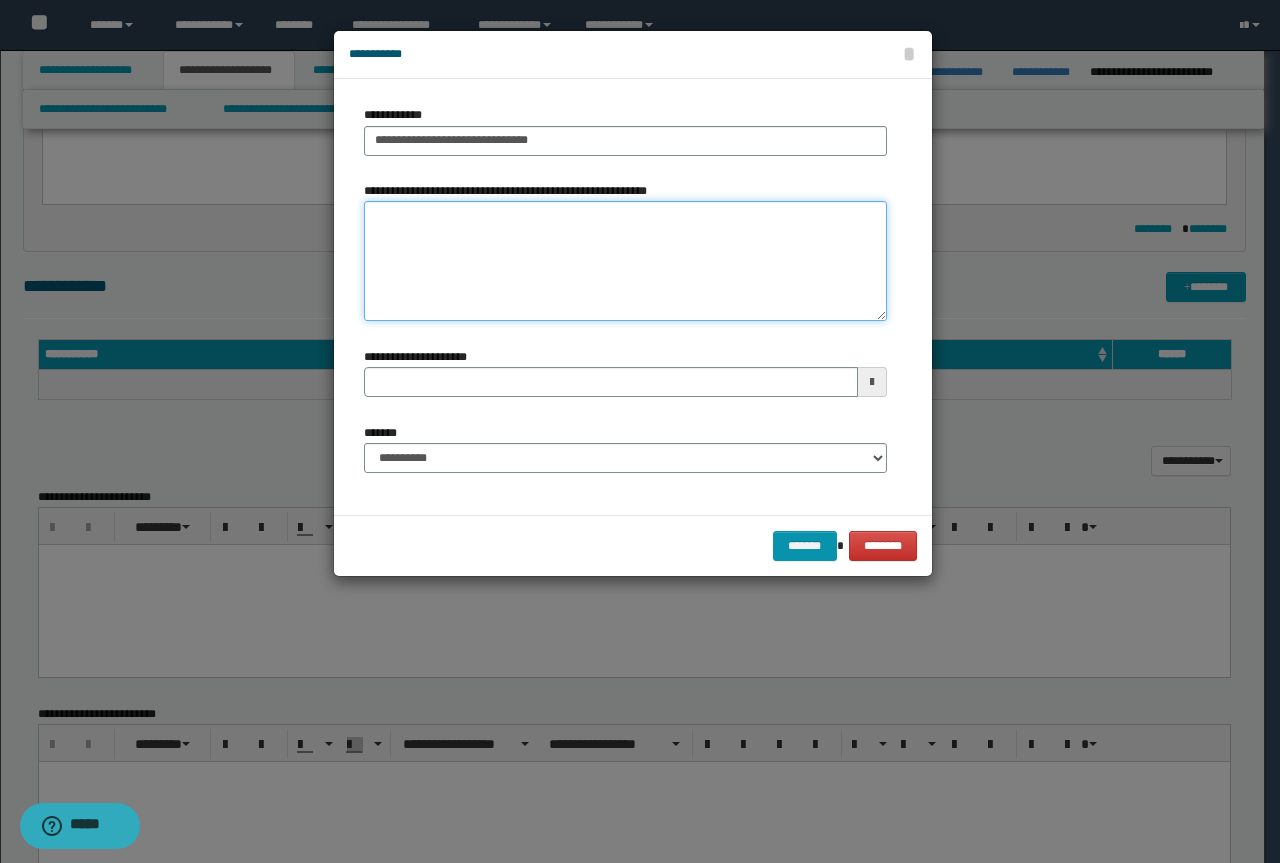 click on "**********" at bounding box center [625, 261] 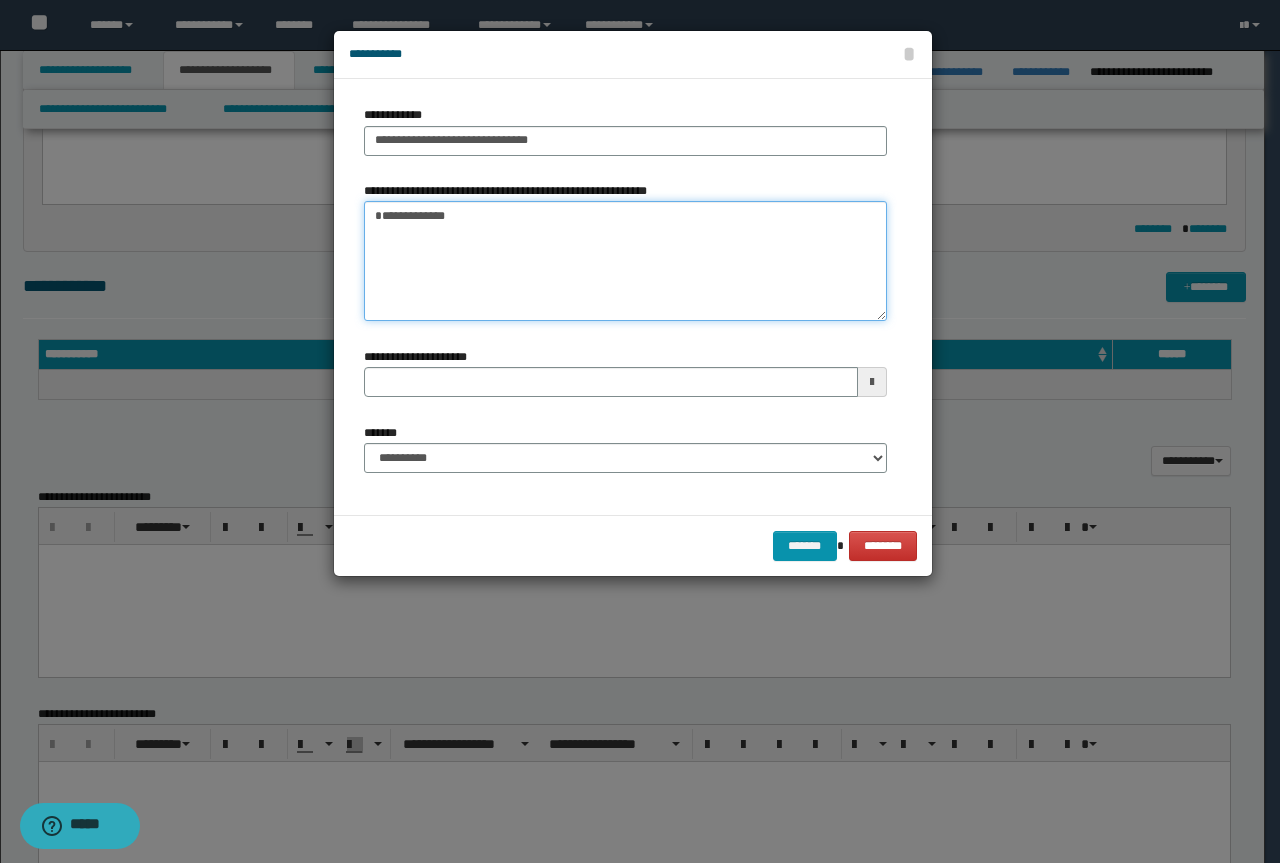 type 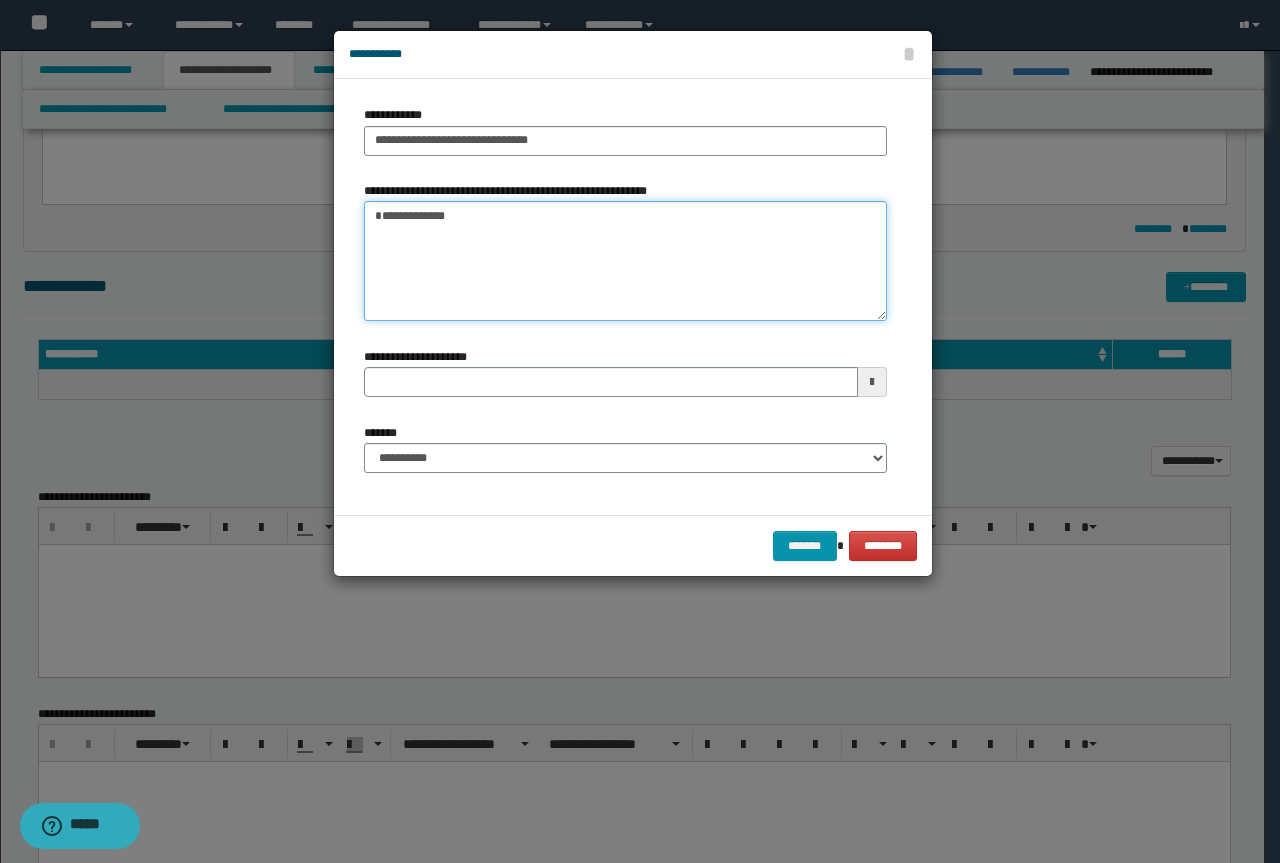 type on "**********" 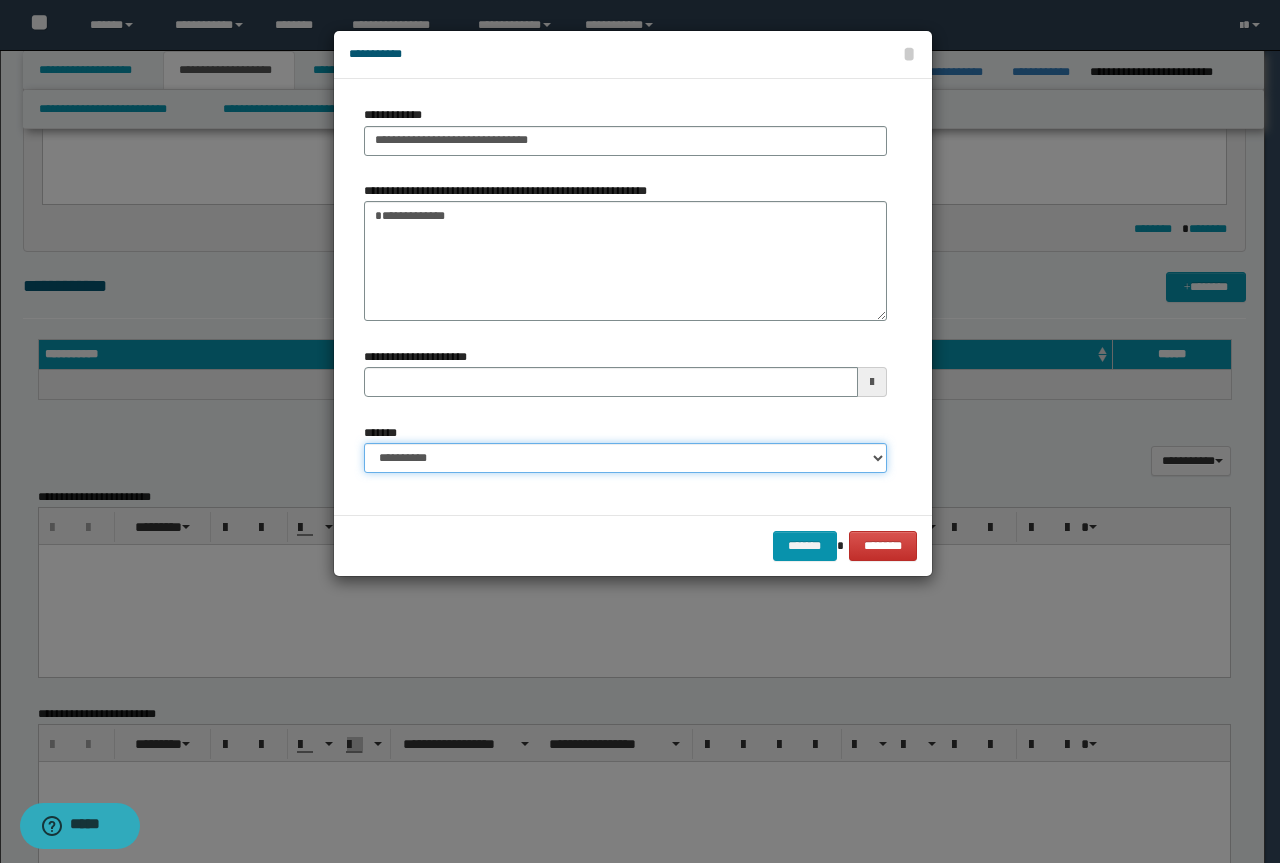 click on "**********" at bounding box center [625, 458] 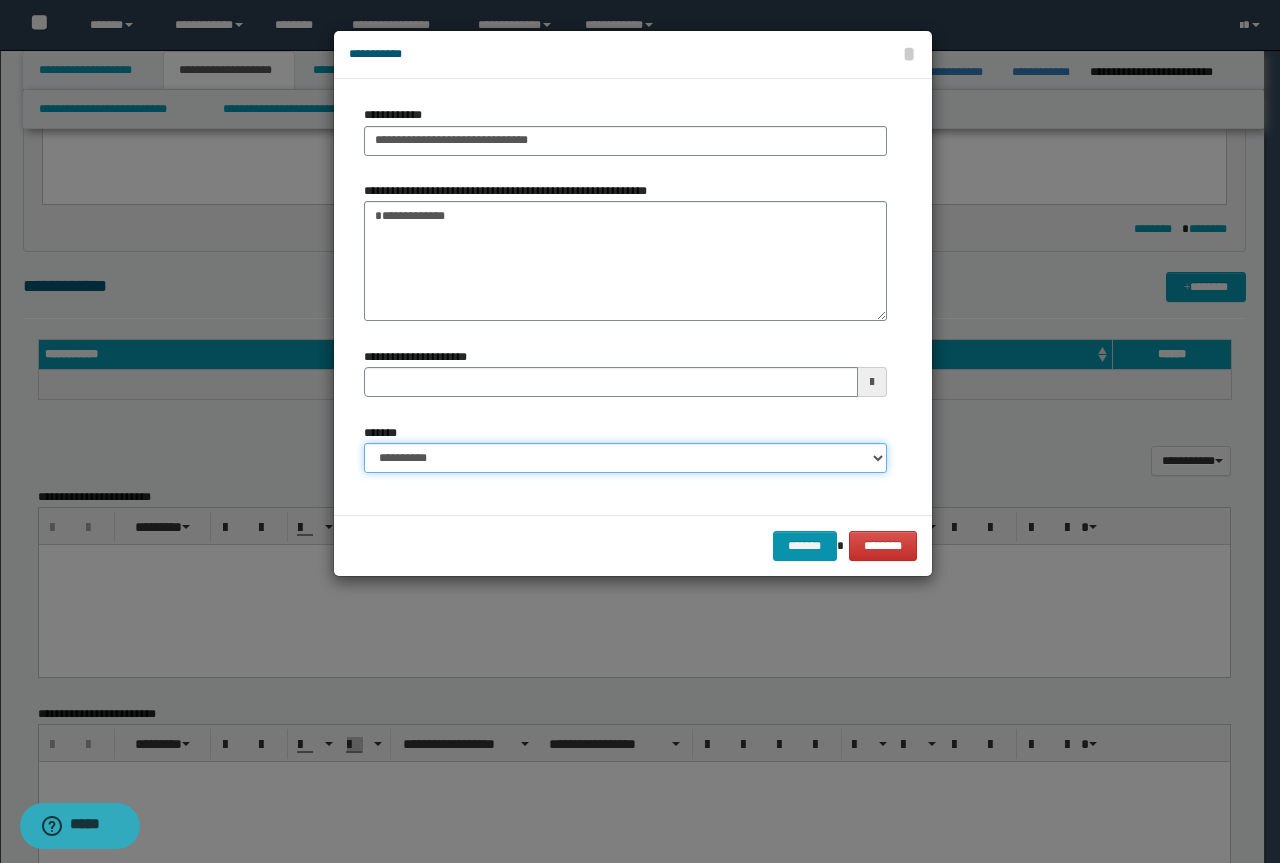 click on "**********" at bounding box center [625, 458] 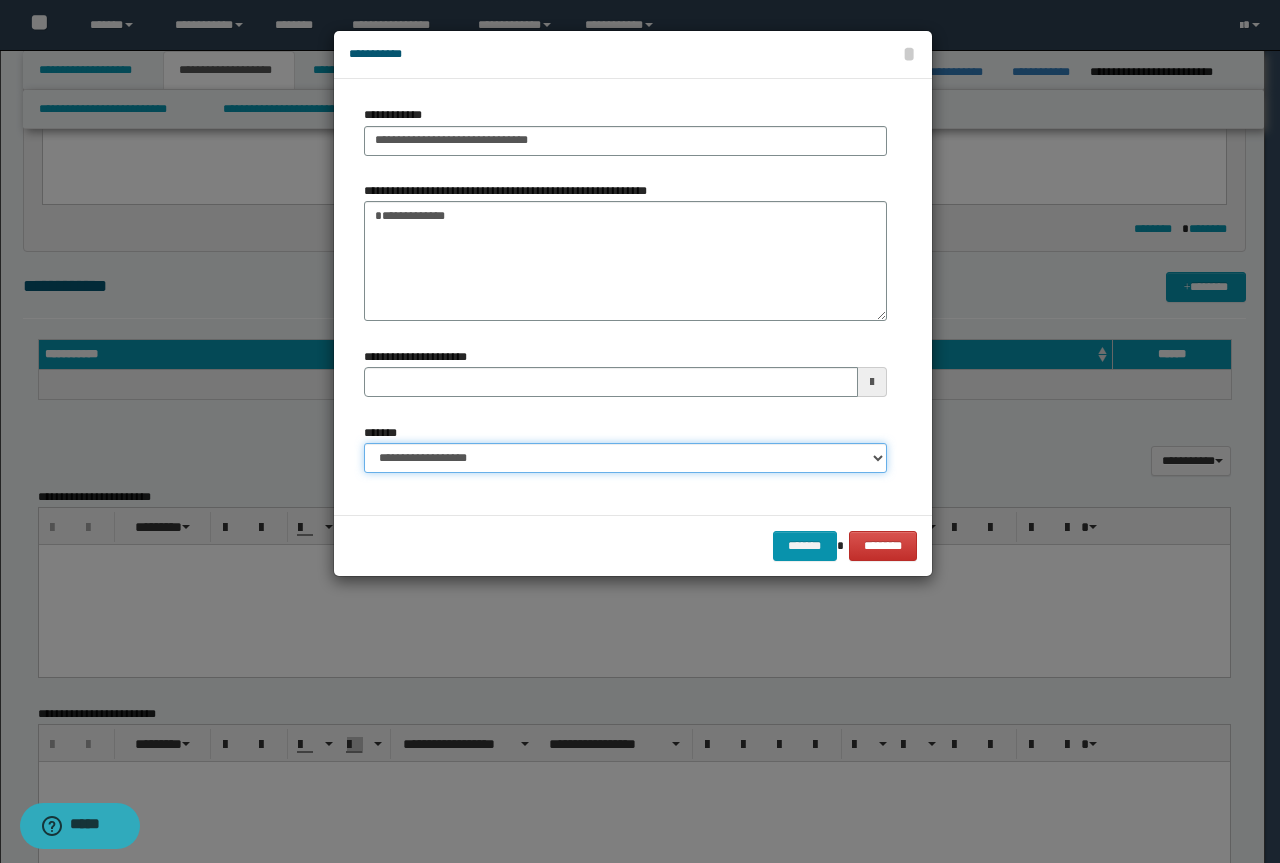 click on "**********" at bounding box center [625, 458] 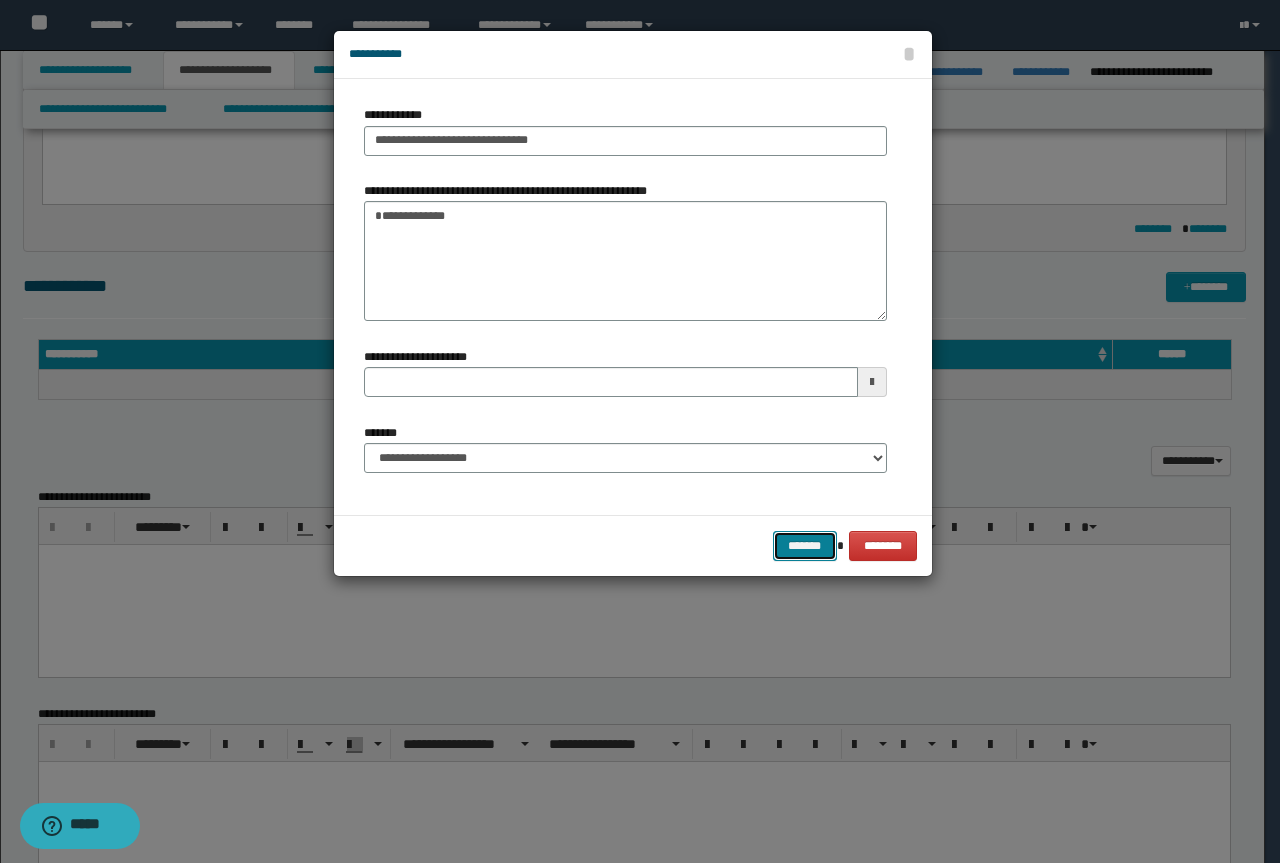 click on "*******" at bounding box center (805, 546) 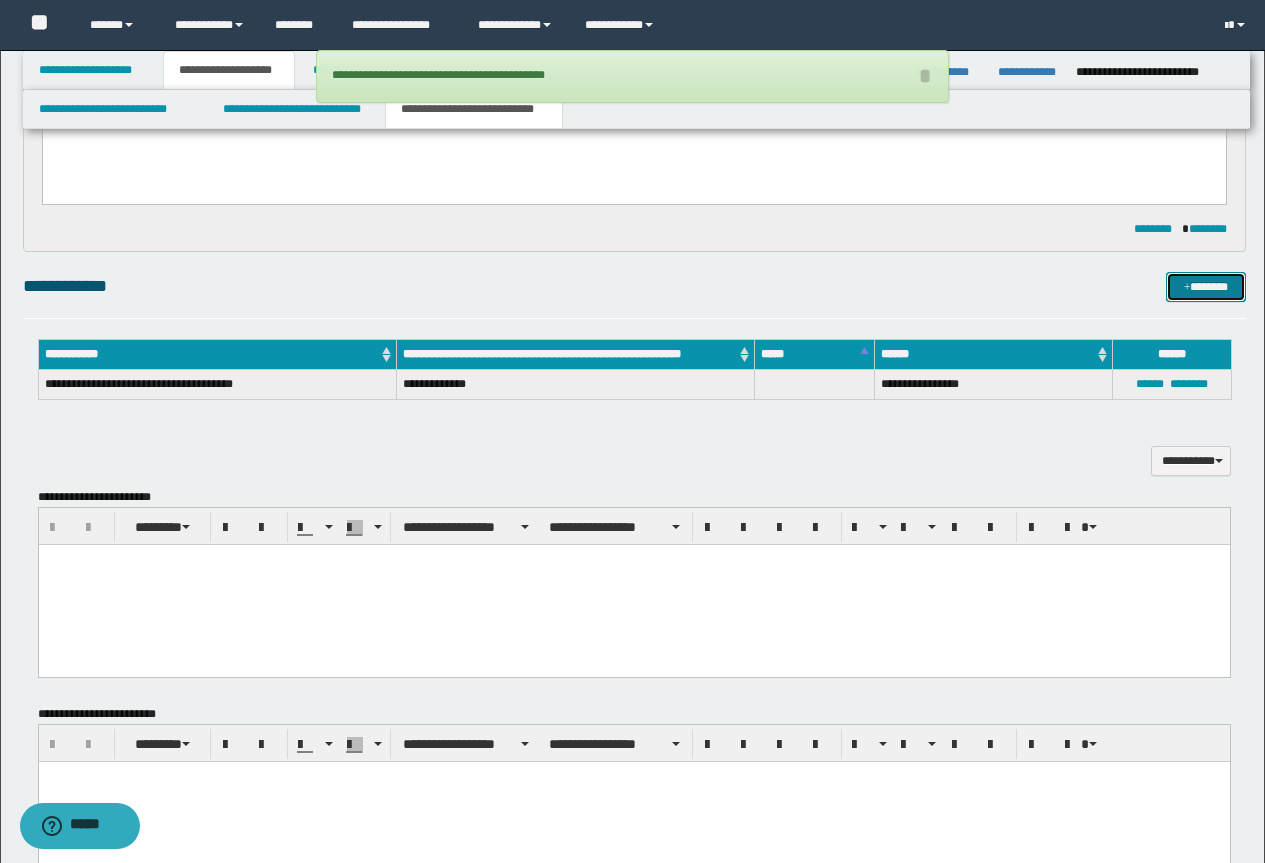 click on "*******" at bounding box center (1206, 287) 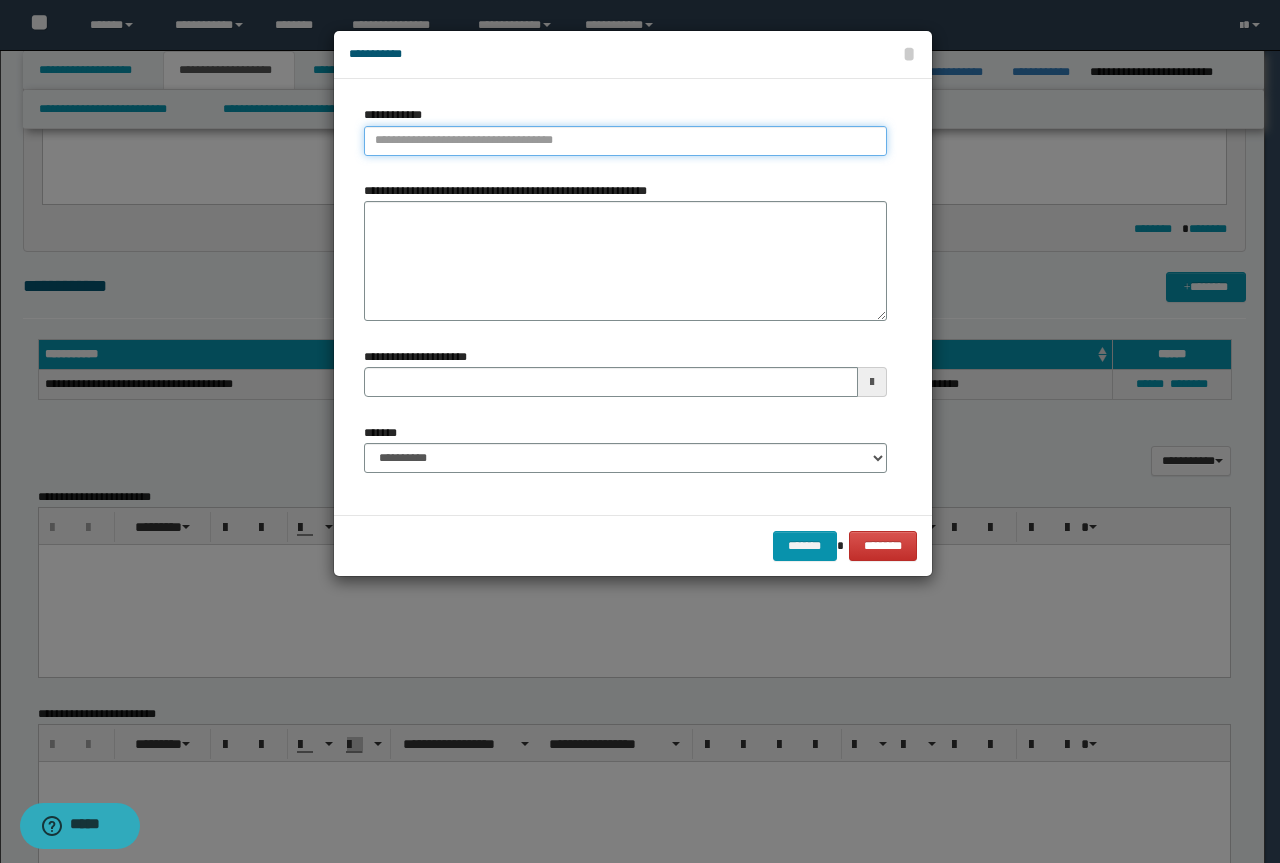 type on "**********" 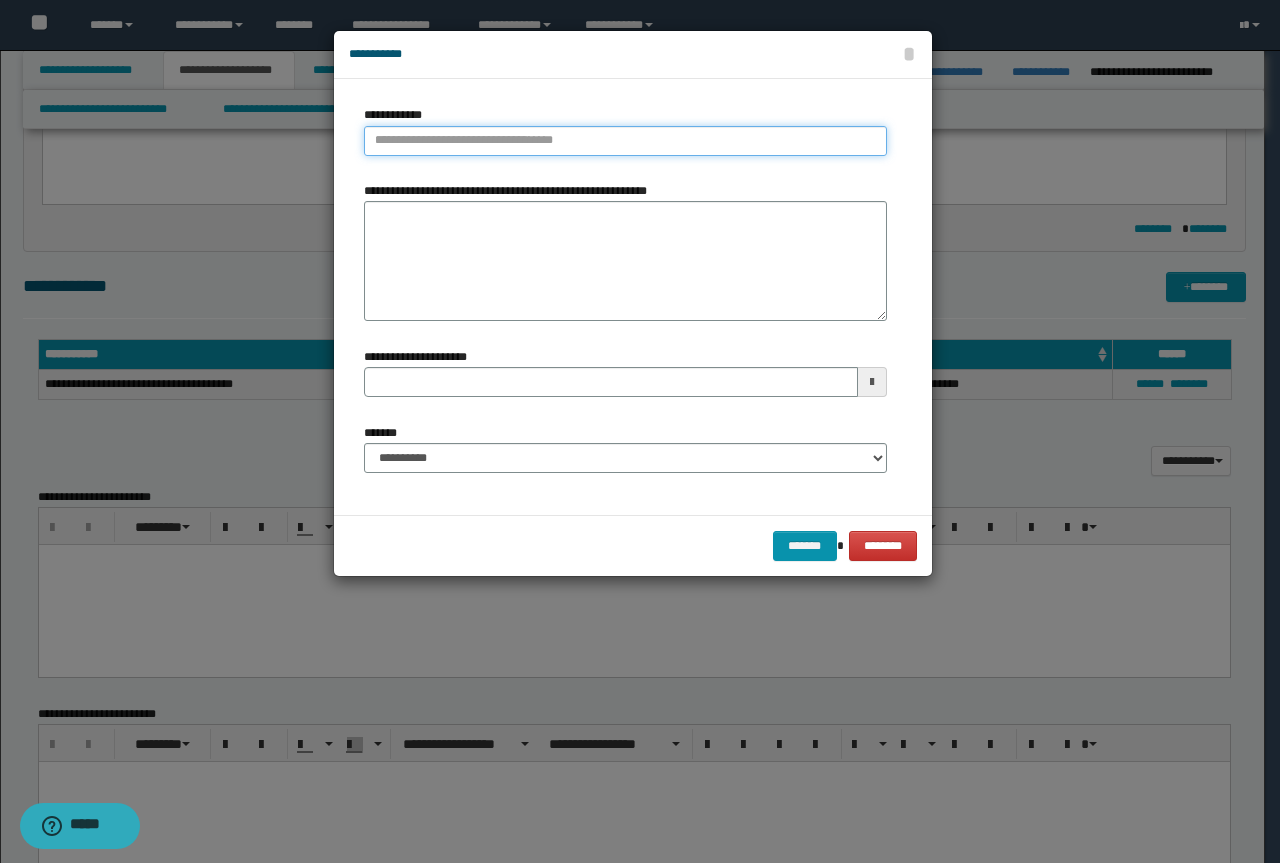 click on "**********" at bounding box center [625, 141] 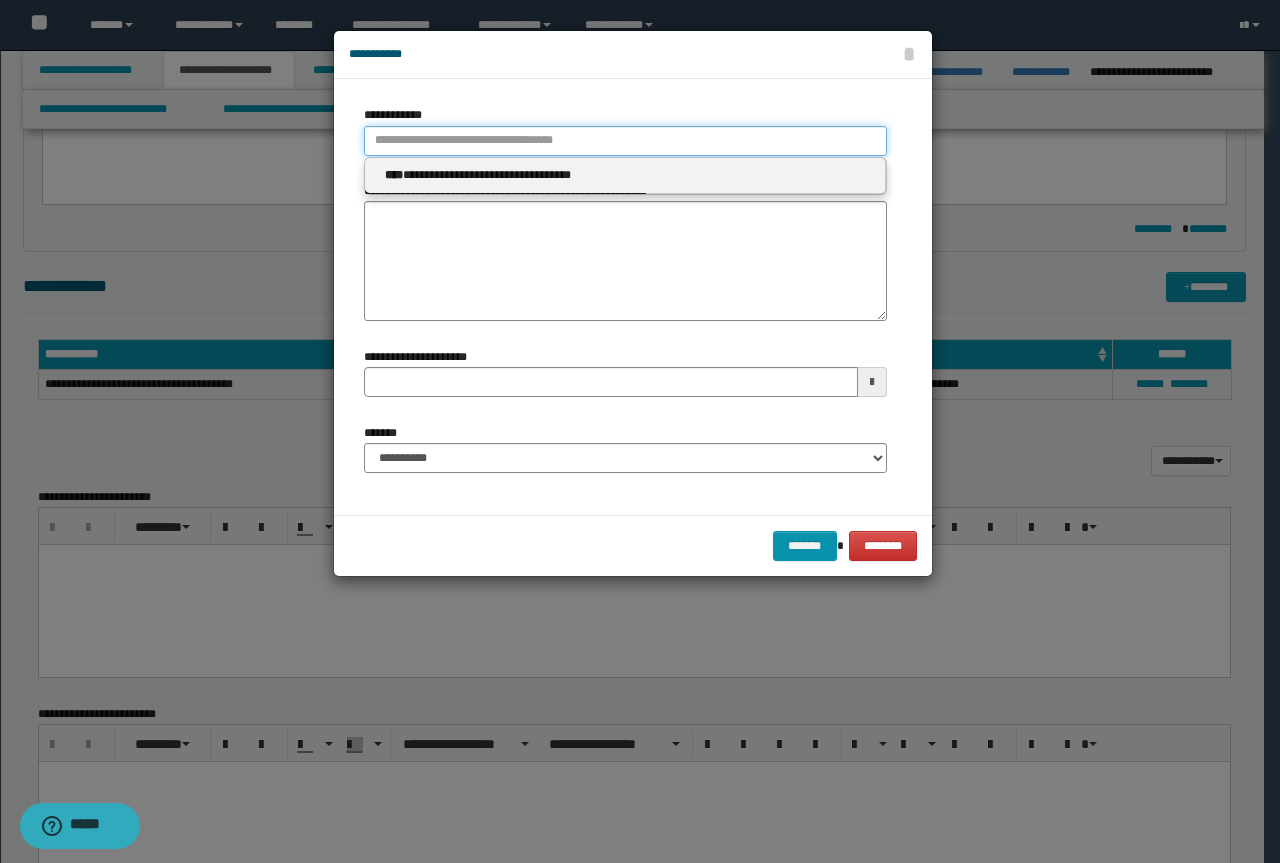paste on "**********" 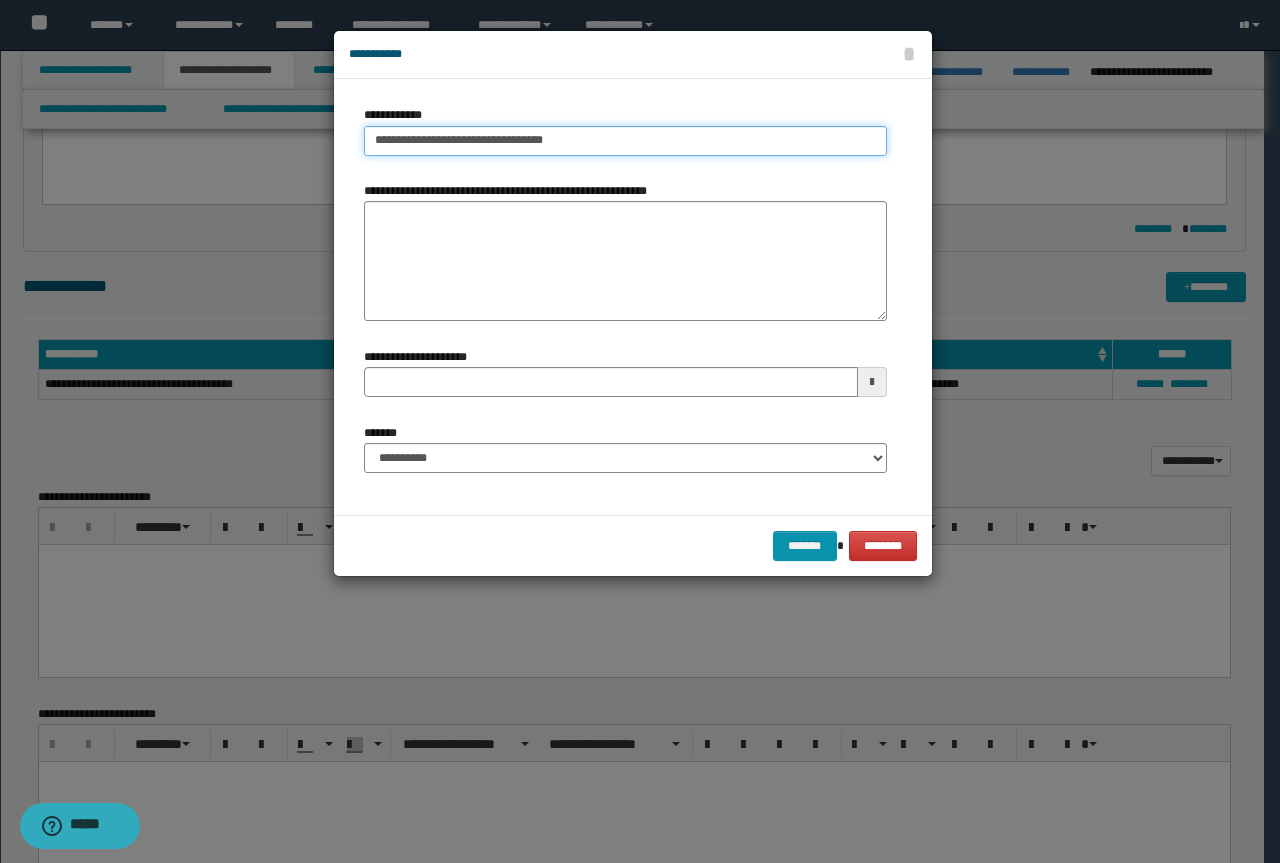 drag, startPoint x: 564, startPoint y: 140, endPoint x: 478, endPoint y: 142, distance: 86.023254 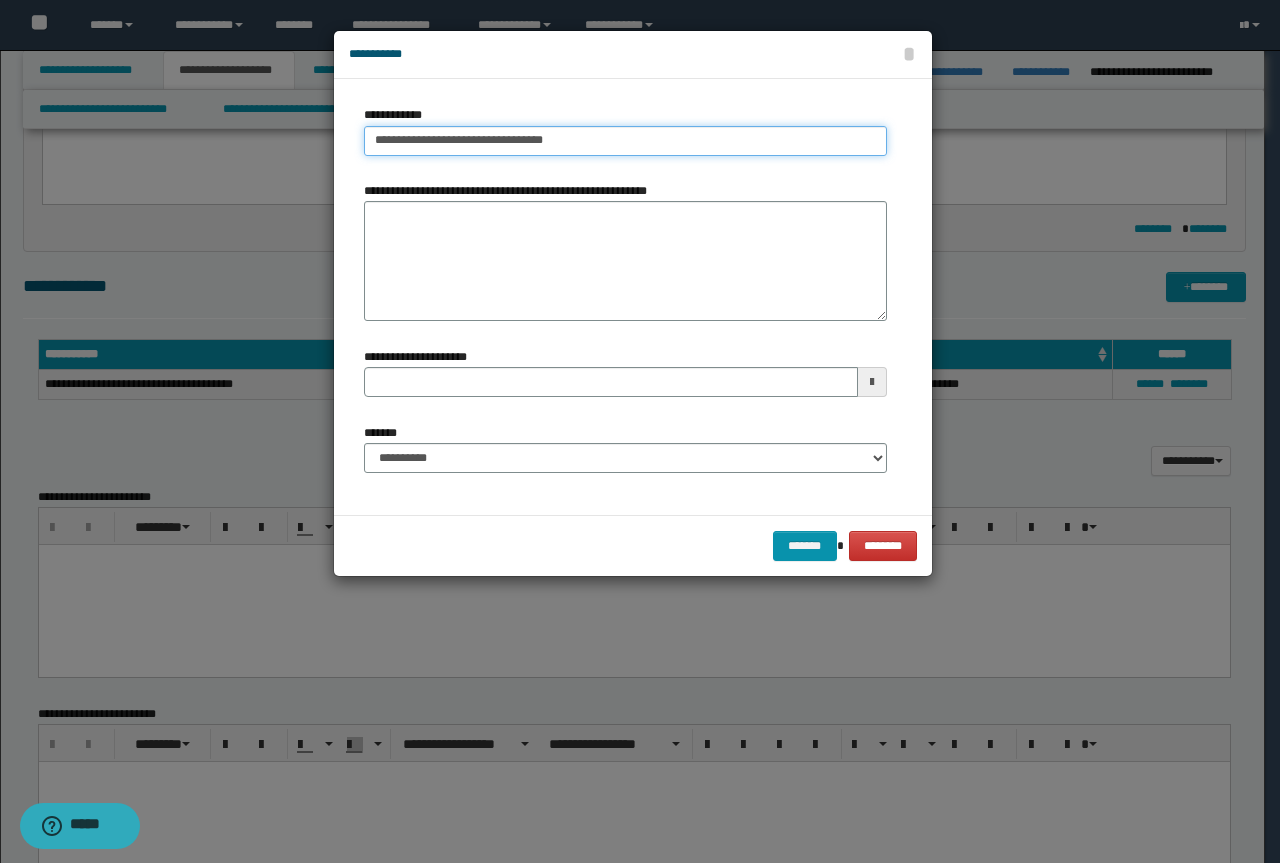 type on "**********" 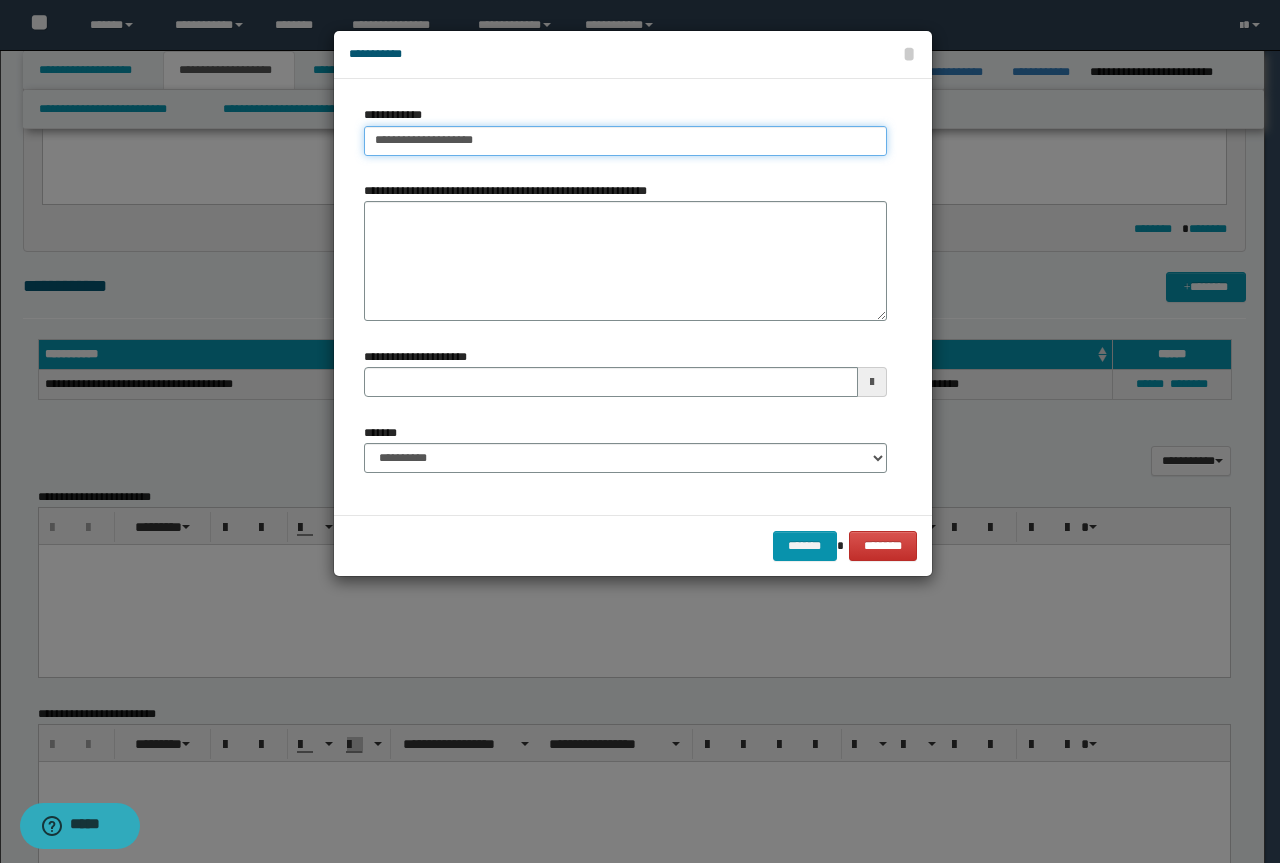type on "**********" 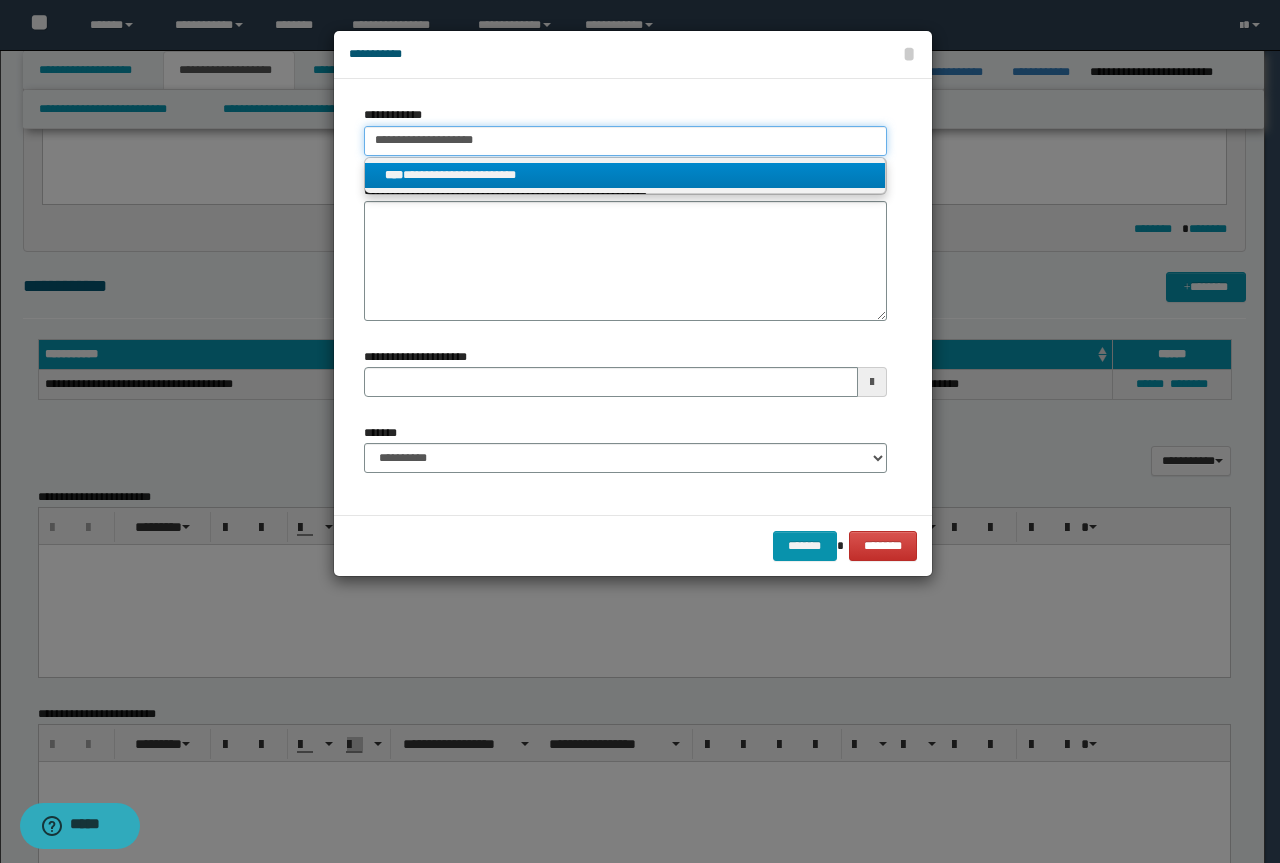 type on "**********" 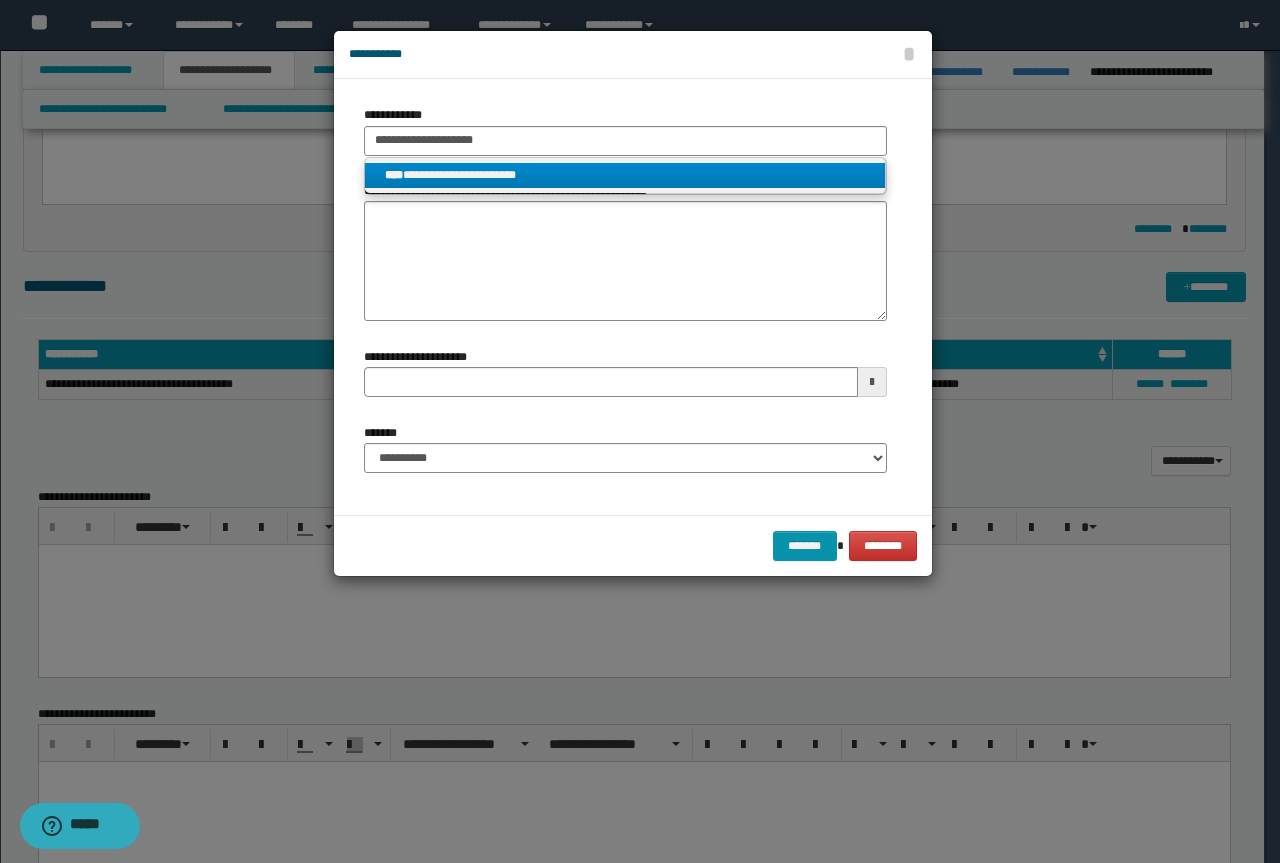 click on "**********" at bounding box center [625, 175] 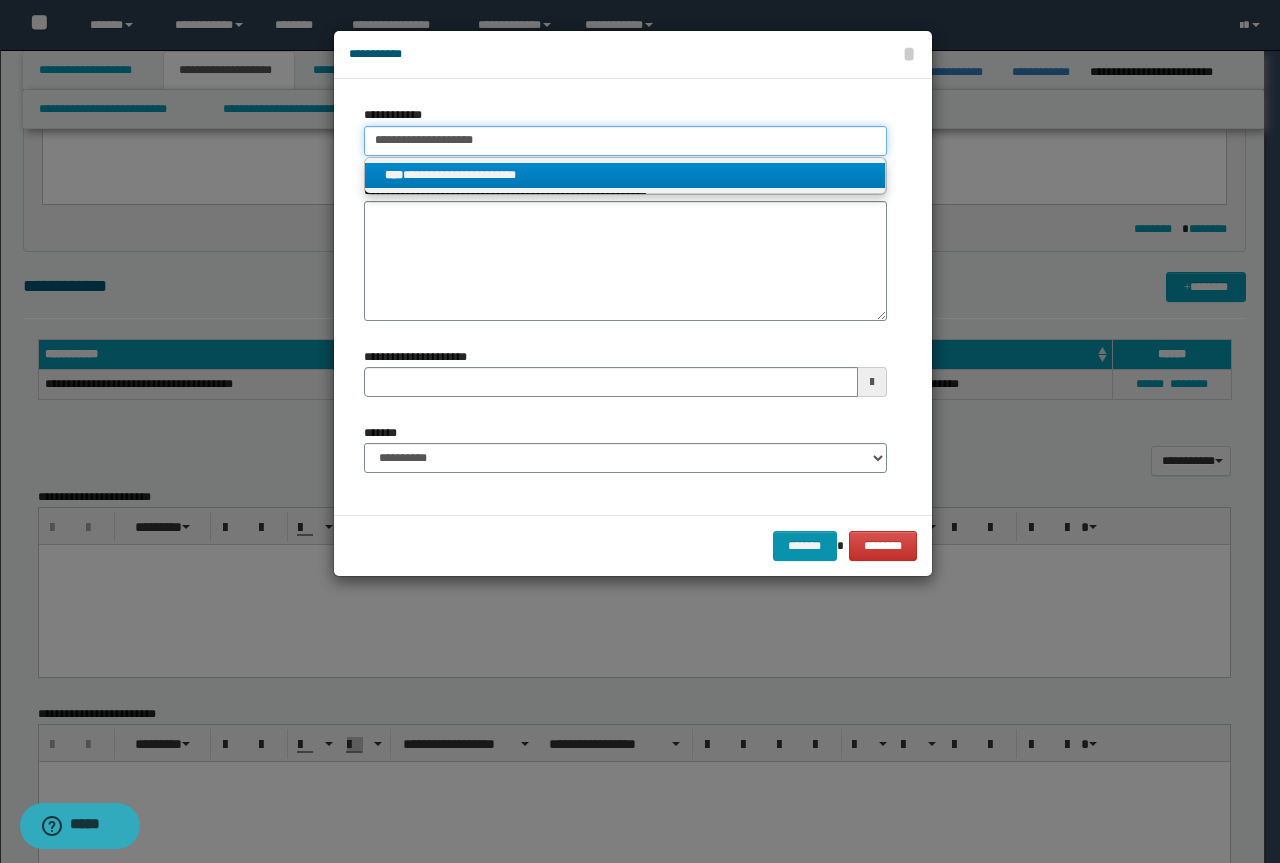 type 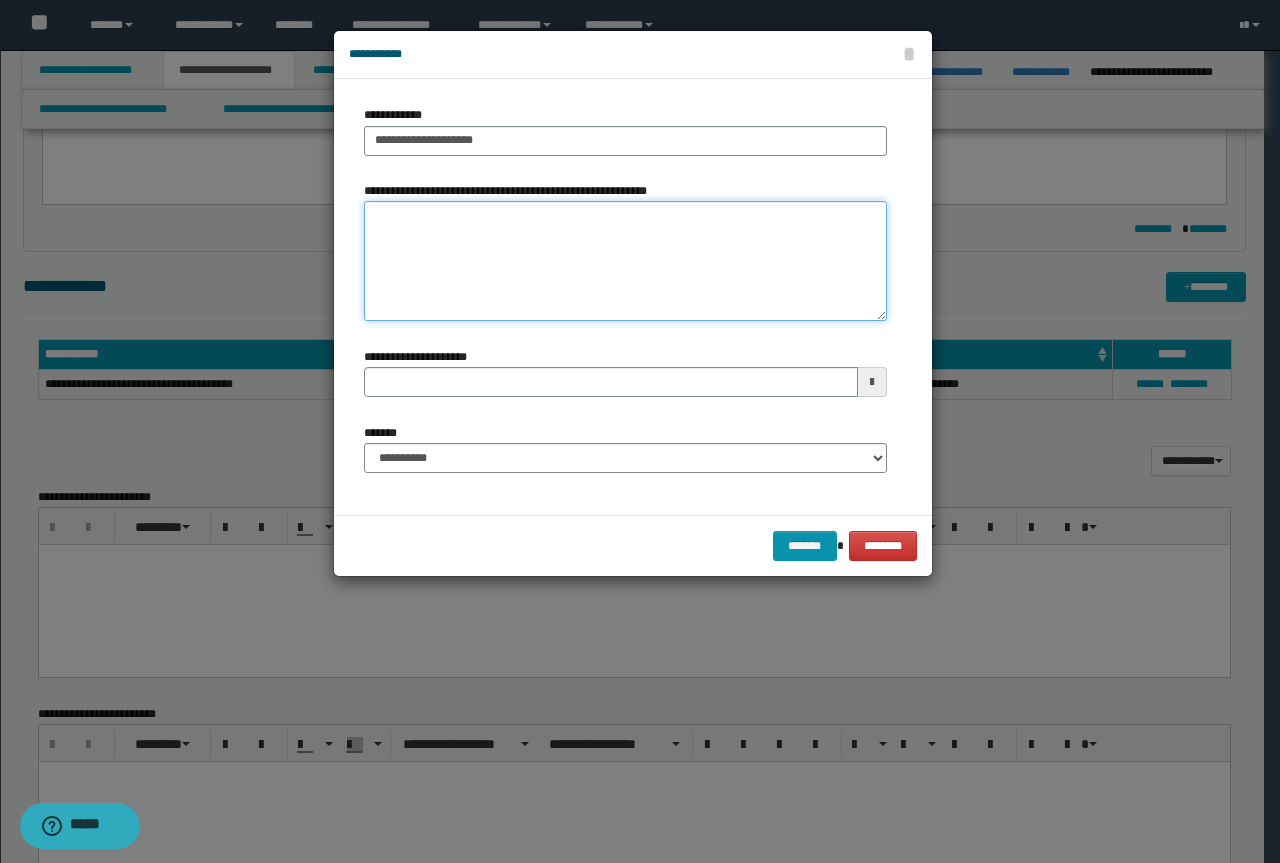 click on "**********" at bounding box center [625, 261] 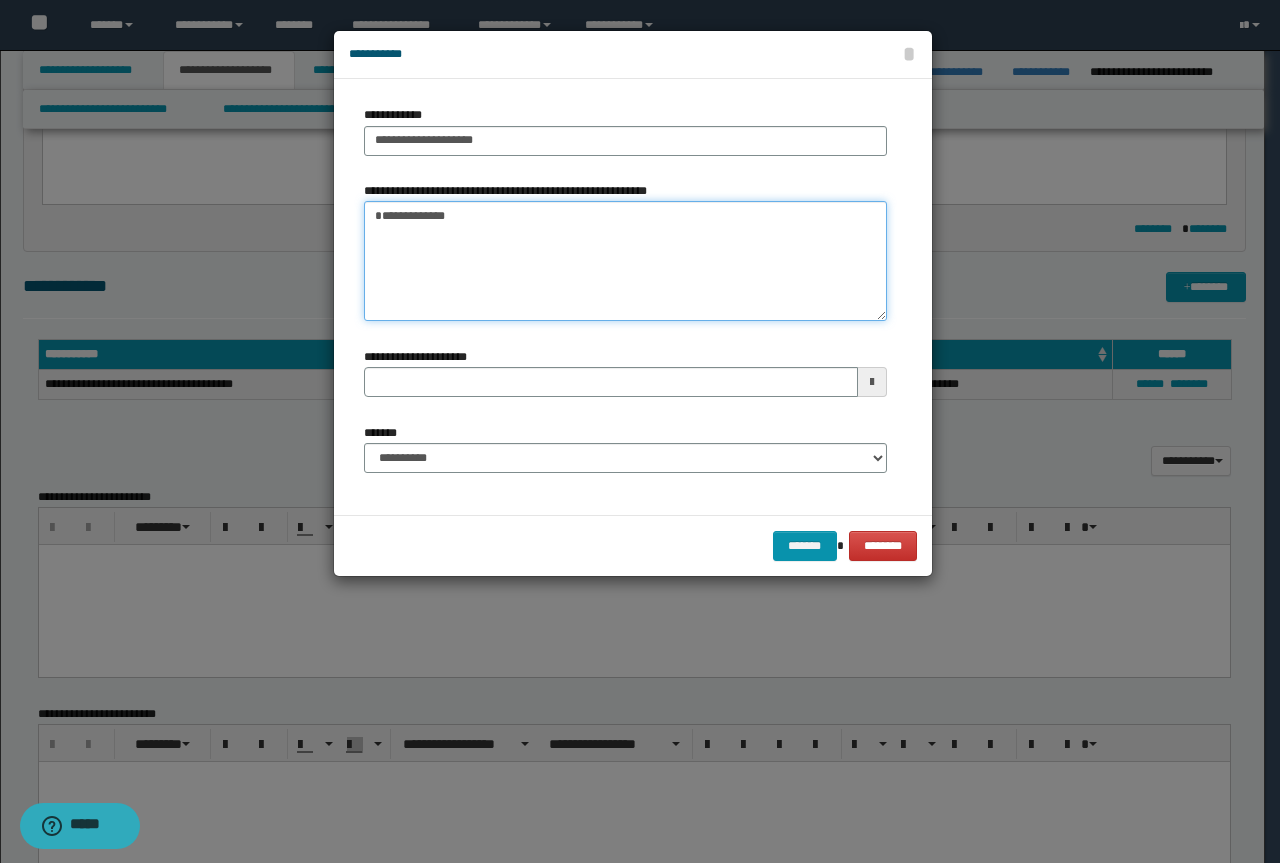type on "**********" 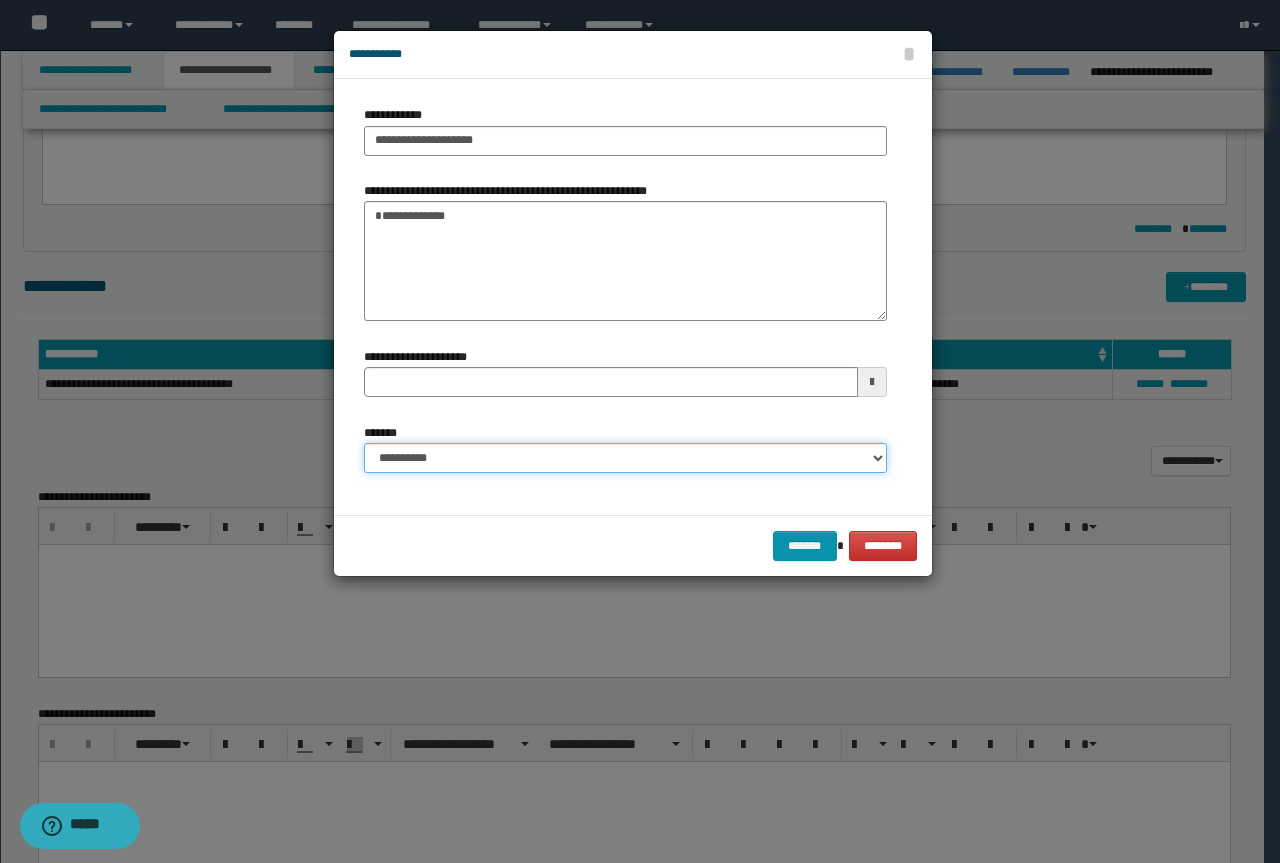 click on "**********" at bounding box center [625, 458] 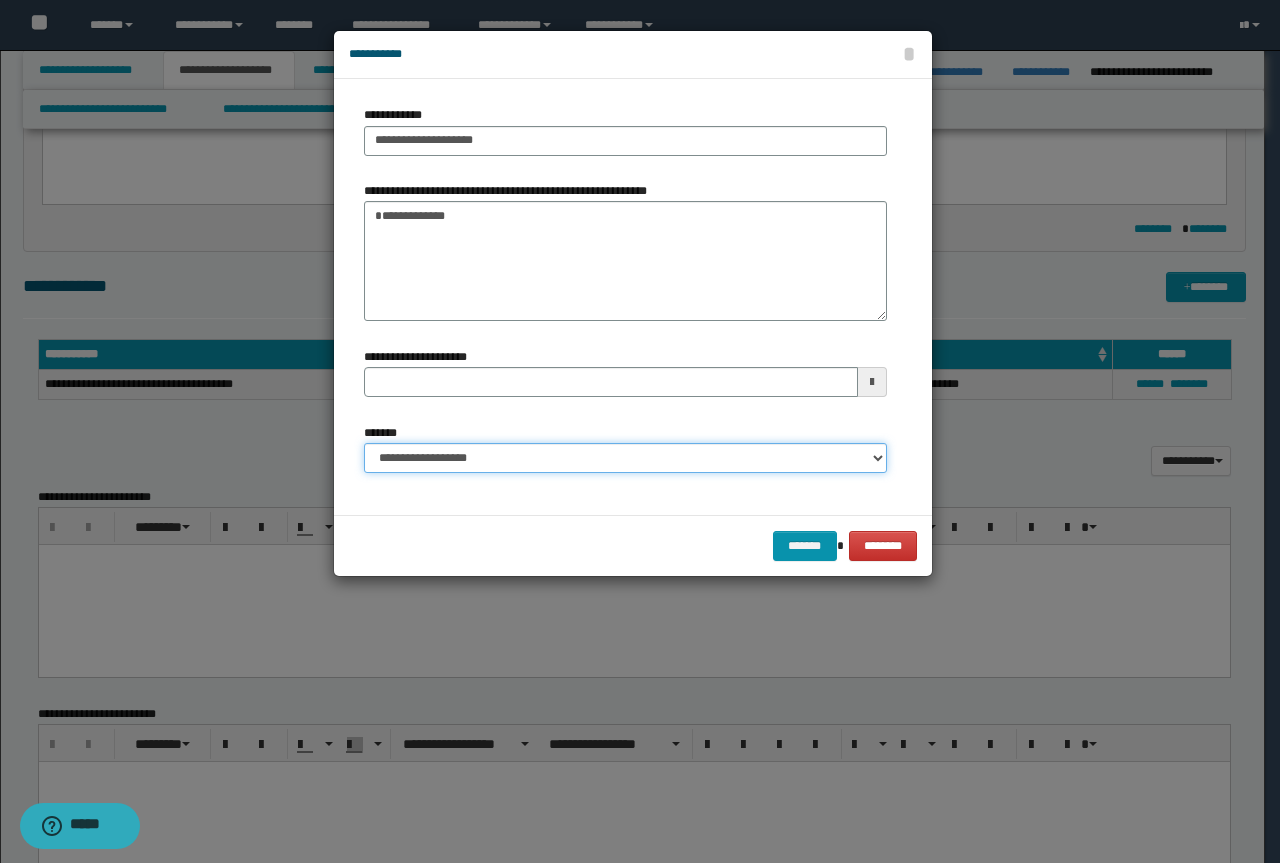 click on "**********" at bounding box center (625, 458) 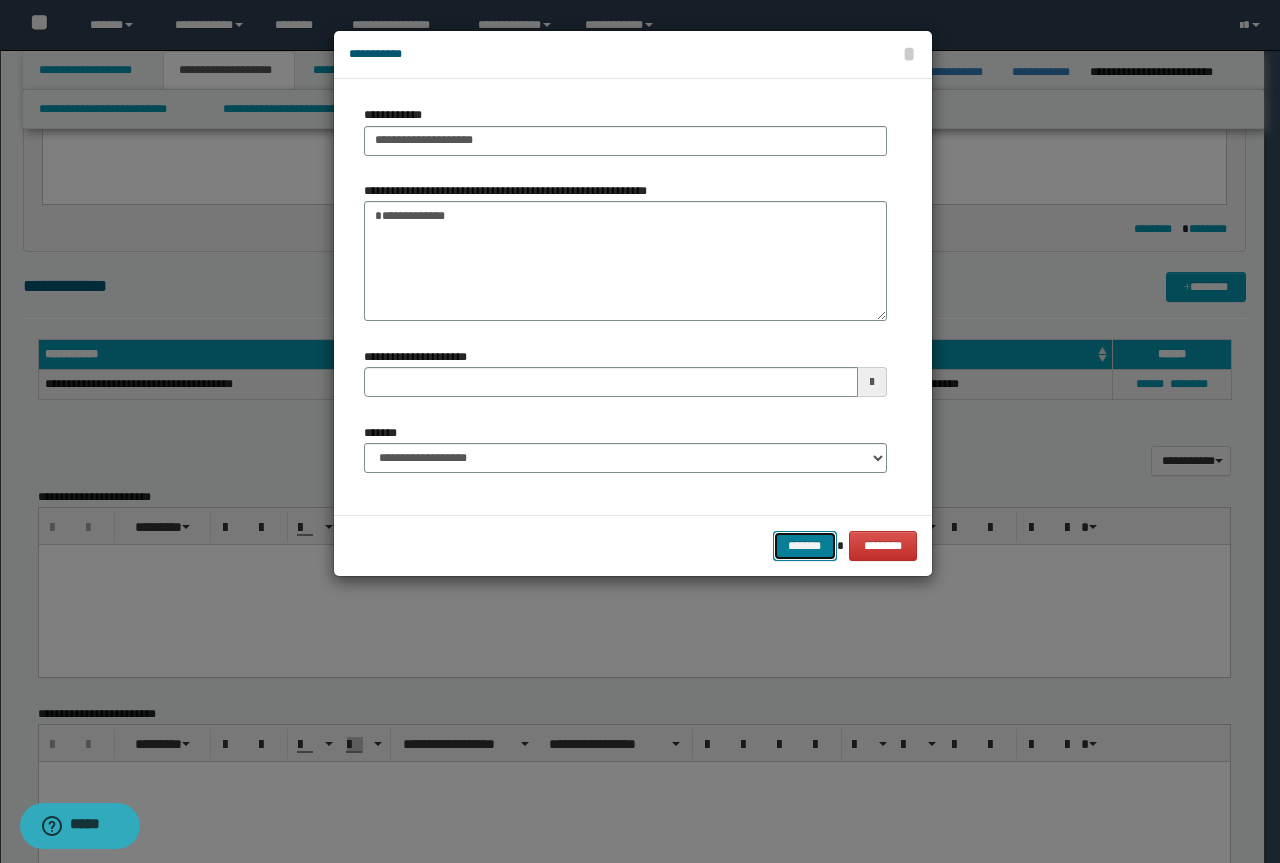 click on "*******" at bounding box center (805, 546) 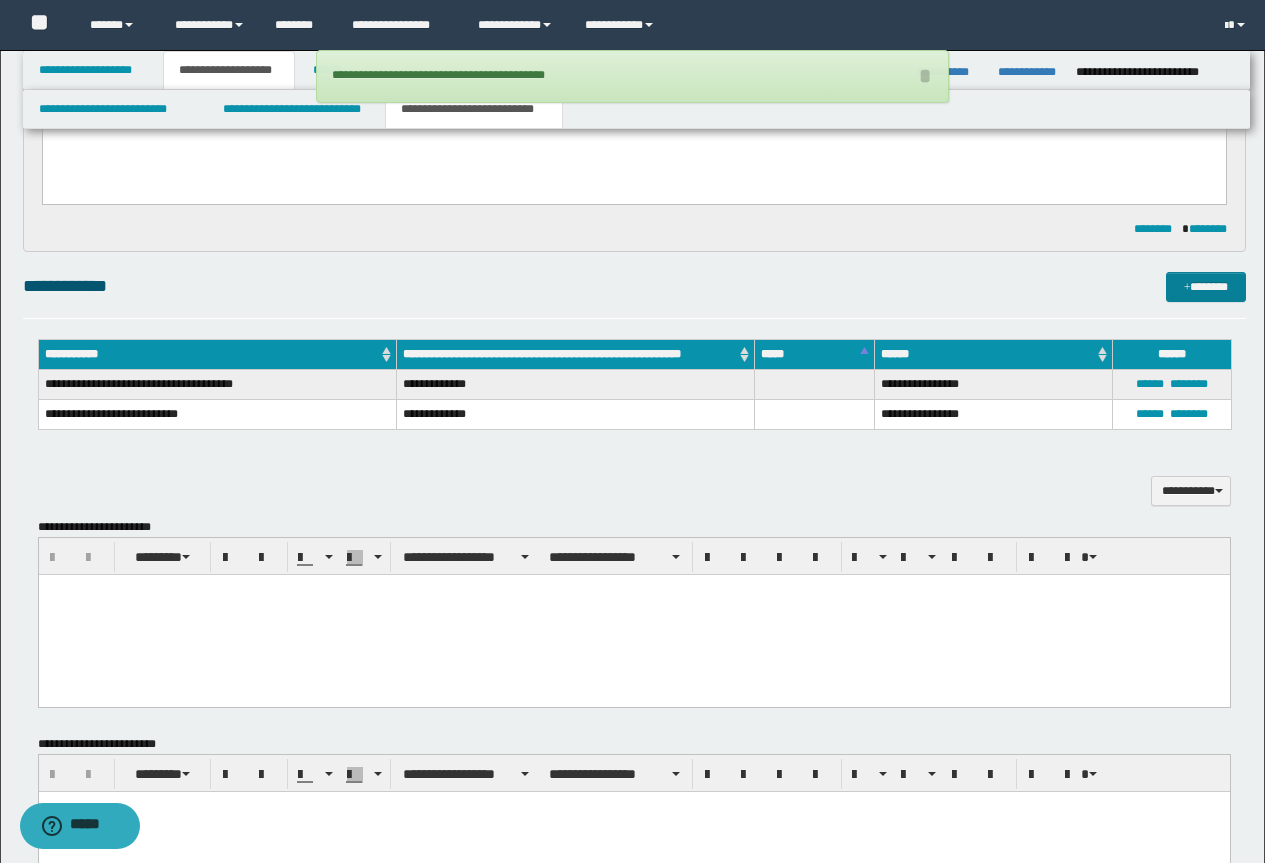 click on "**********" at bounding box center (634, 295) 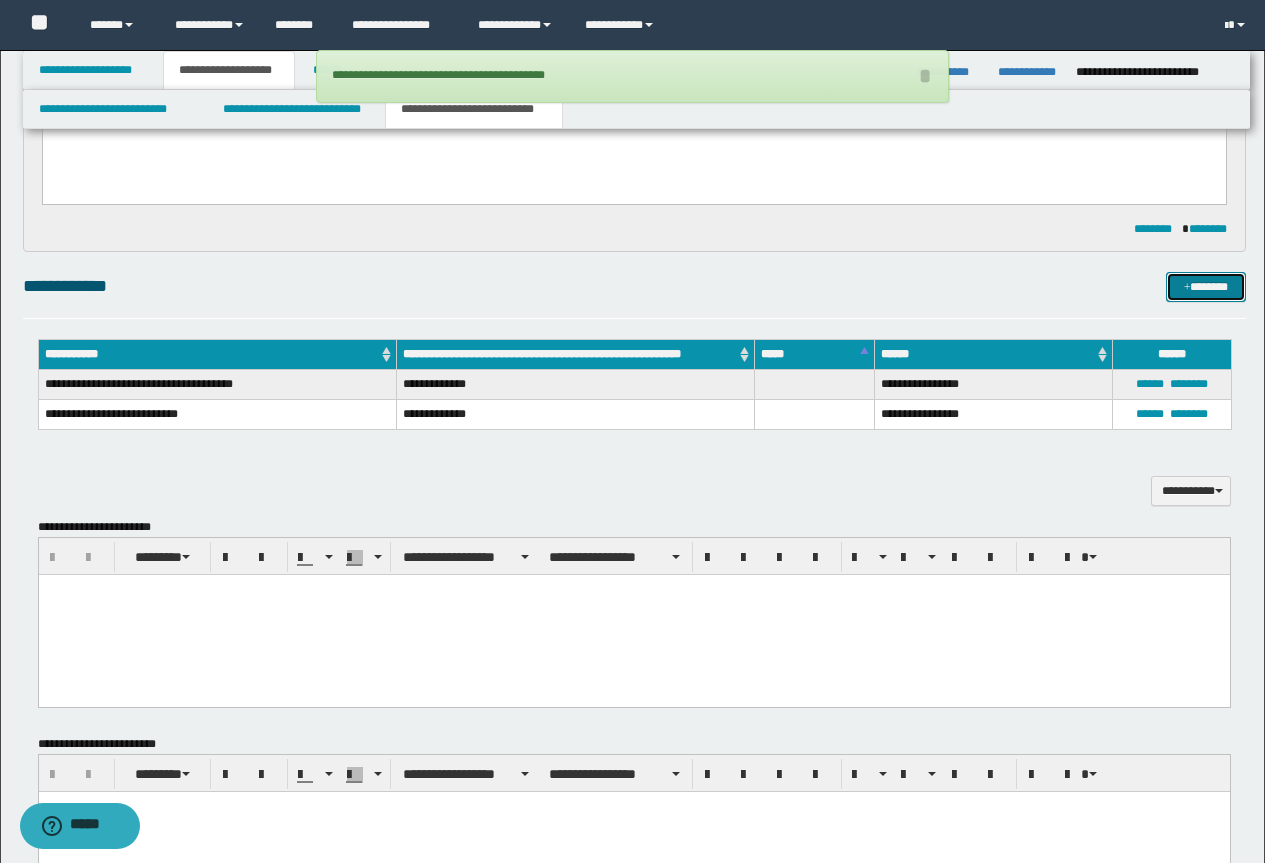 click on "*******" at bounding box center (1206, 287) 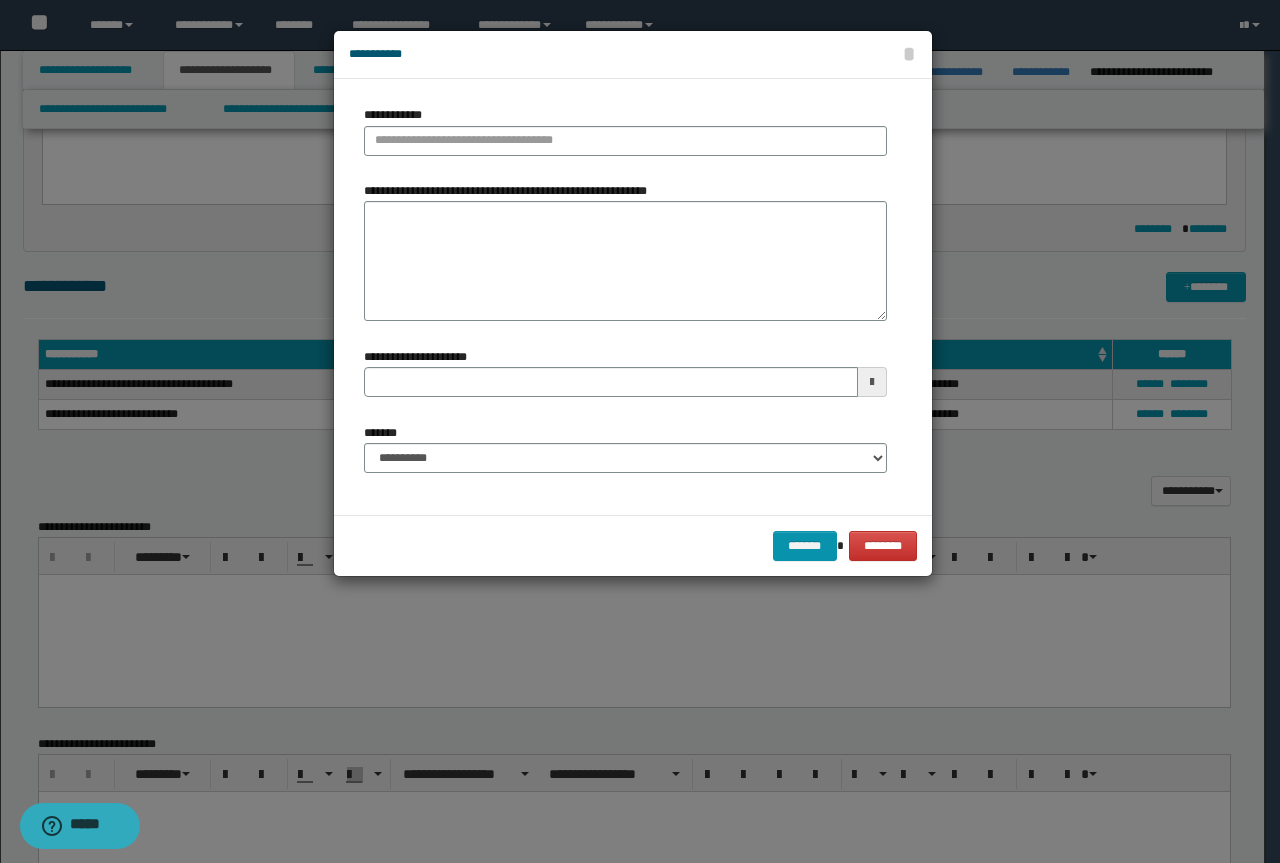 type 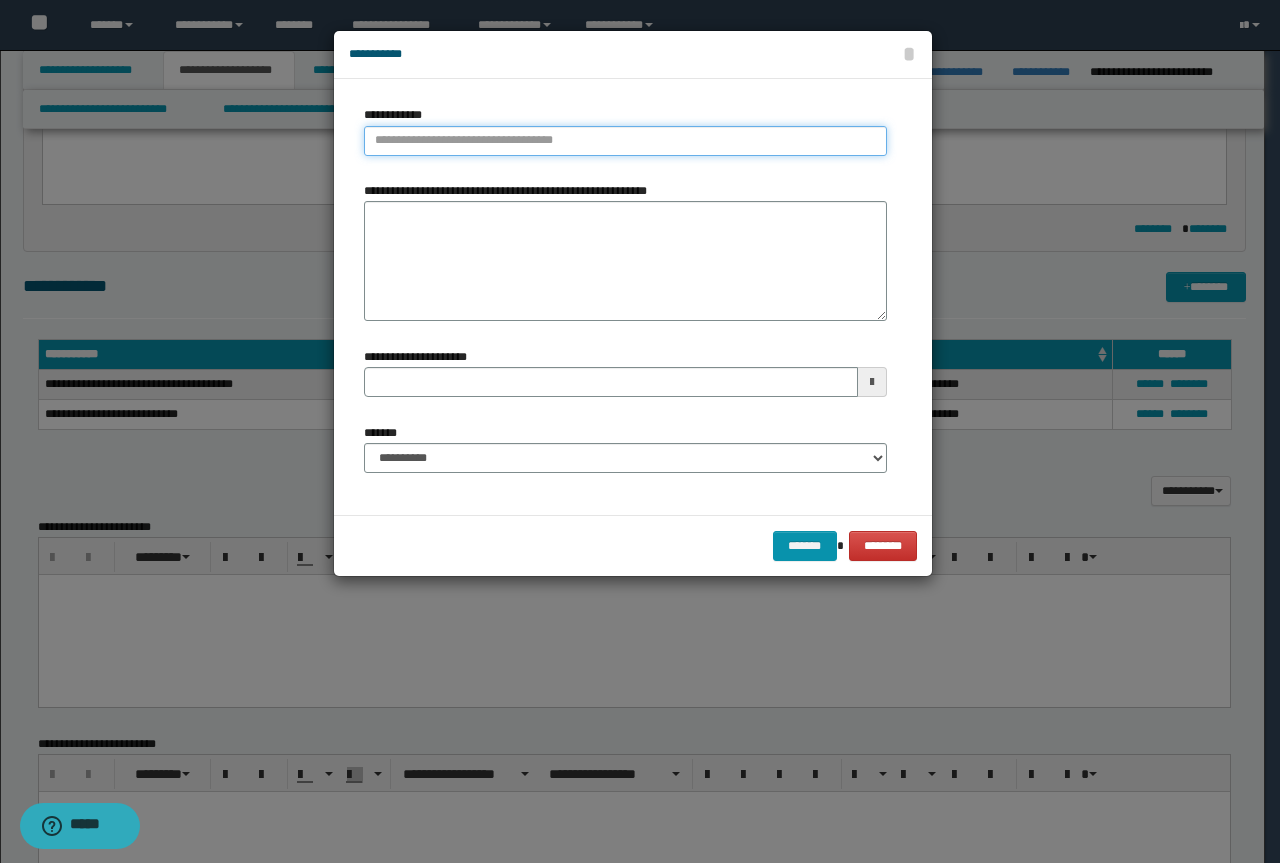 type on "**********" 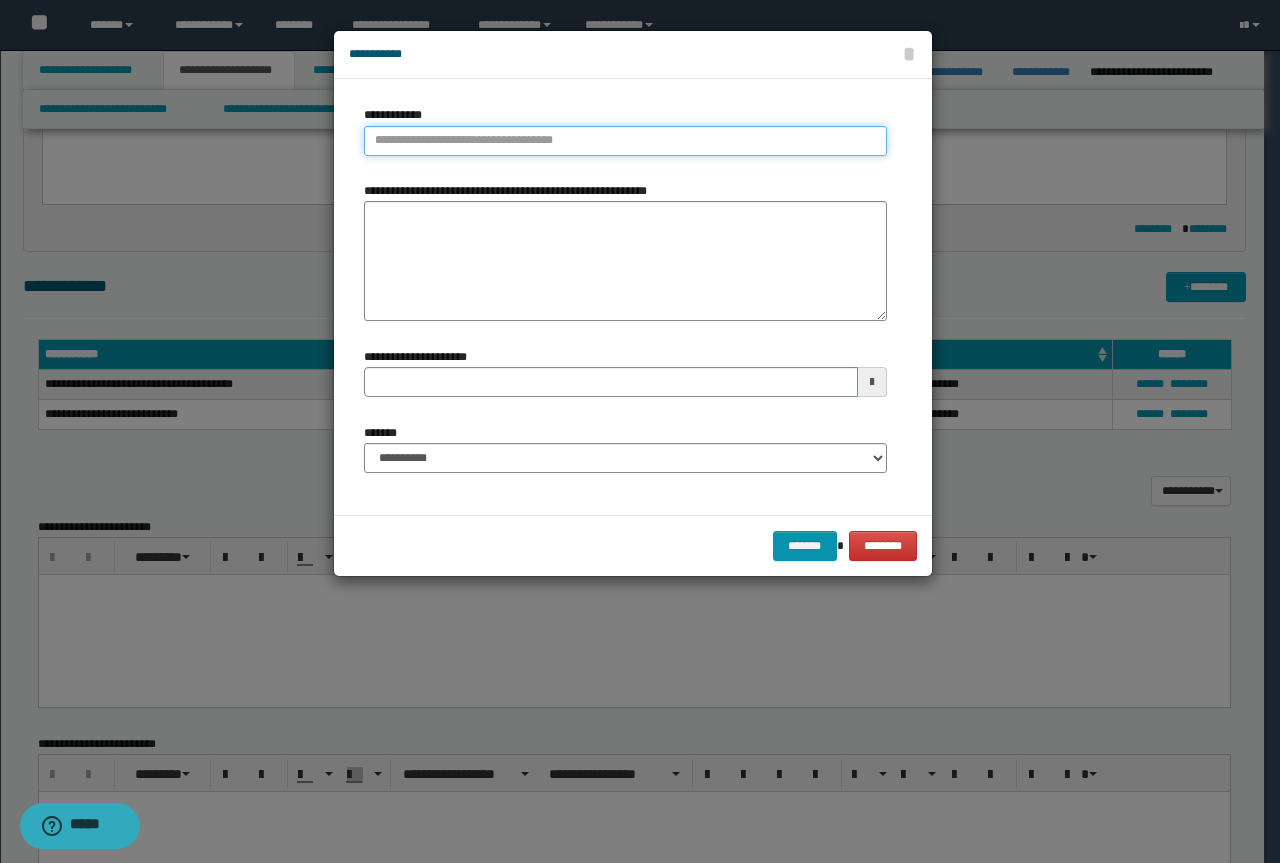 click on "**********" at bounding box center (625, 141) 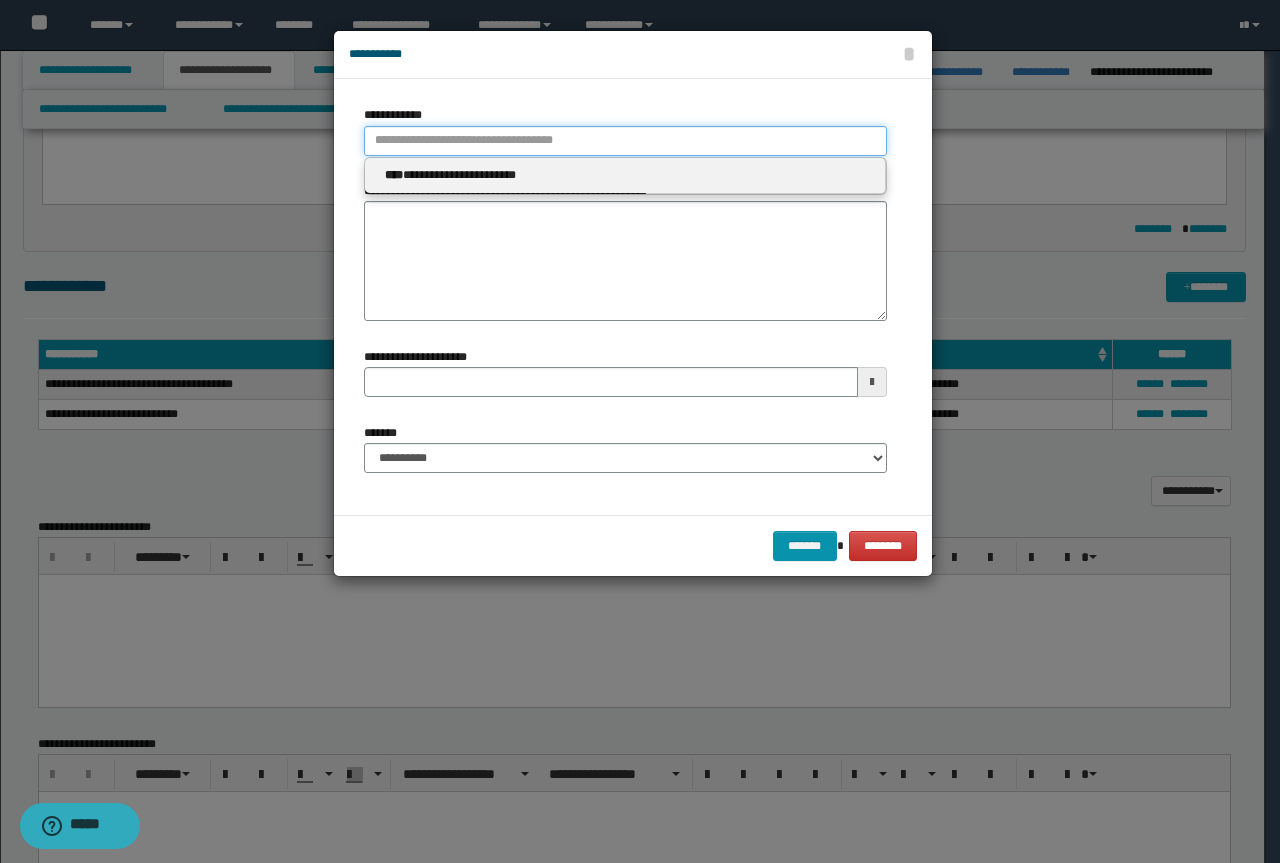 paste on "**********" 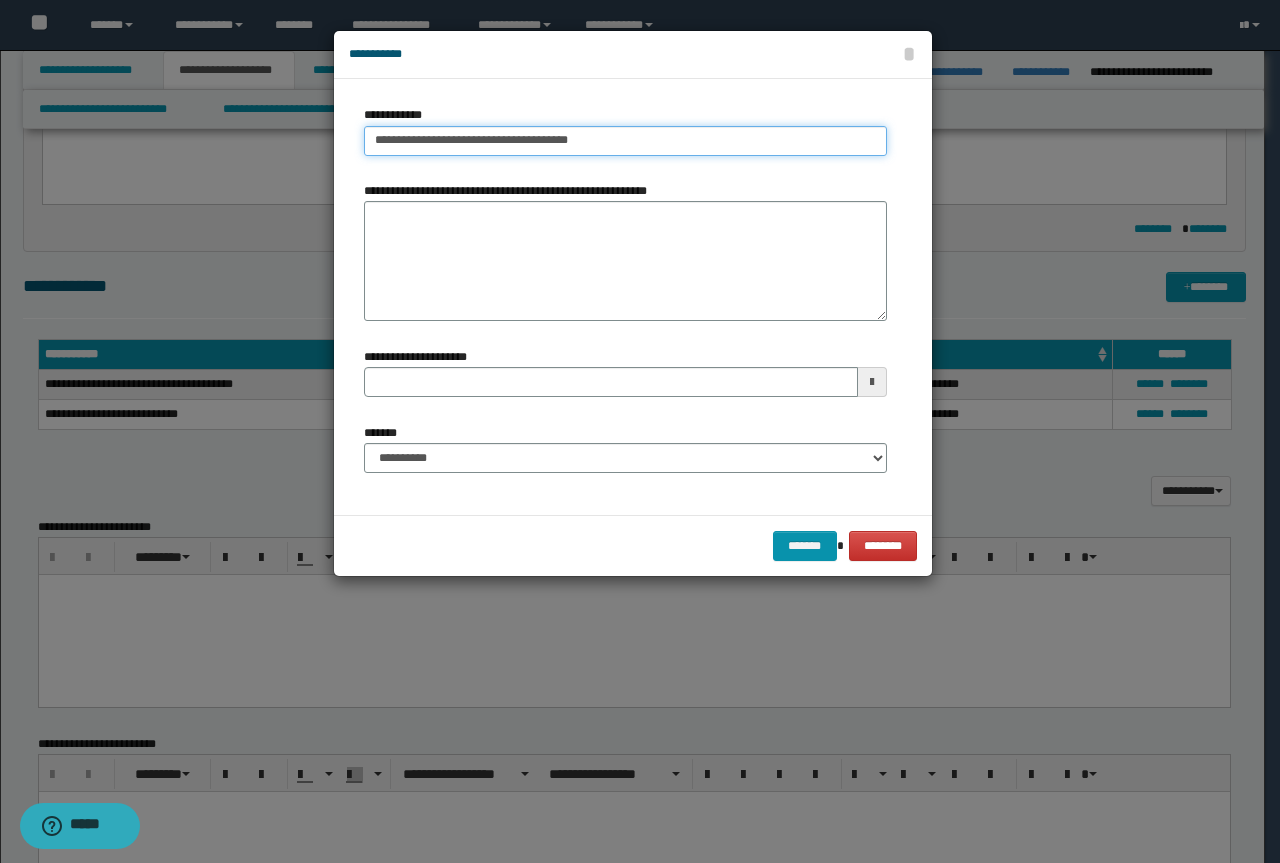 type on "**********" 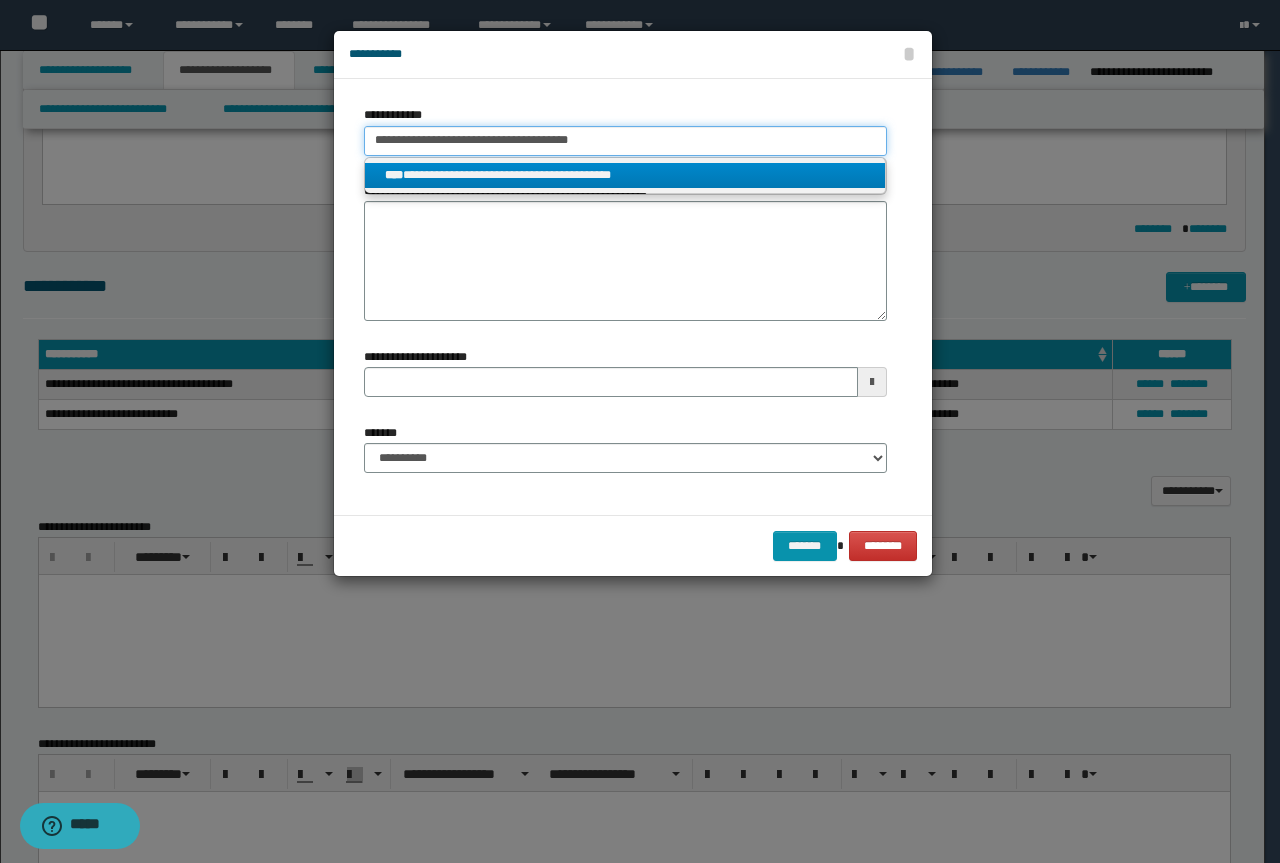 type on "**********" 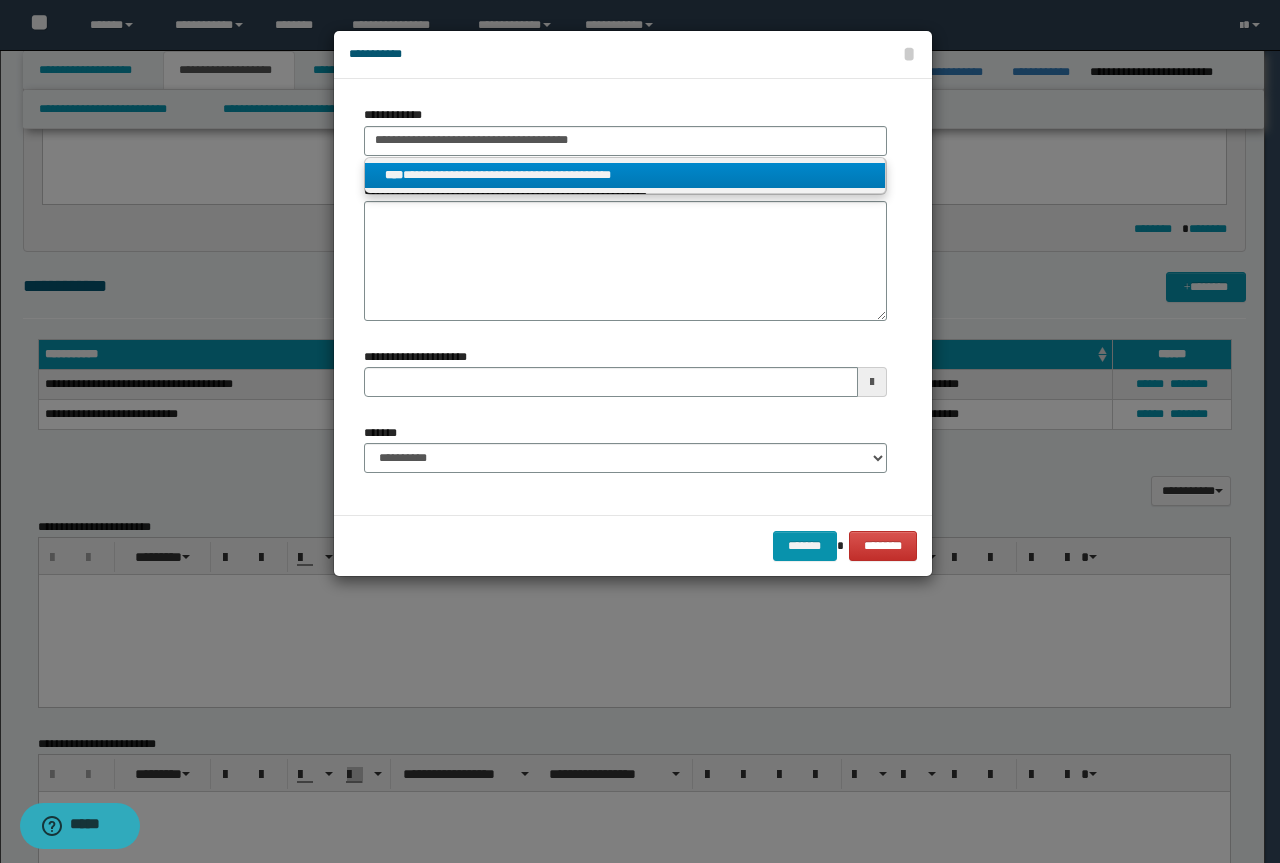 click on "**********" at bounding box center [625, 175] 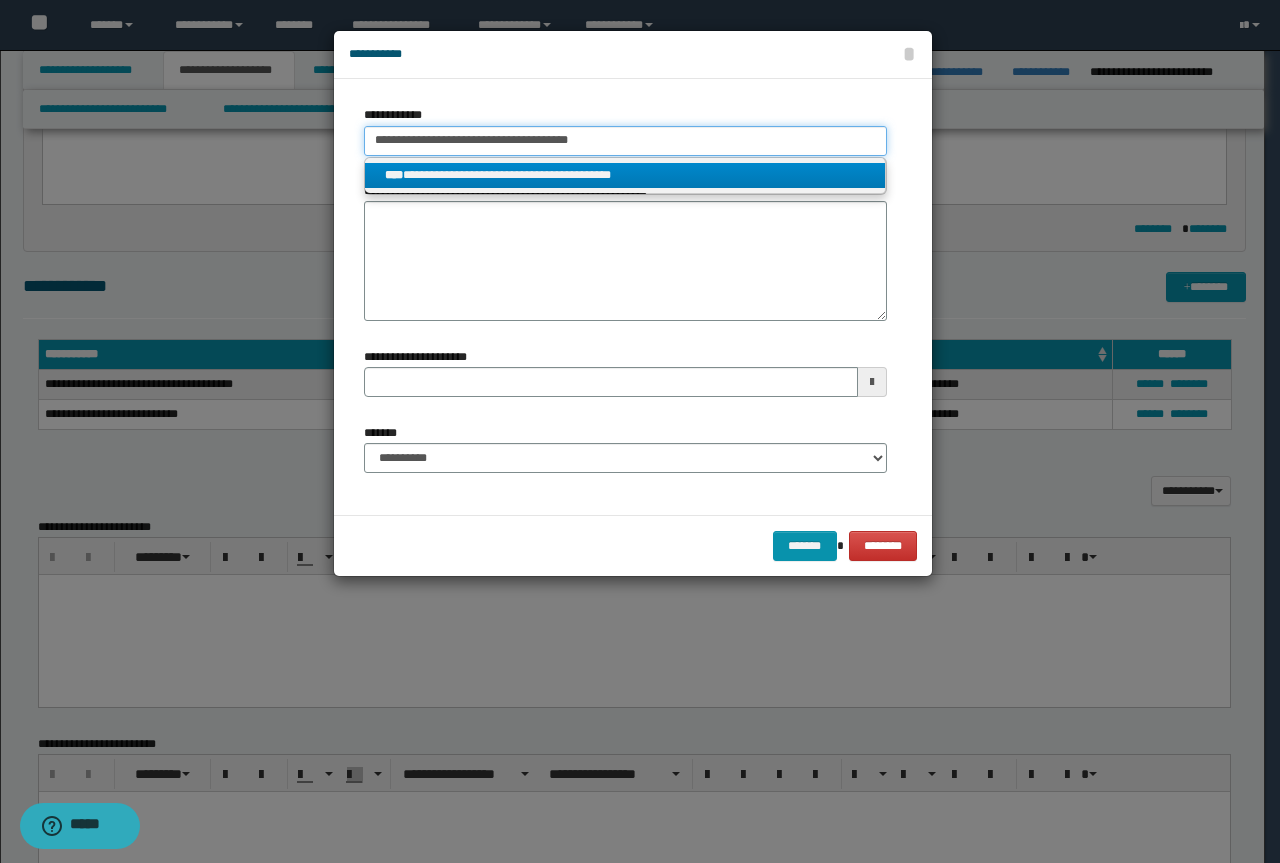 type 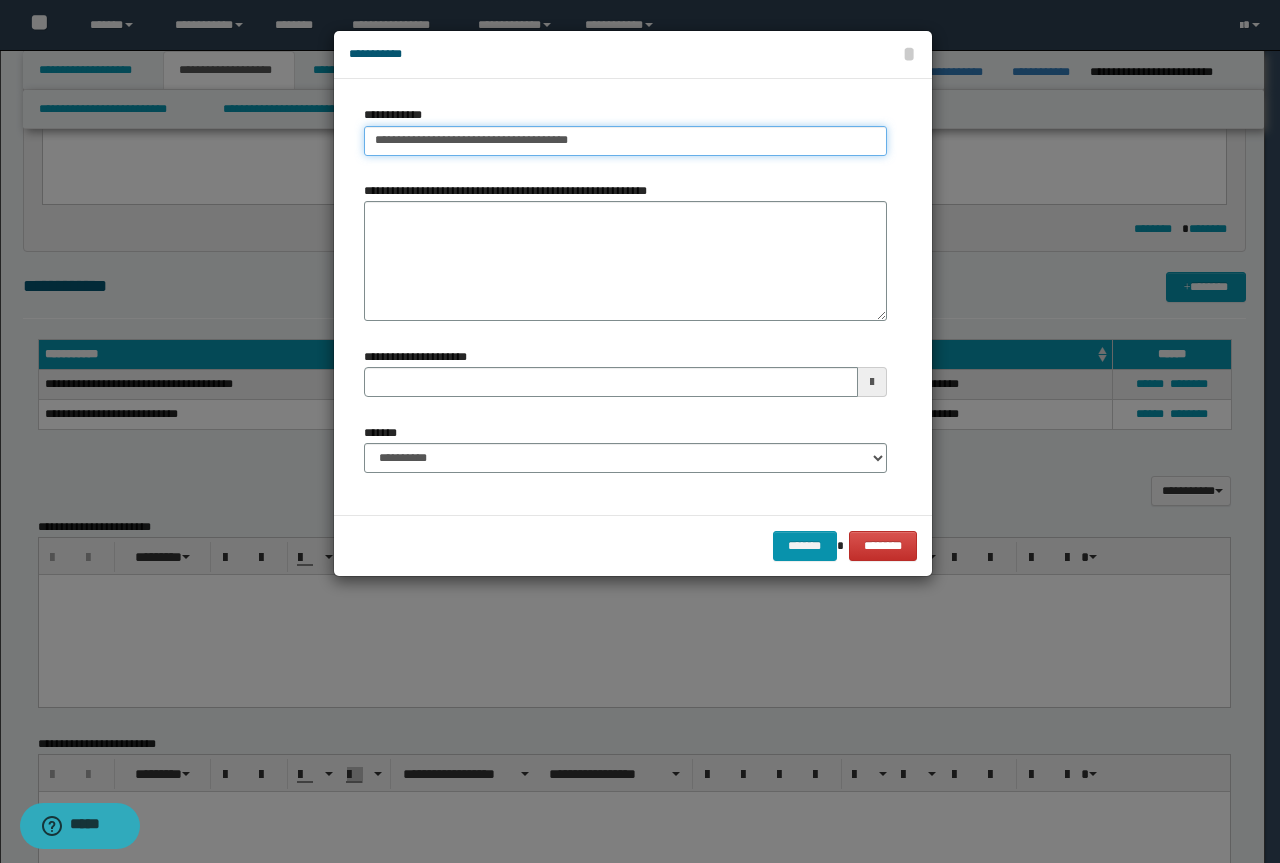 type 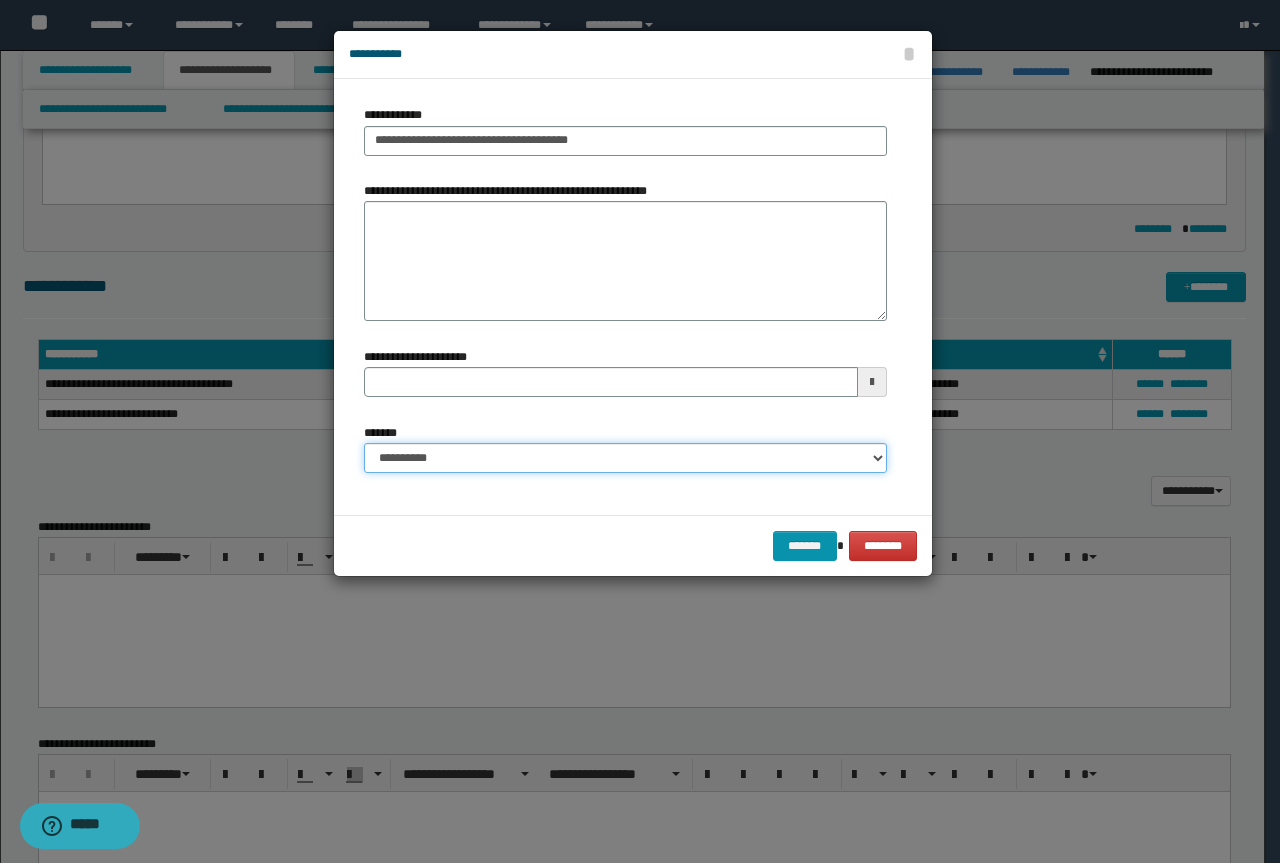 click on "**********" at bounding box center (625, 458) 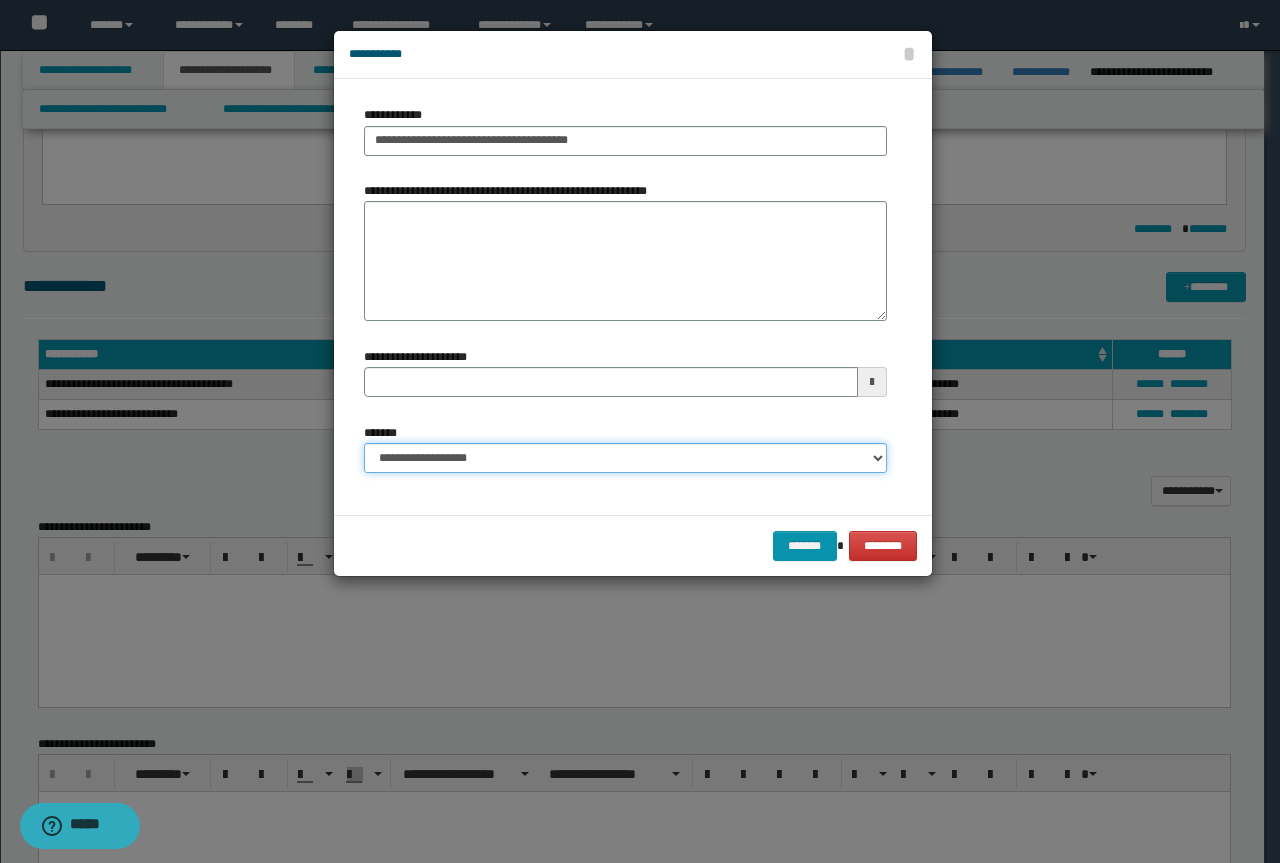 click on "**********" at bounding box center (625, 458) 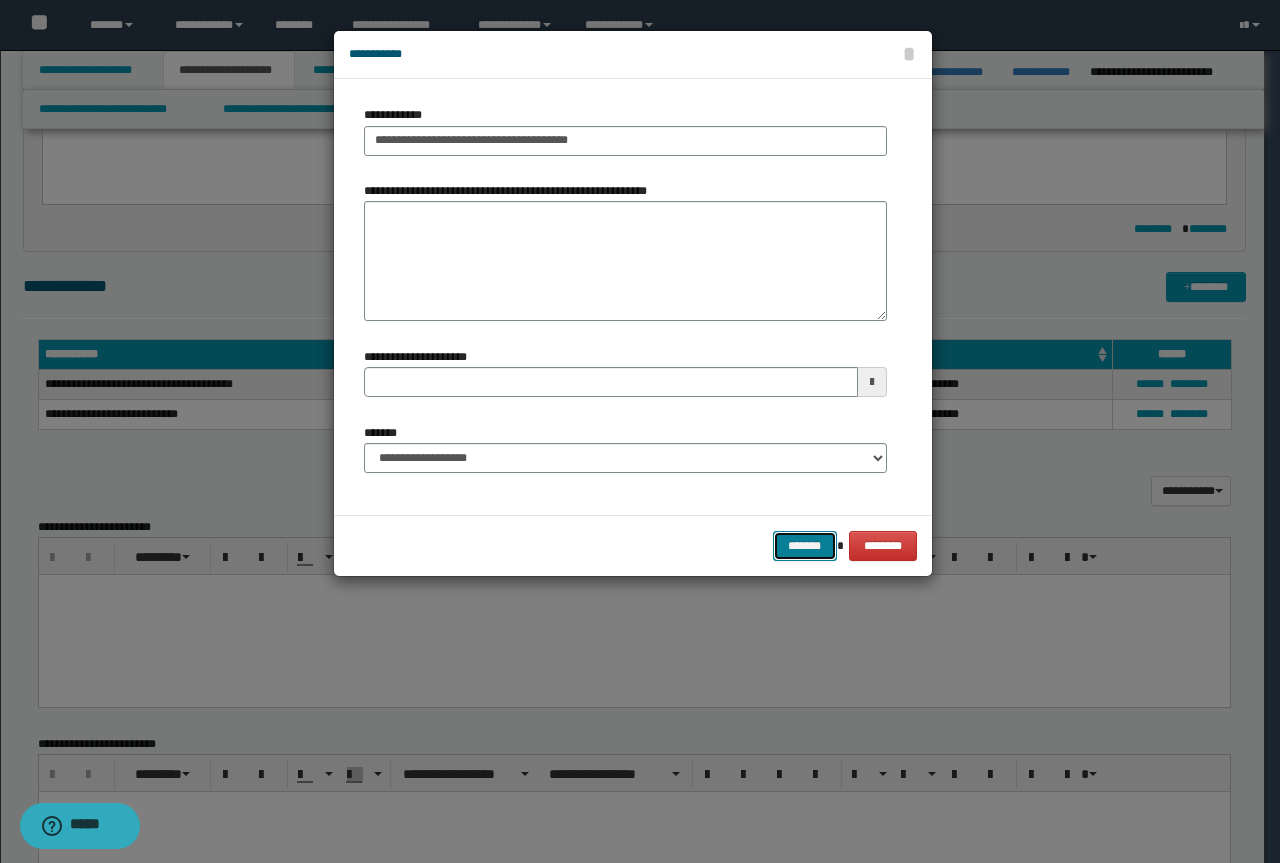 click on "*******" at bounding box center (805, 546) 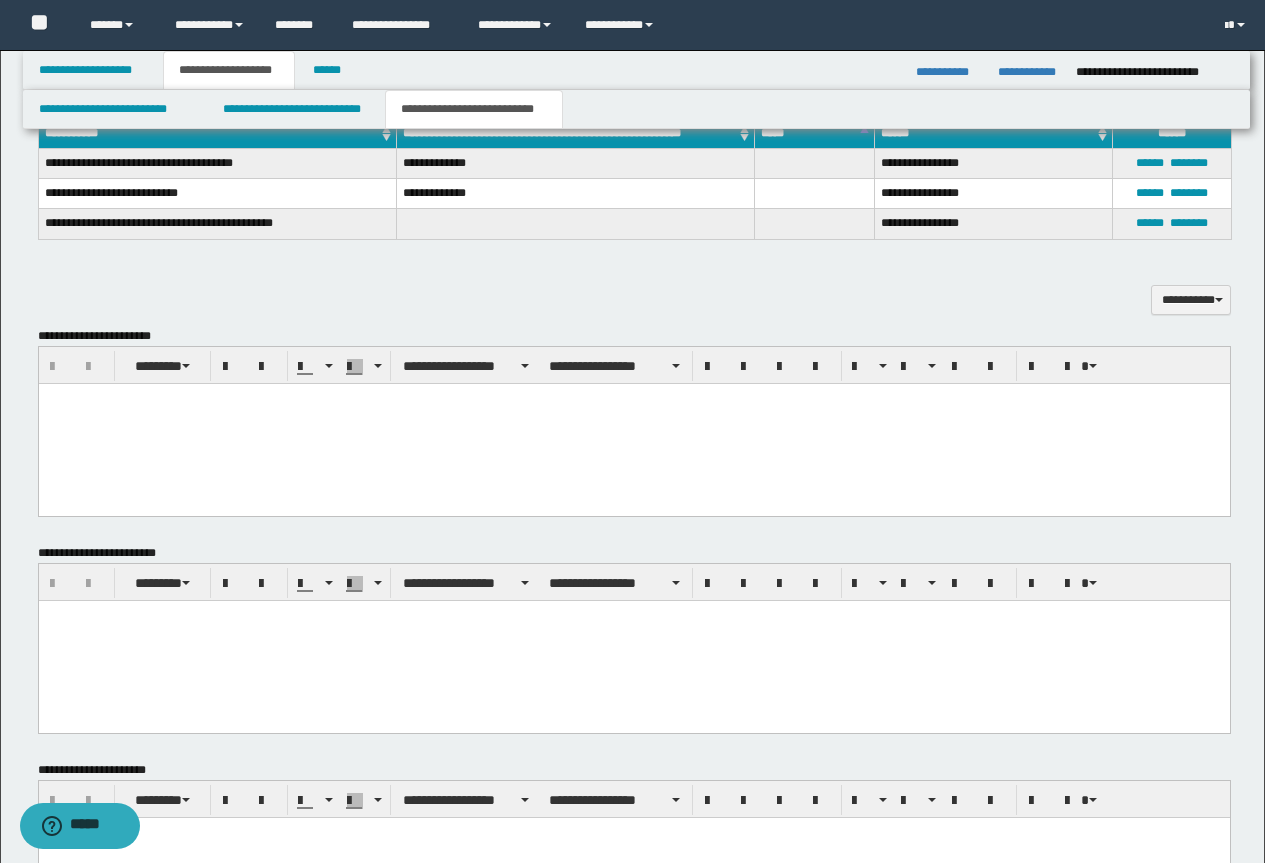 scroll, scrollTop: 1332, scrollLeft: 0, axis: vertical 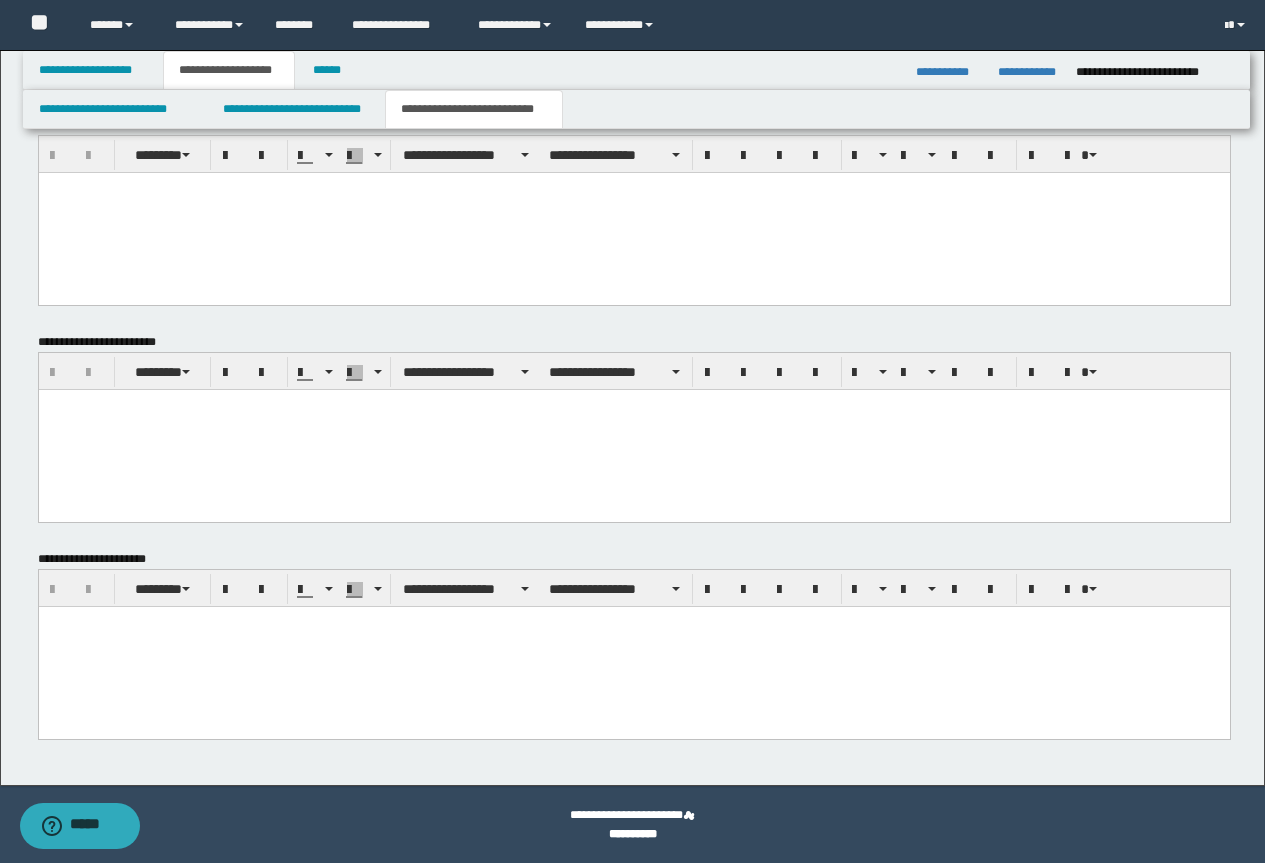 click at bounding box center (633, 646) 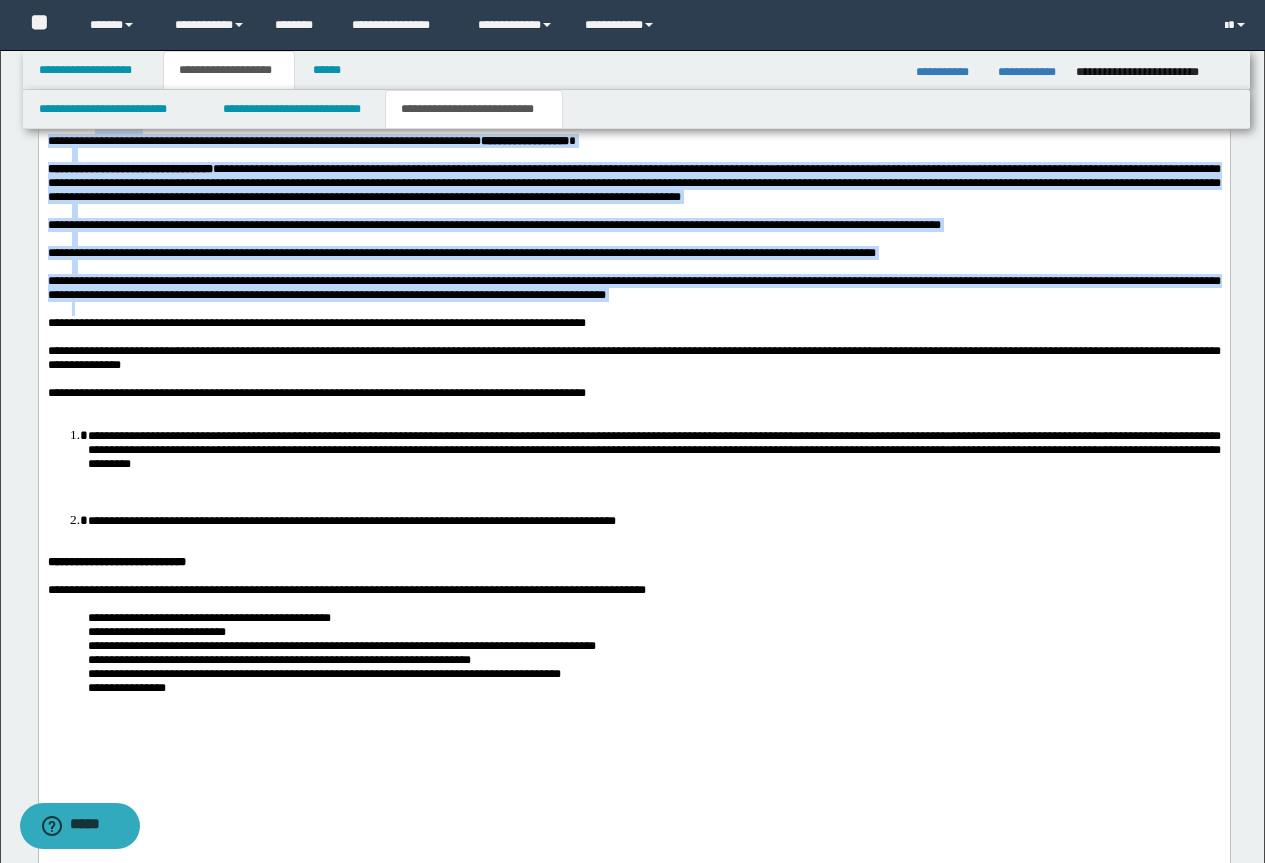 scroll, scrollTop: 1972, scrollLeft: 0, axis: vertical 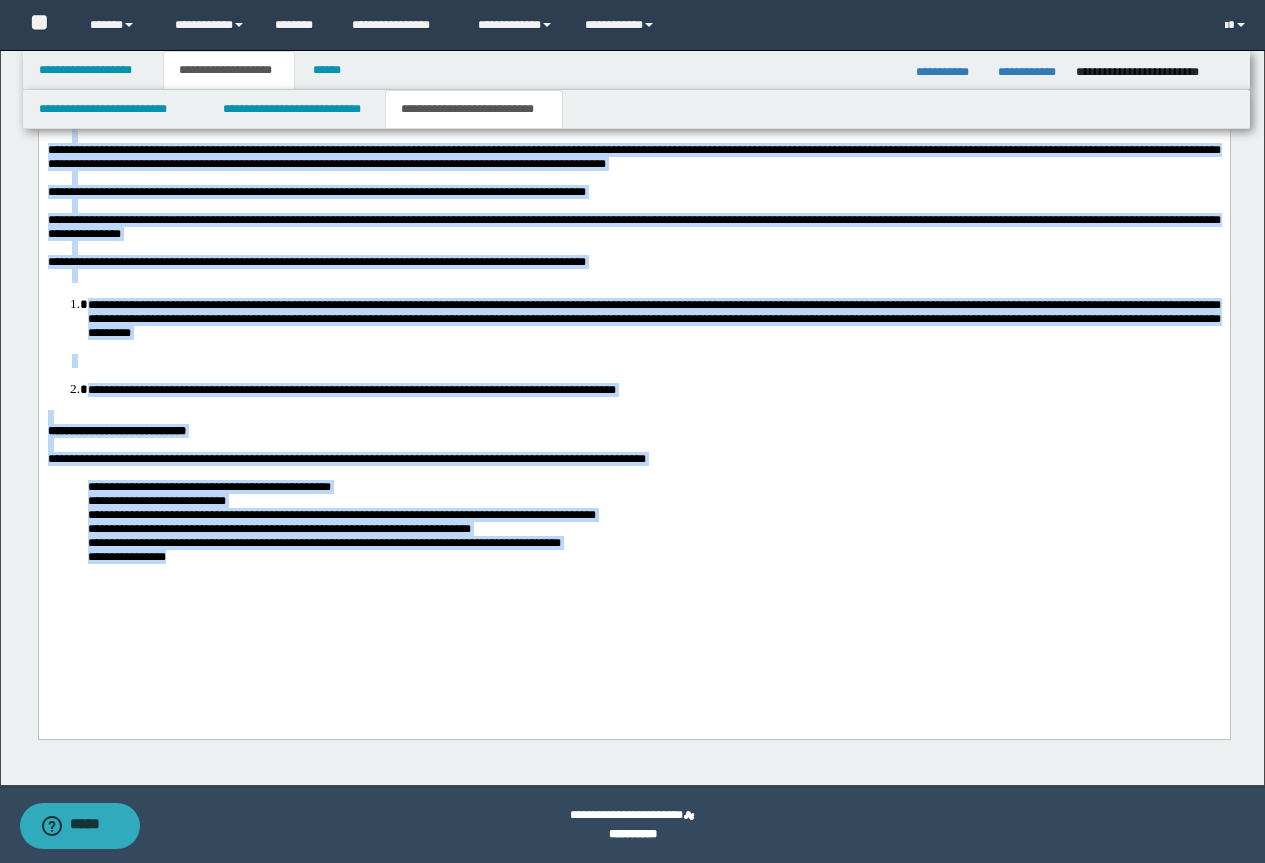 drag, startPoint x: 46, startPoint y: -12, endPoint x: 536, endPoint y: 631, distance: 808.42377 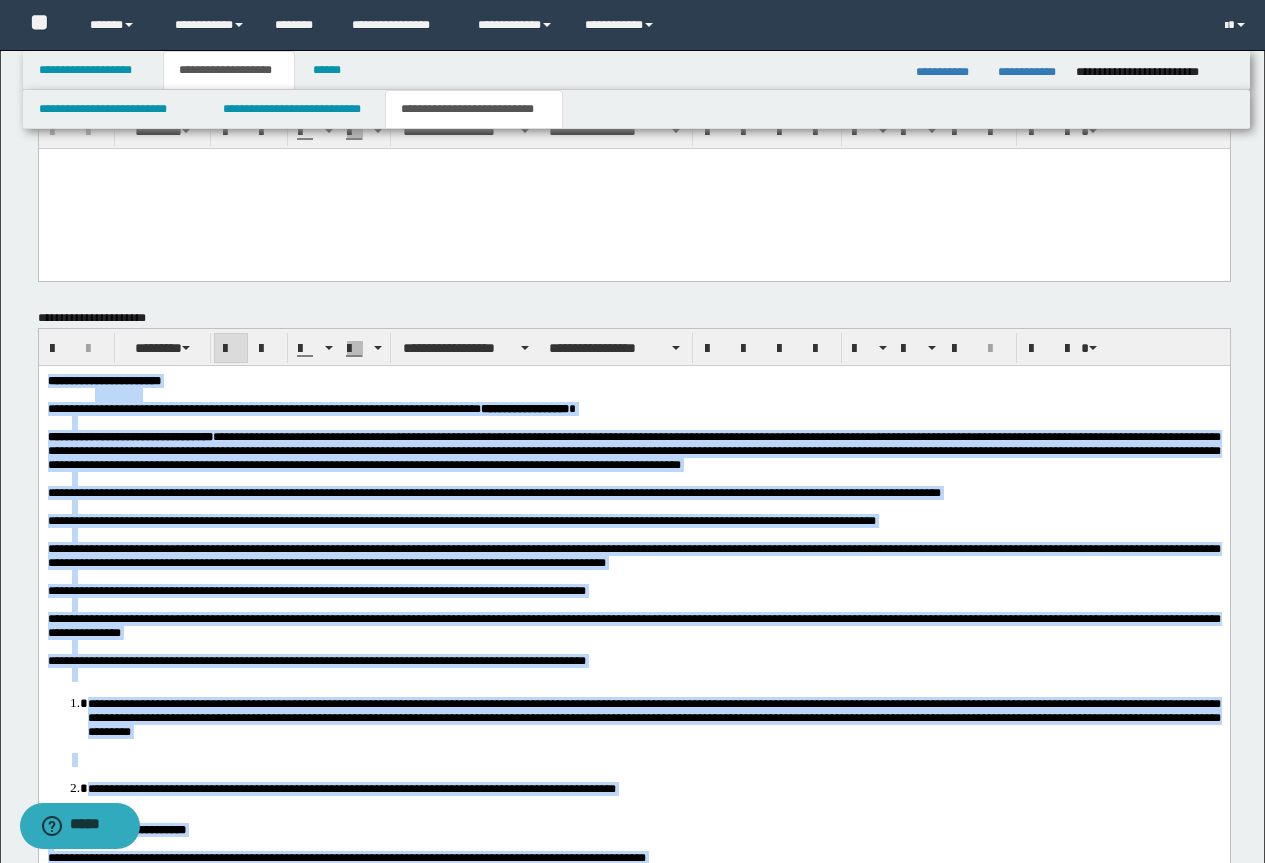 scroll, scrollTop: 1572, scrollLeft: 0, axis: vertical 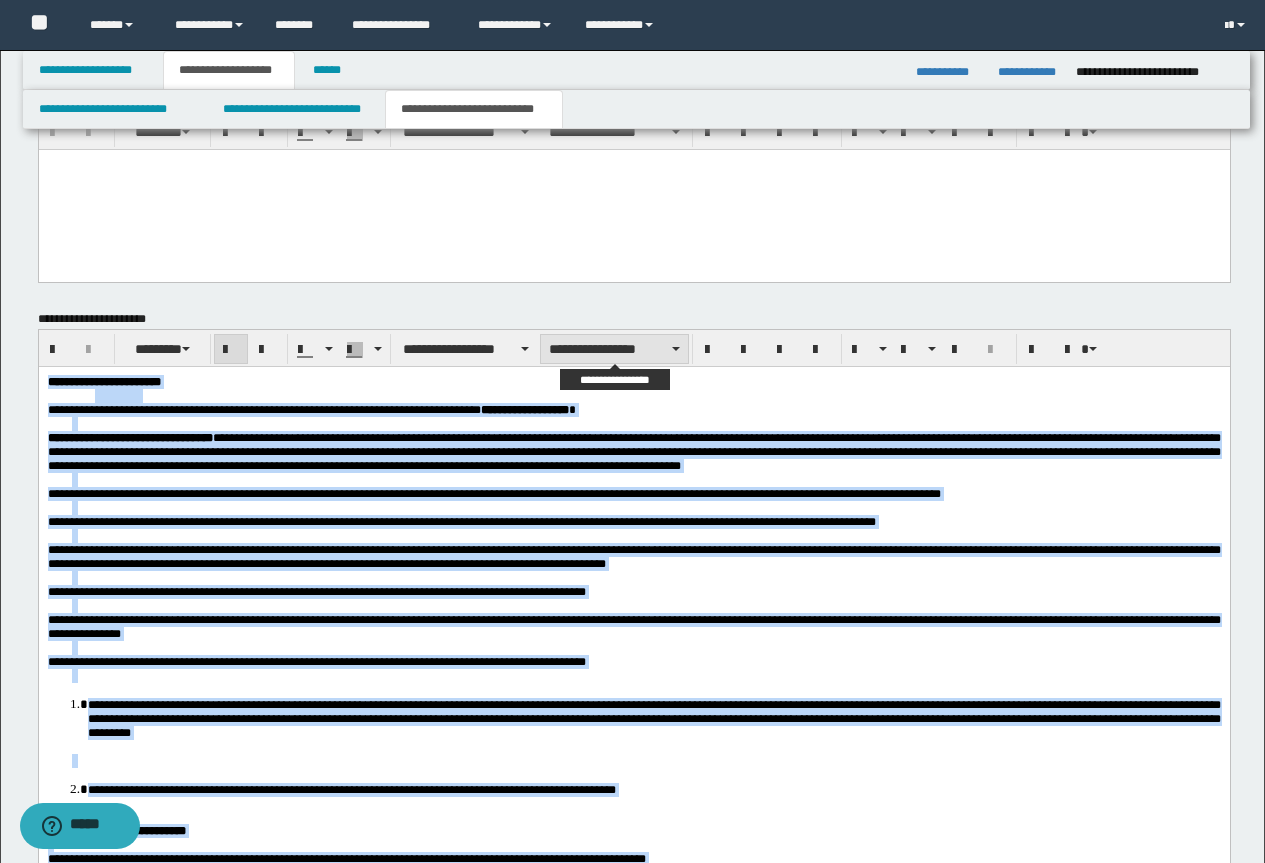 click on "**********" at bounding box center (614, 349) 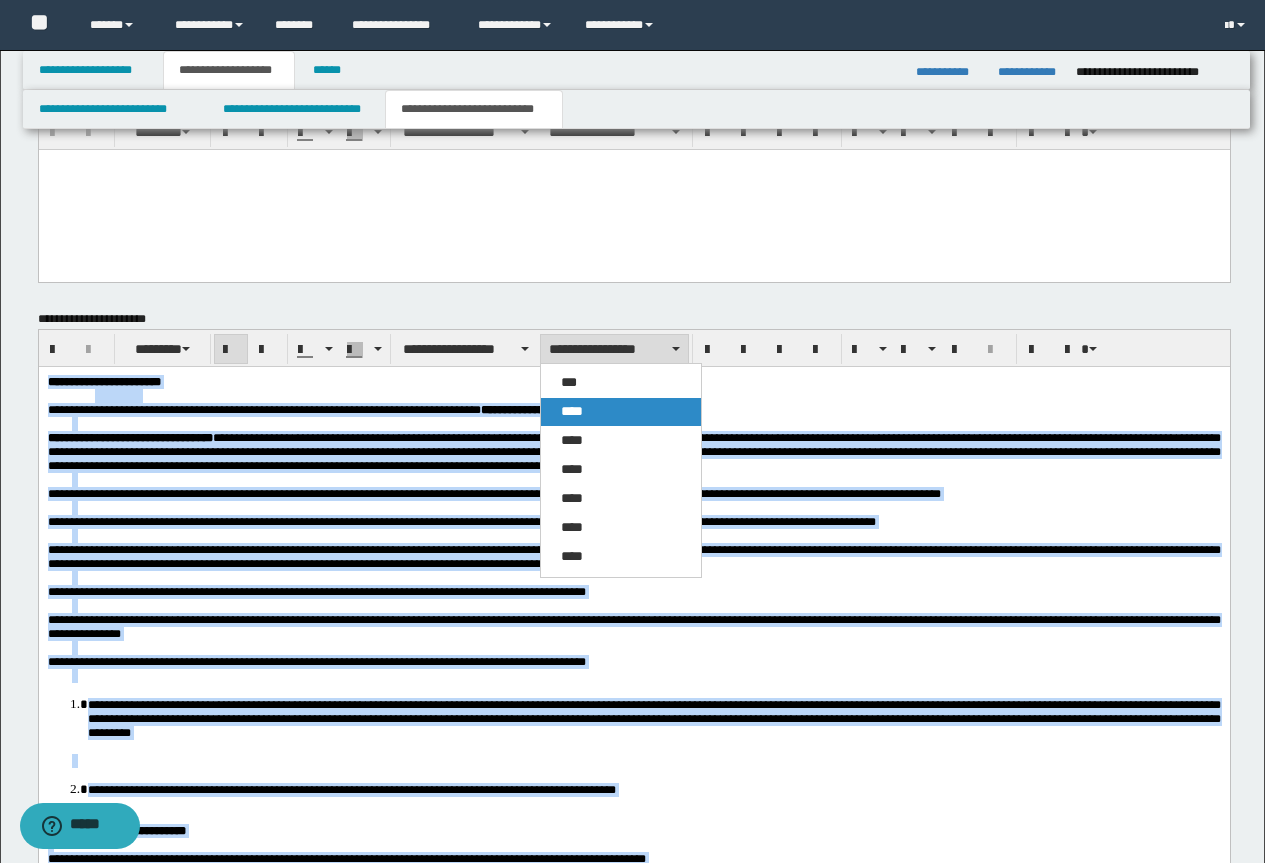 click on "****" at bounding box center [572, 411] 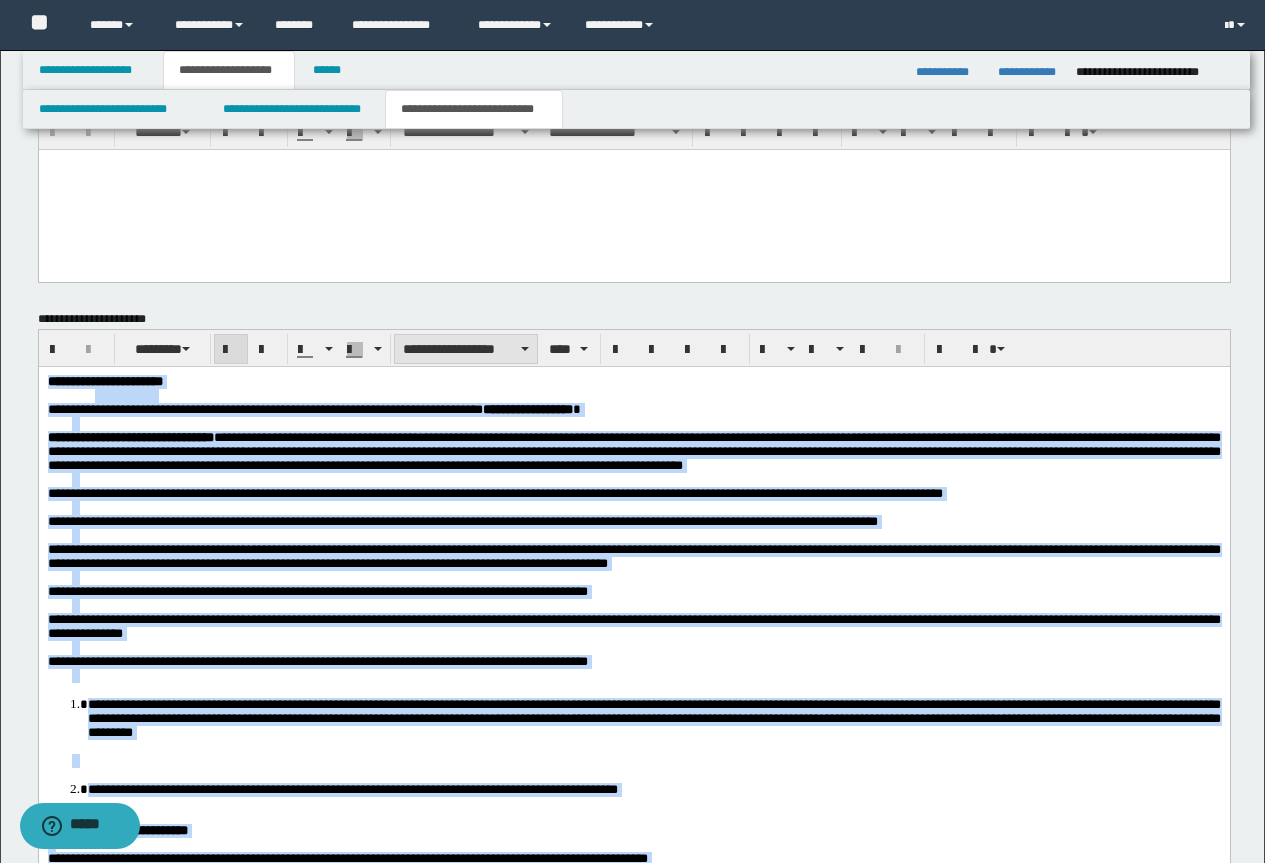 click on "**********" at bounding box center [466, 349] 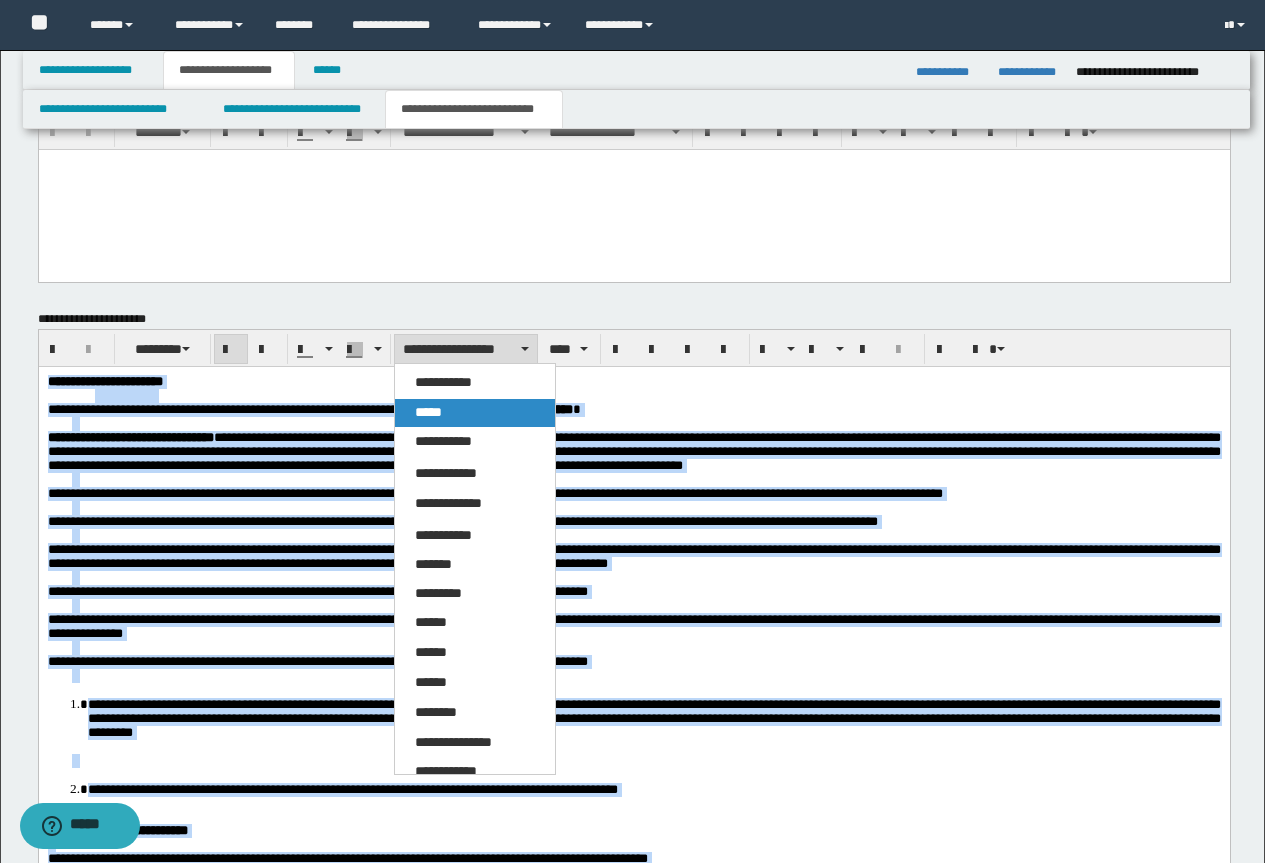 click on "*****" at bounding box center [428, 412] 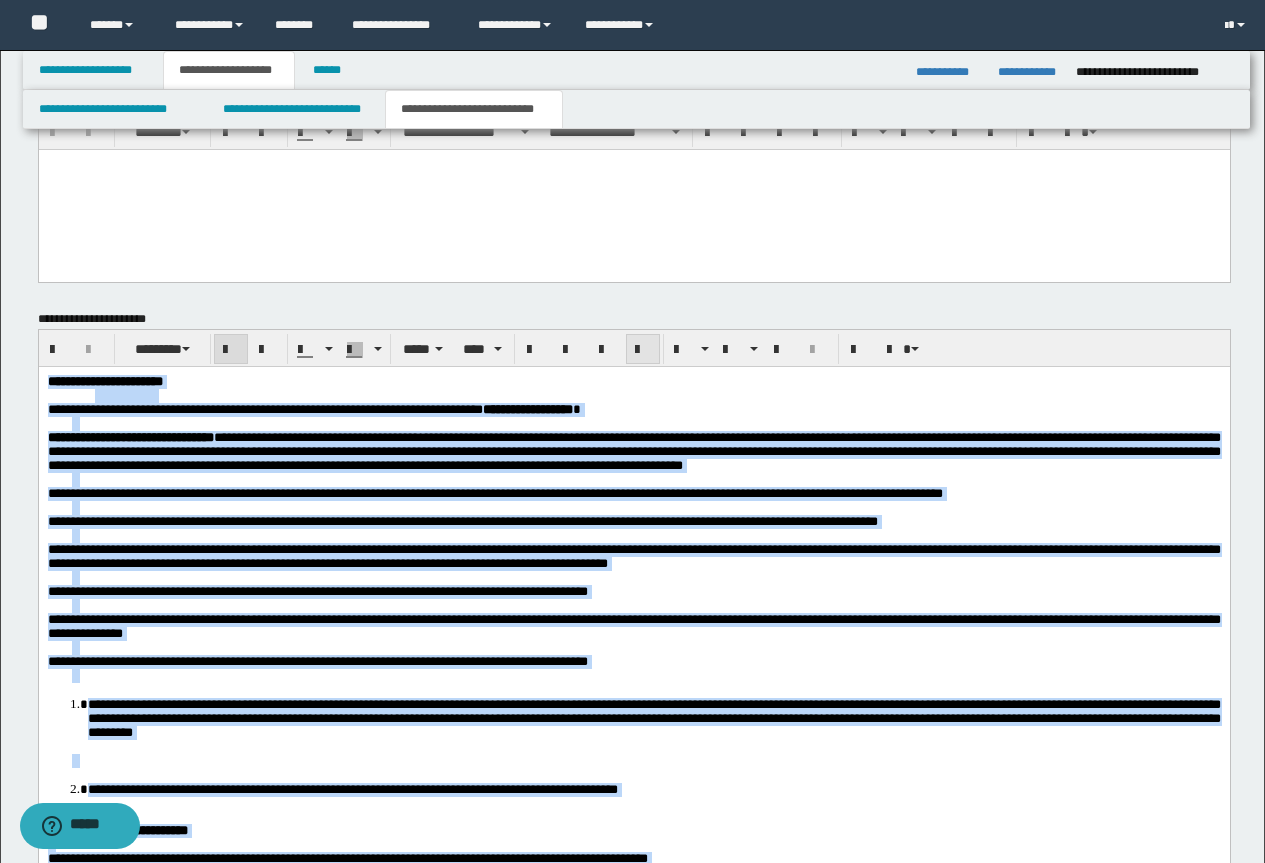click at bounding box center [643, 350] 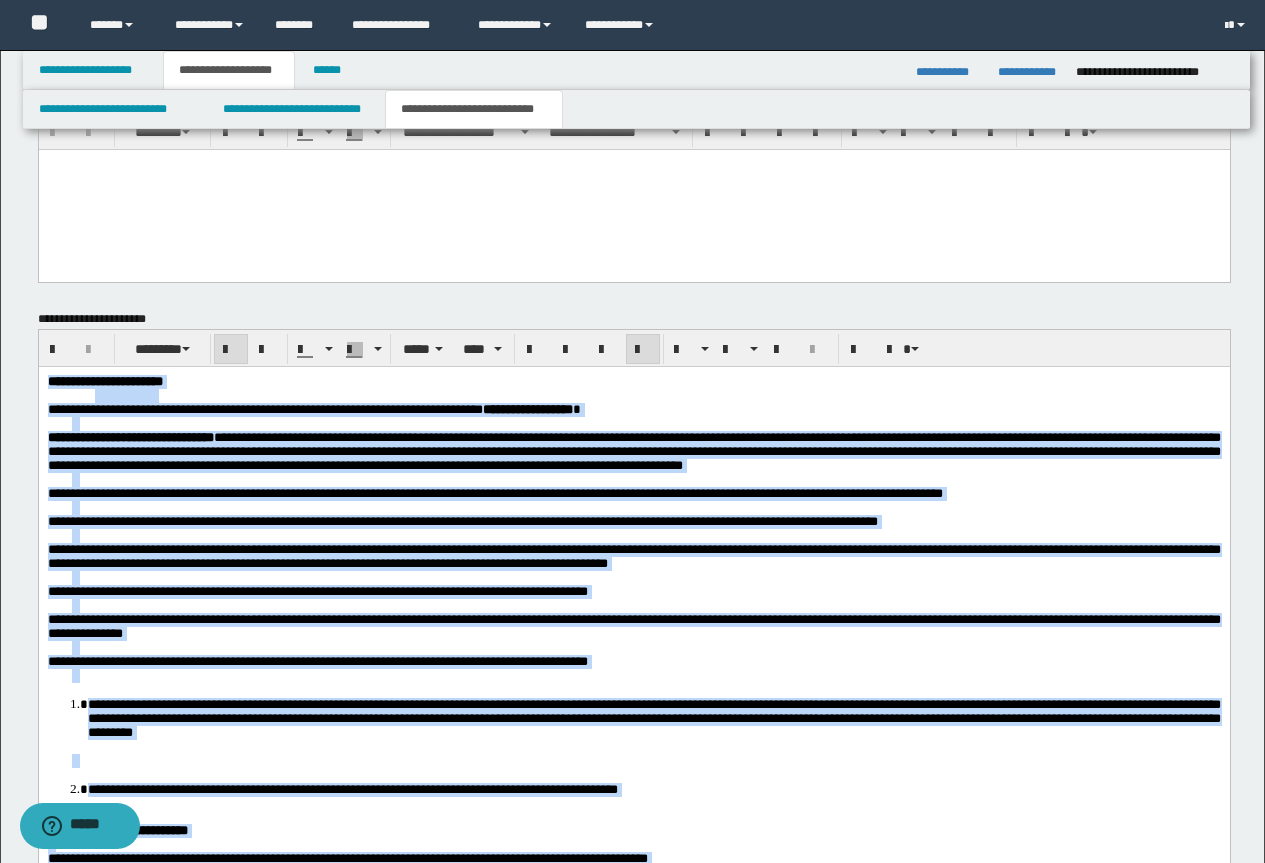 click at bounding box center [643, 350] 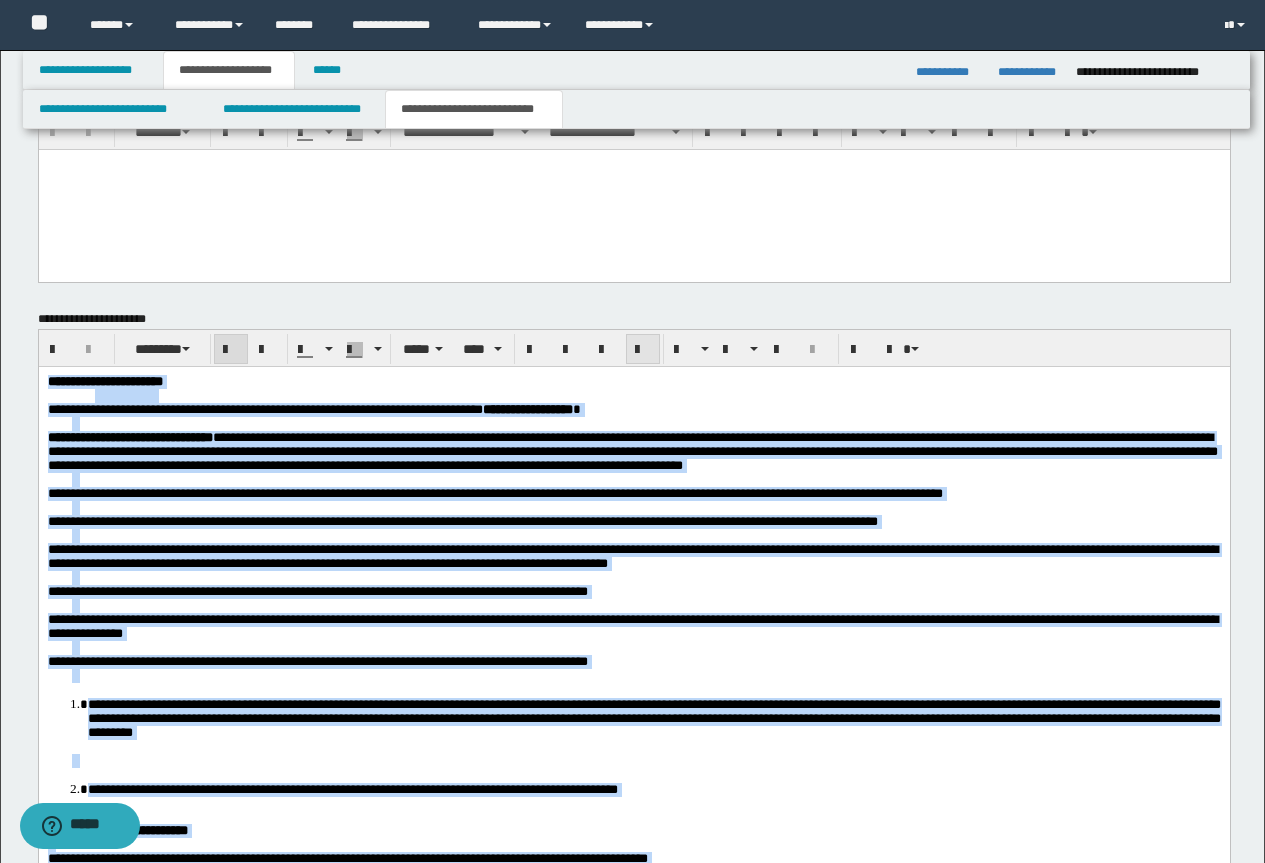 click at bounding box center [643, 350] 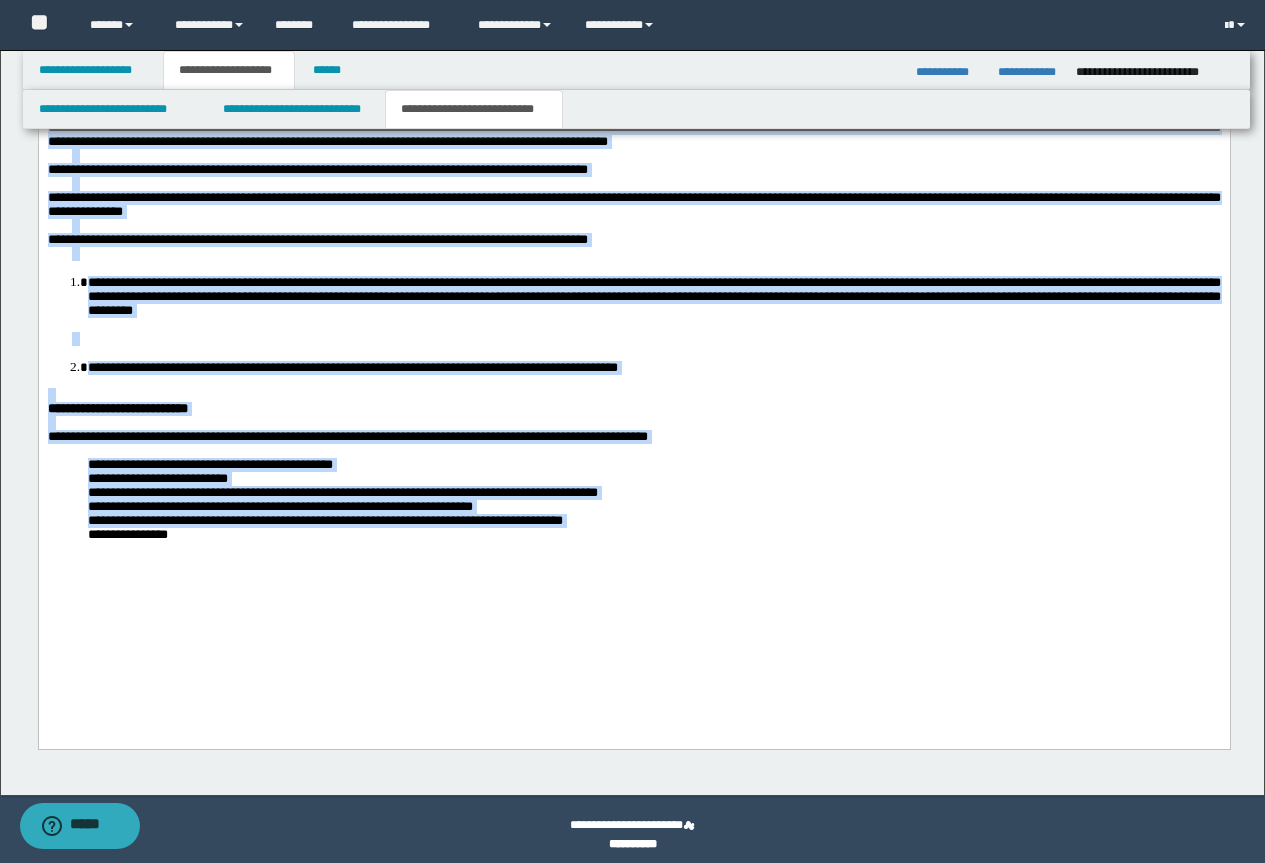 scroll, scrollTop: 2004, scrollLeft: 0, axis: vertical 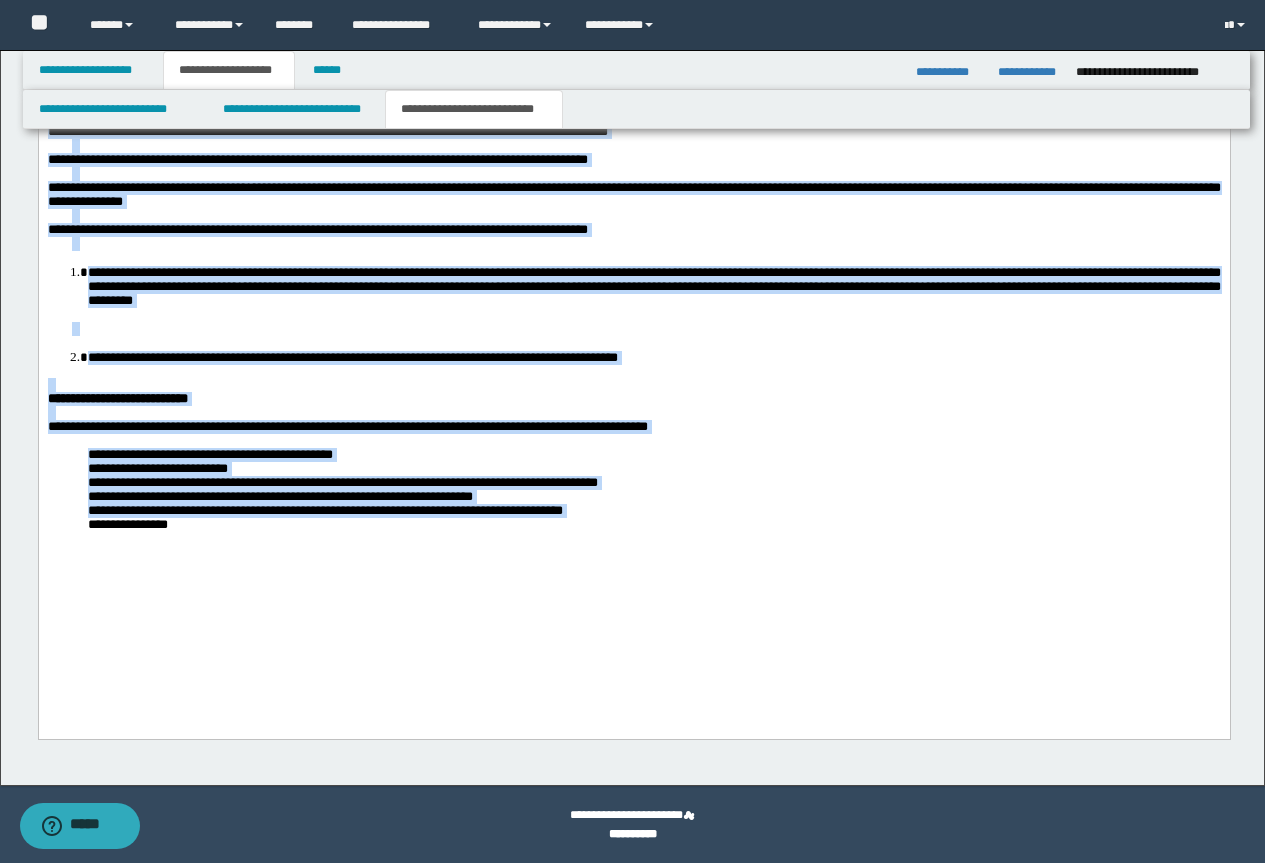 click on "**********" at bounding box center [324, 510] 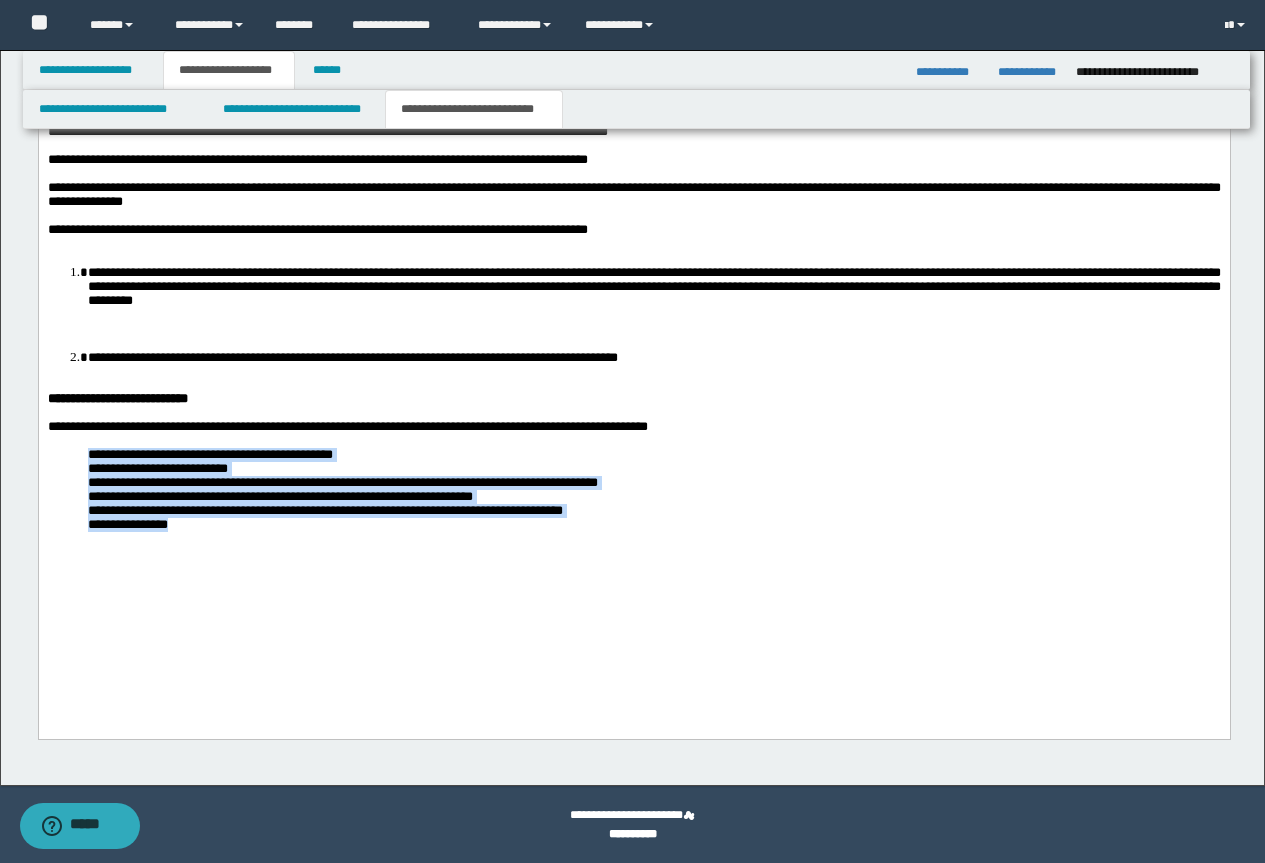 drag, startPoint x: 195, startPoint y: 612, endPoint x: 80, endPoint y: 531, distance: 140.66272 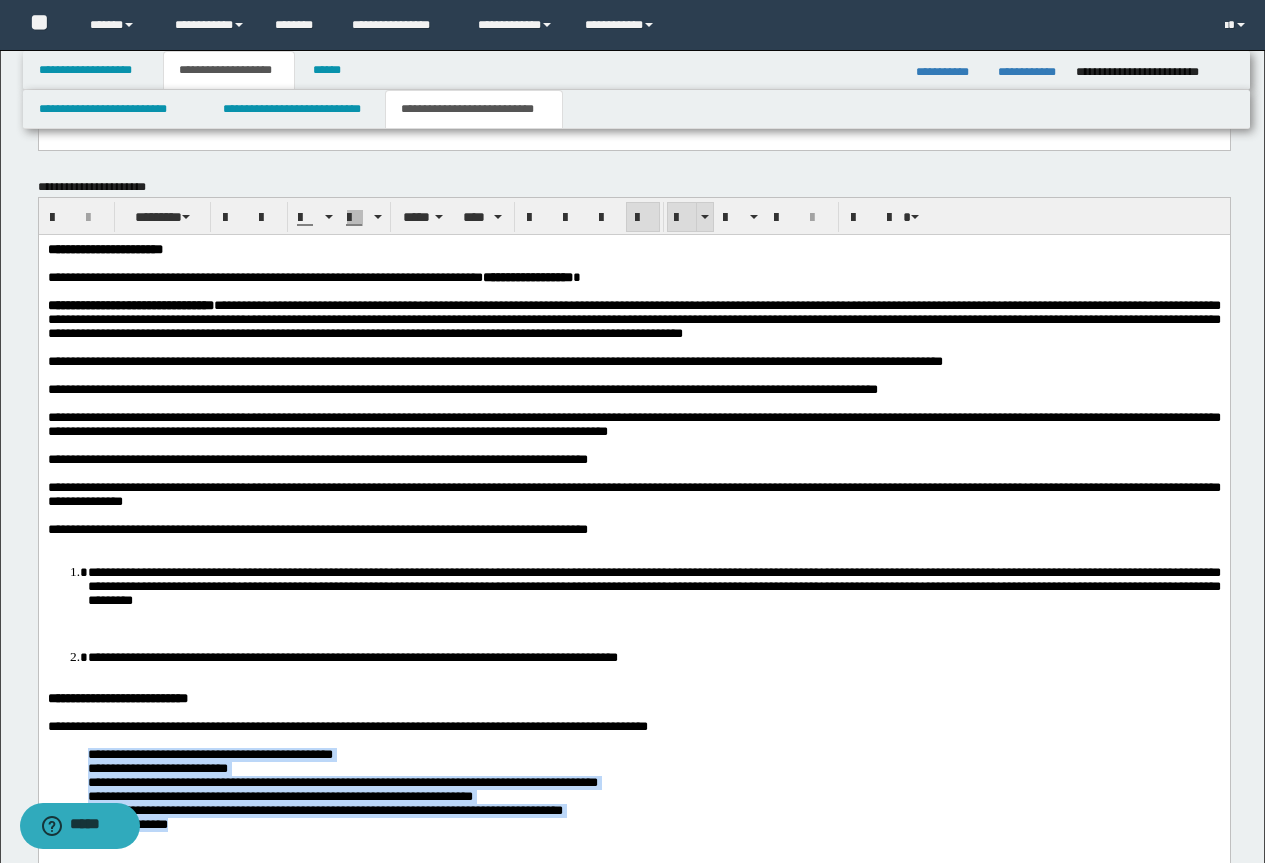 click at bounding box center [682, 218] 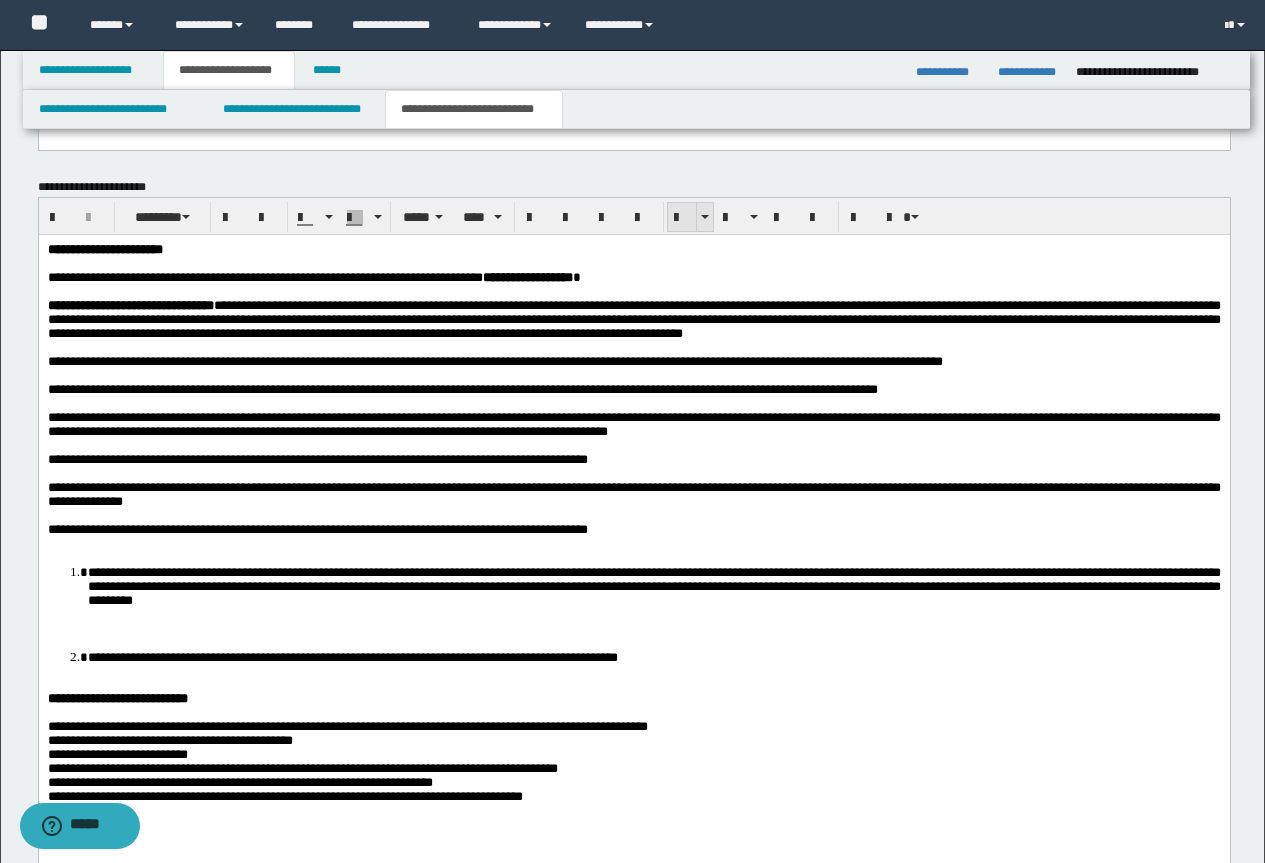 click at bounding box center (682, 218) 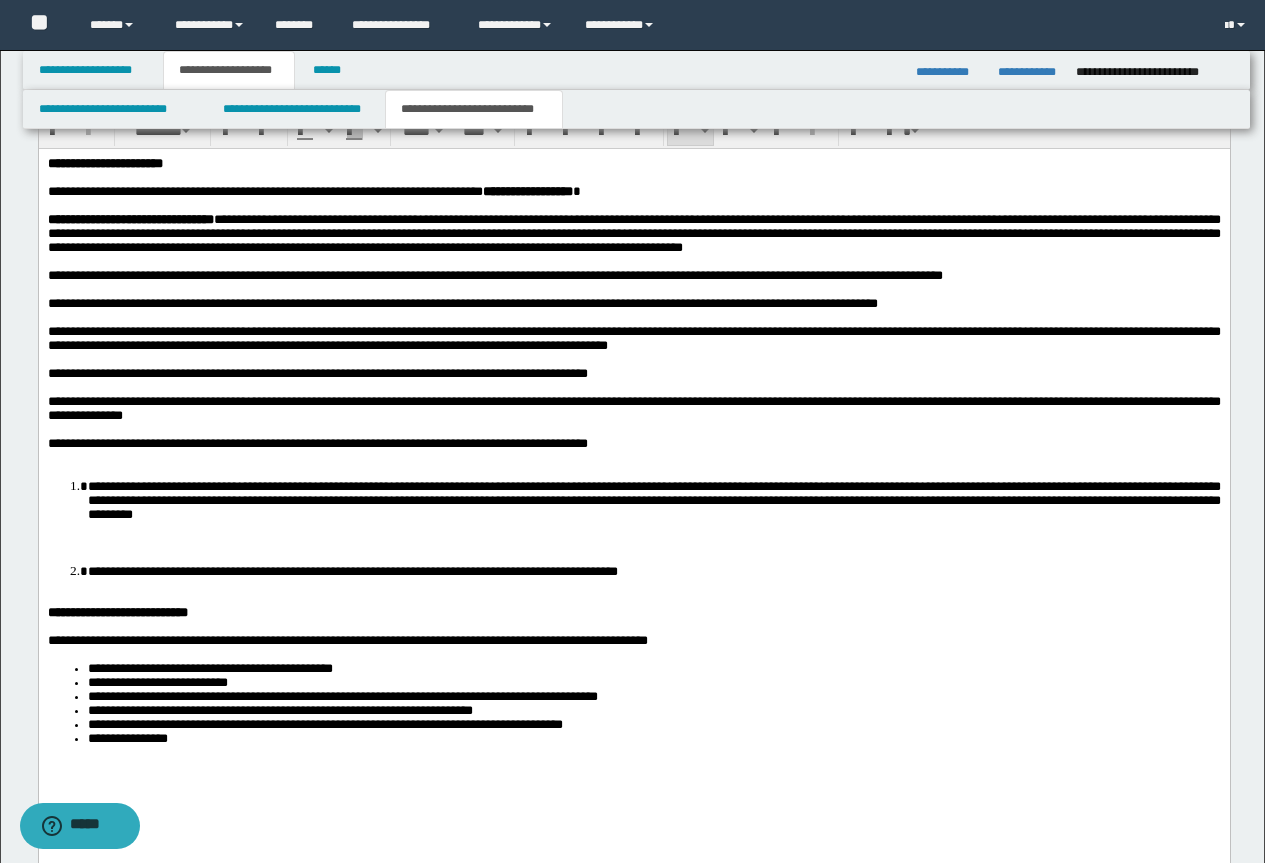 scroll, scrollTop: 1904, scrollLeft: 0, axis: vertical 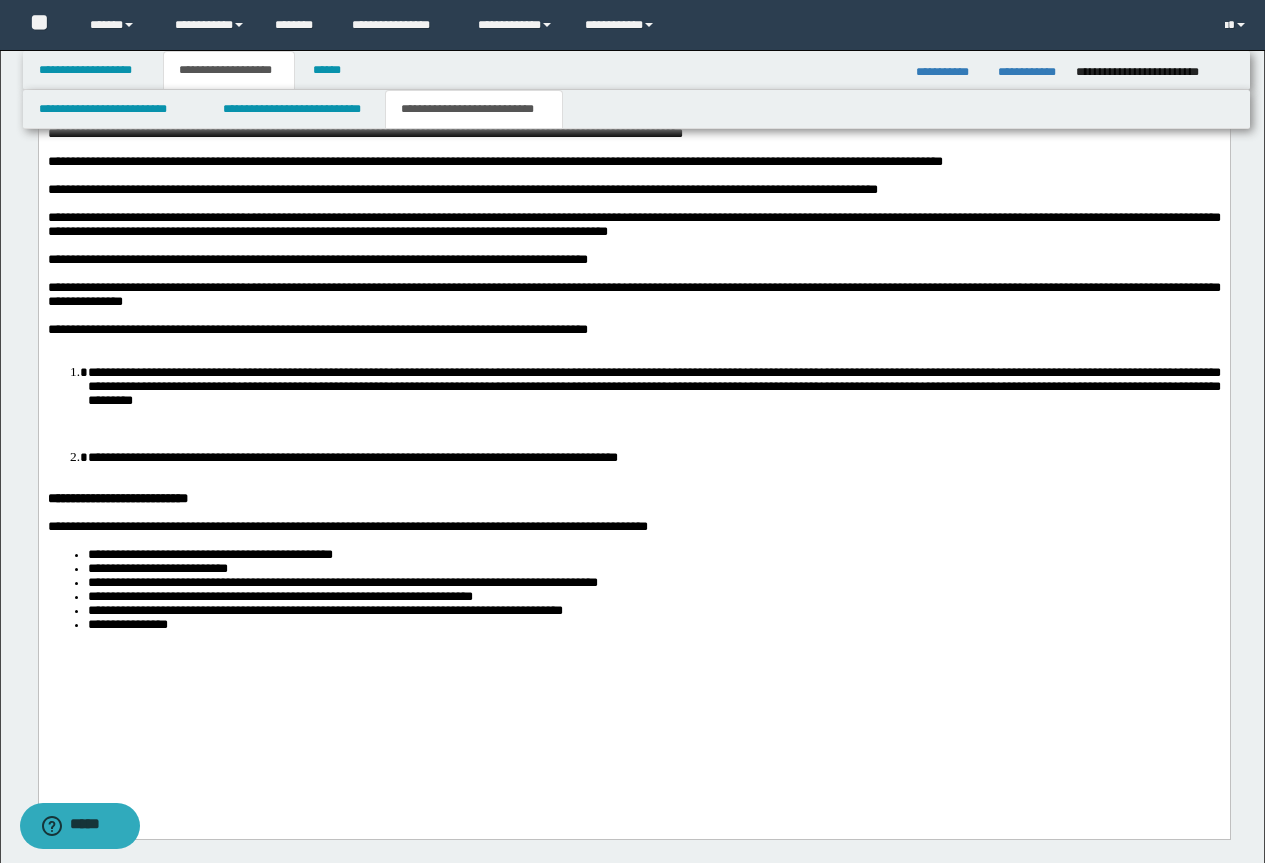 click on "**********" at bounding box center [633, 368] 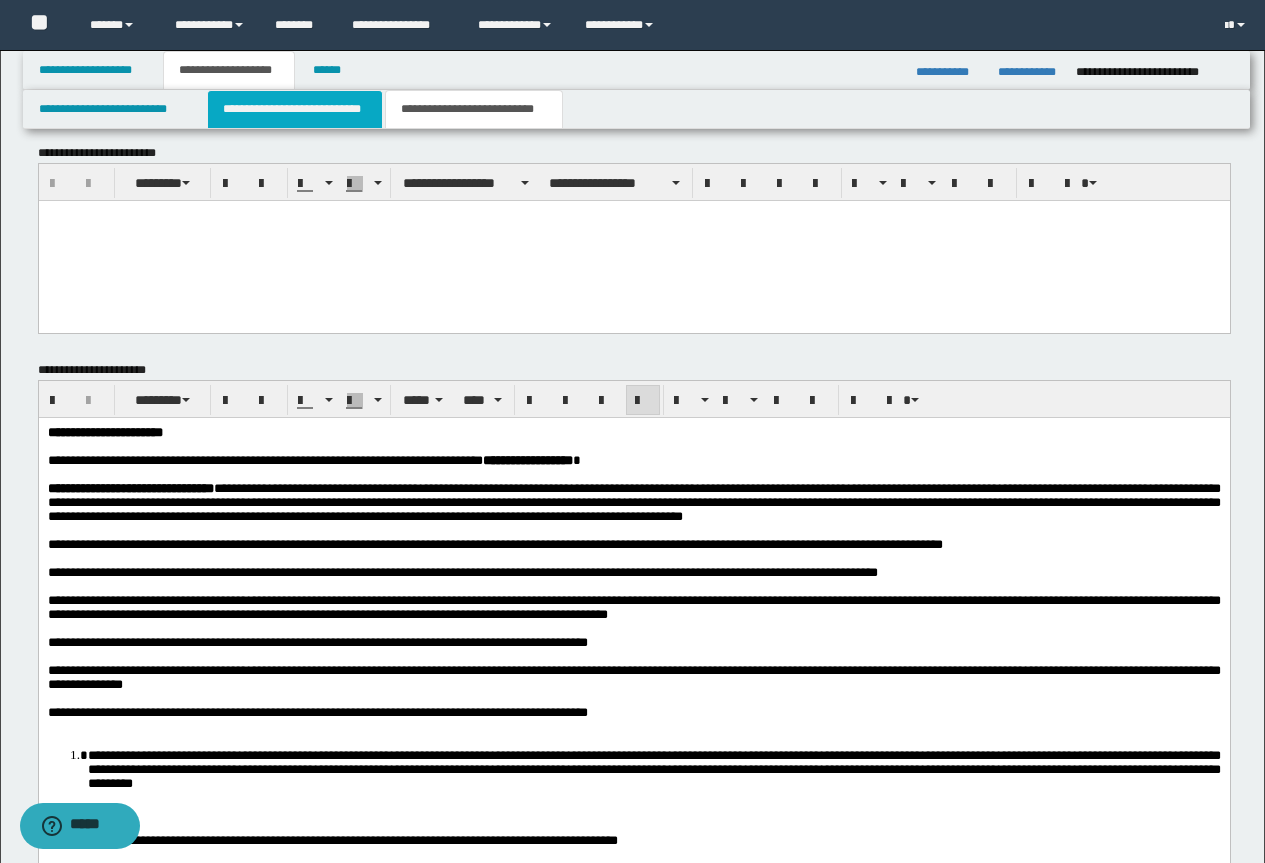 scroll, scrollTop: 1404, scrollLeft: 0, axis: vertical 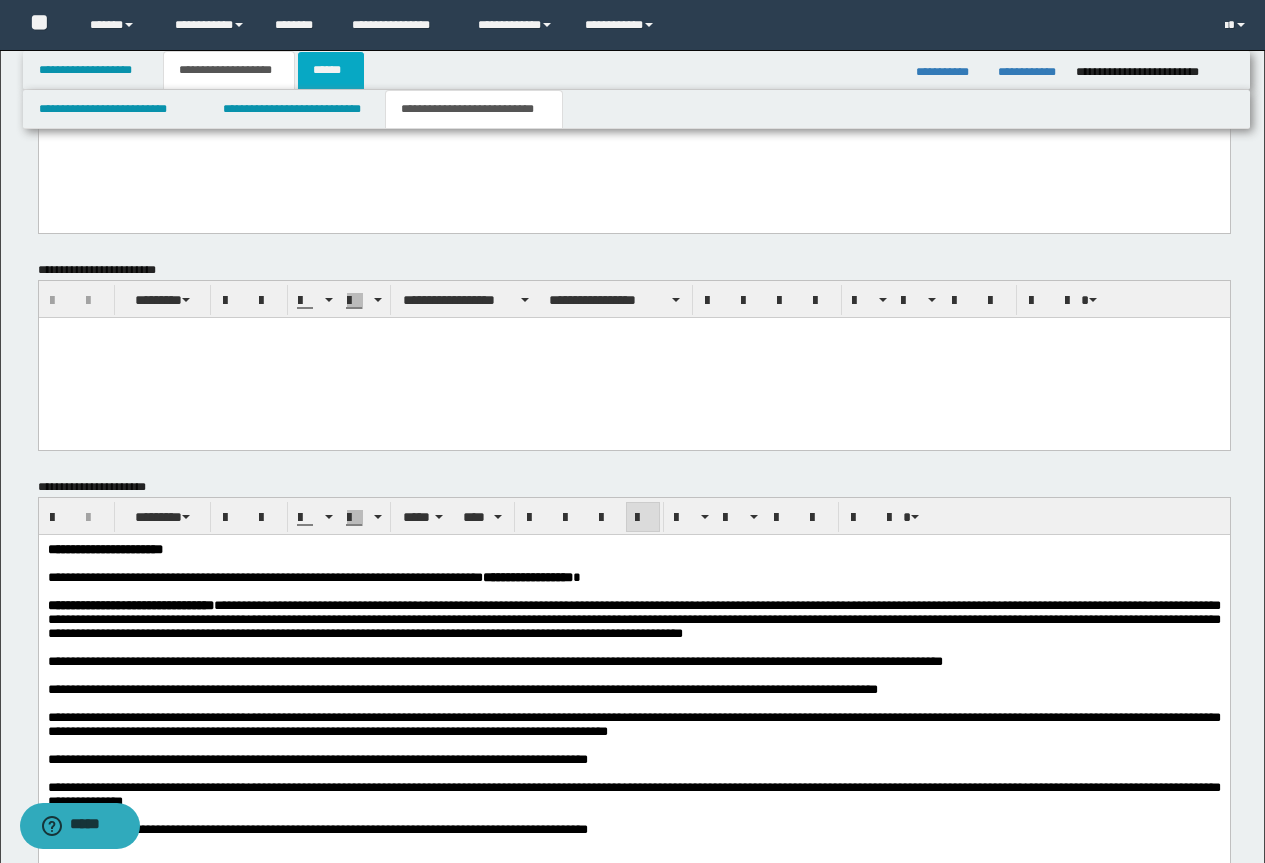 click on "******" at bounding box center [331, 70] 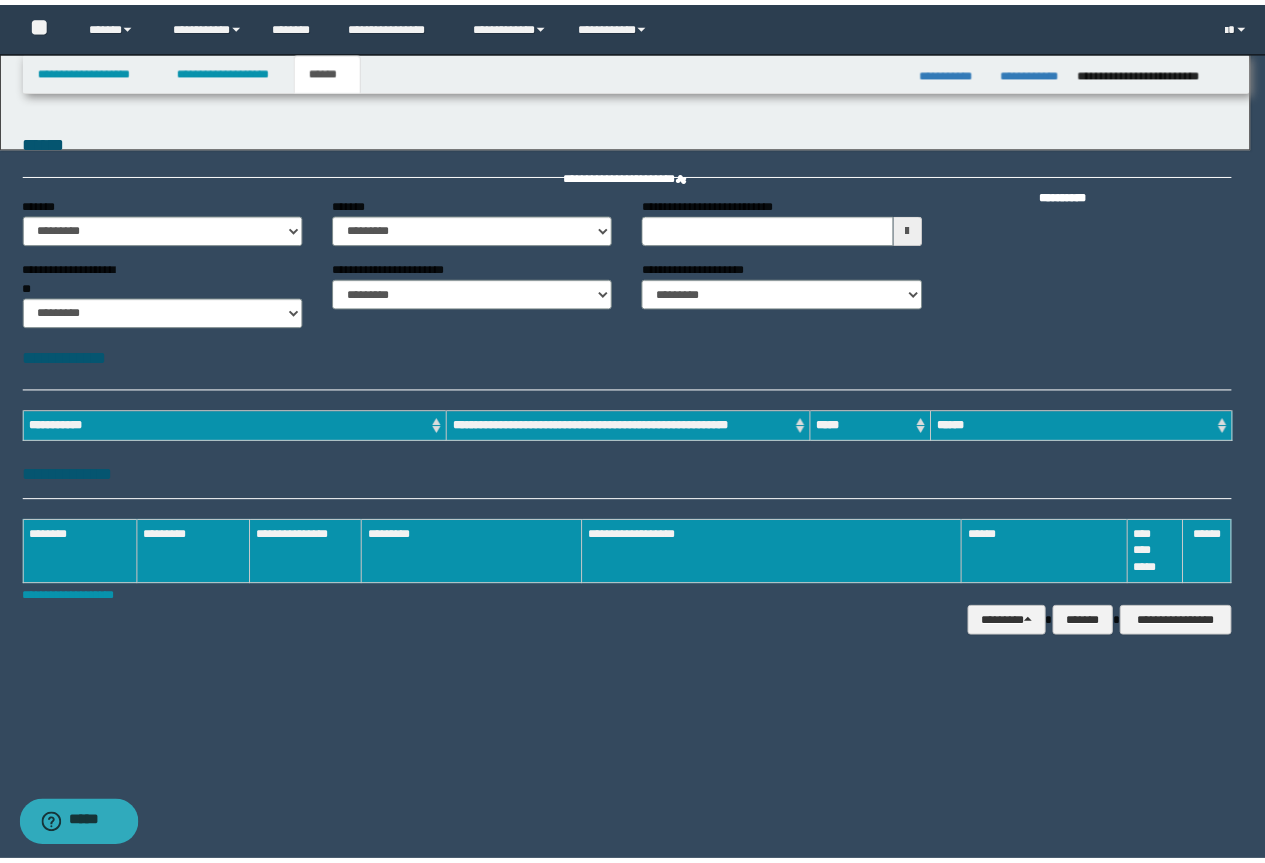 scroll, scrollTop: 0, scrollLeft: 0, axis: both 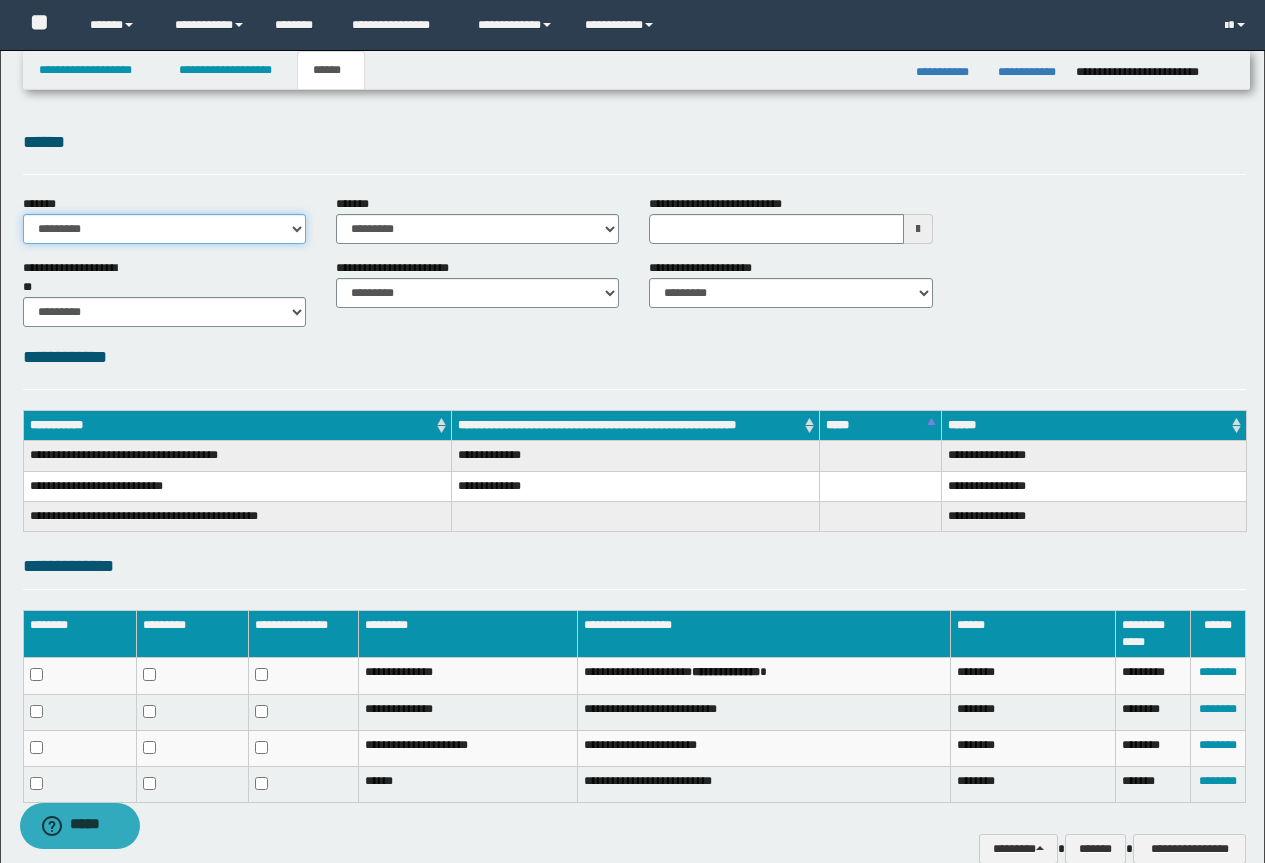 click on "**********" at bounding box center (164, 229) 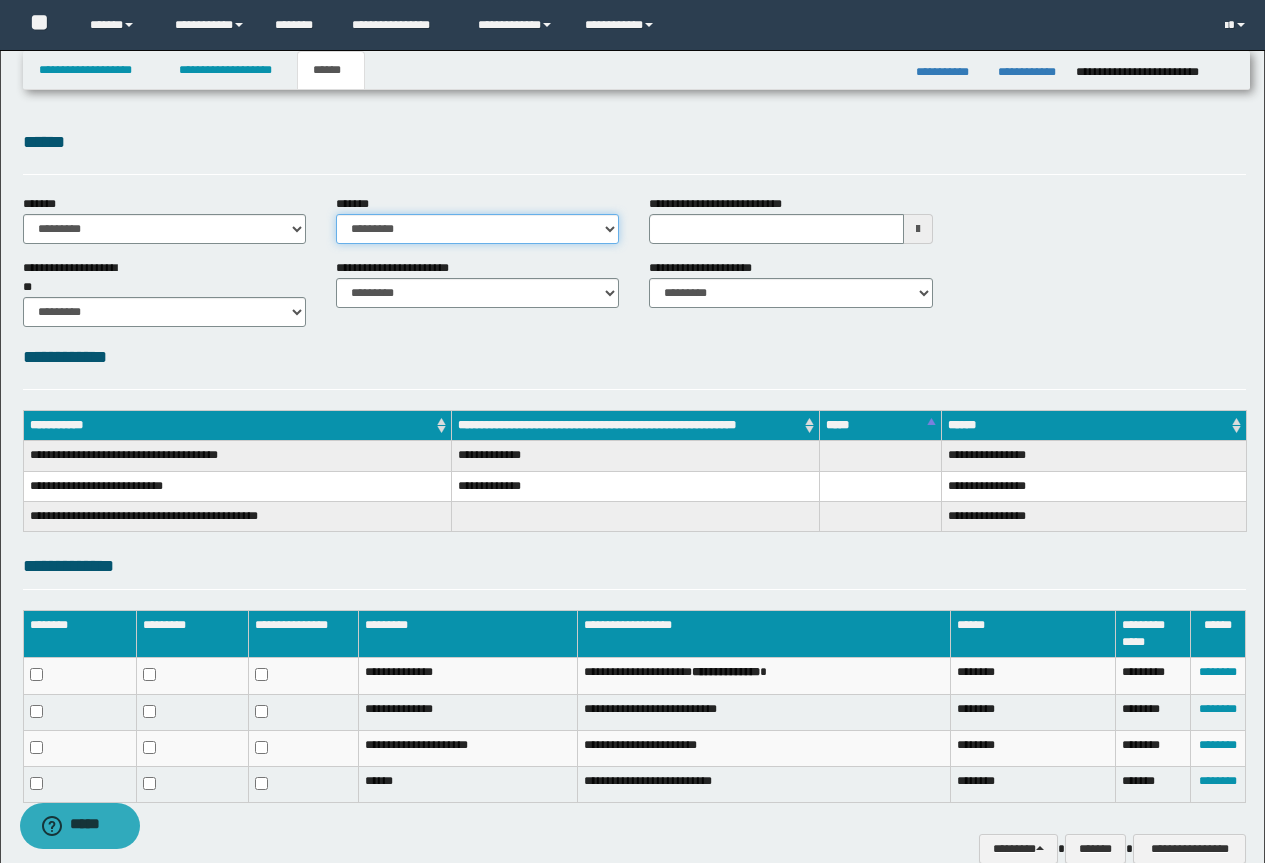 click on "**********" at bounding box center (477, 229) 